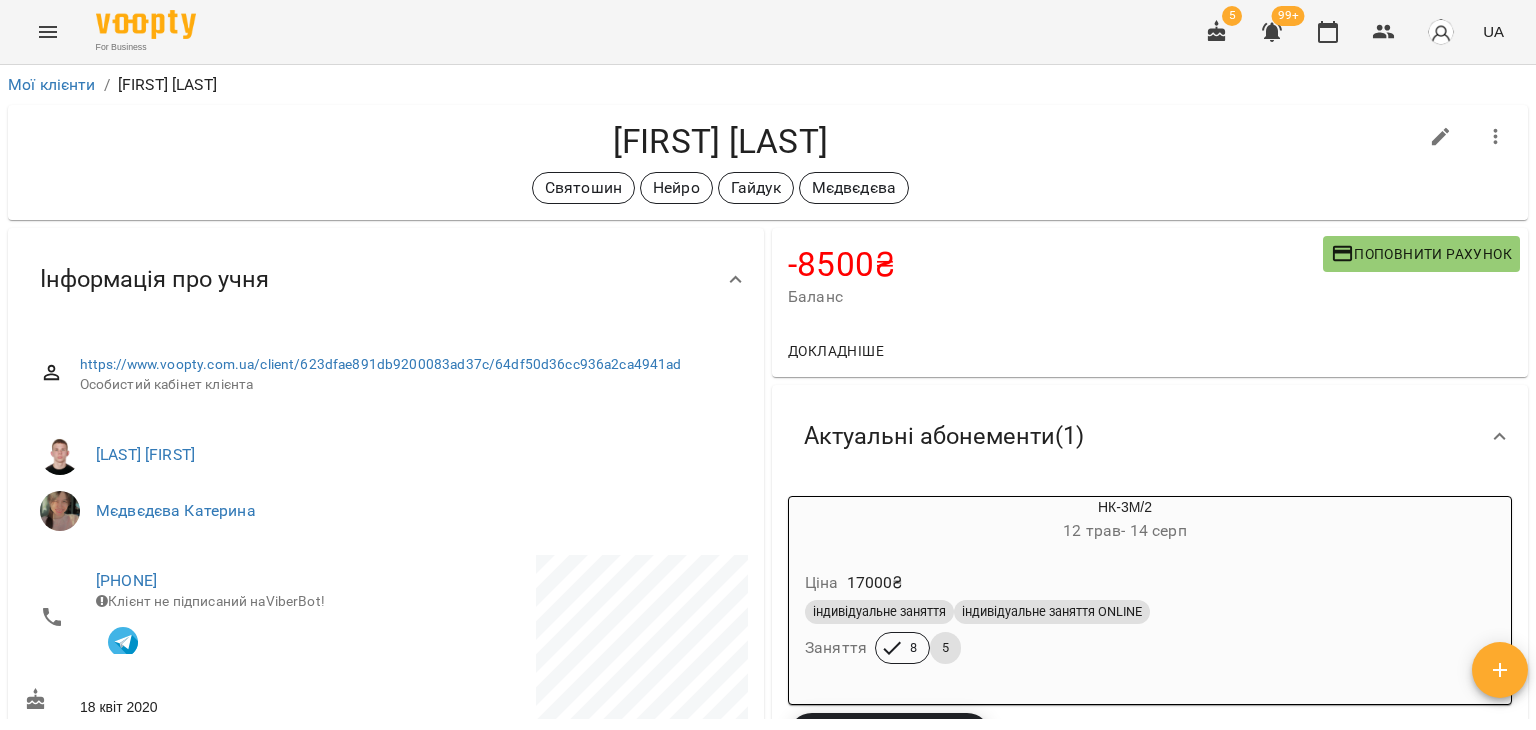 scroll, scrollTop: 0, scrollLeft: 0, axis: both 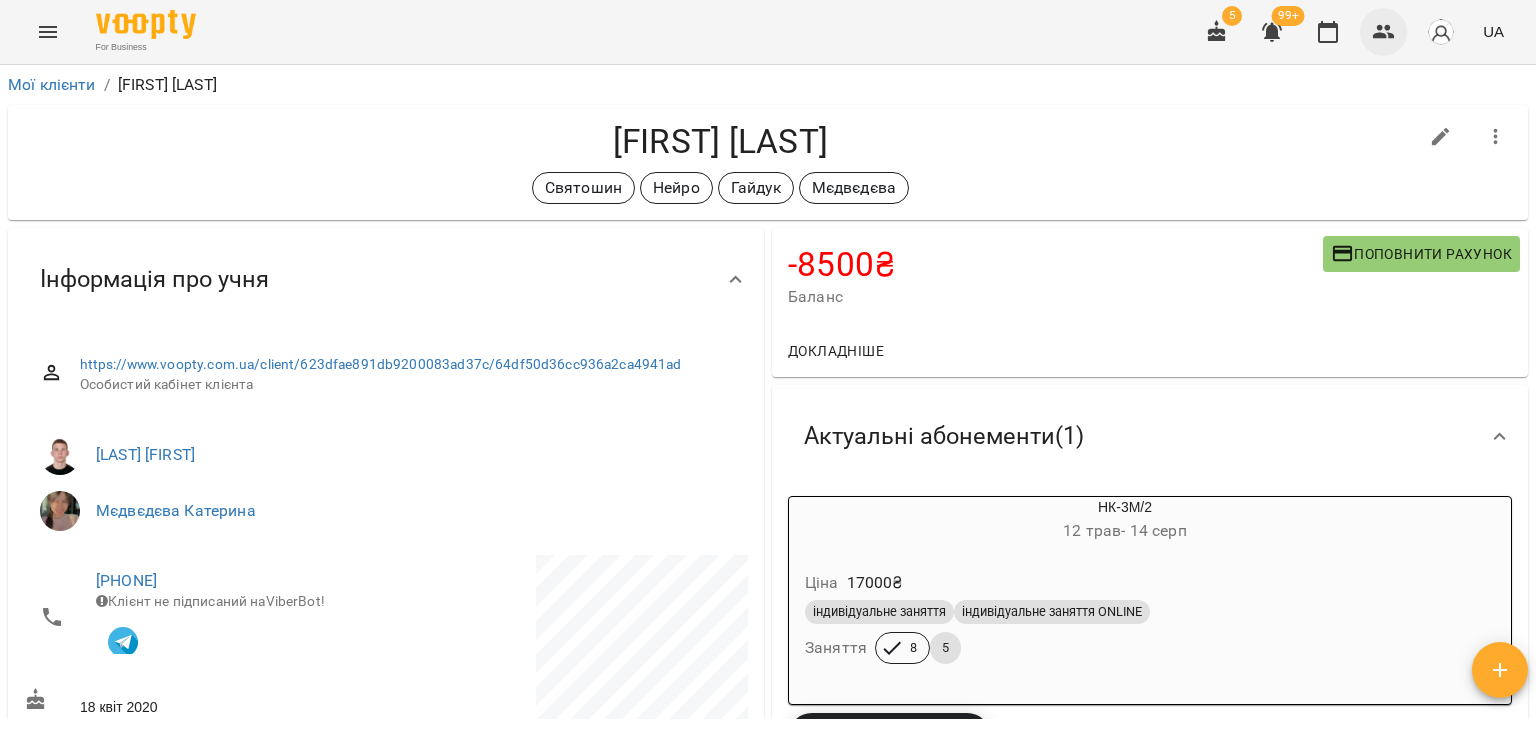 click at bounding box center (1384, 32) 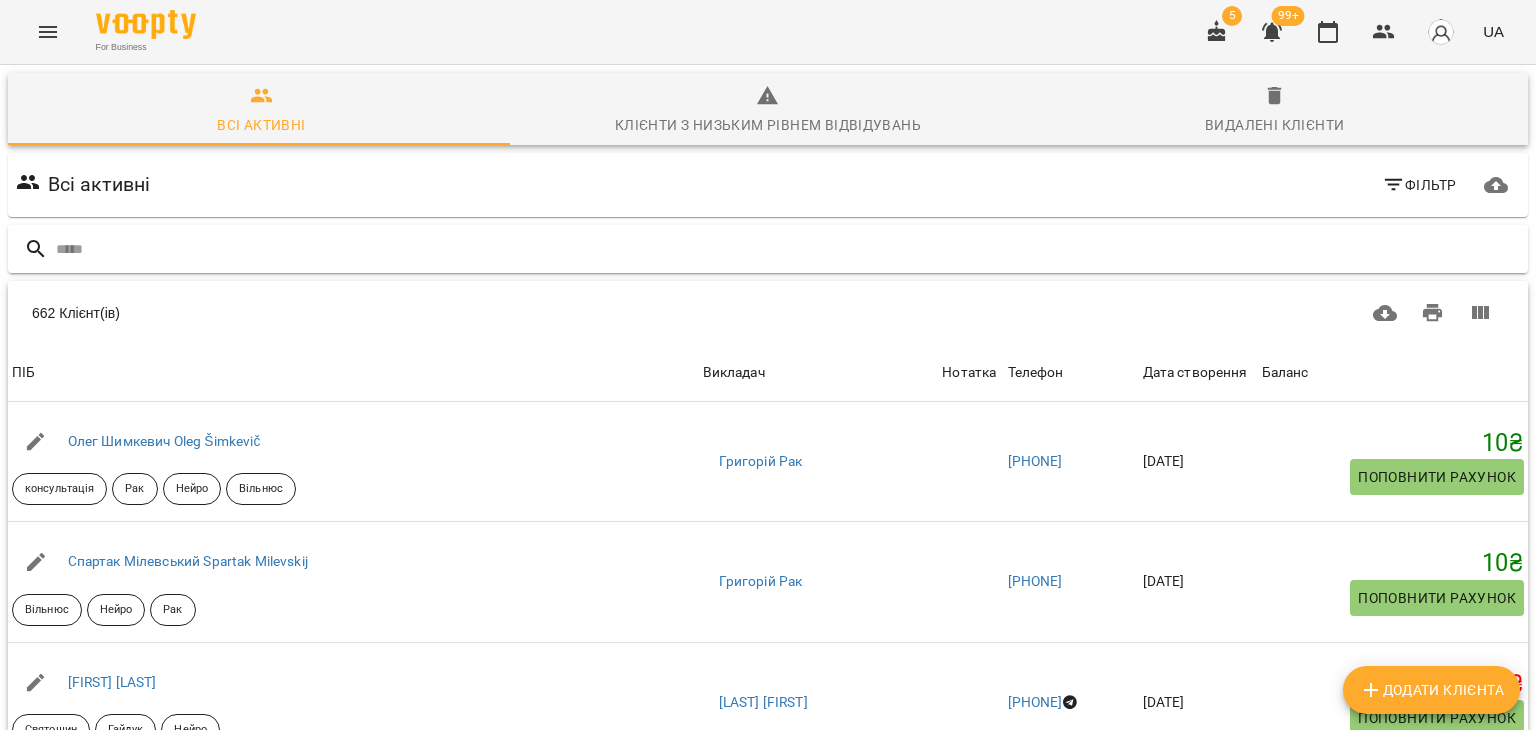click at bounding box center [788, 249] 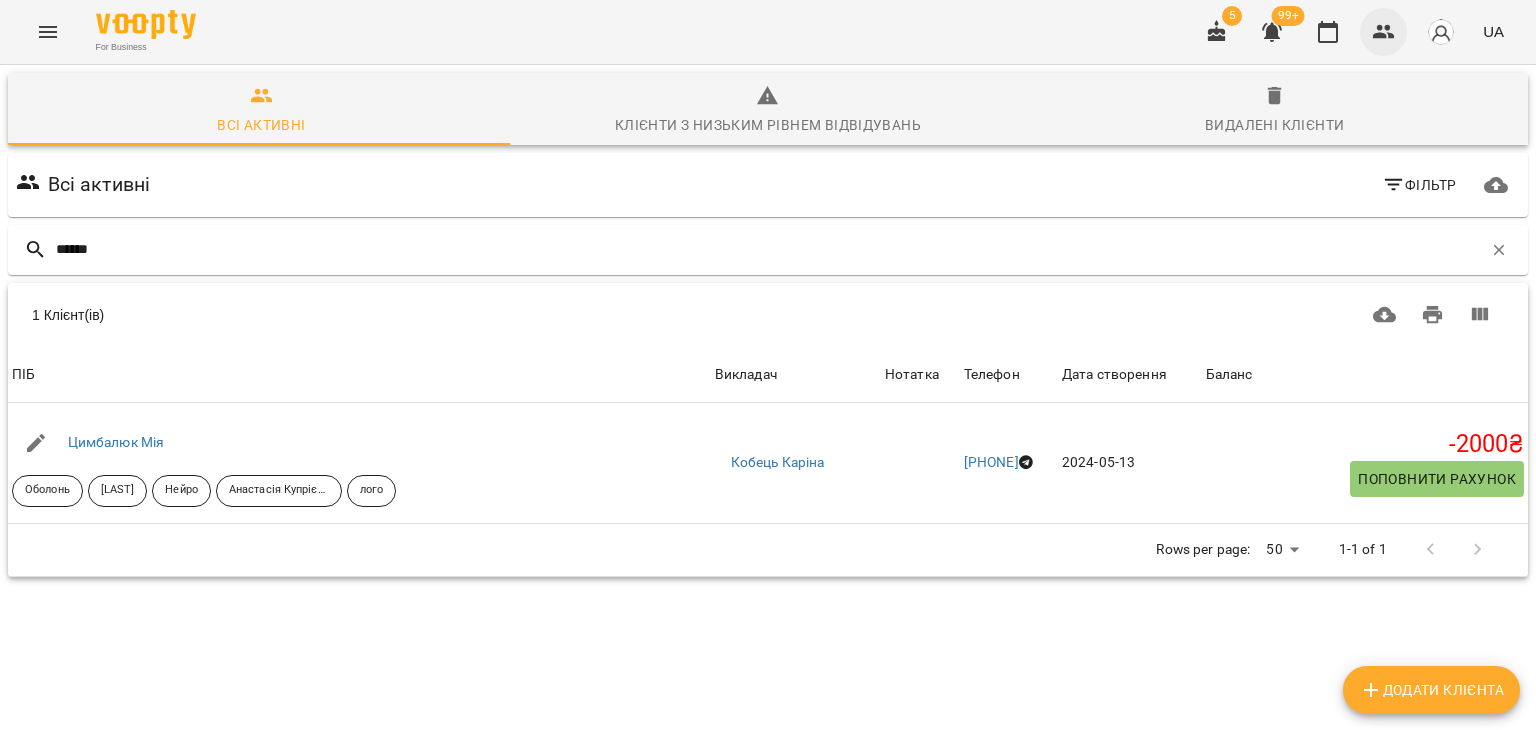 type on "******" 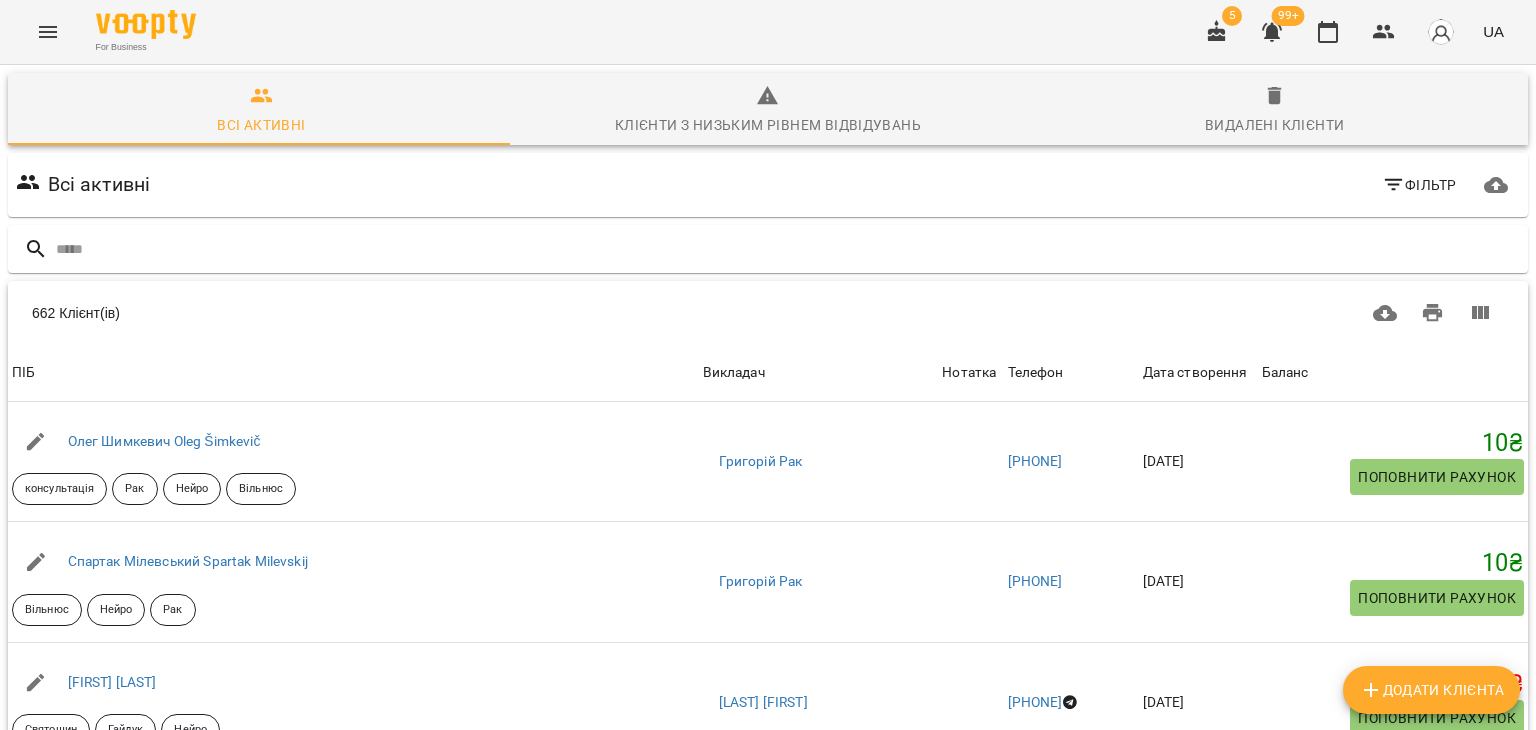 click on "Додати клієнта" at bounding box center (1431, 690) 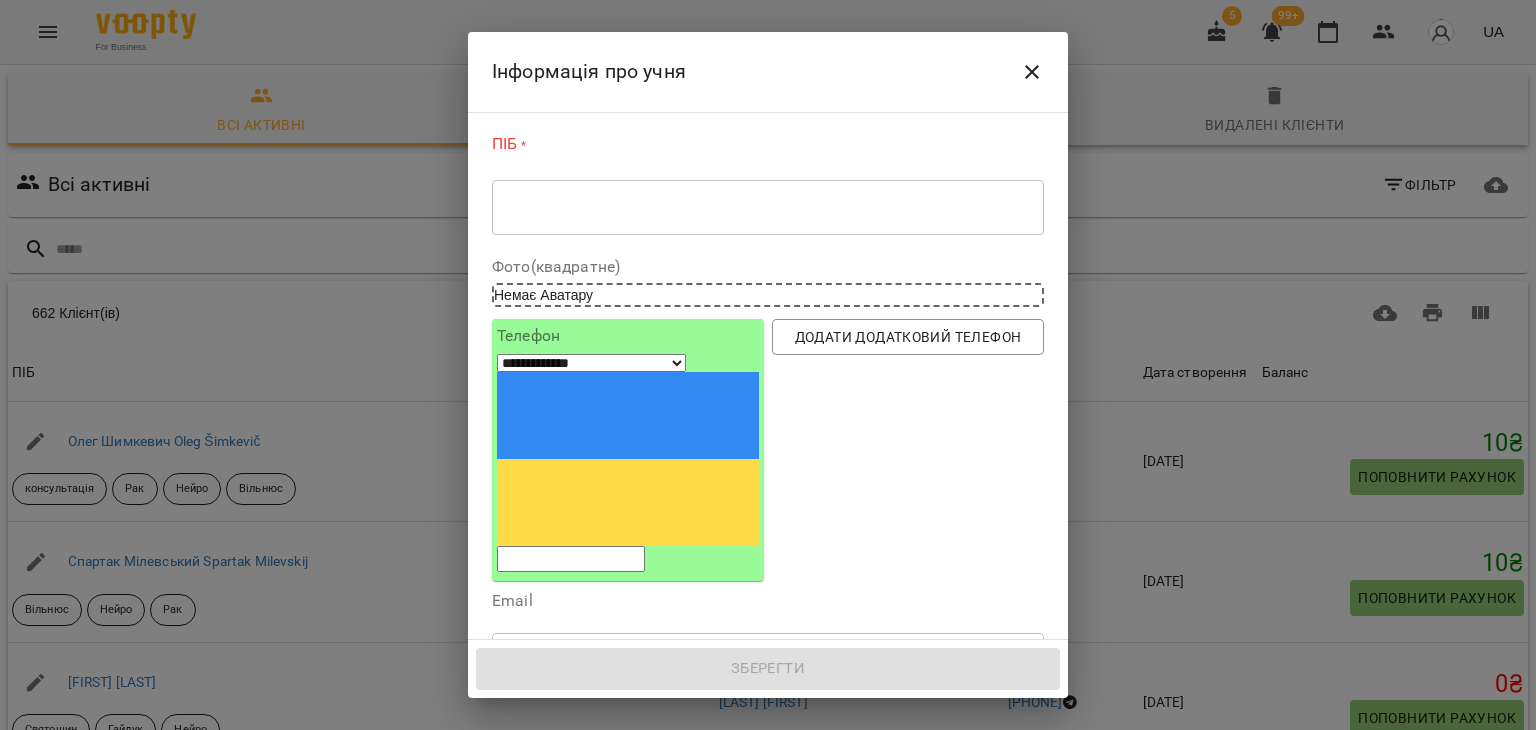 click on "* ​" at bounding box center (768, 207) 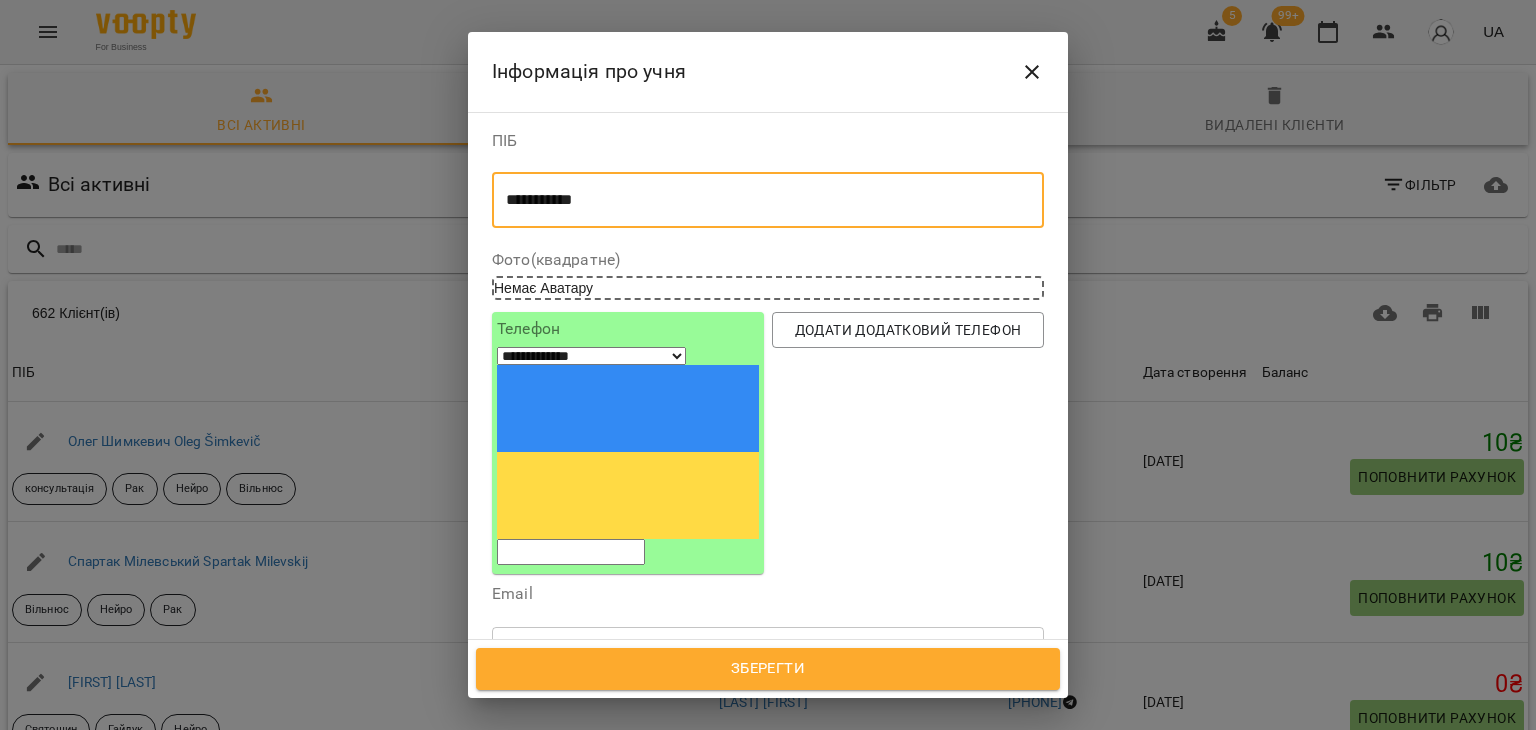 type on "**********" 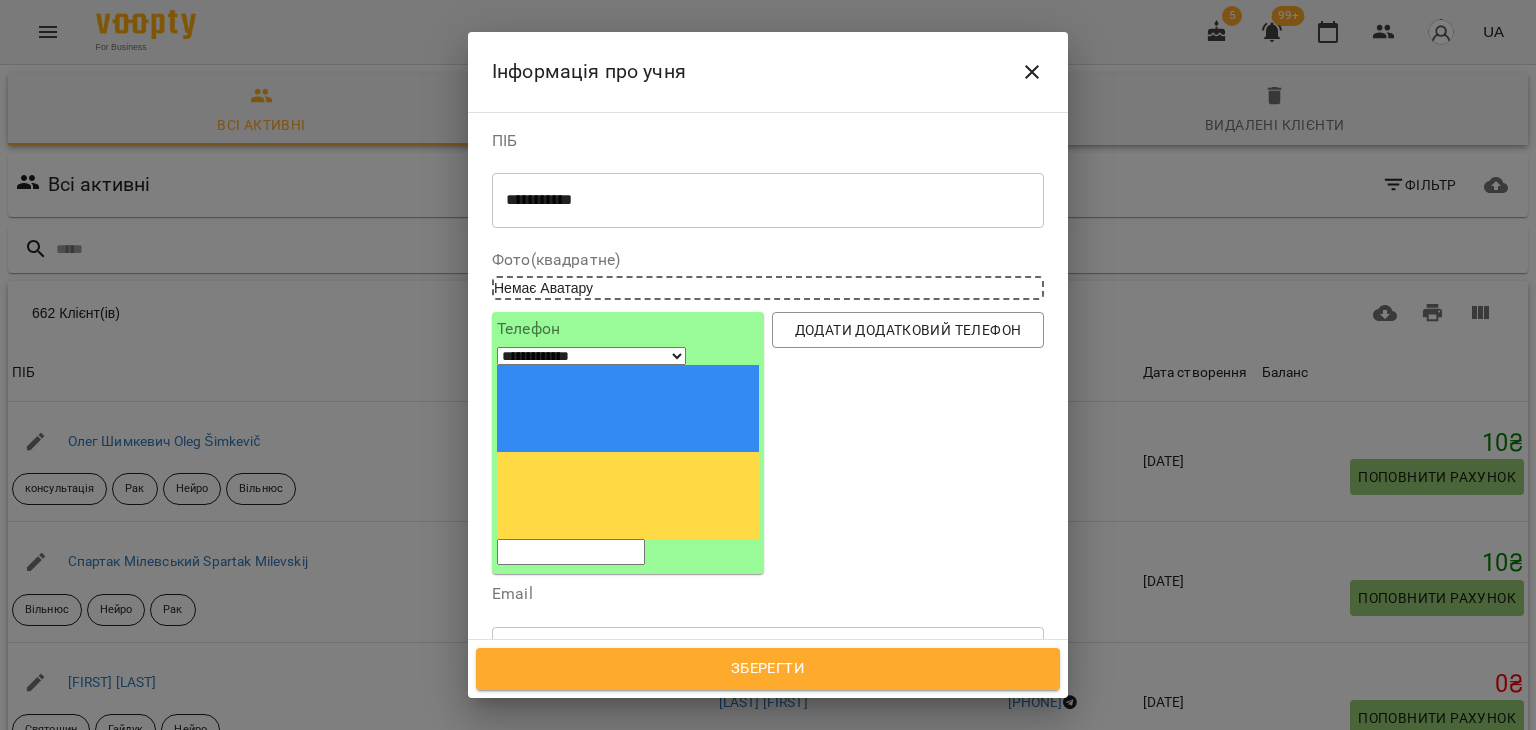 click at bounding box center (571, 552) 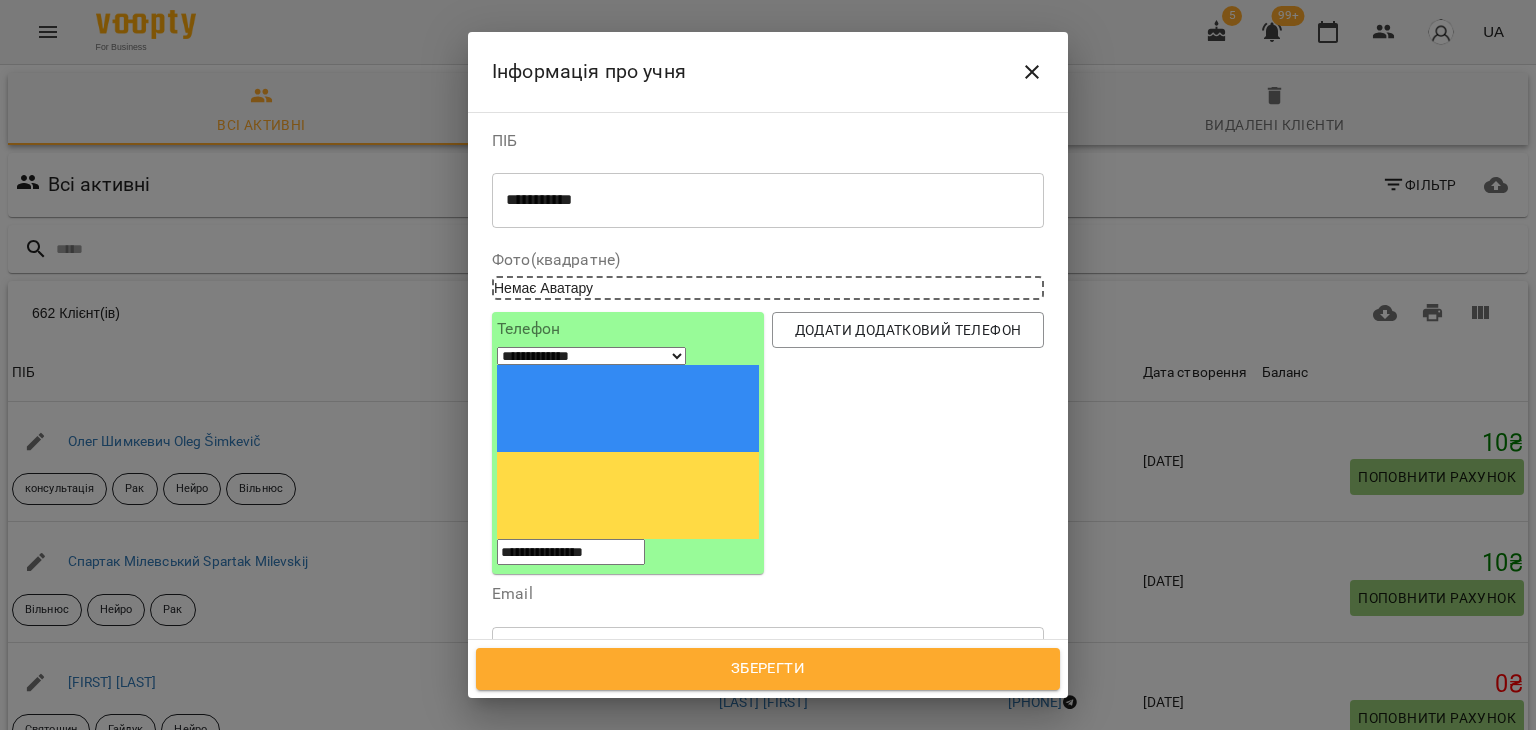 type on "**********" 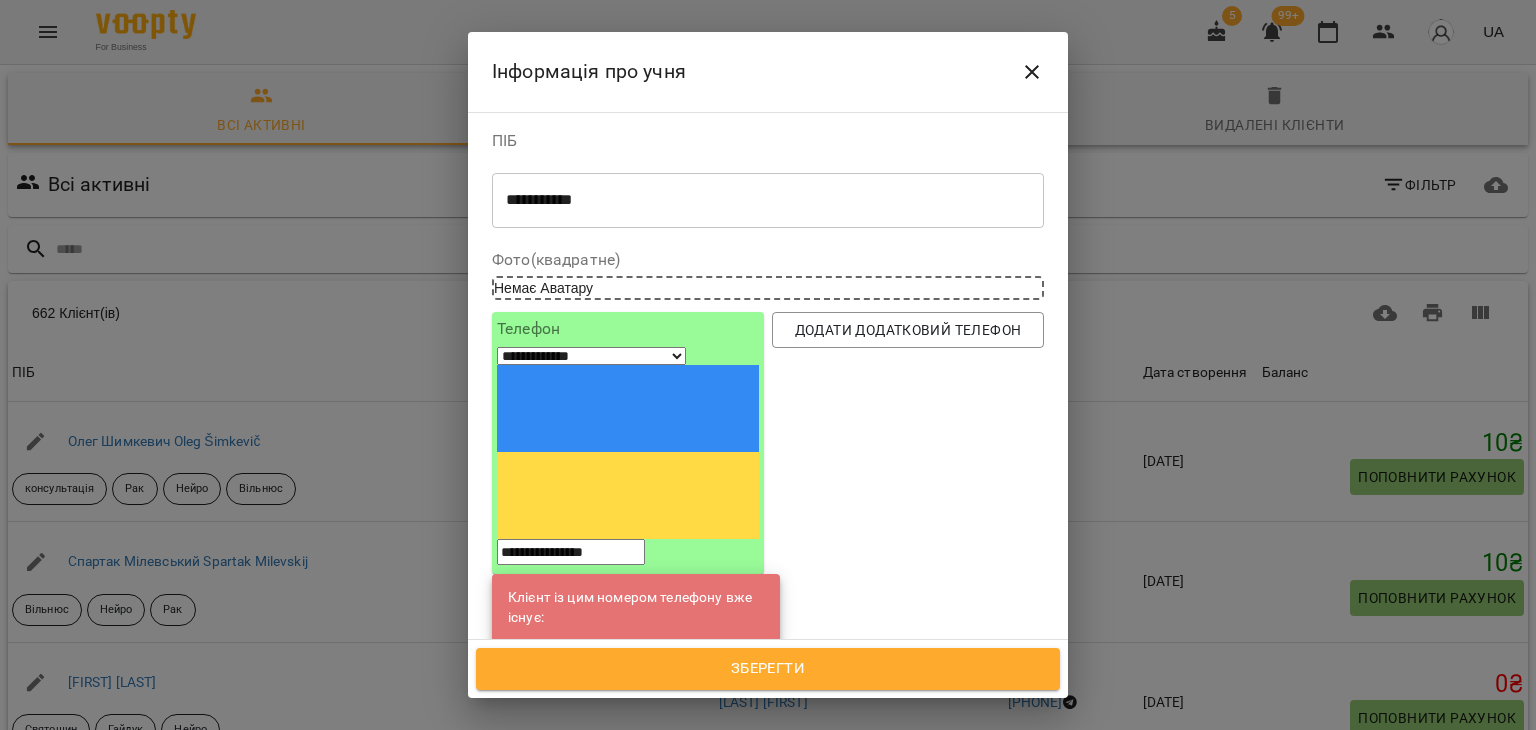 click on "Додати додатковий телефон" at bounding box center (908, 512) 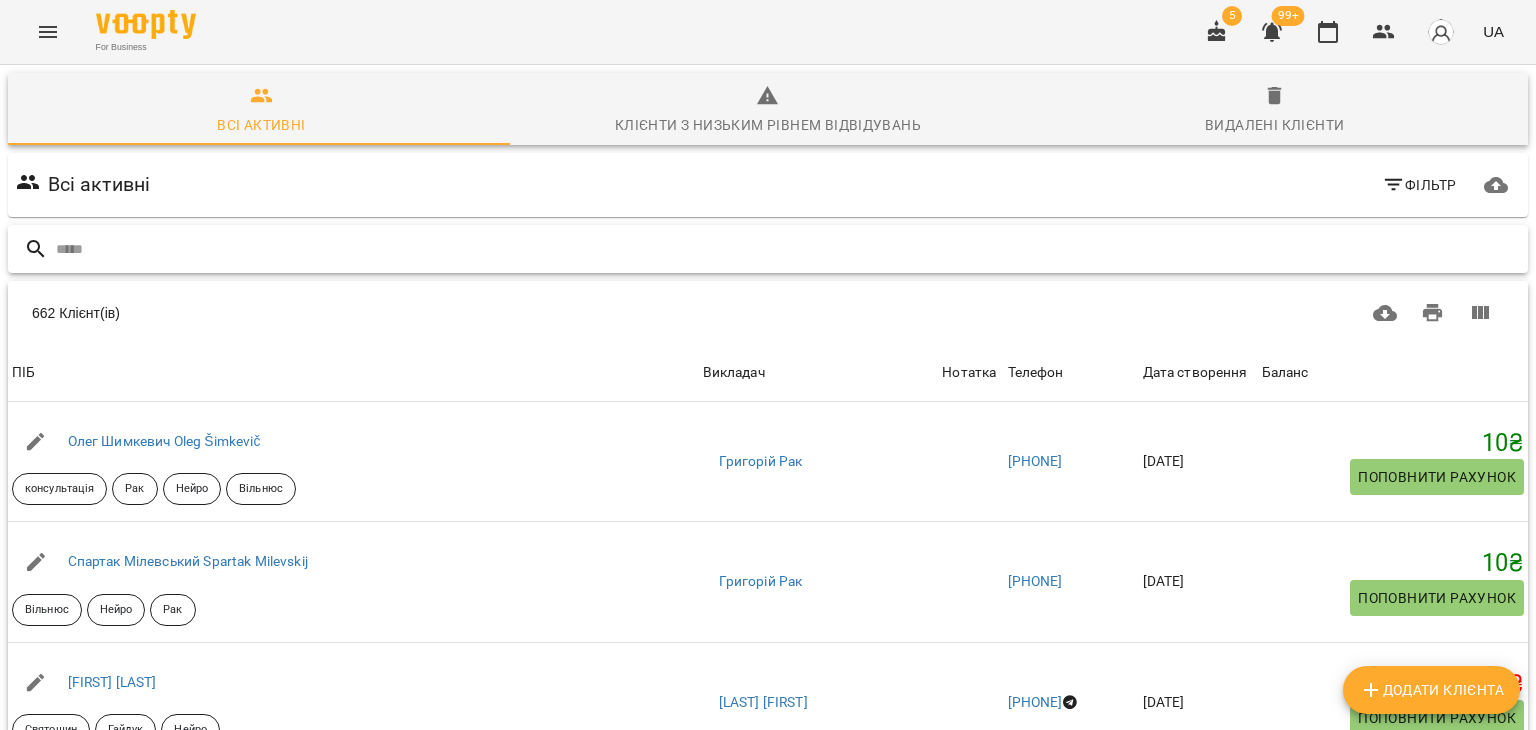 click at bounding box center (788, 249) 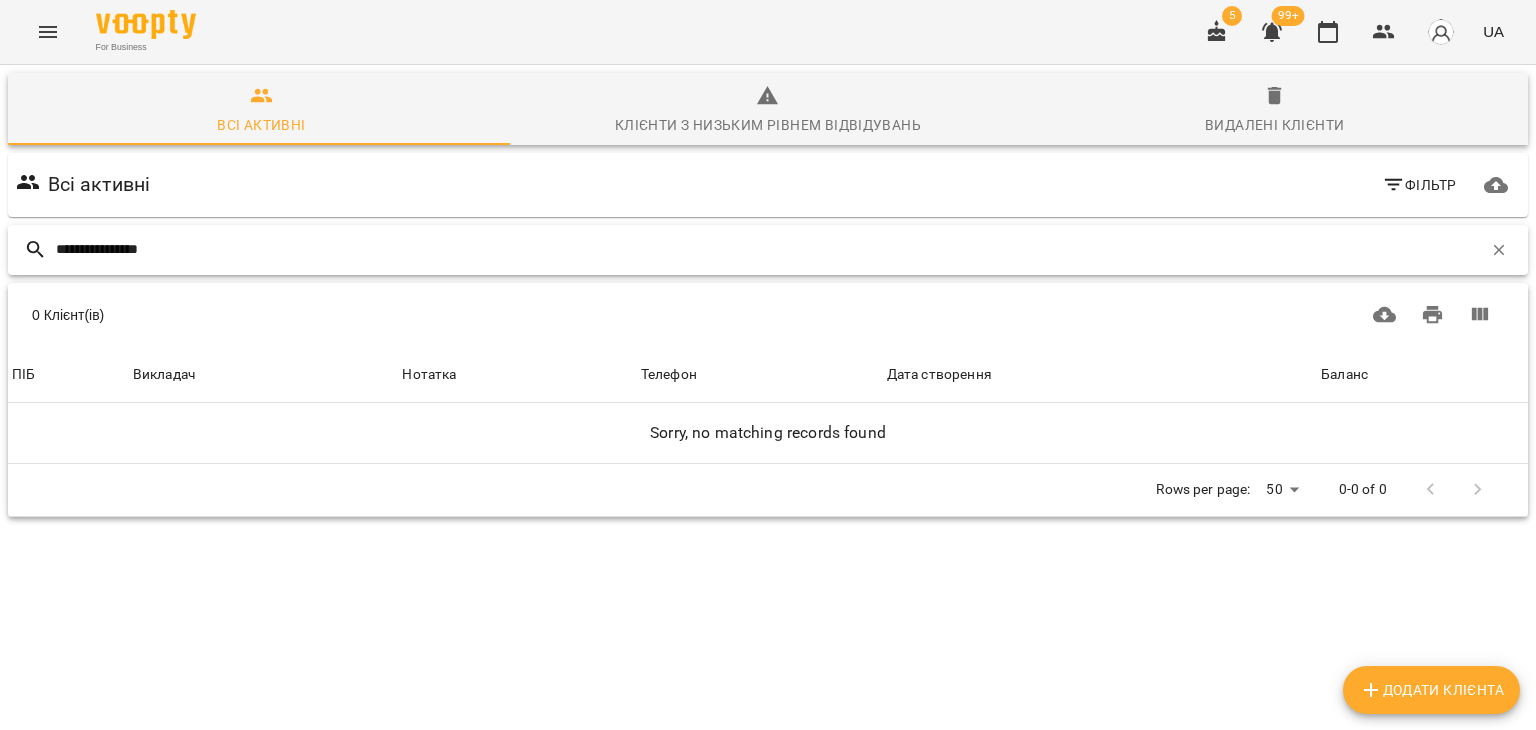 type on "**********" 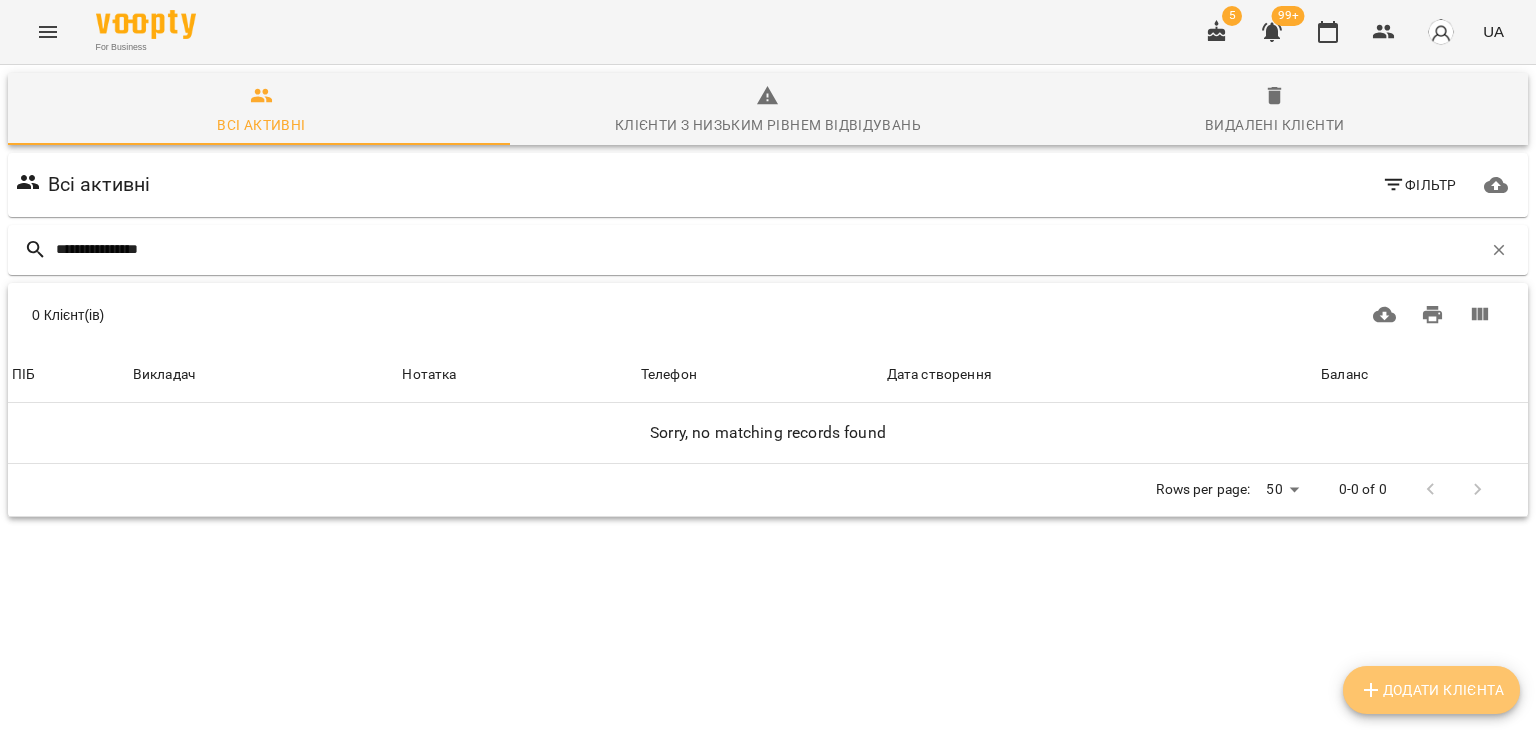 click 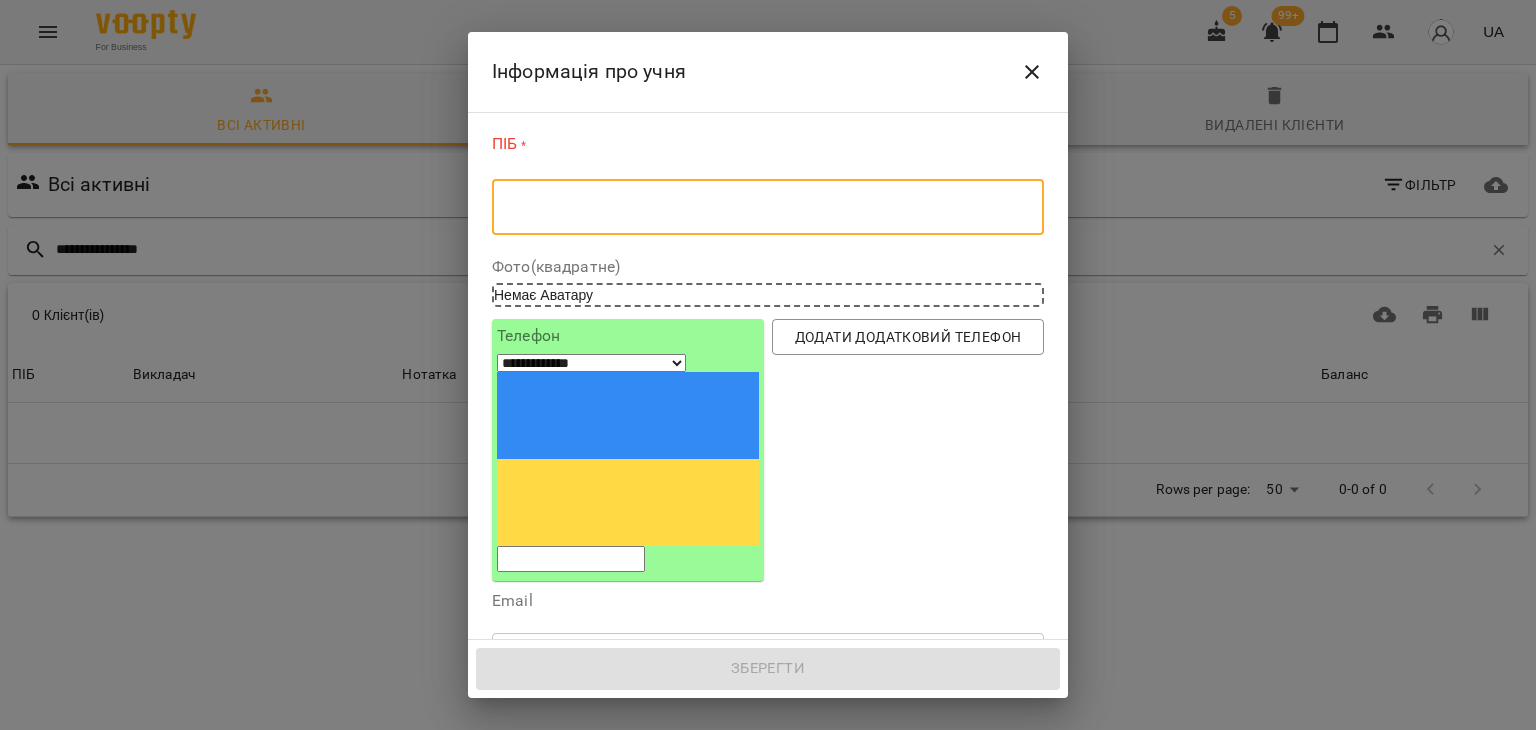 click at bounding box center (768, 207) 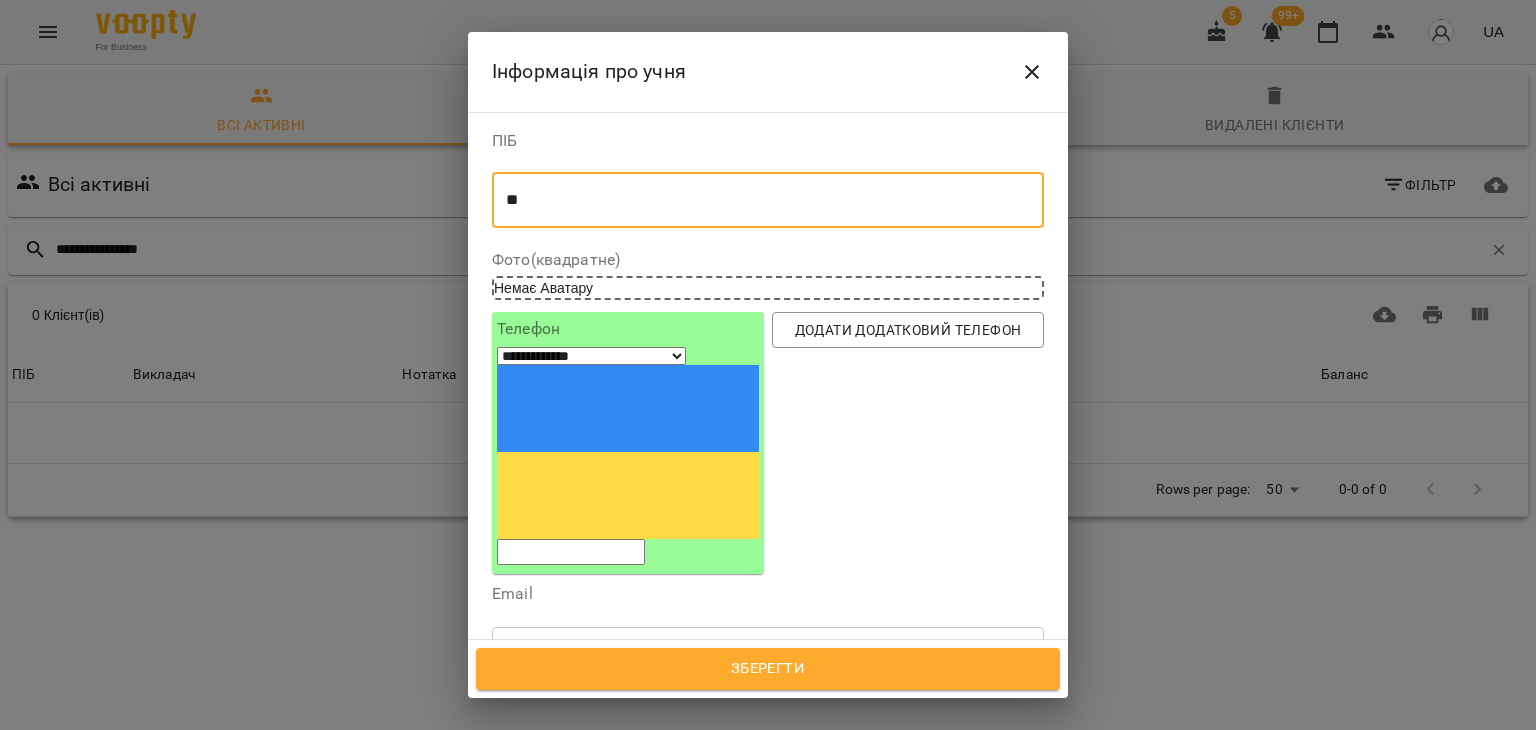type on "*" 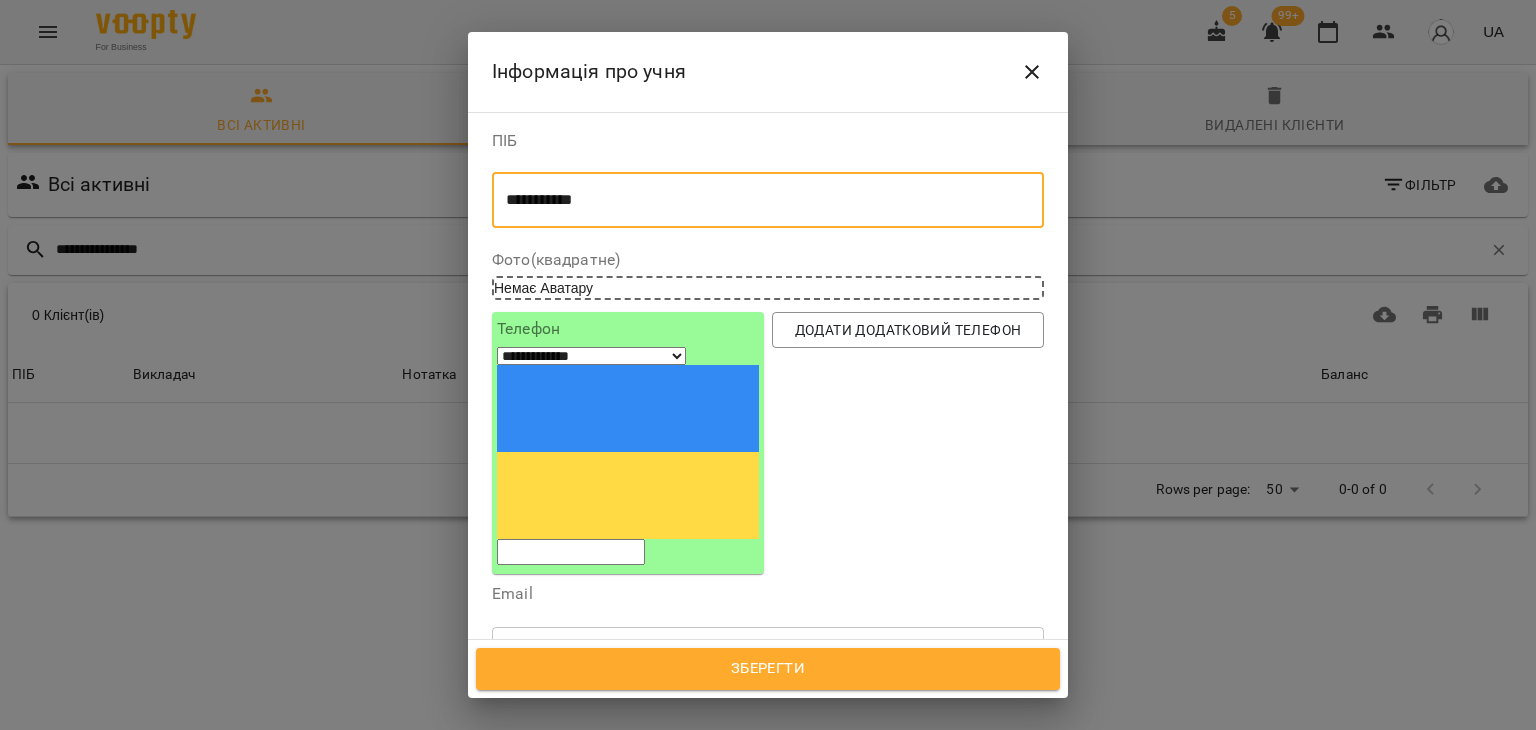 type on "**********" 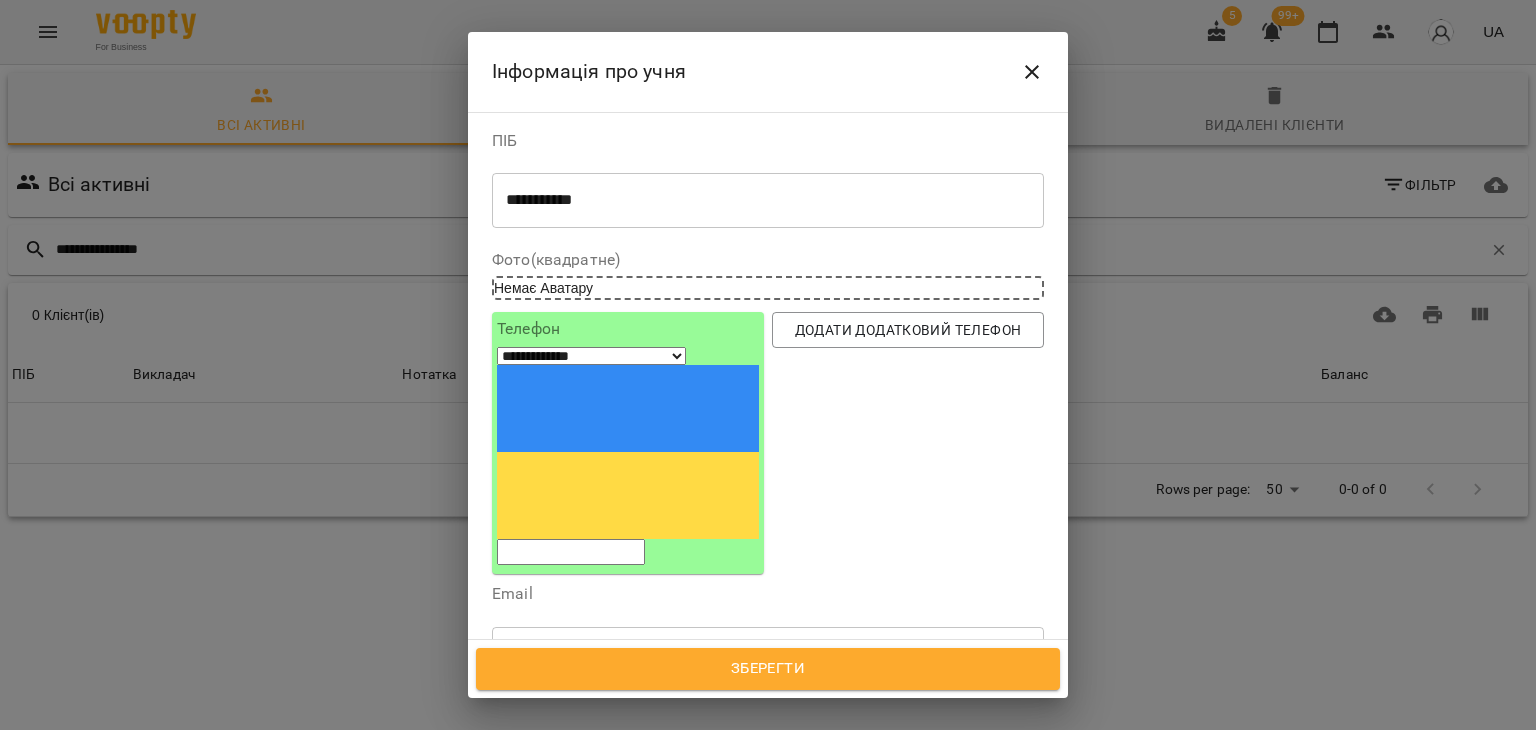 click at bounding box center (571, 552) 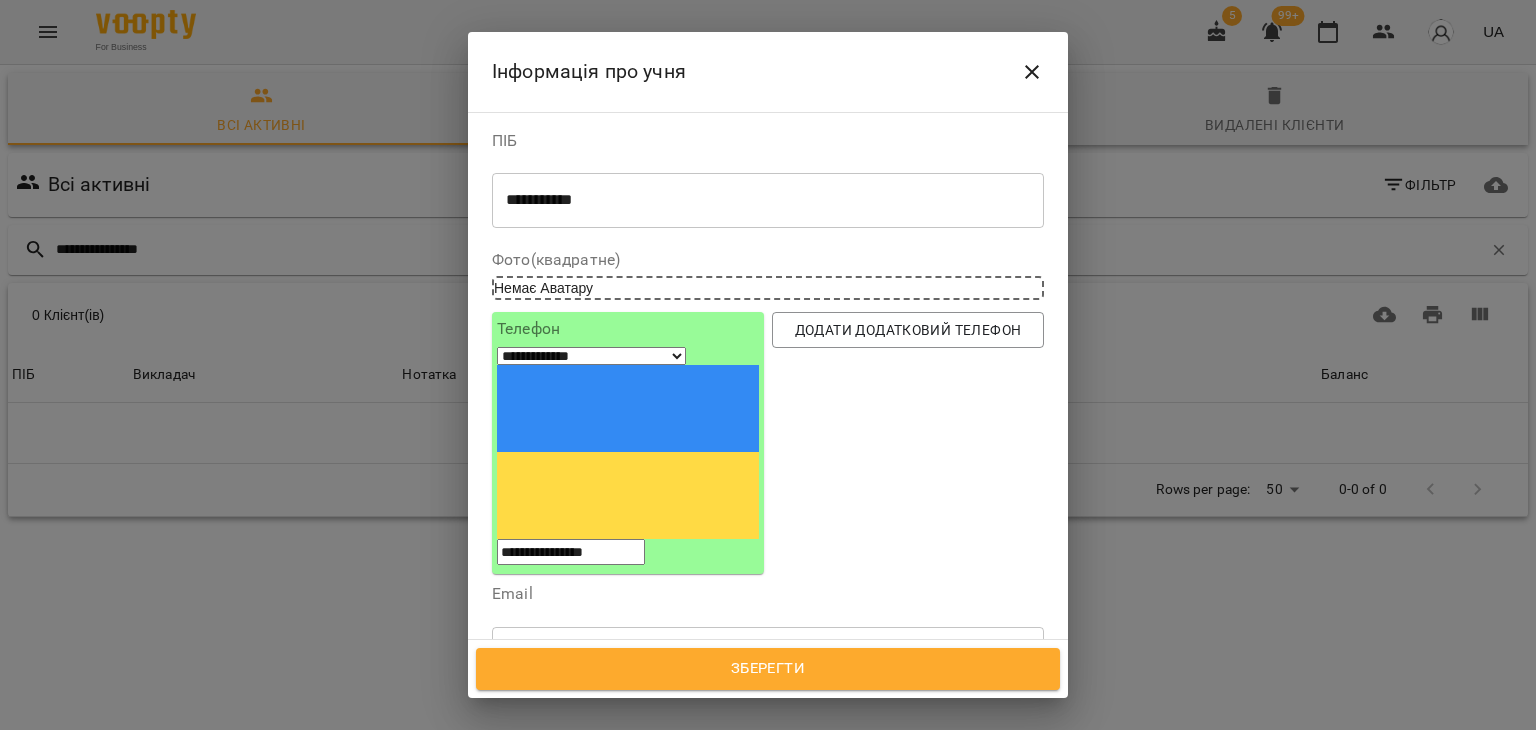 type on "**********" 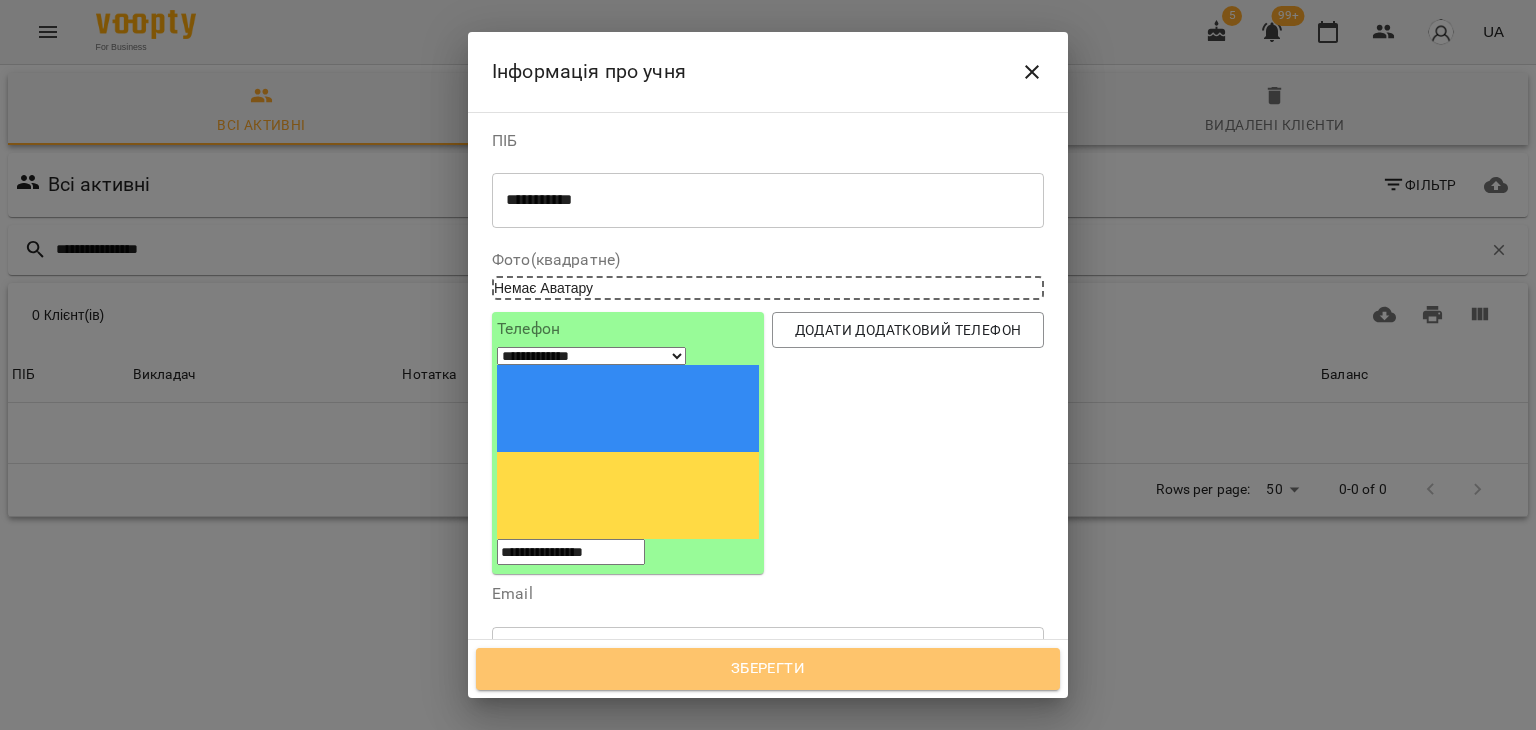 click on "Зберегти" at bounding box center [768, 669] 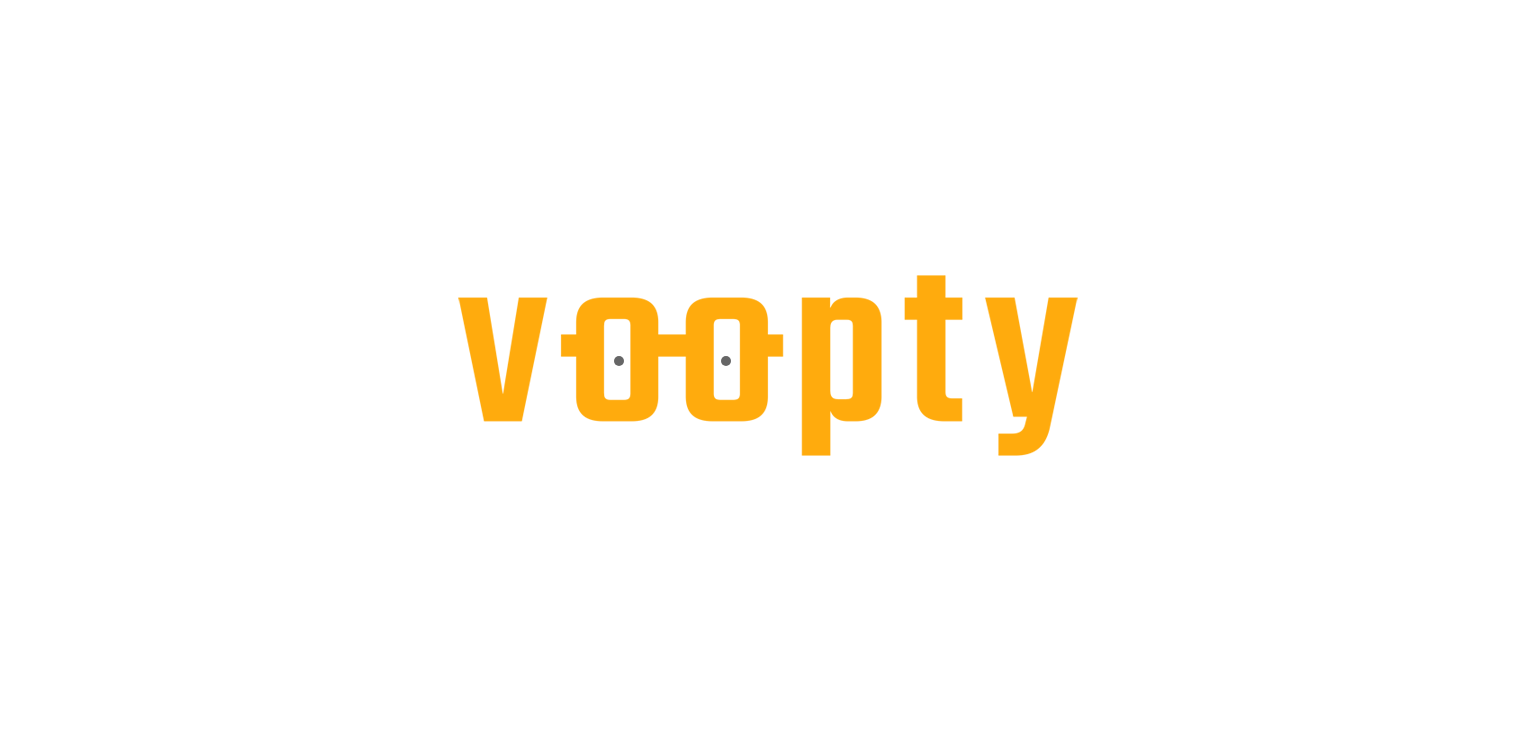 scroll, scrollTop: 0, scrollLeft: 0, axis: both 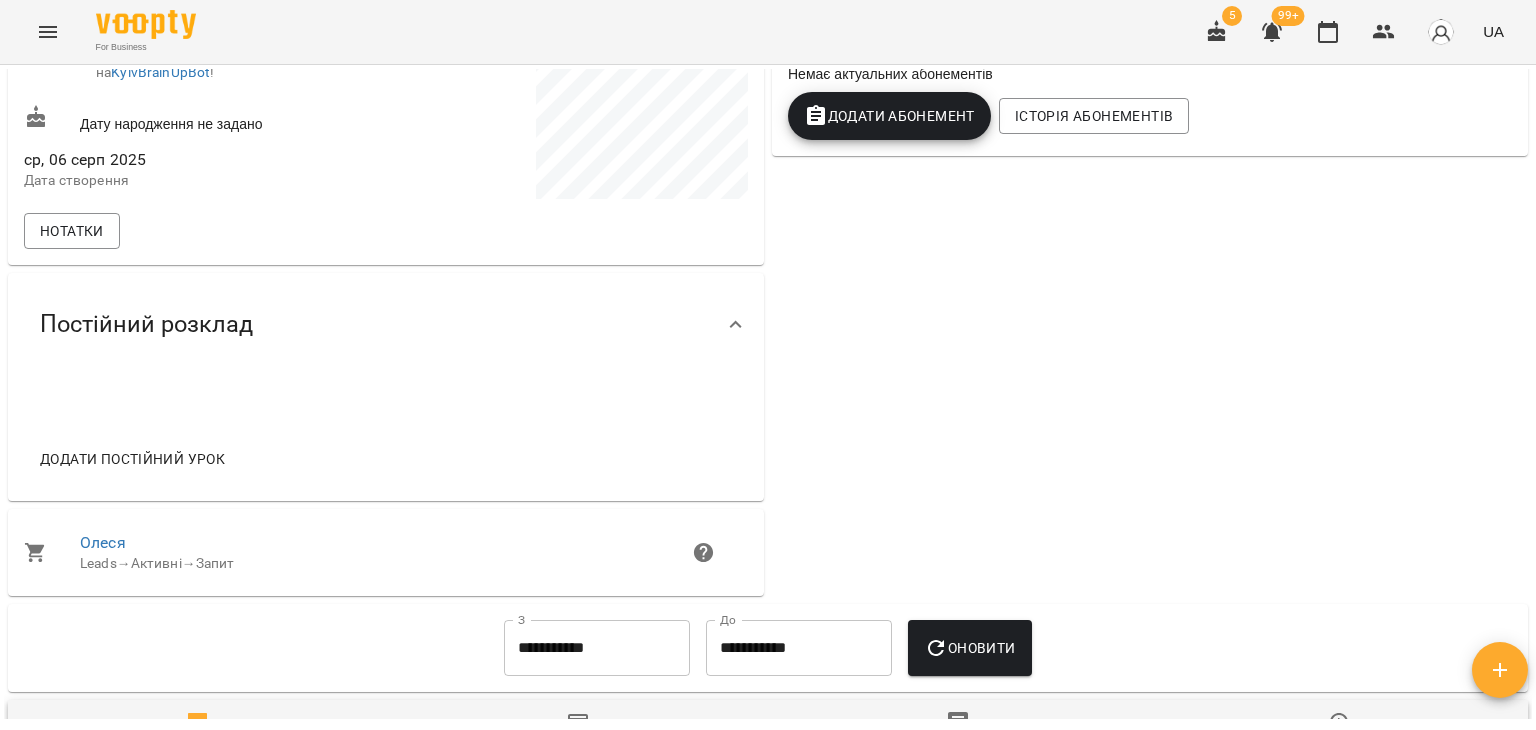 click on "Додати постійний урок" at bounding box center (132, 459) 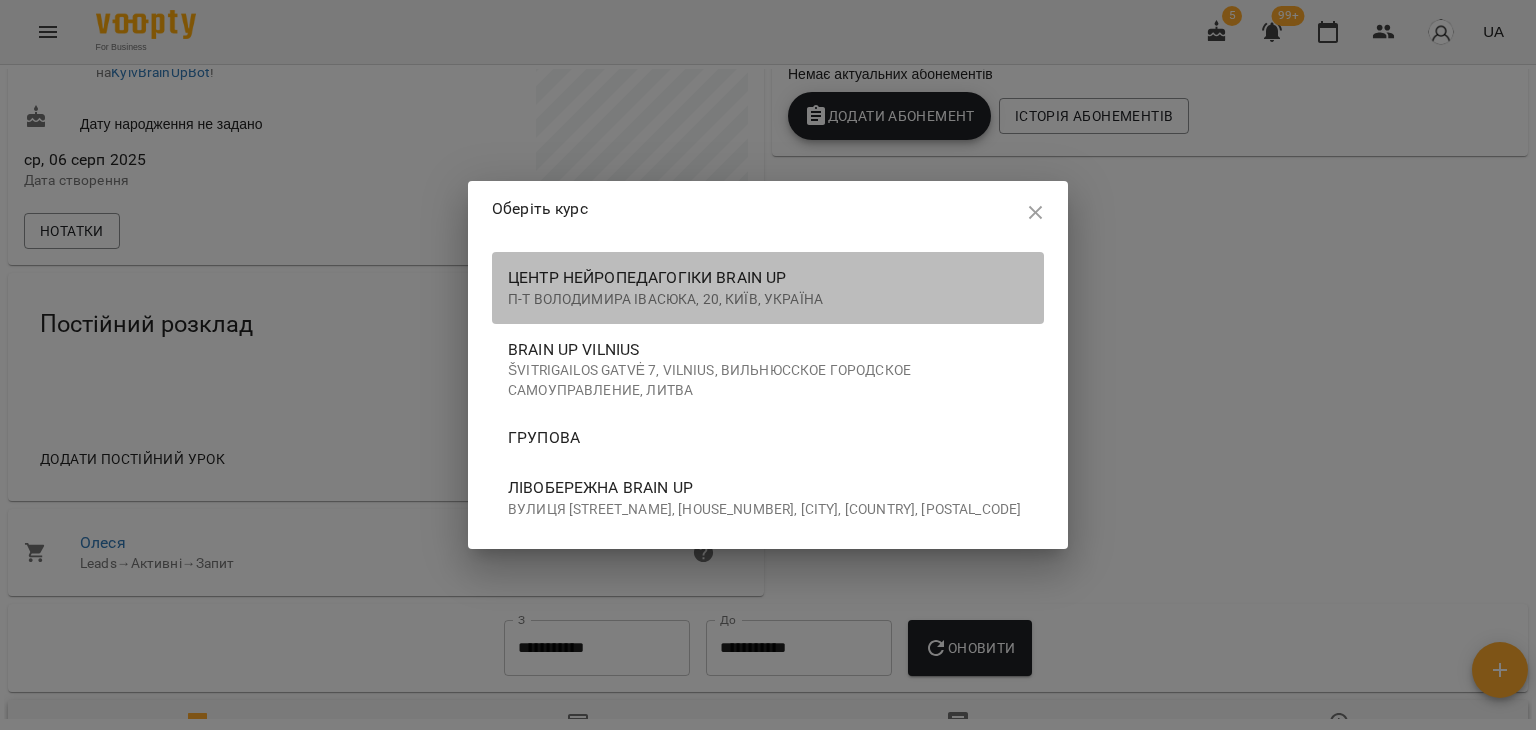 click on "п-т Володимира Івасюка, 20, Київ, Україна" at bounding box center [768, 300] 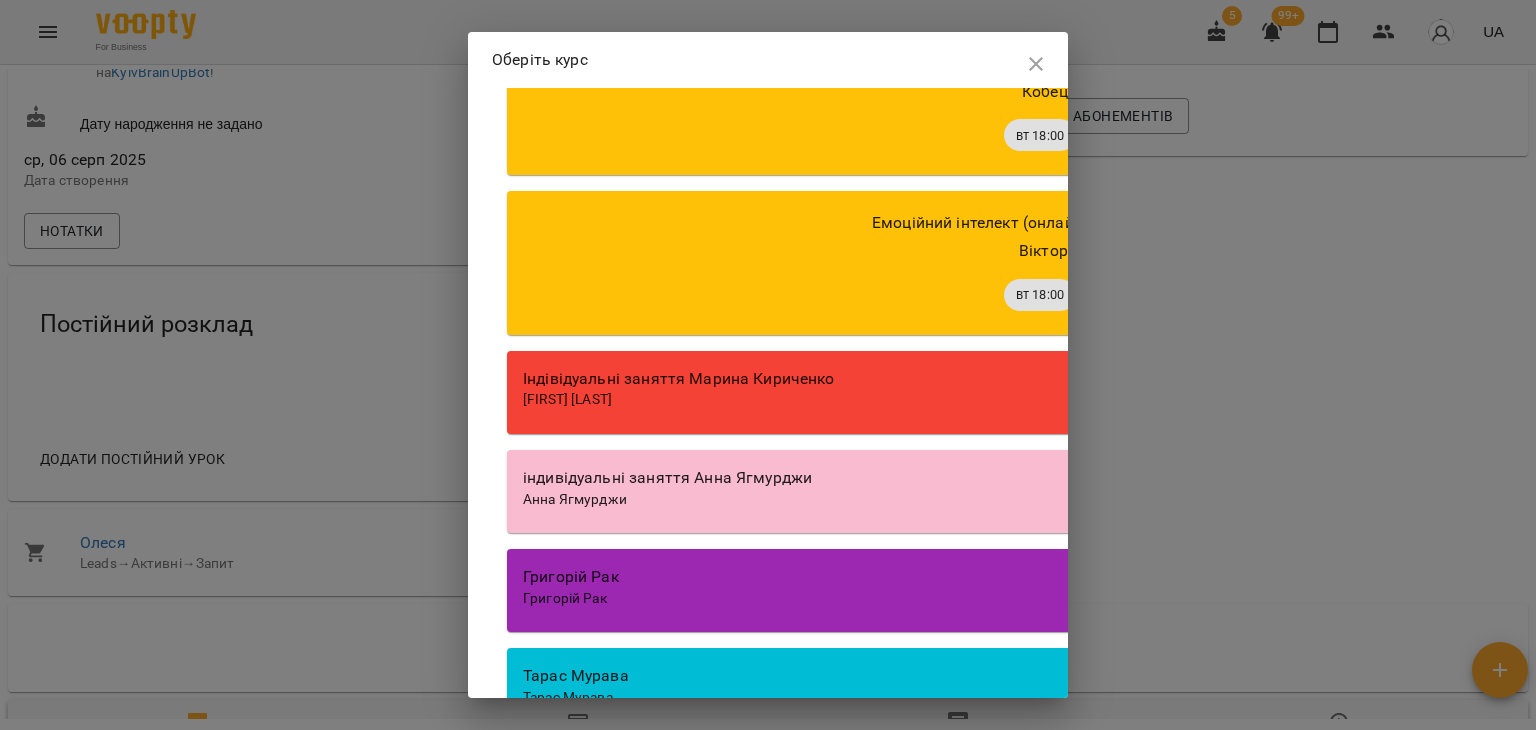 scroll, scrollTop: 600, scrollLeft: 0, axis: vertical 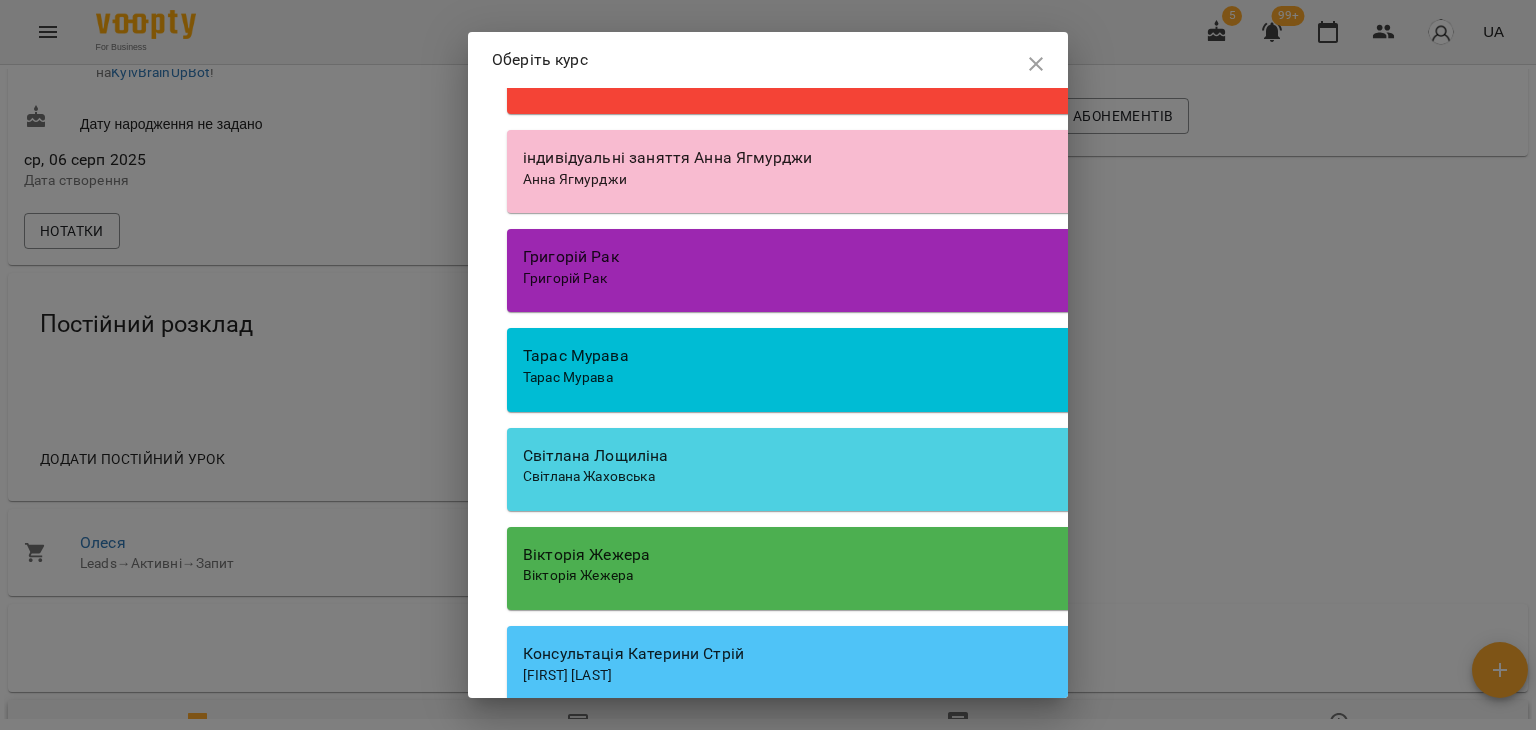 click on "[FIRST] [LAST] [FIRST] [LAST]" at bounding box center [1077, 369] 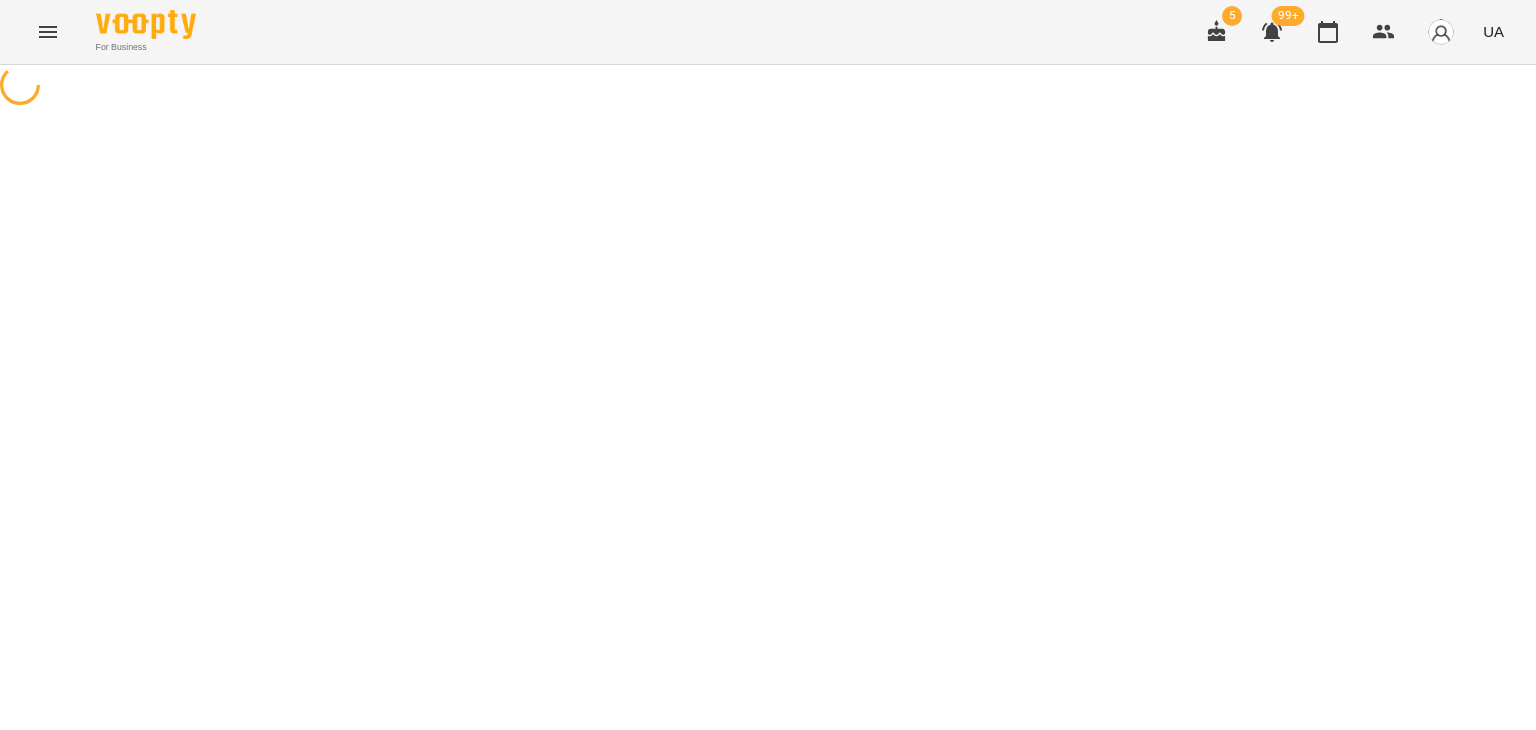 select on "**********" 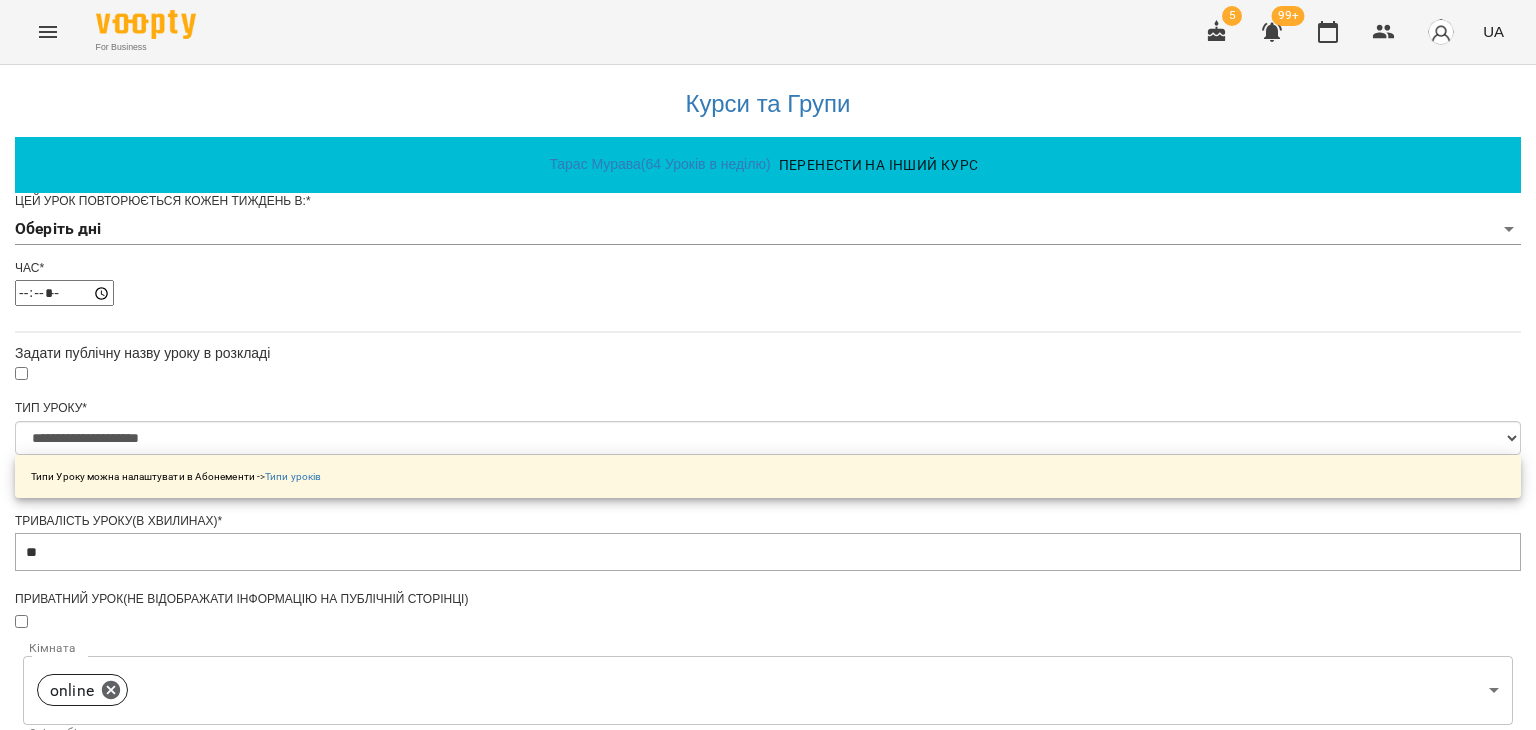 scroll, scrollTop: 0, scrollLeft: 0, axis: both 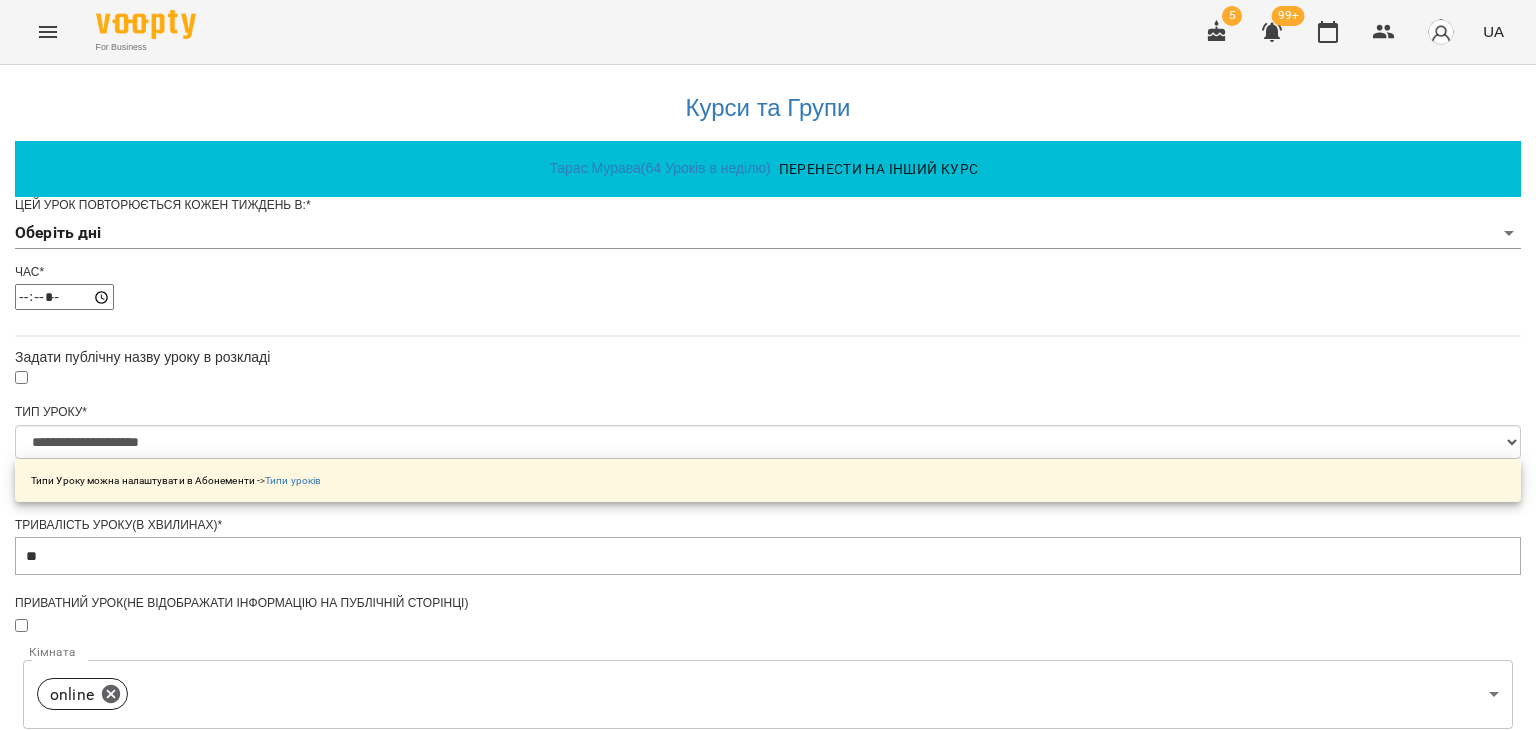 click on "**********" at bounding box center [768, 644] 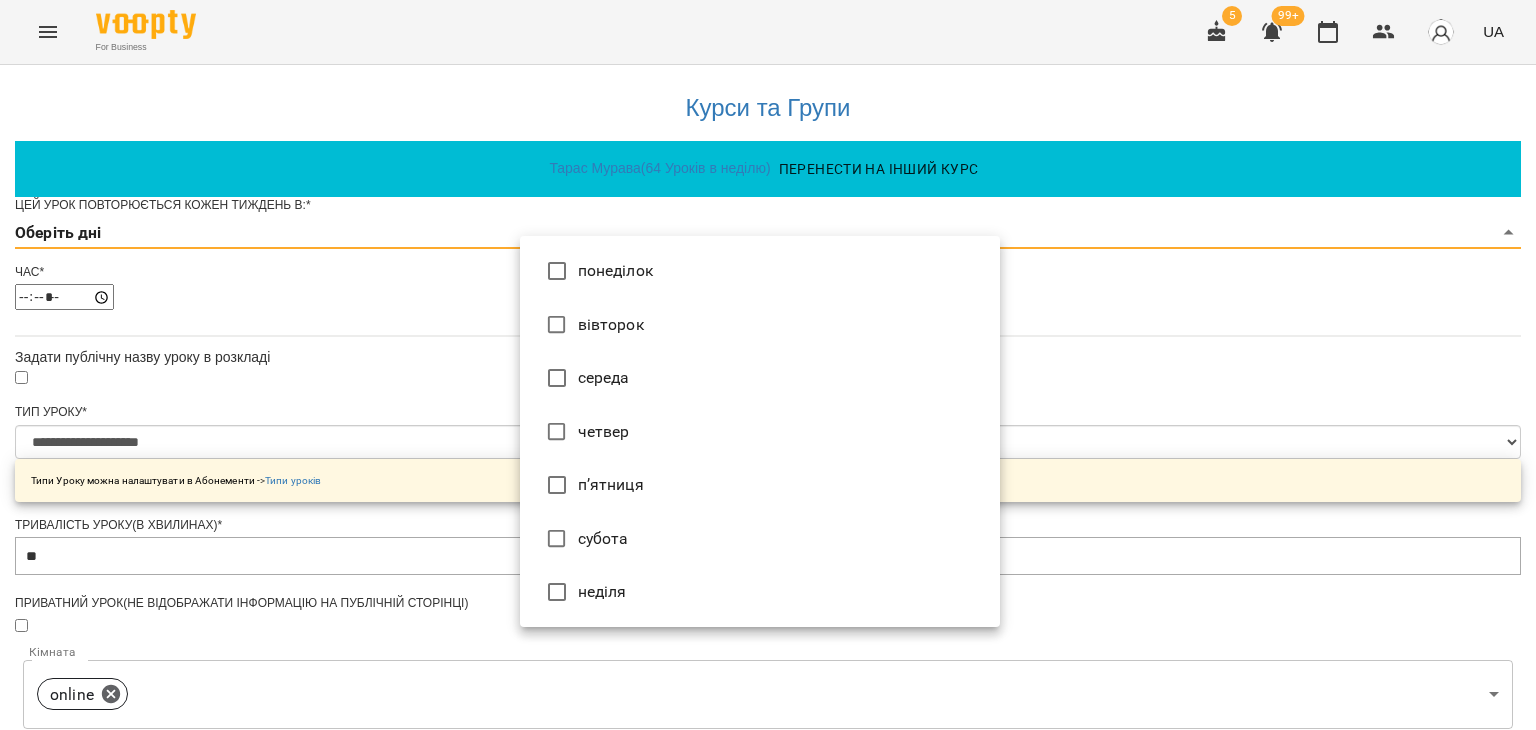 click on "вівторок" at bounding box center (760, 325) 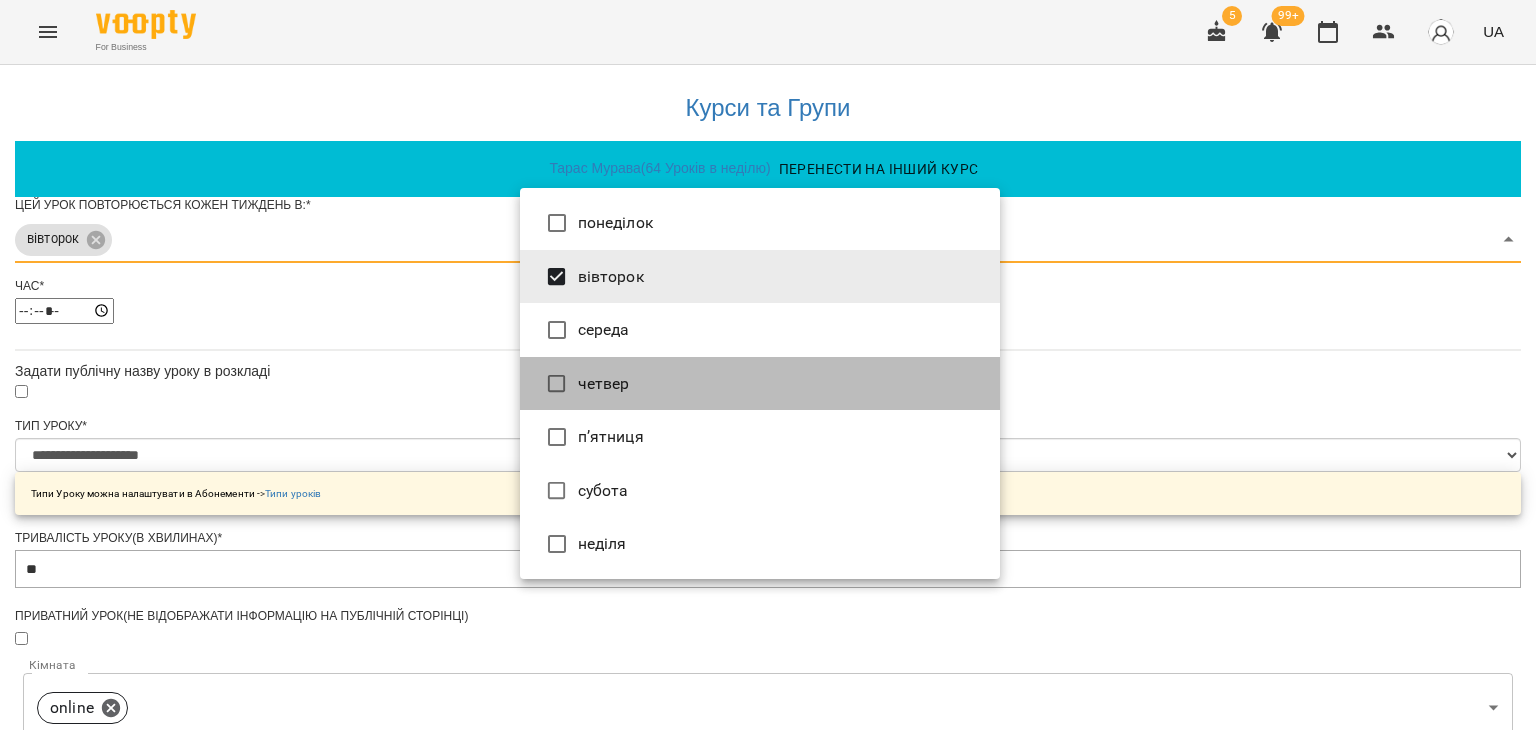 click on "четвер" at bounding box center (760, 384) 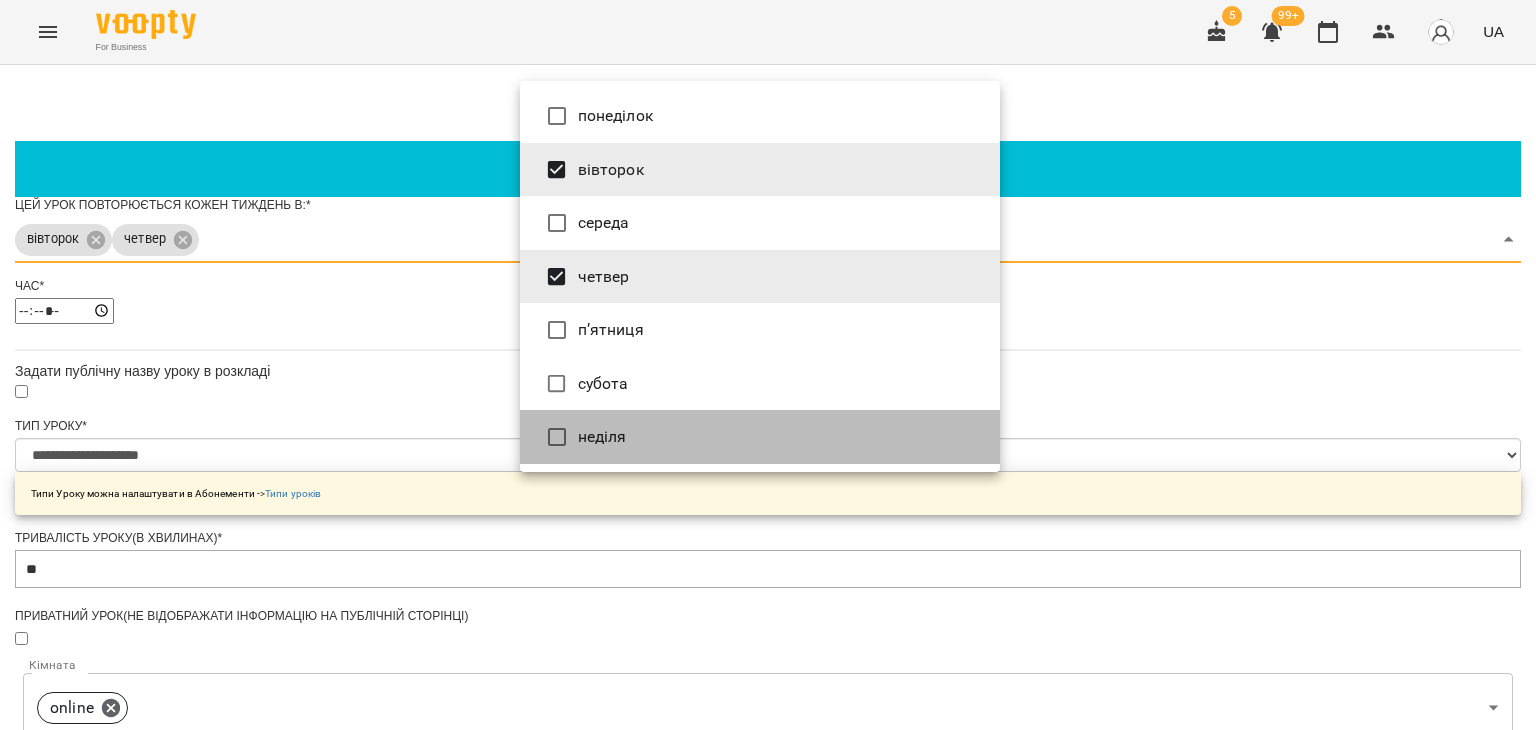 click on "неділя" at bounding box center [760, 437] 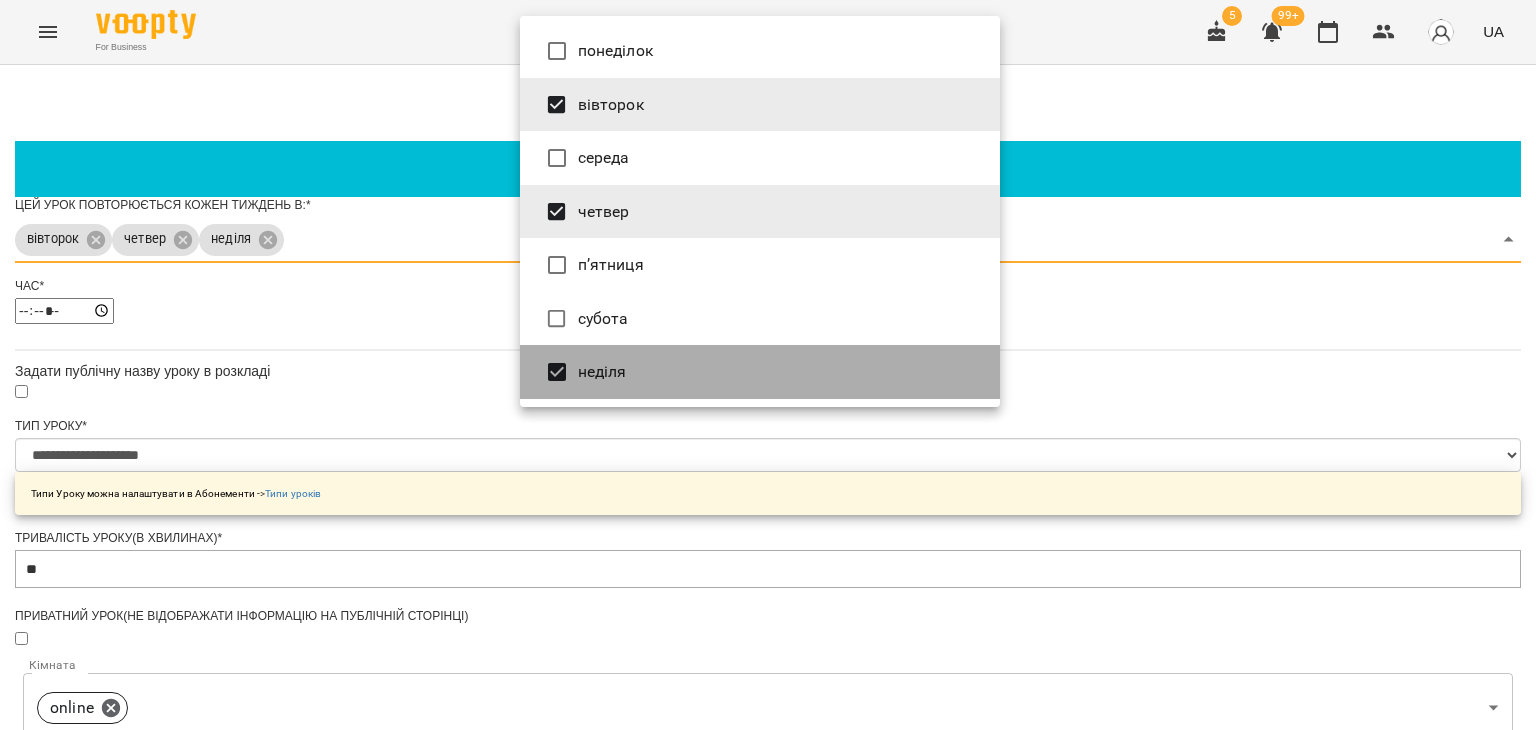 drag, startPoint x: 600, startPoint y: 381, endPoint x: 580, endPoint y: 309, distance: 74.726166 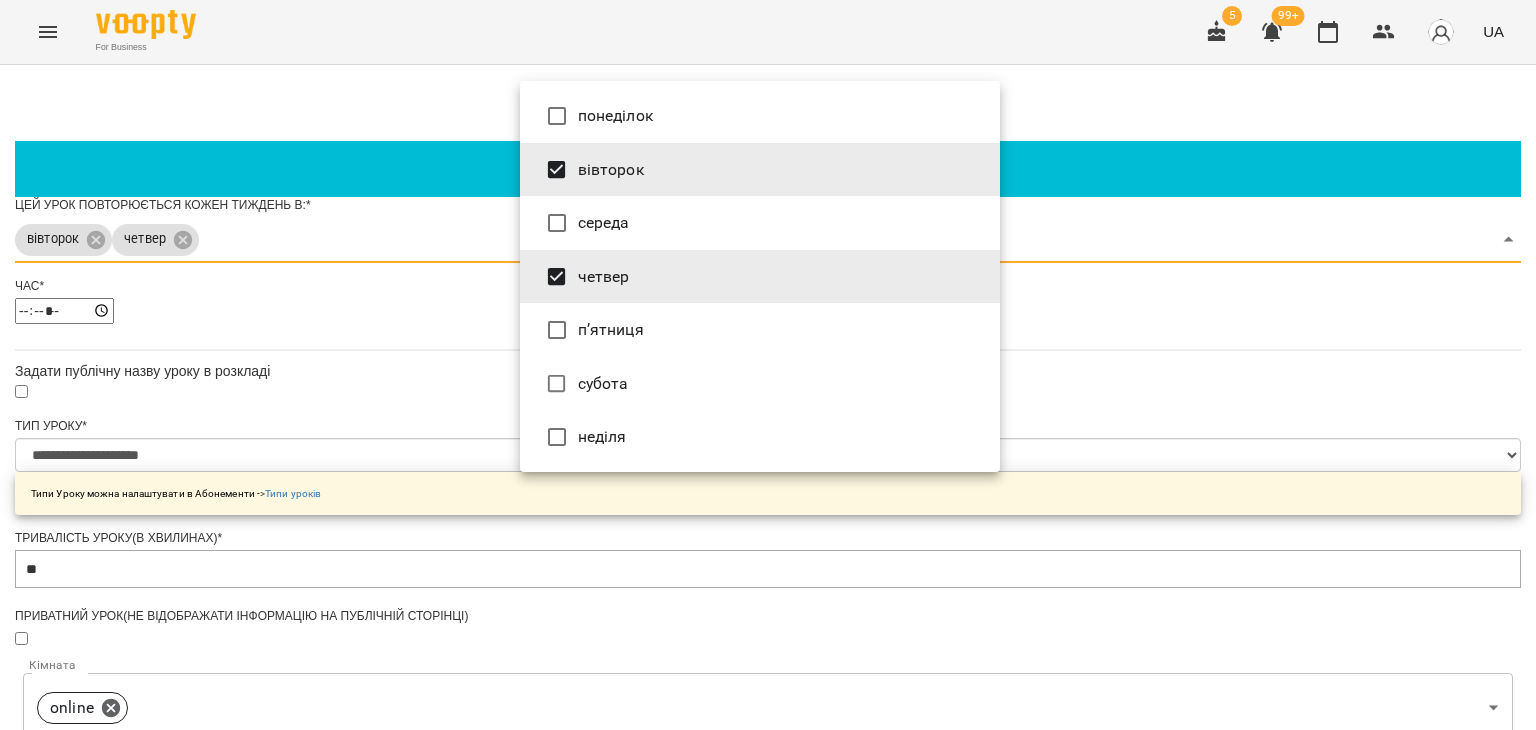 click on "п’ятниця" at bounding box center [760, 330] 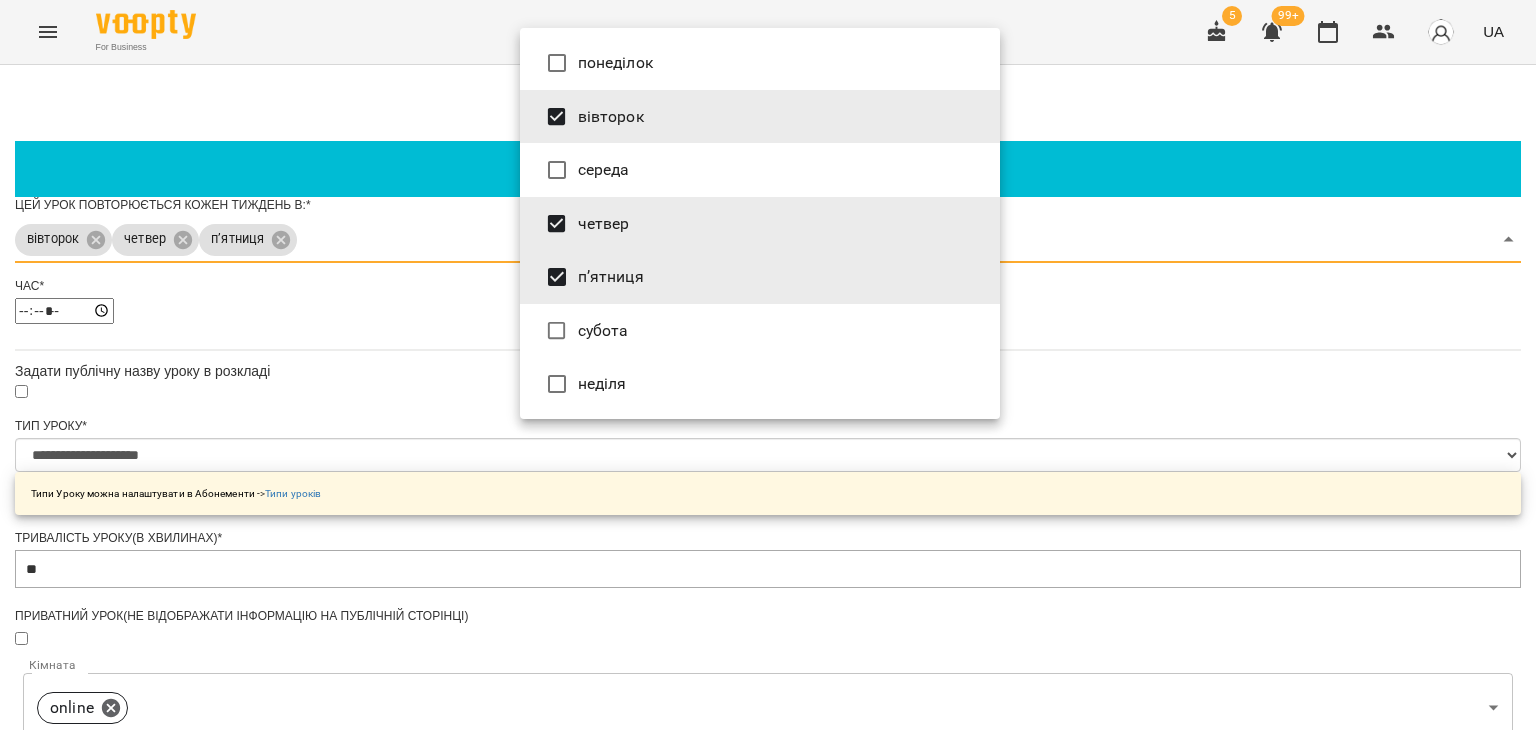 click at bounding box center (768, 365) 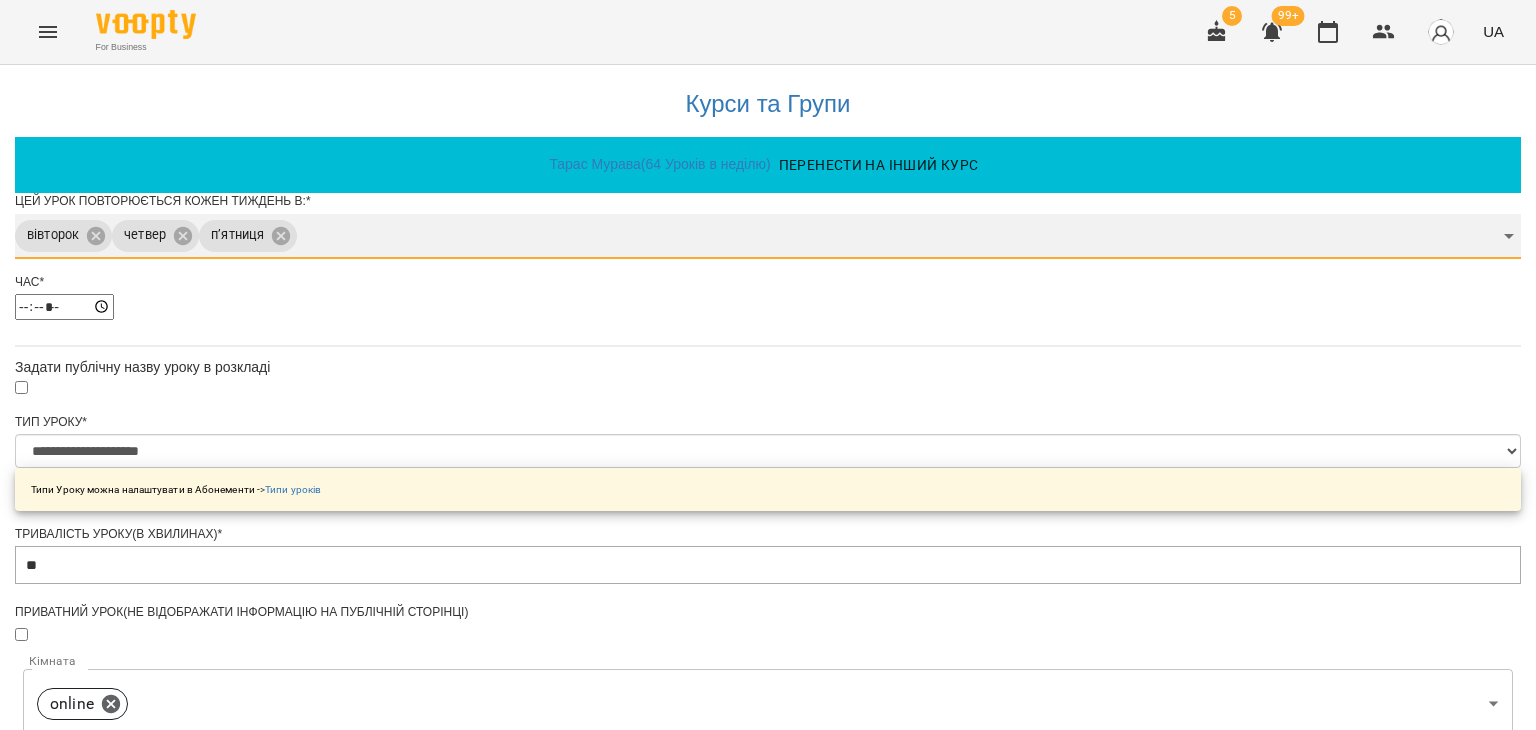 scroll, scrollTop: 671, scrollLeft: 0, axis: vertical 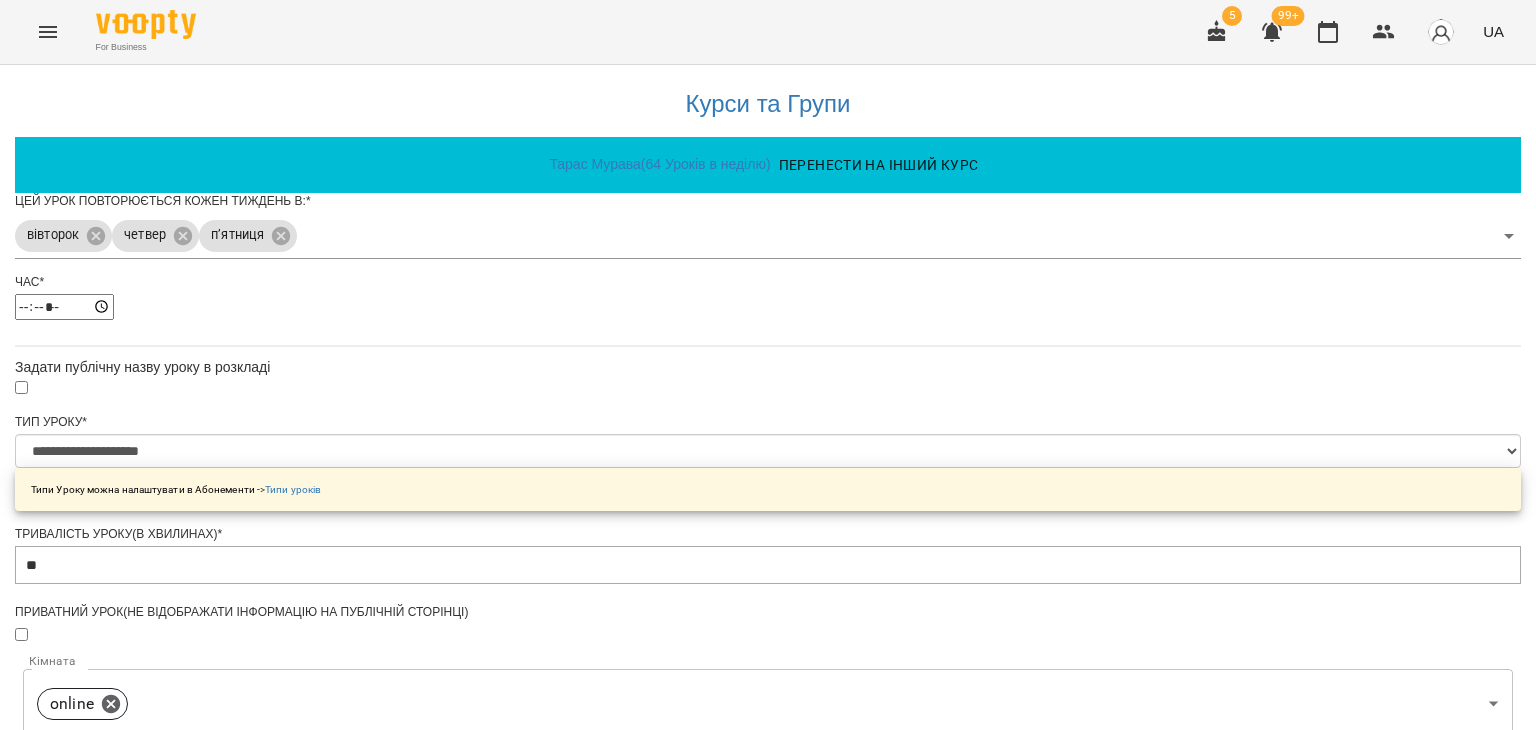 click on "Зберегти" at bounding box center (768, 1327) 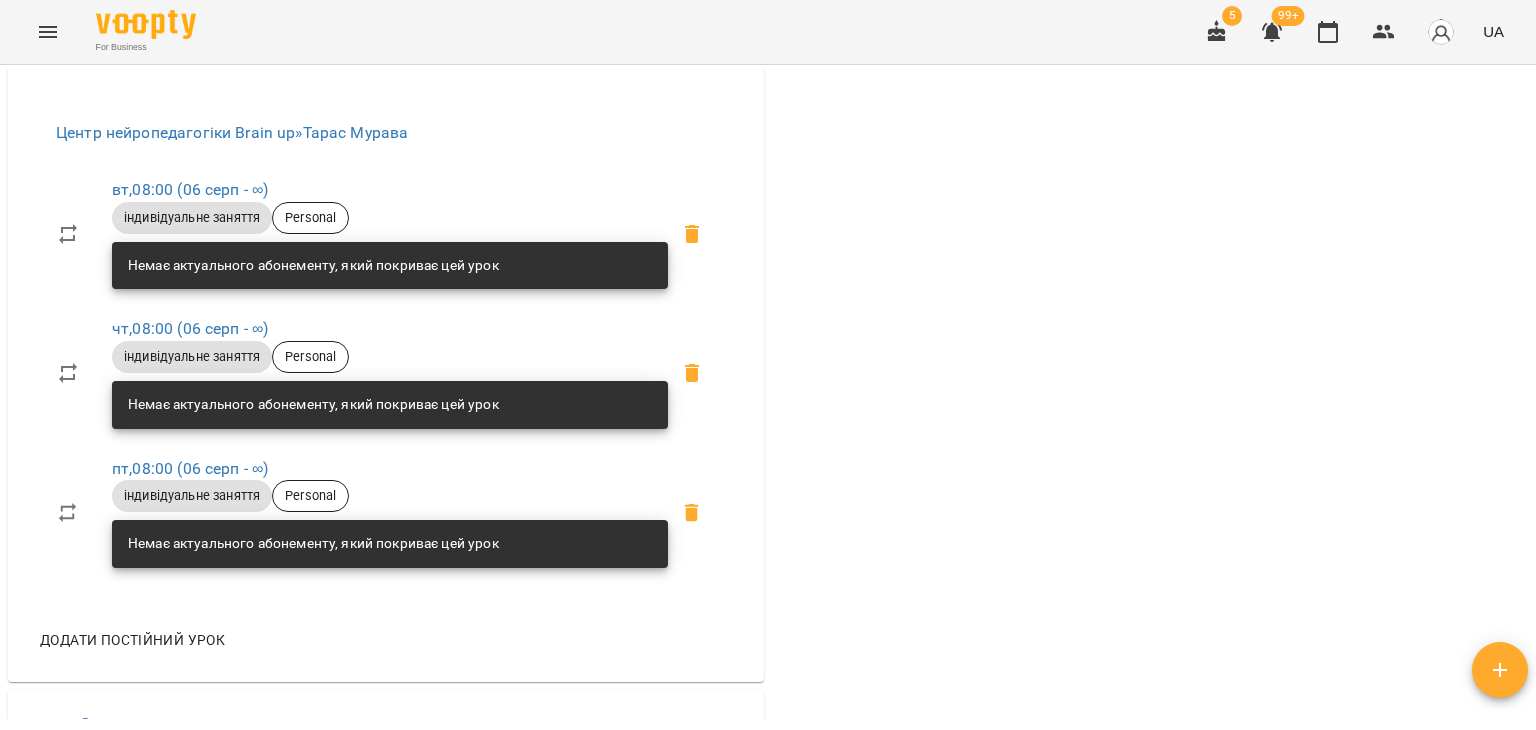 scroll, scrollTop: 1300, scrollLeft: 0, axis: vertical 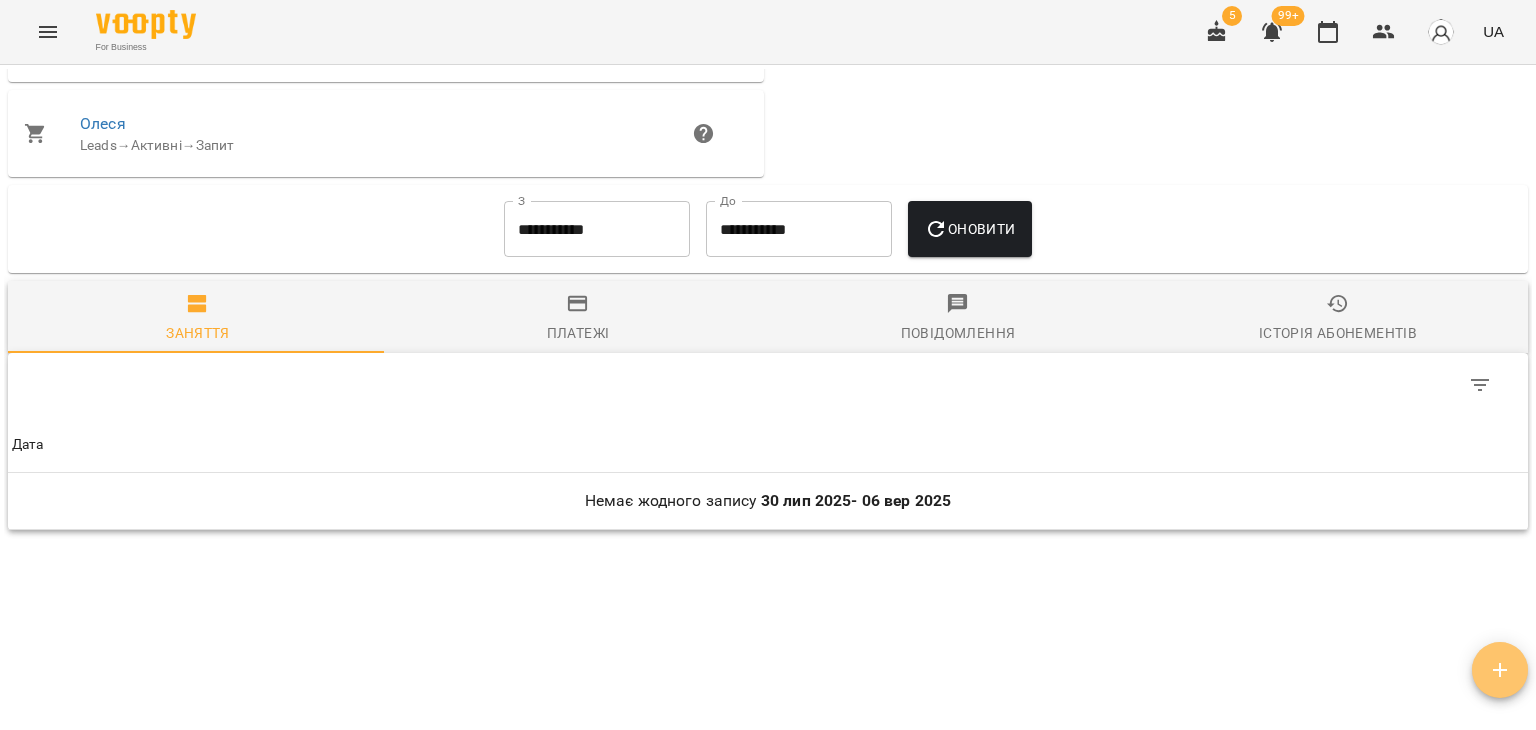 click at bounding box center [1500, 670] 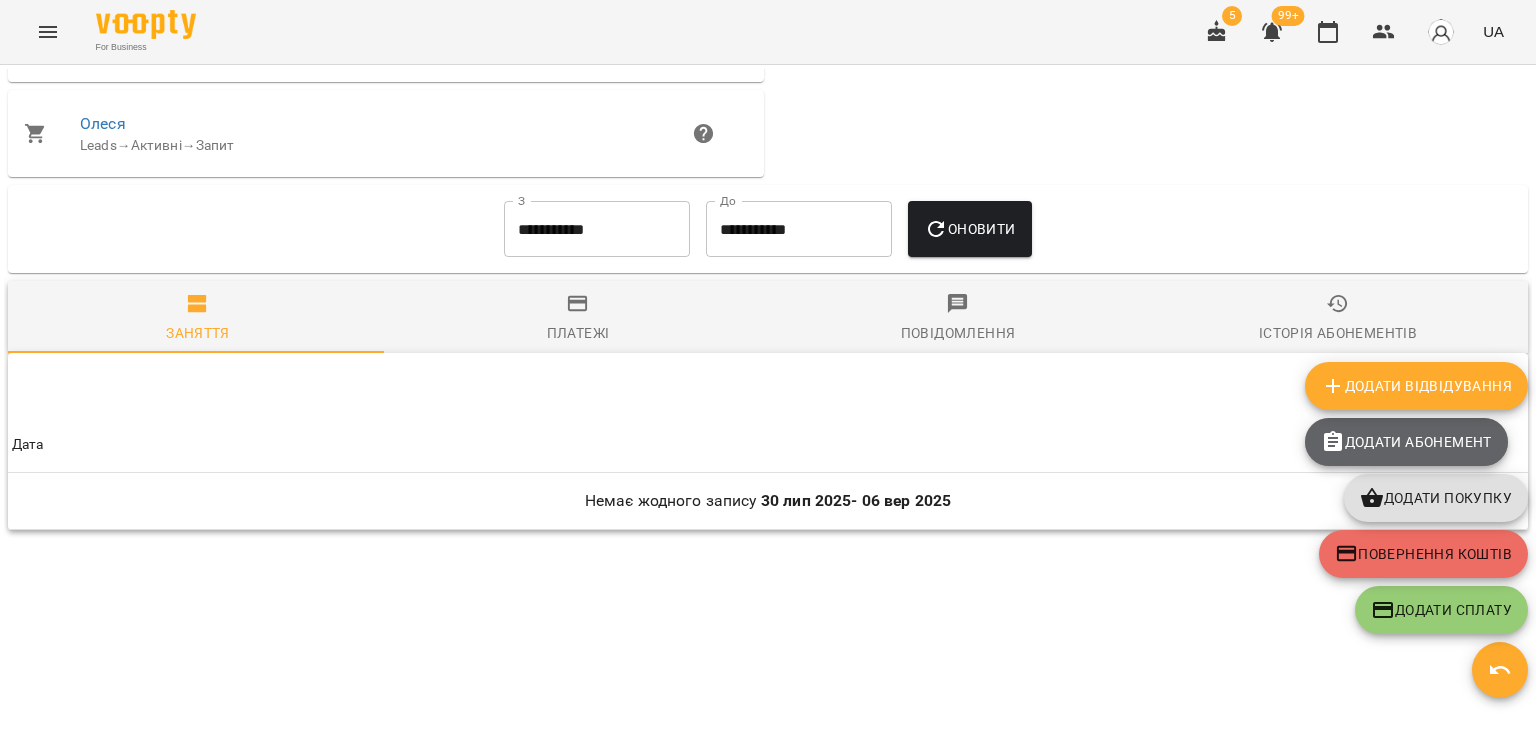 click on "Додати Абонемент" at bounding box center [1406, 442] 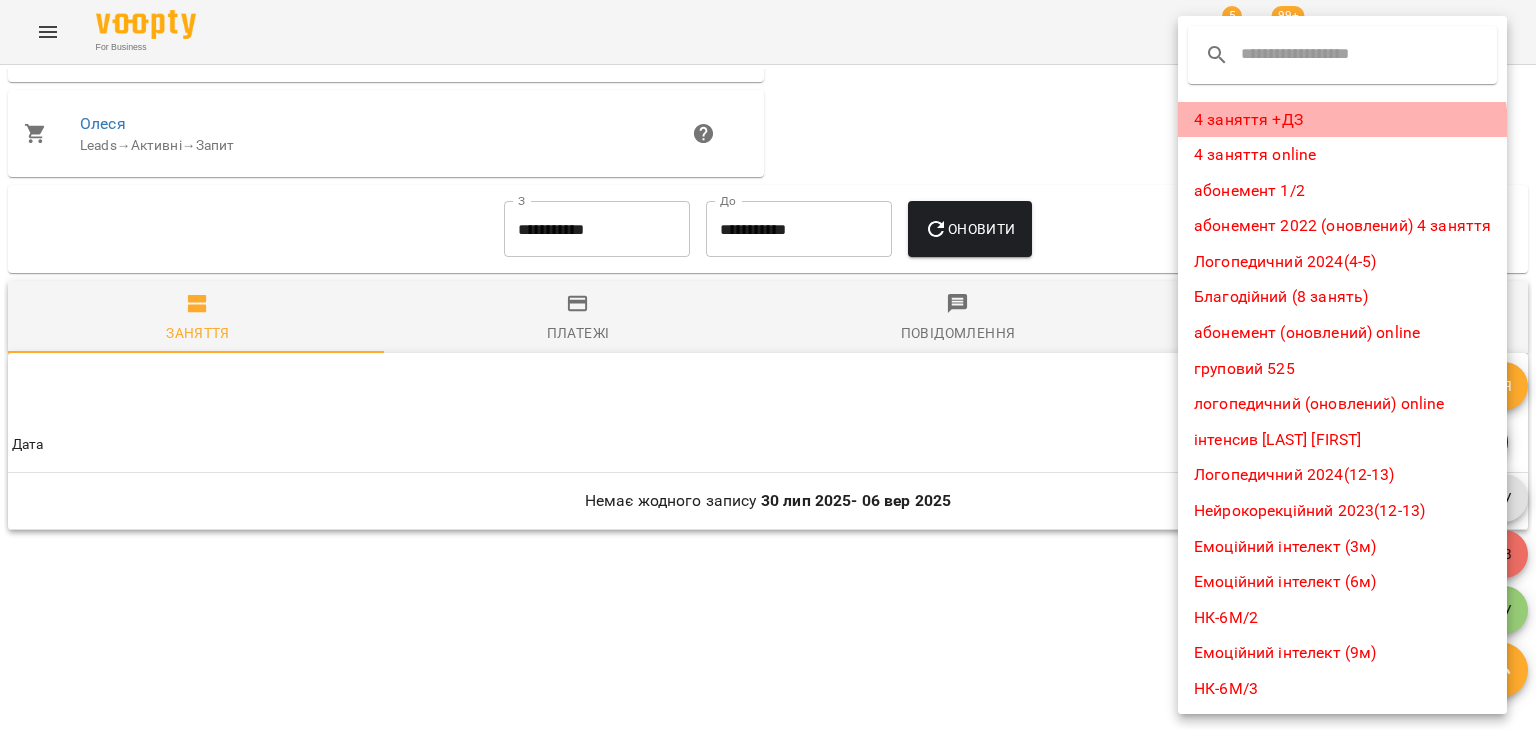 click on "4 заняття +ДЗ" at bounding box center [1342, 120] 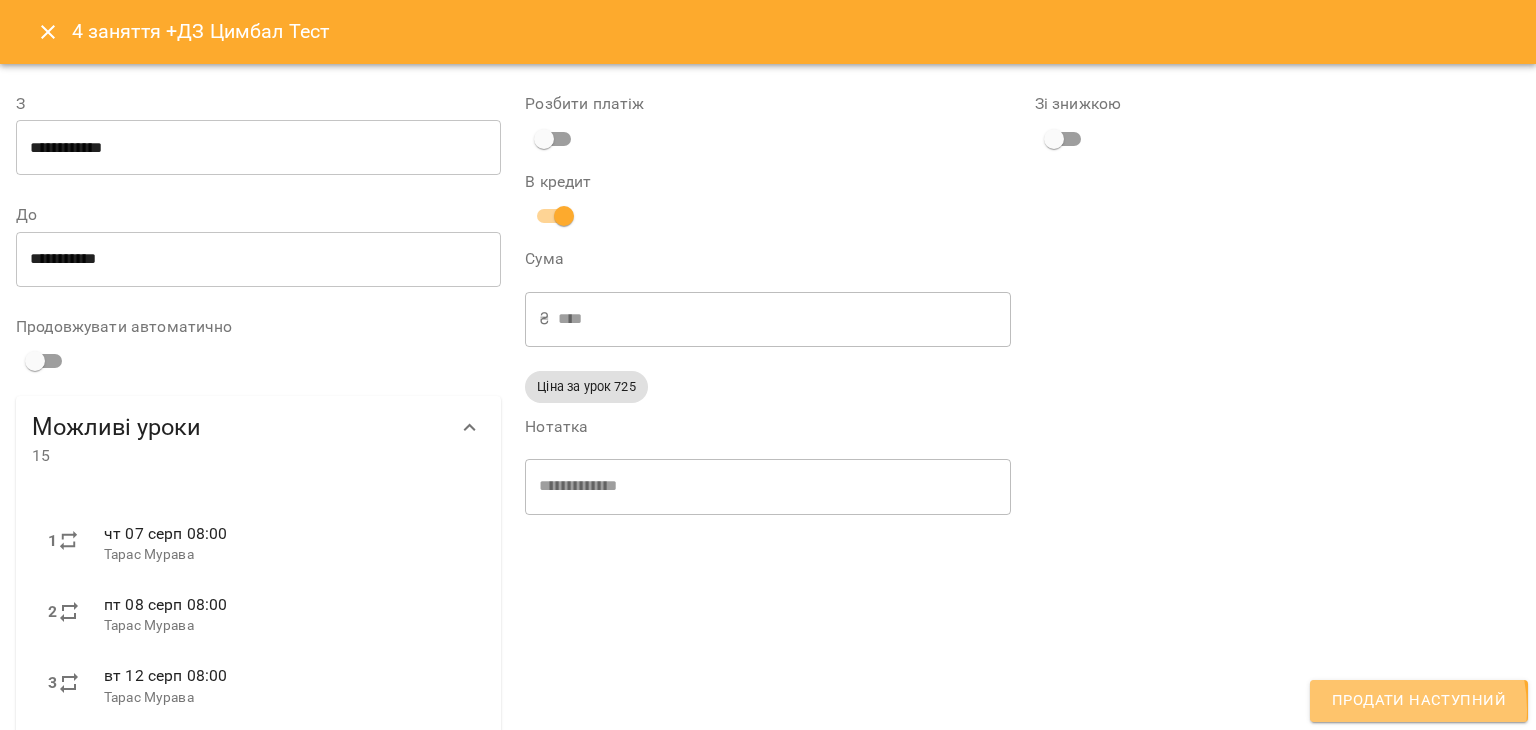 click on "Продати наступний" at bounding box center [1419, 701] 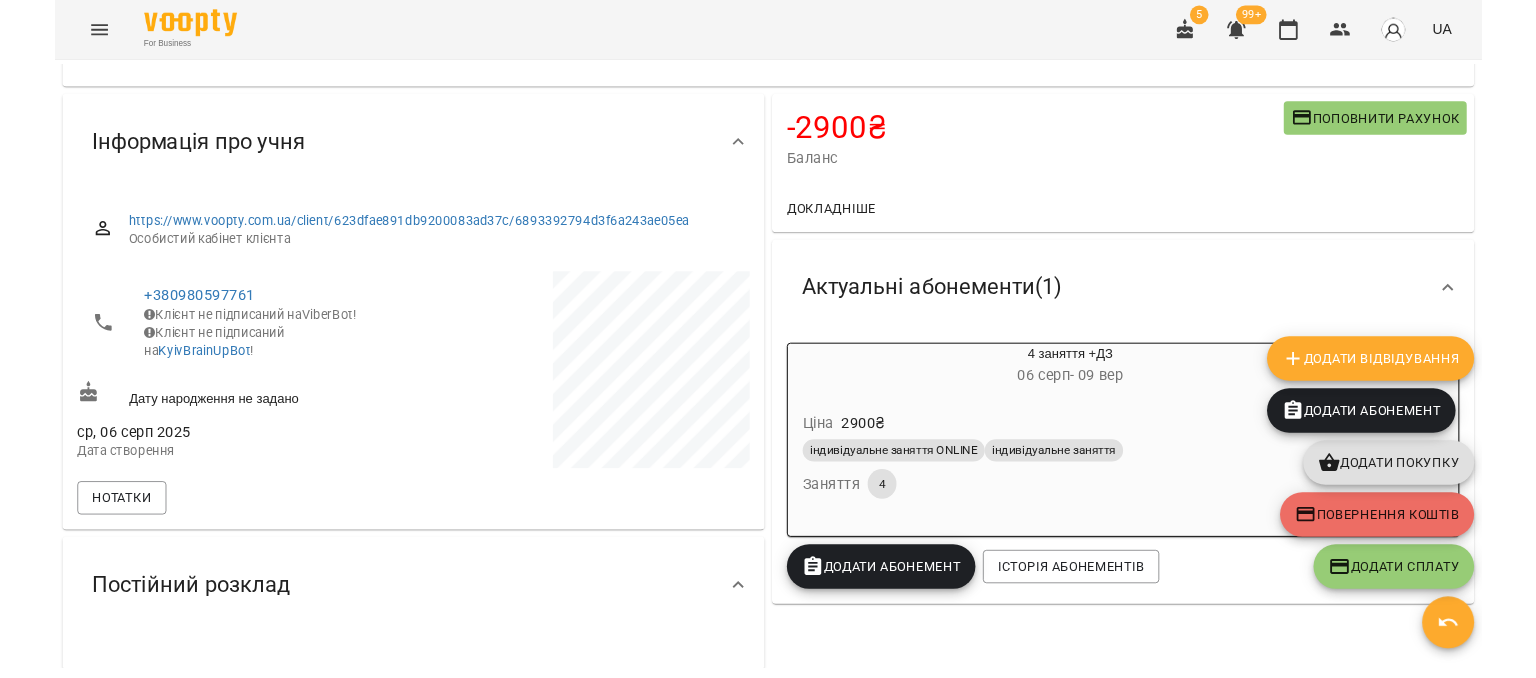 scroll, scrollTop: 94, scrollLeft: 0, axis: vertical 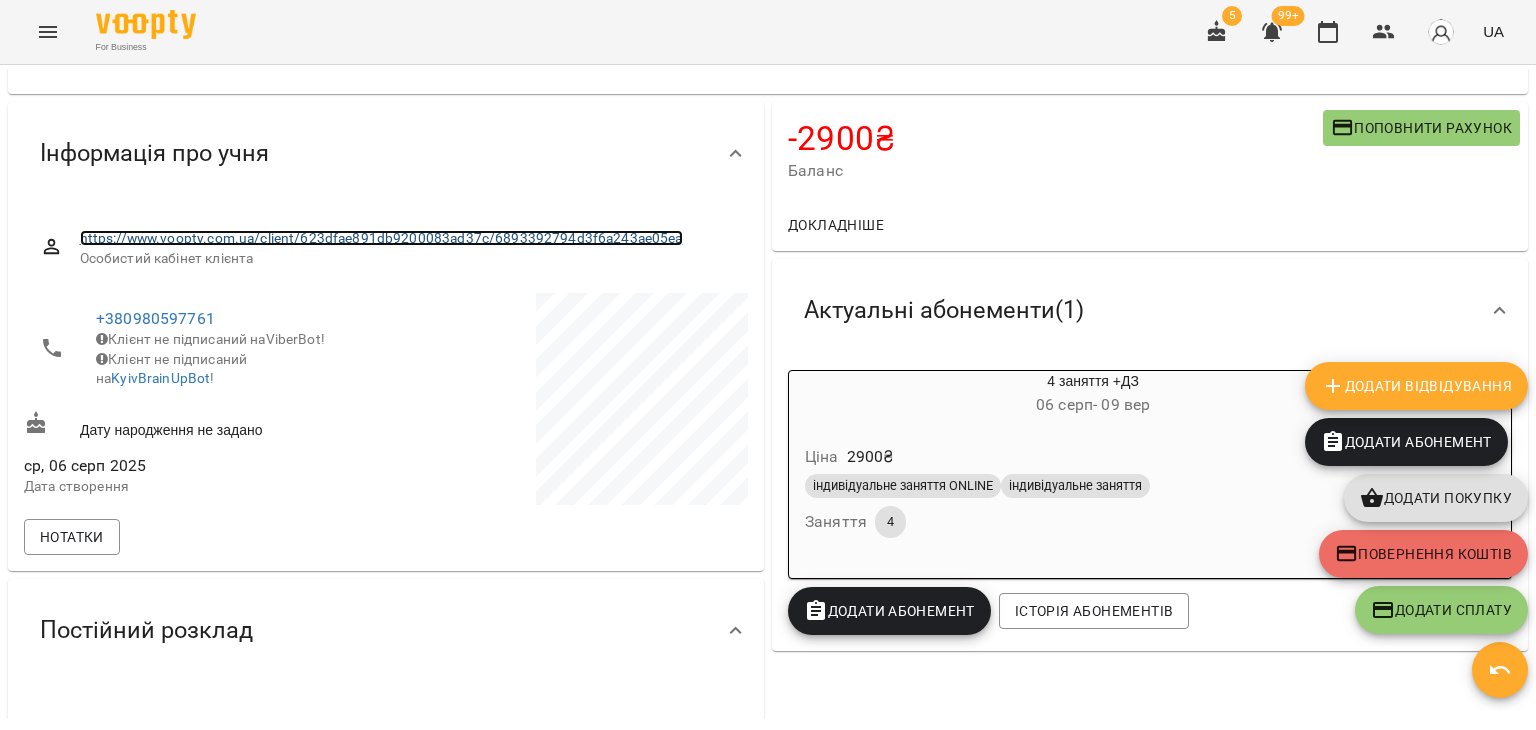 click on "https://www.voopty.com.ua/client/623dfae891db9200083ad37c/6893392794d3f6a243ae05ea" at bounding box center (381, 238) 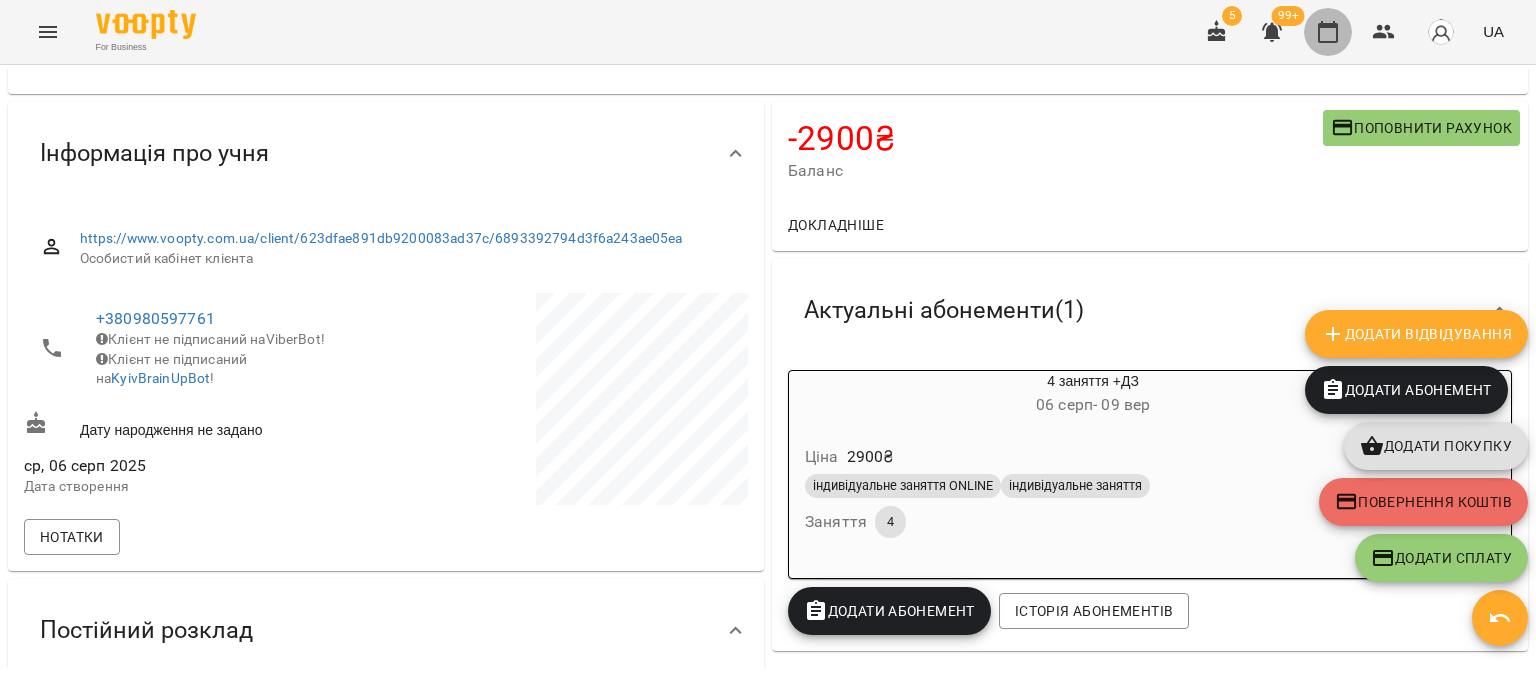 click 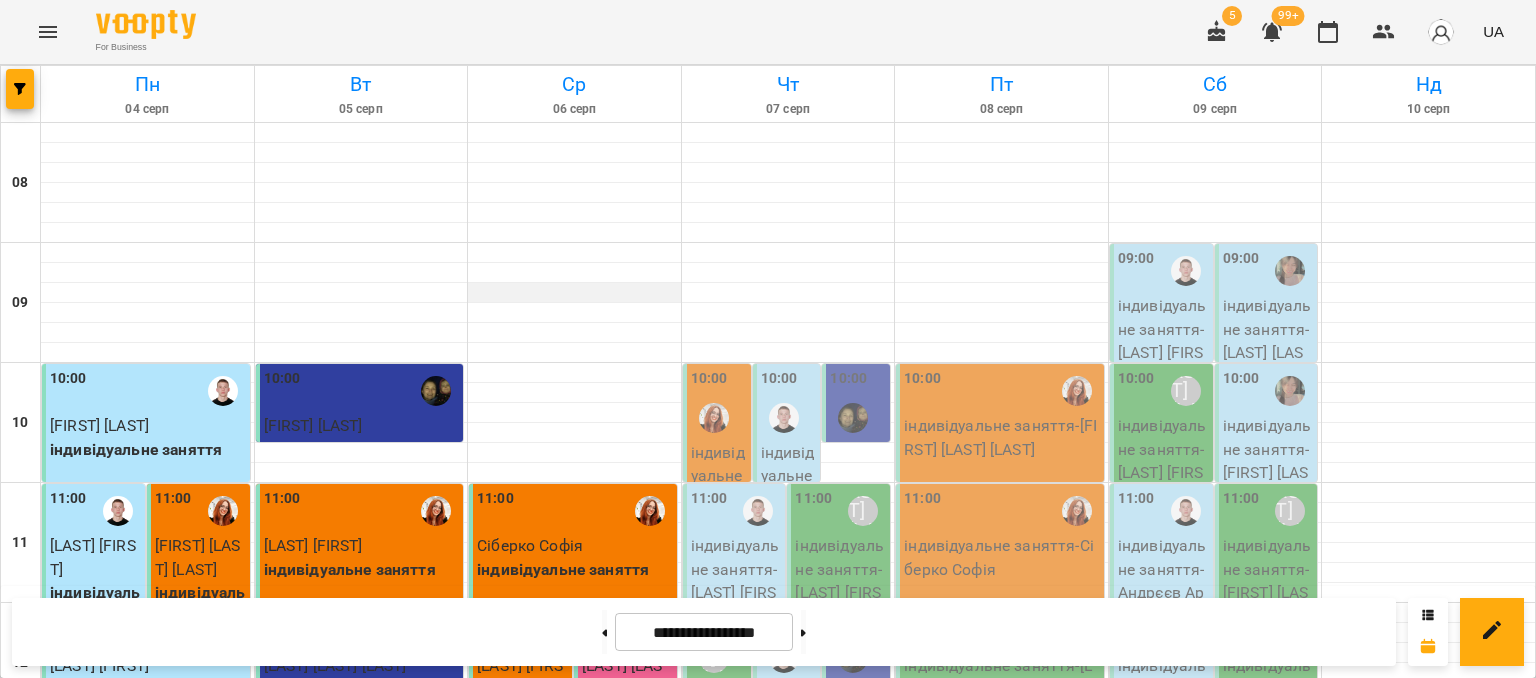scroll, scrollTop: 0, scrollLeft: 0, axis: both 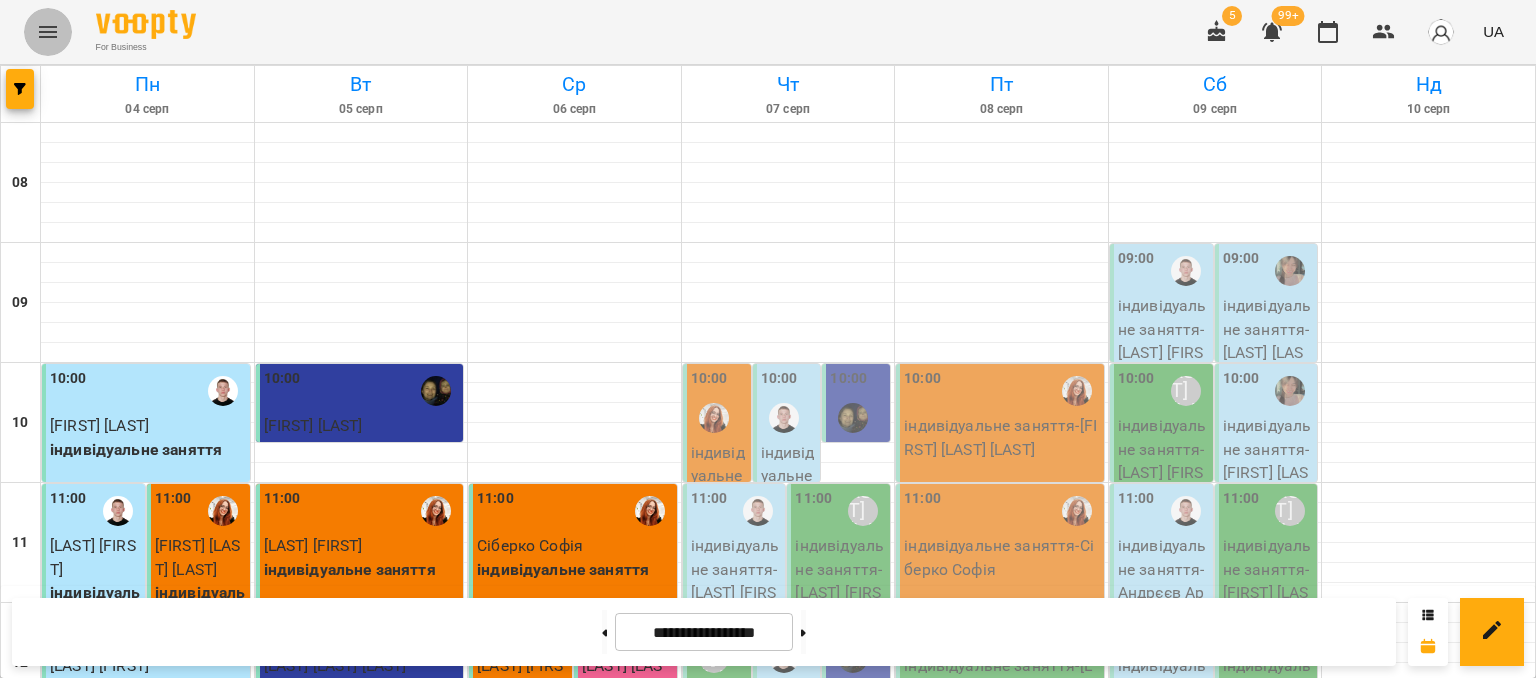 click 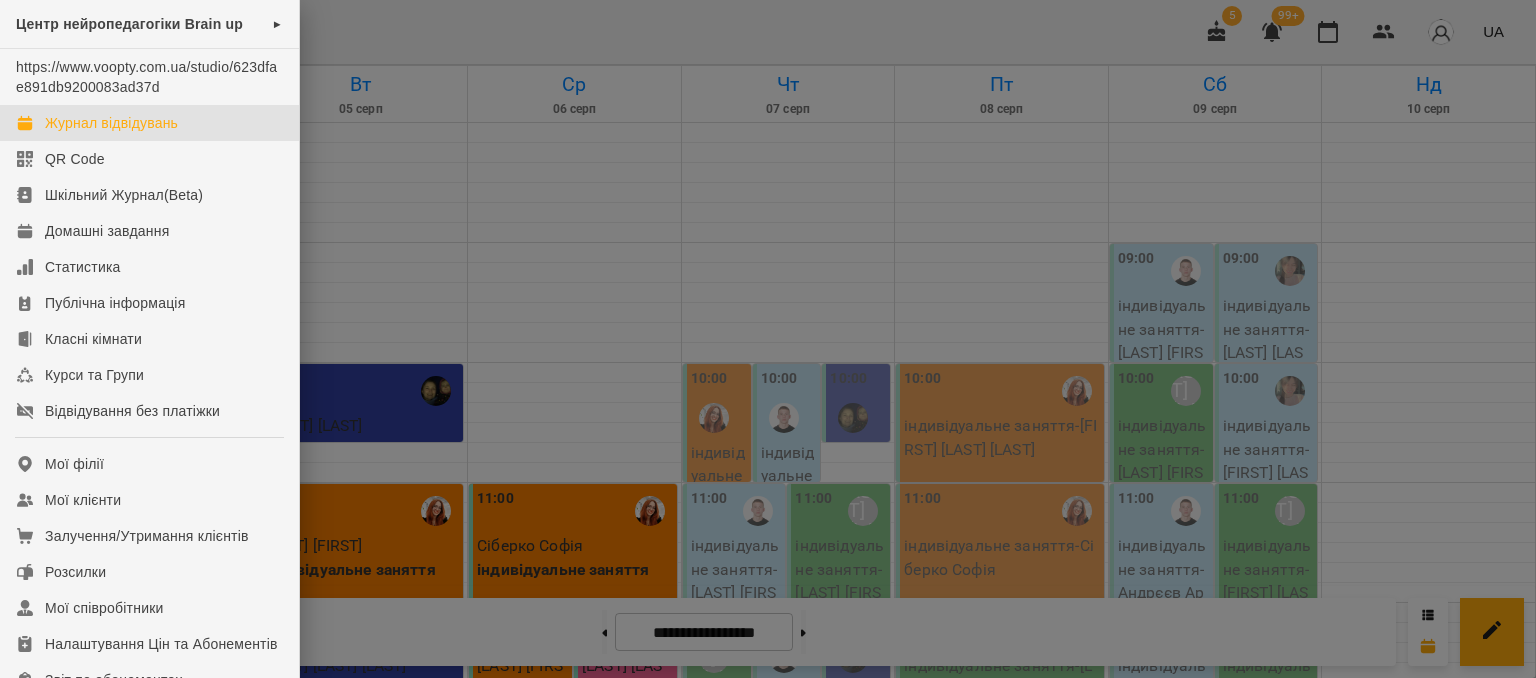 click at bounding box center (768, 339) 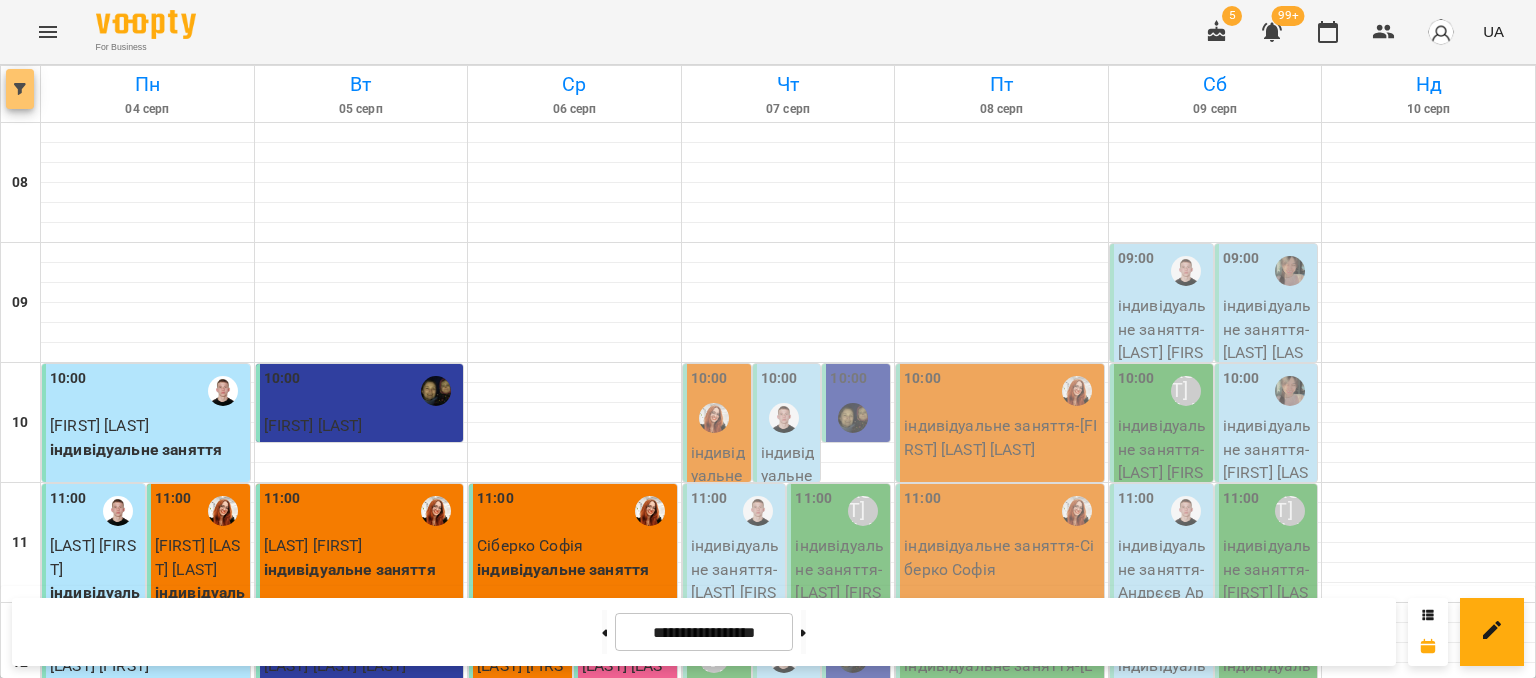 click 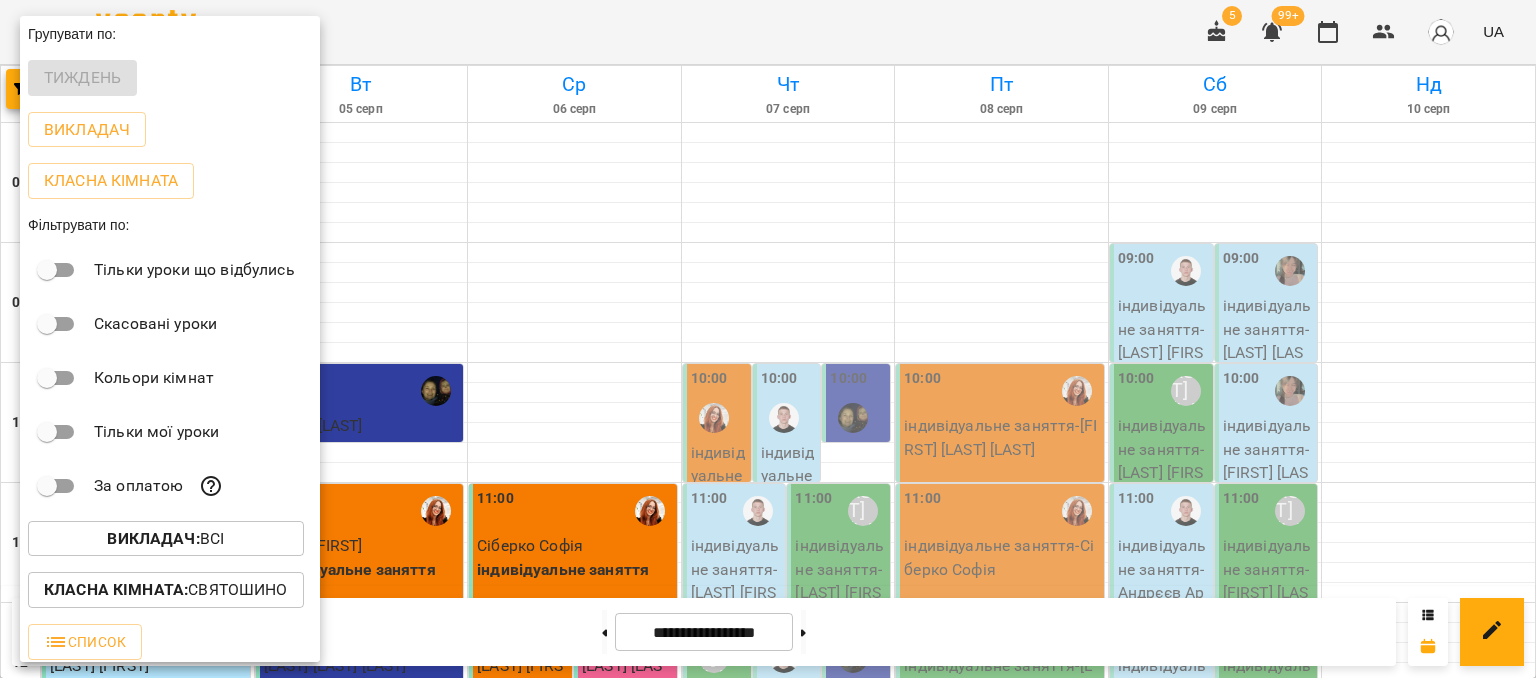 click on "Класна кімната :  Святошино" at bounding box center [166, 590] 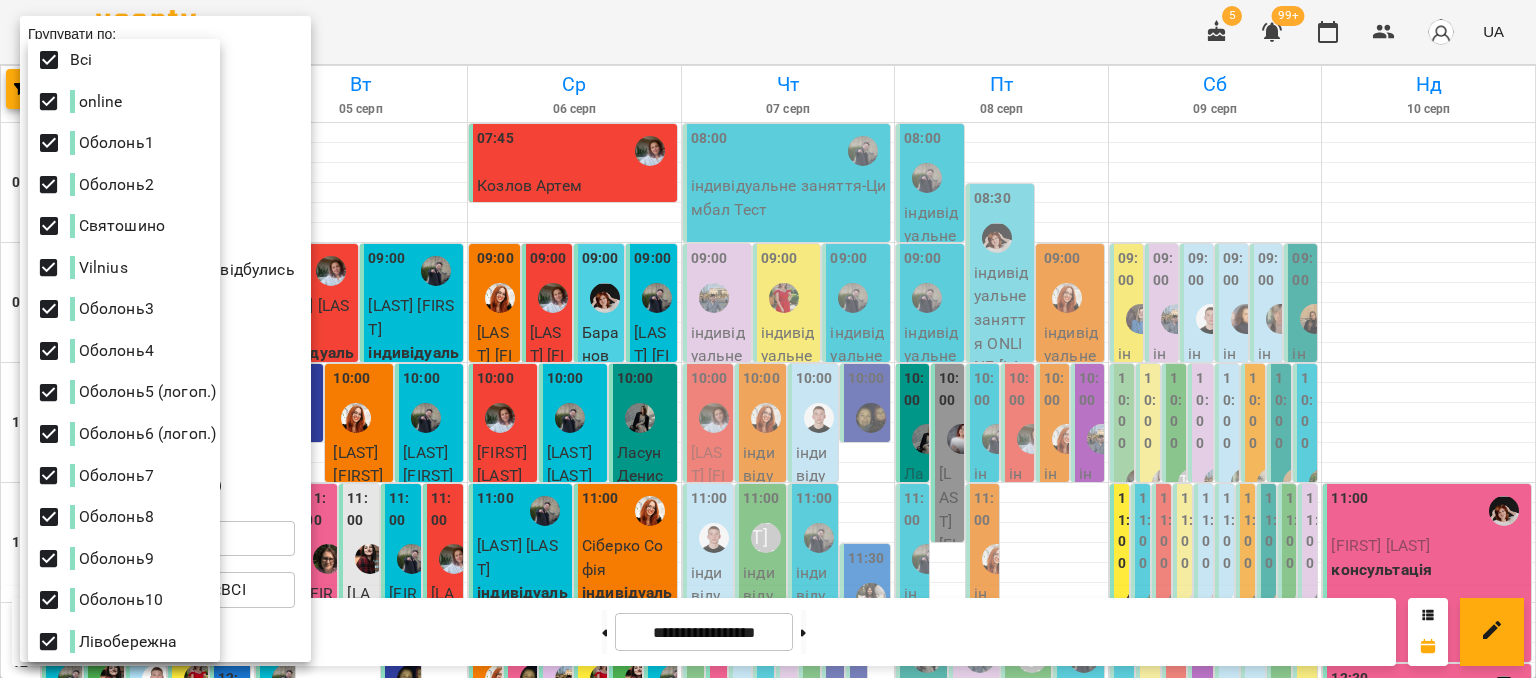 click at bounding box center (768, 339) 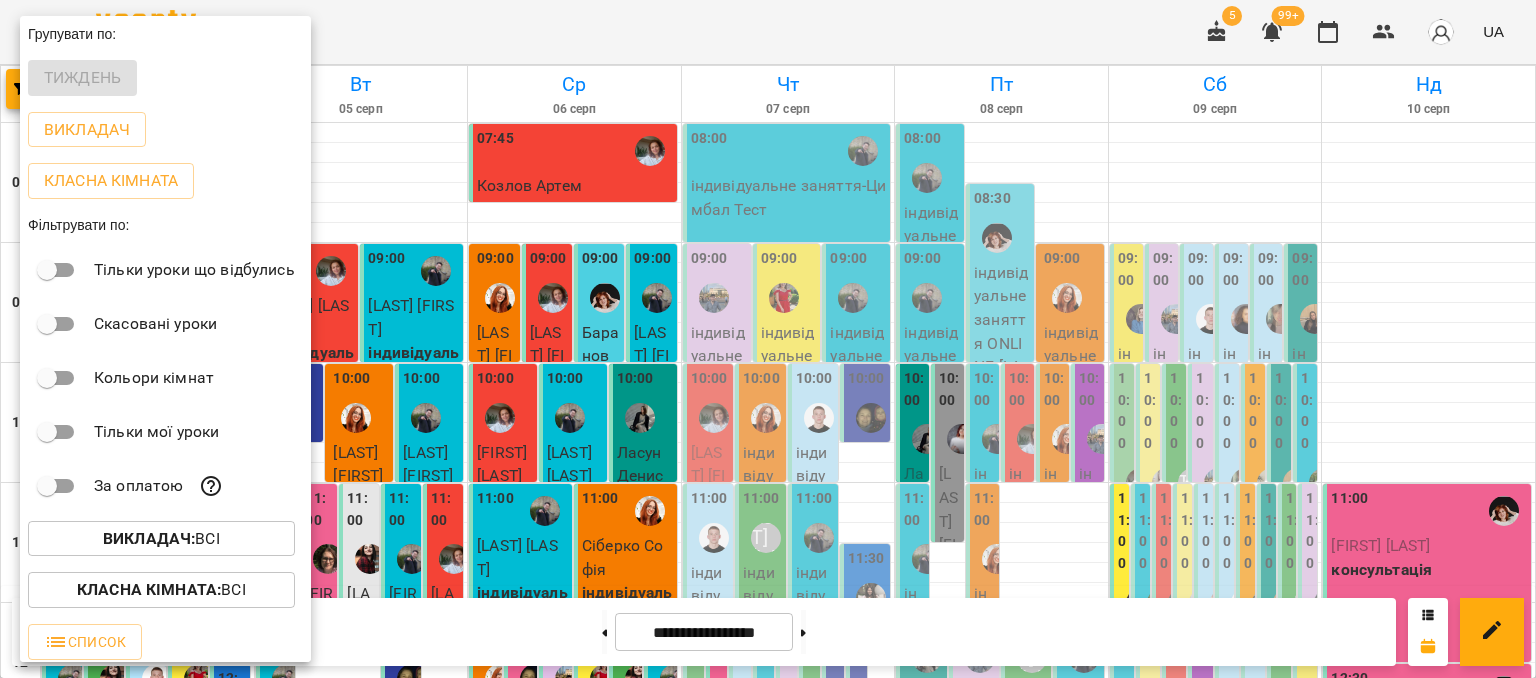 click at bounding box center [768, 339] 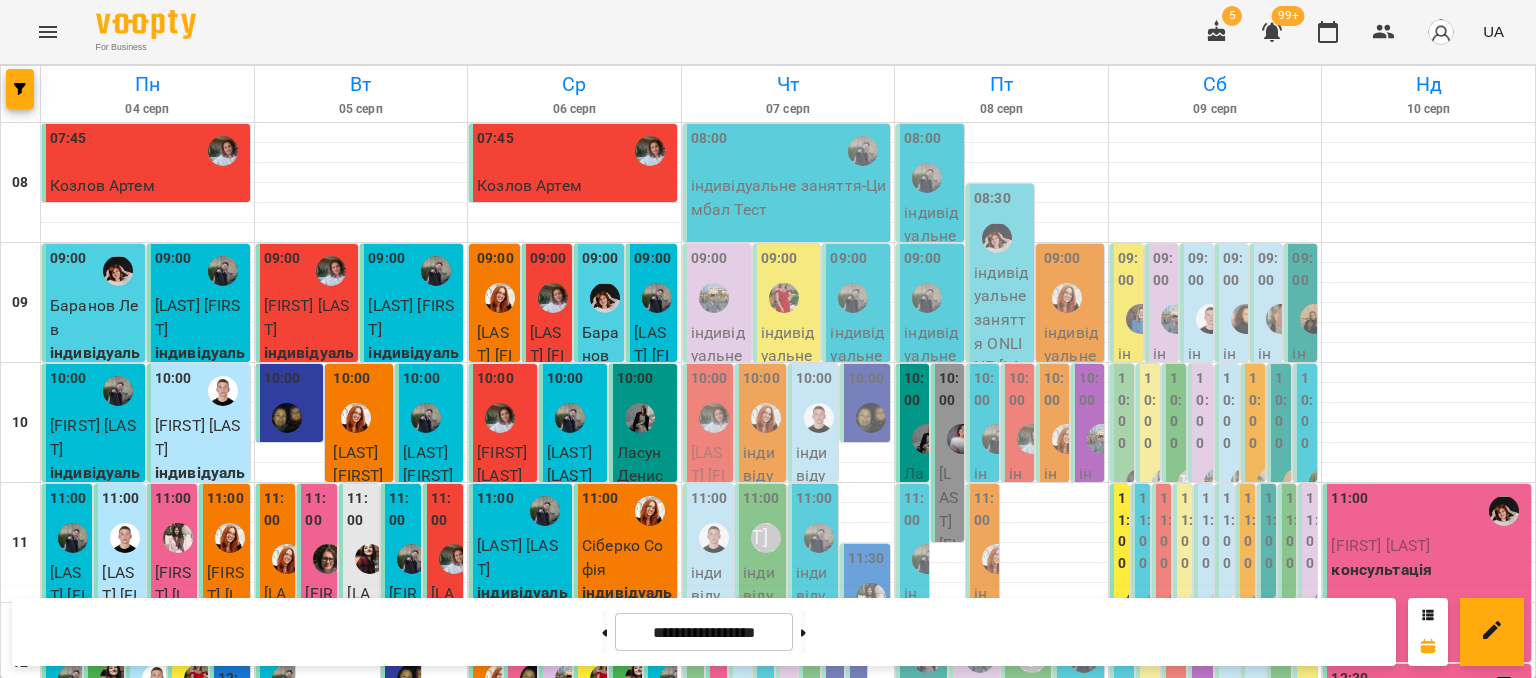 click on "індивідуальне заняття - Цимбал Тест" at bounding box center (789, 197) 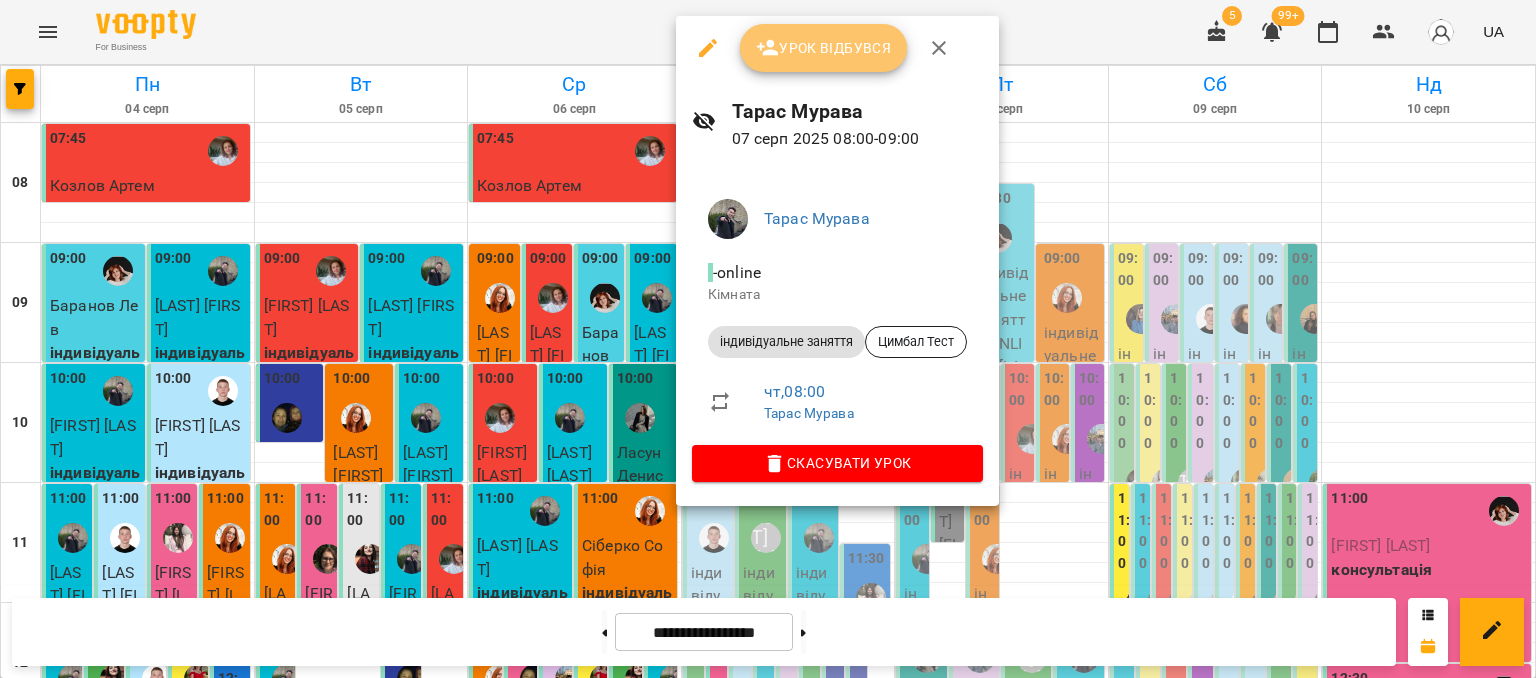 click on "Урок відбувся" at bounding box center (824, 48) 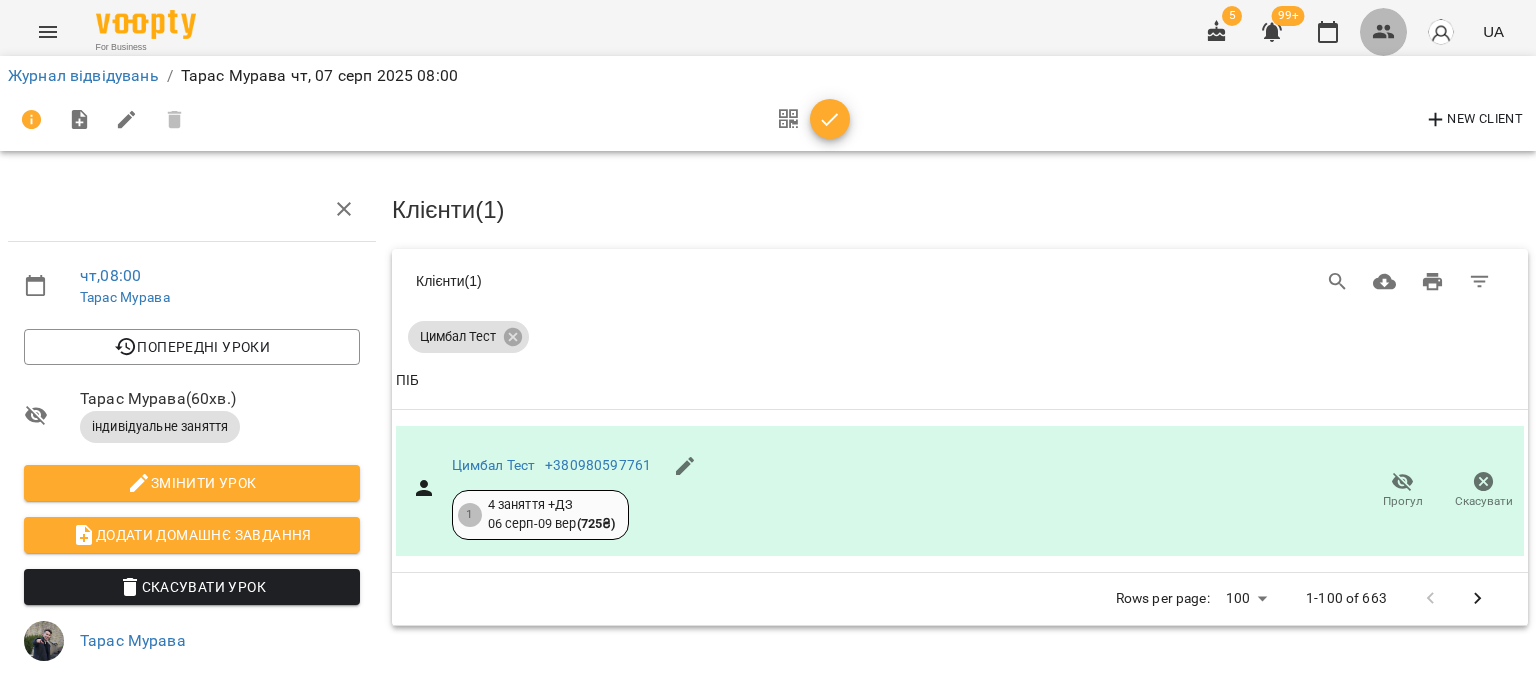 click at bounding box center (1384, 32) 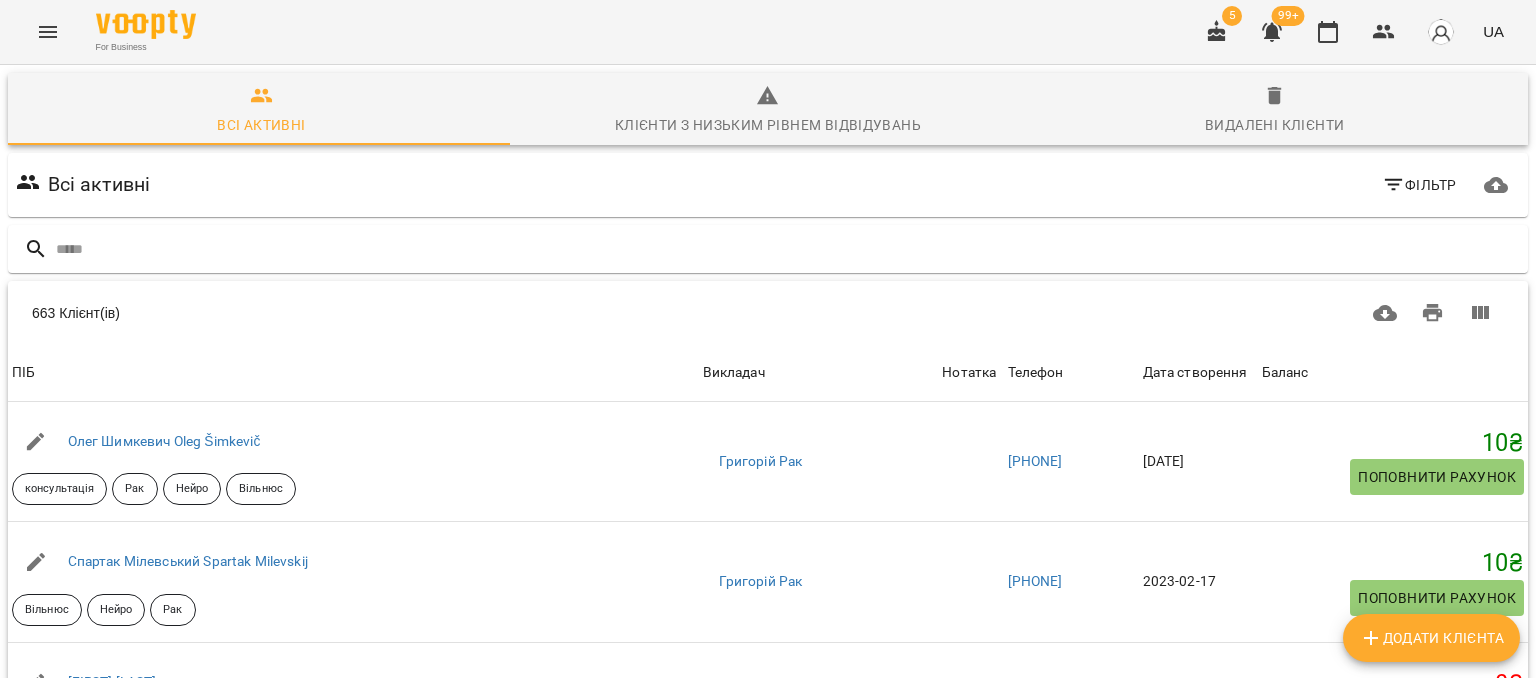 scroll, scrollTop: 288, scrollLeft: 0, axis: vertical 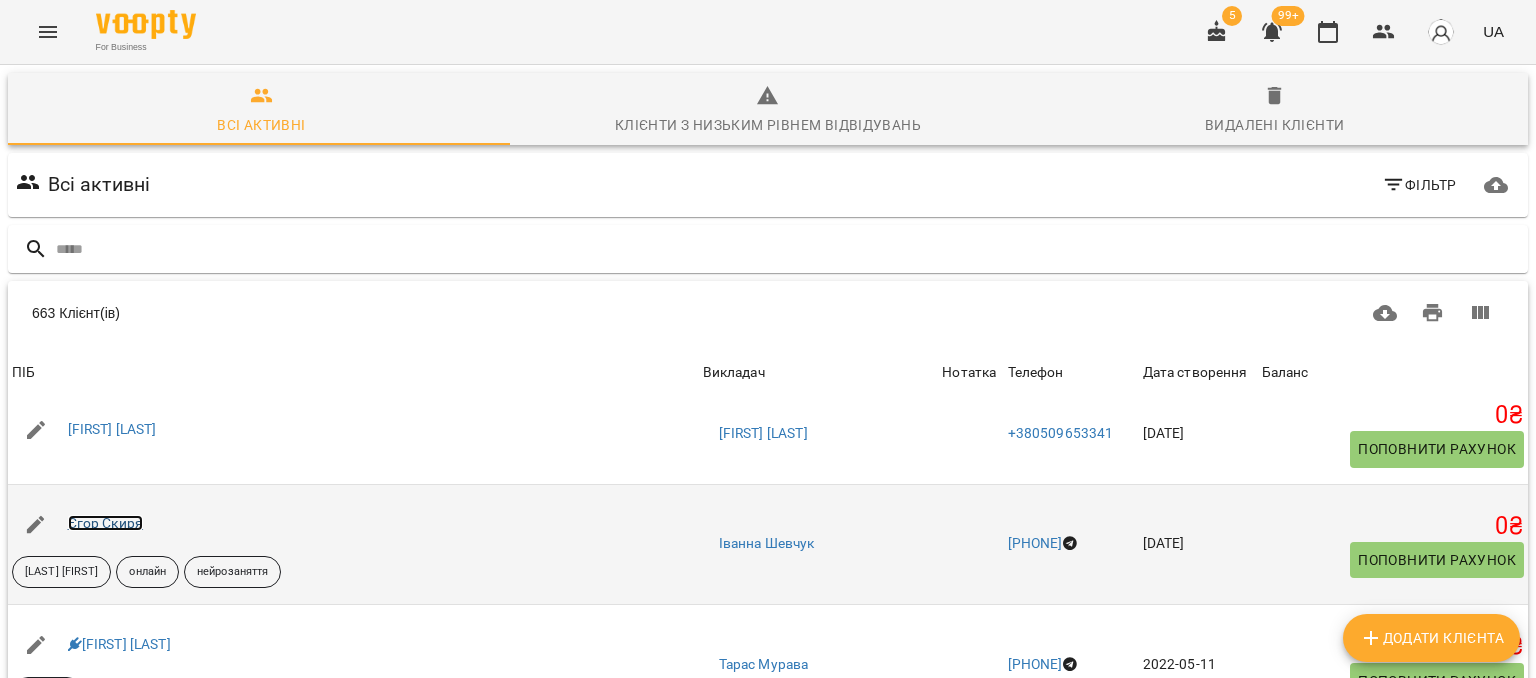click on "Єгор Скиря" at bounding box center (105, 523) 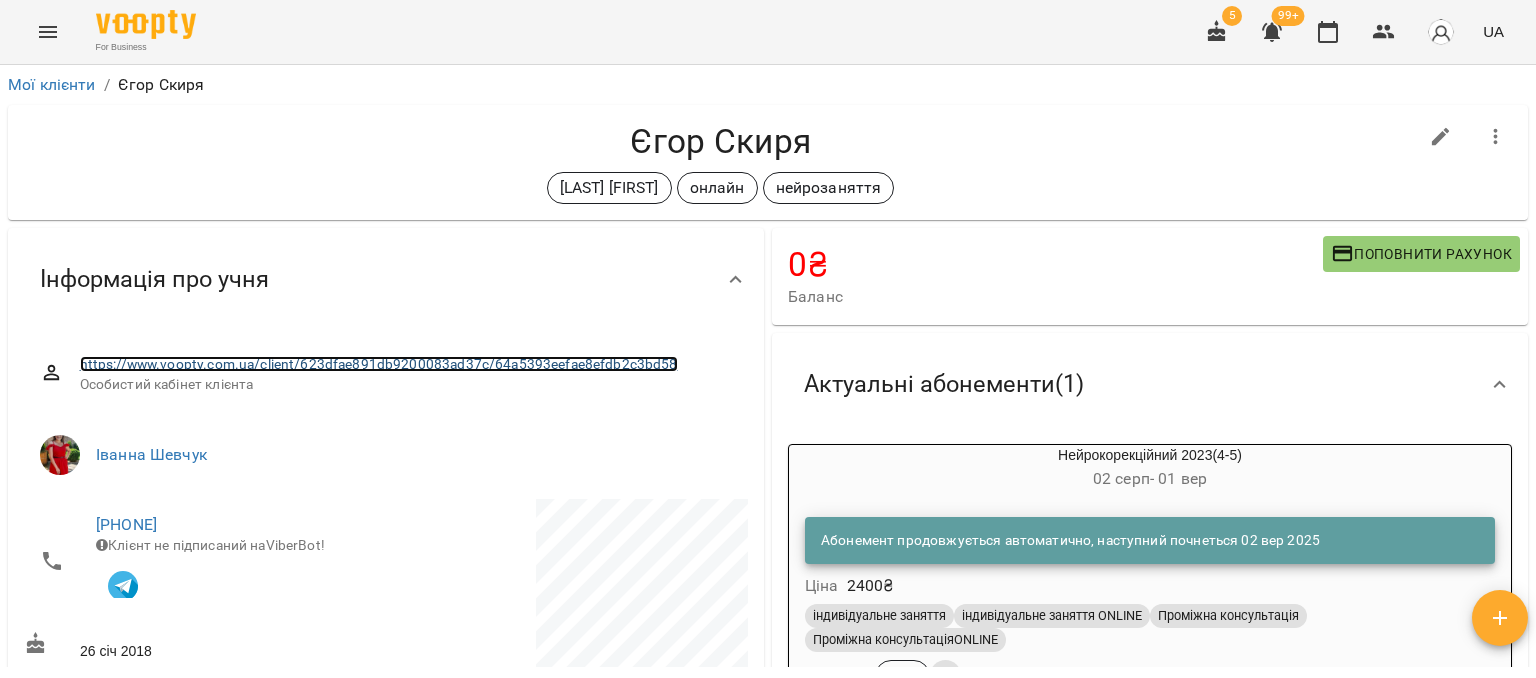 click on "https://www.voopty.com.ua/client/623dfae891db9200083ad37c/64a5393eefae8efdb2c3bd58" at bounding box center (379, 364) 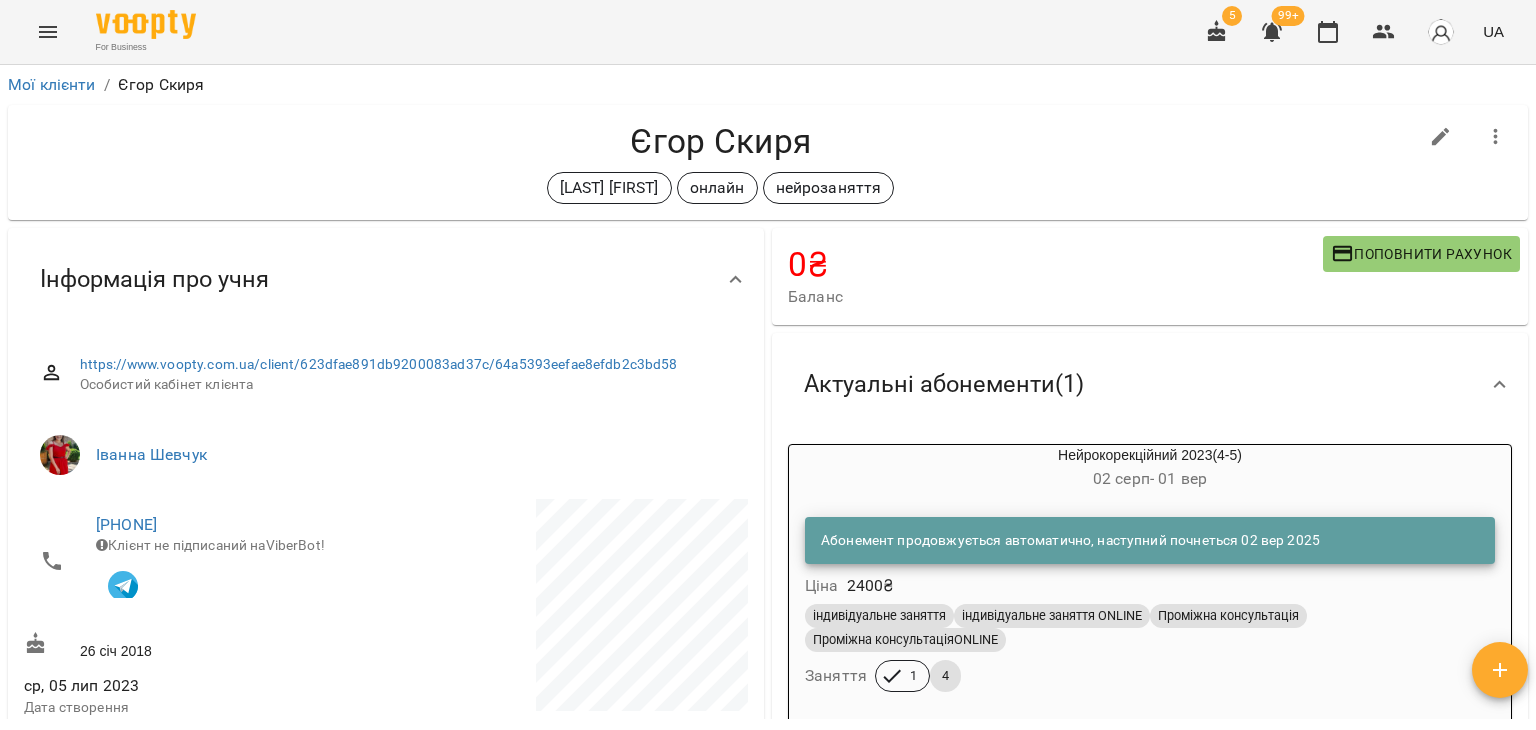 click 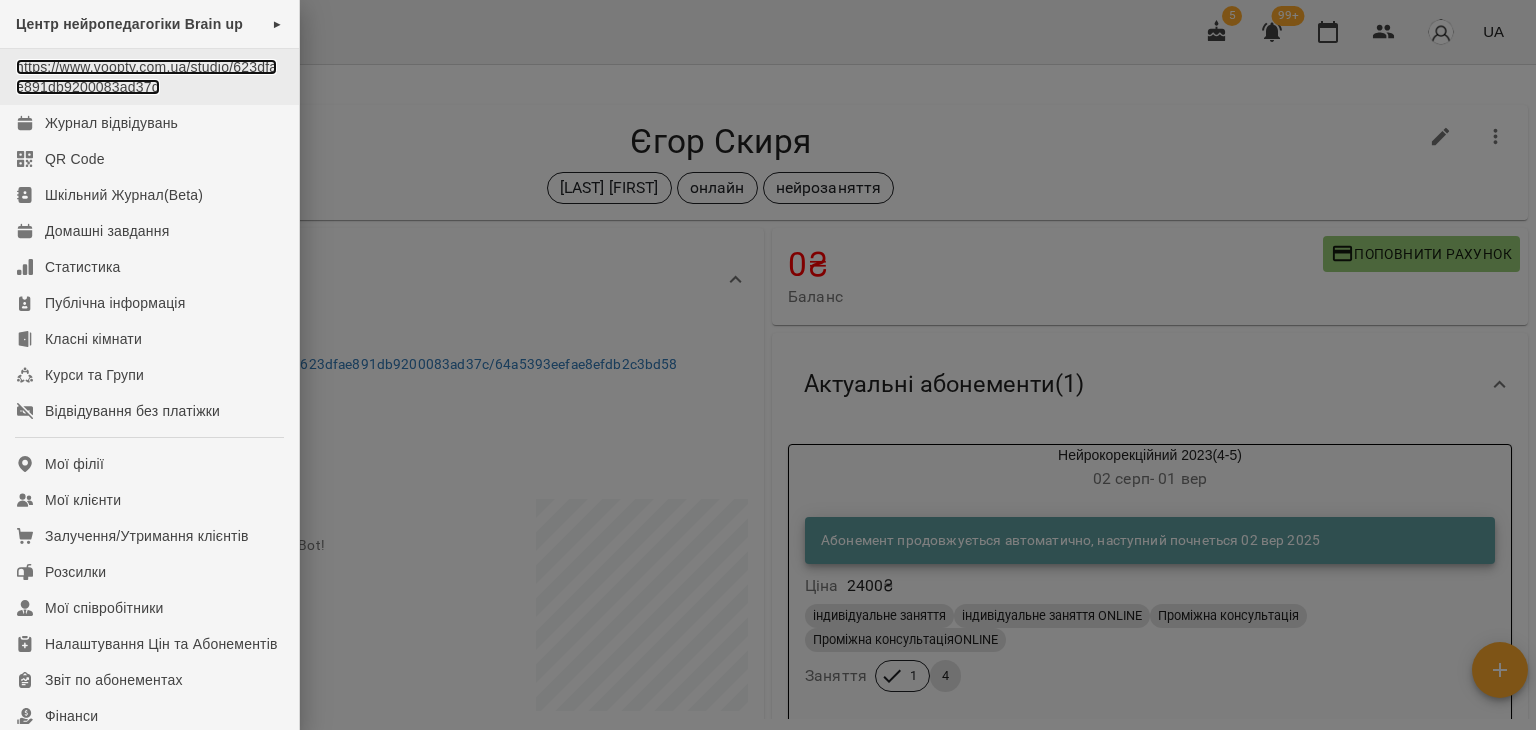 click on "https://www.voopty.com.ua/studio/623dfae891db9200083ad37d" at bounding box center [146, 77] 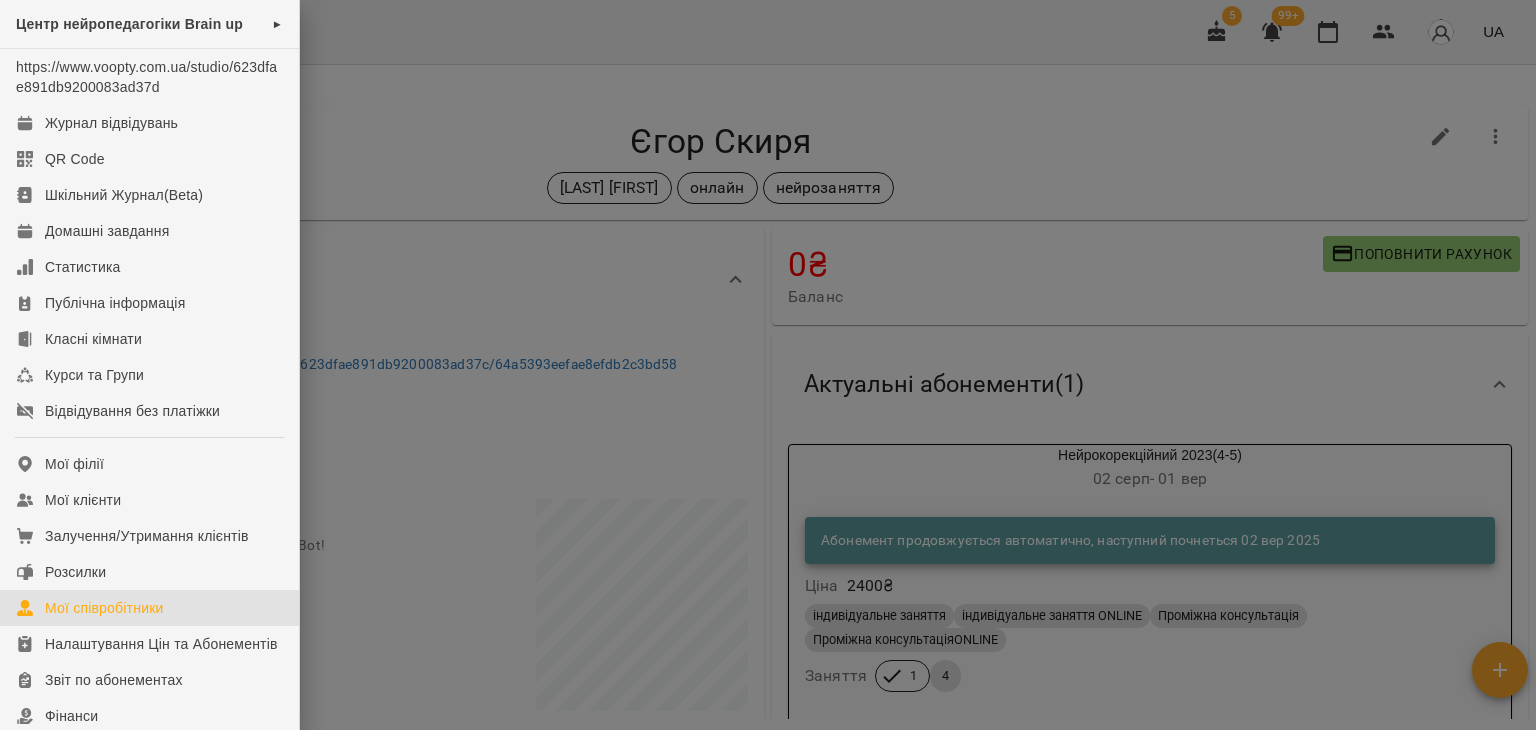 click on "Мої співробітники" at bounding box center (104, 608) 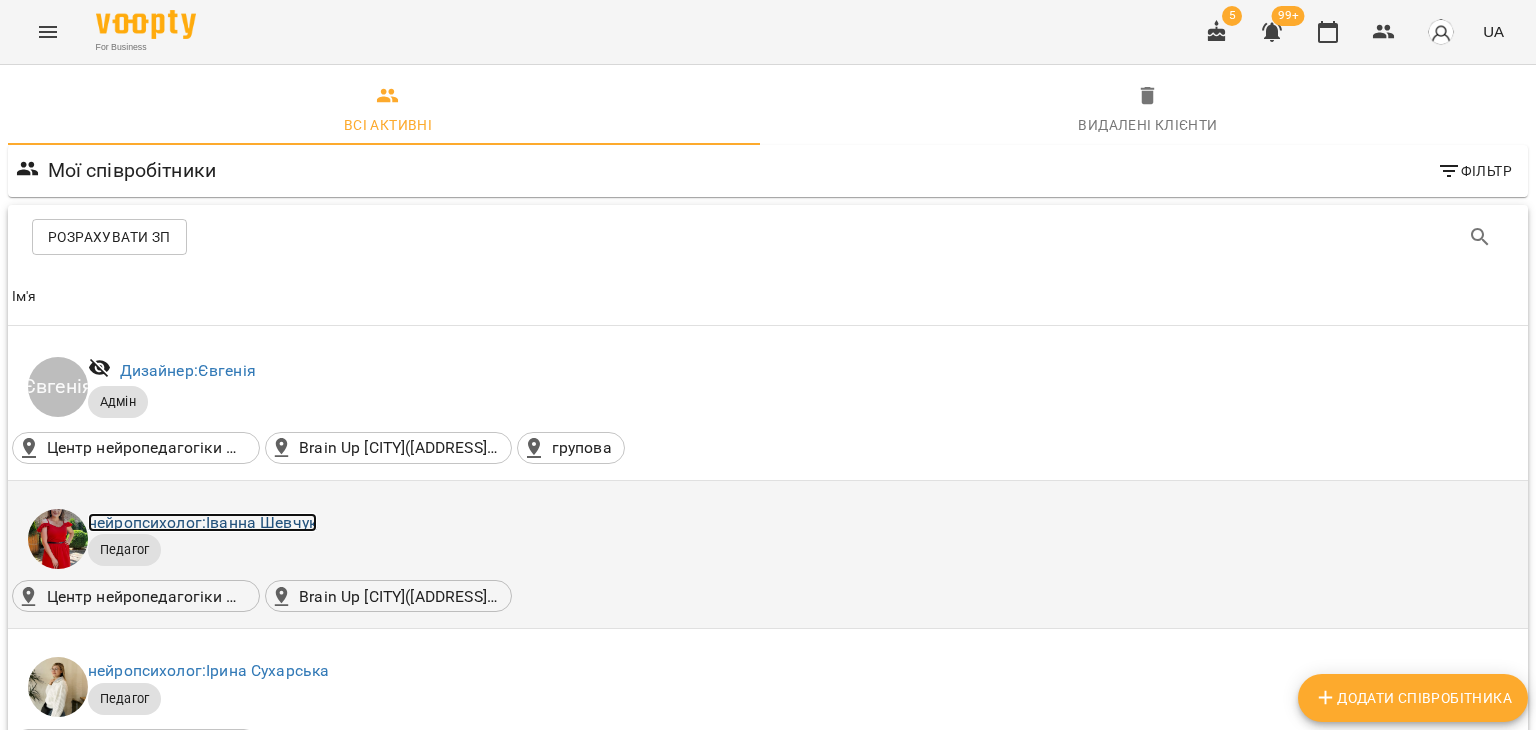click on "нейропсихолог: Іванна Шевчук" at bounding box center [202, 522] 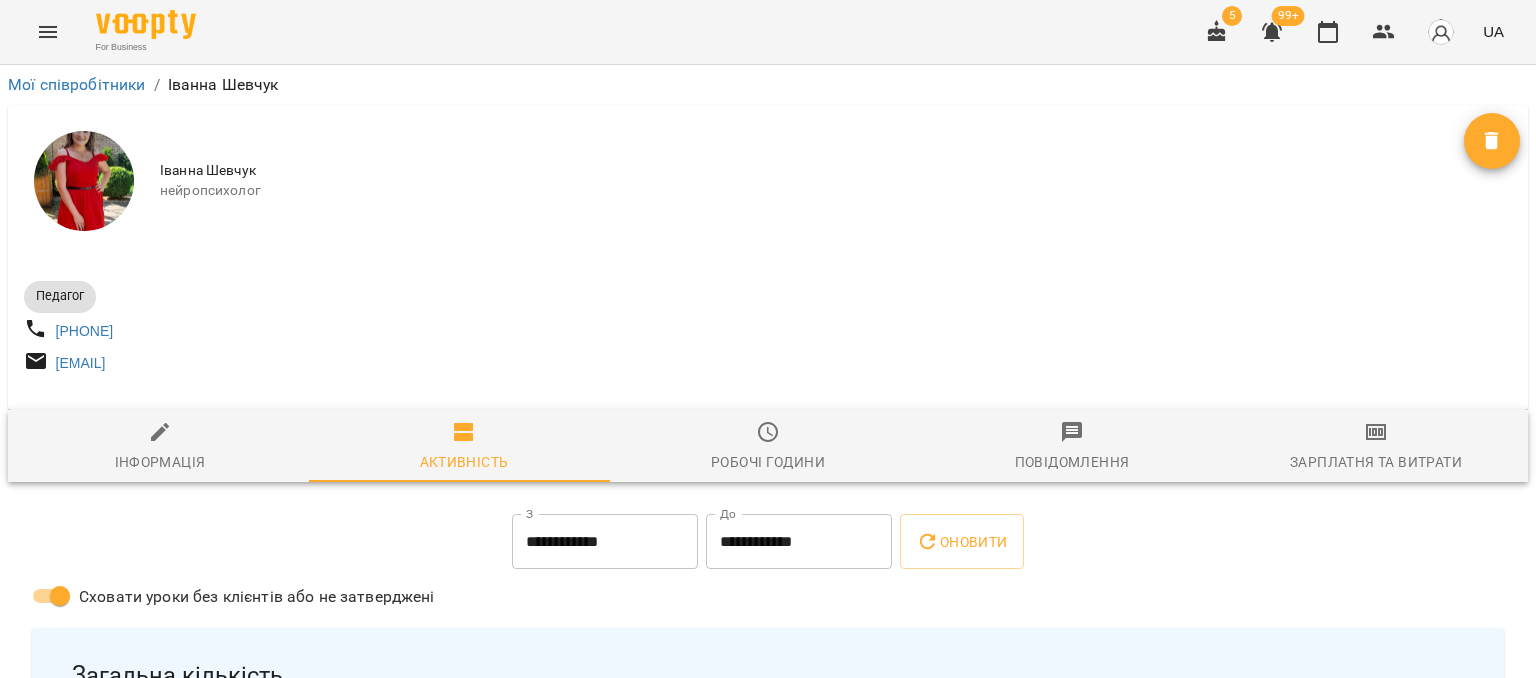 scroll, scrollTop: 300, scrollLeft: 0, axis: vertical 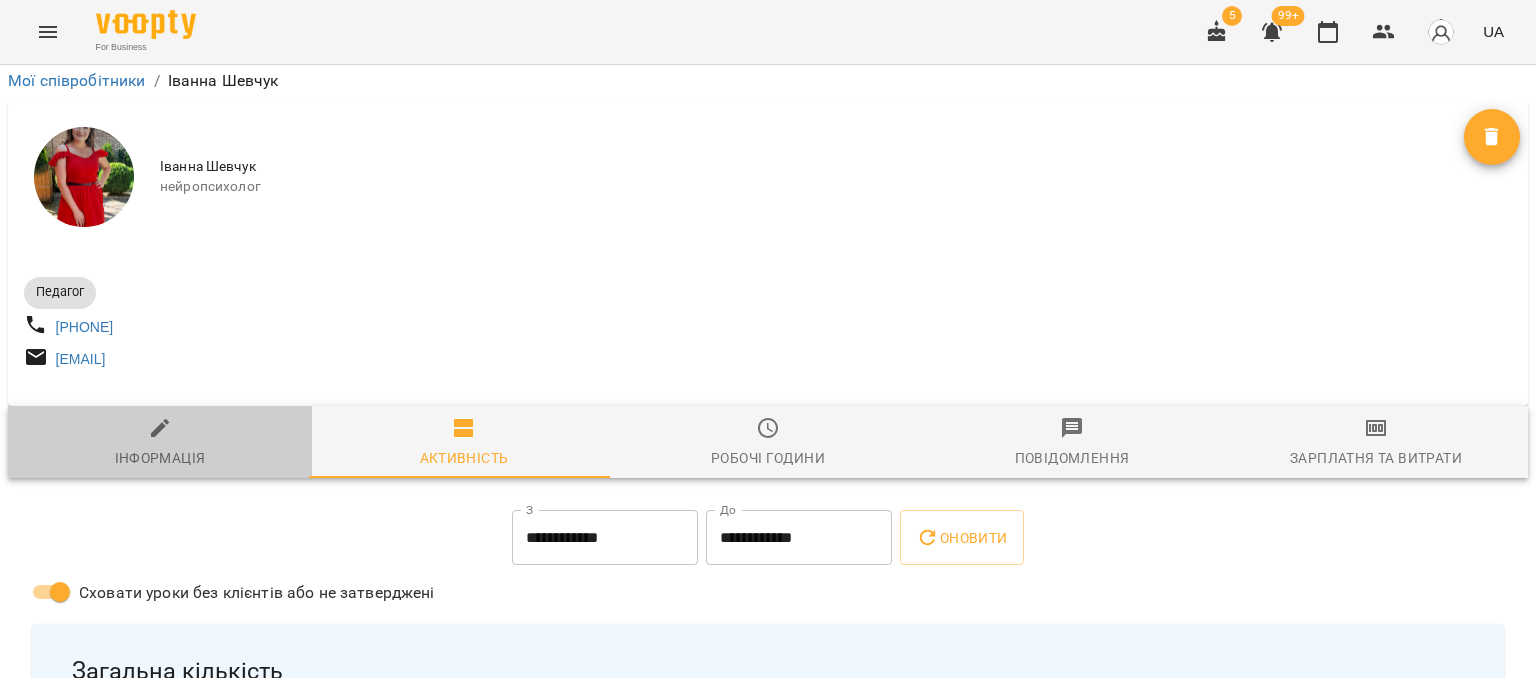 click on "Інформація" at bounding box center (160, 443) 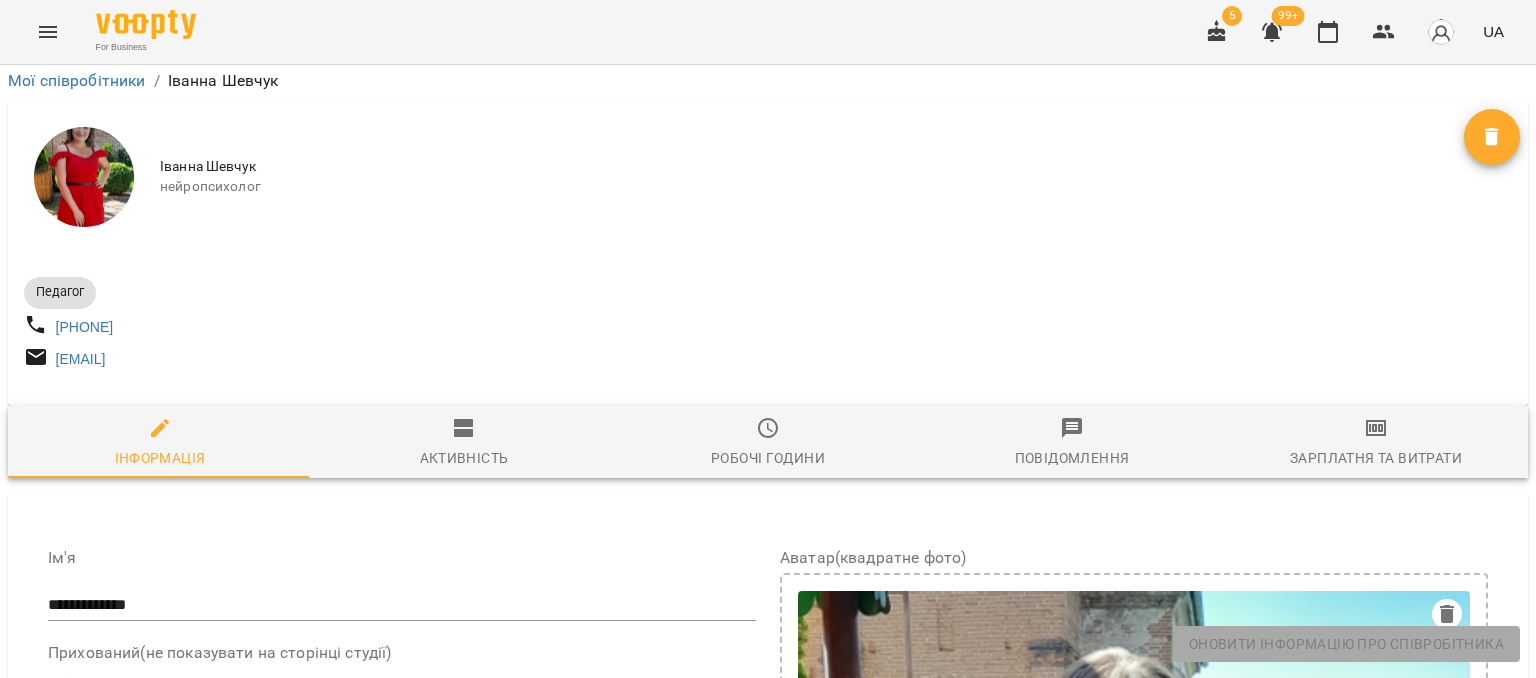 scroll, scrollTop: 1423, scrollLeft: 0, axis: vertical 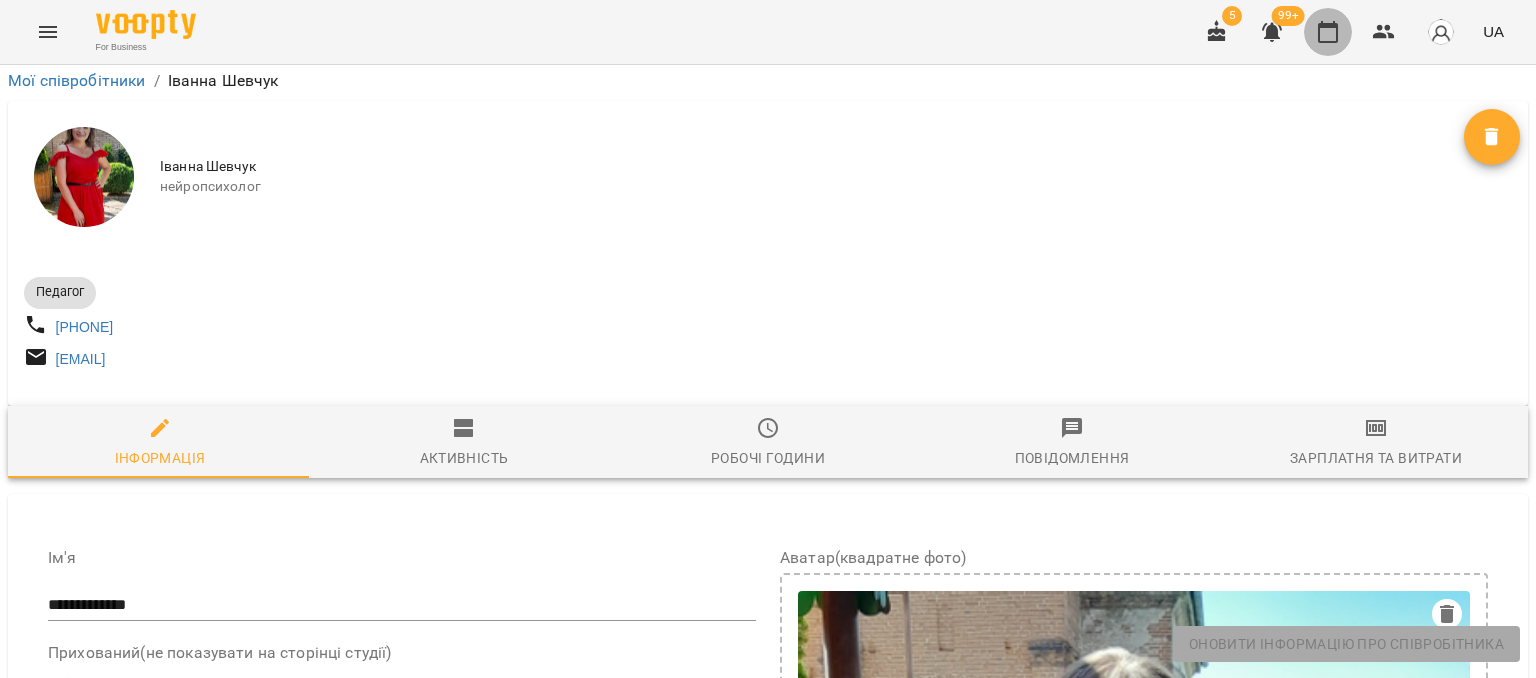 click at bounding box center [1328, 32] 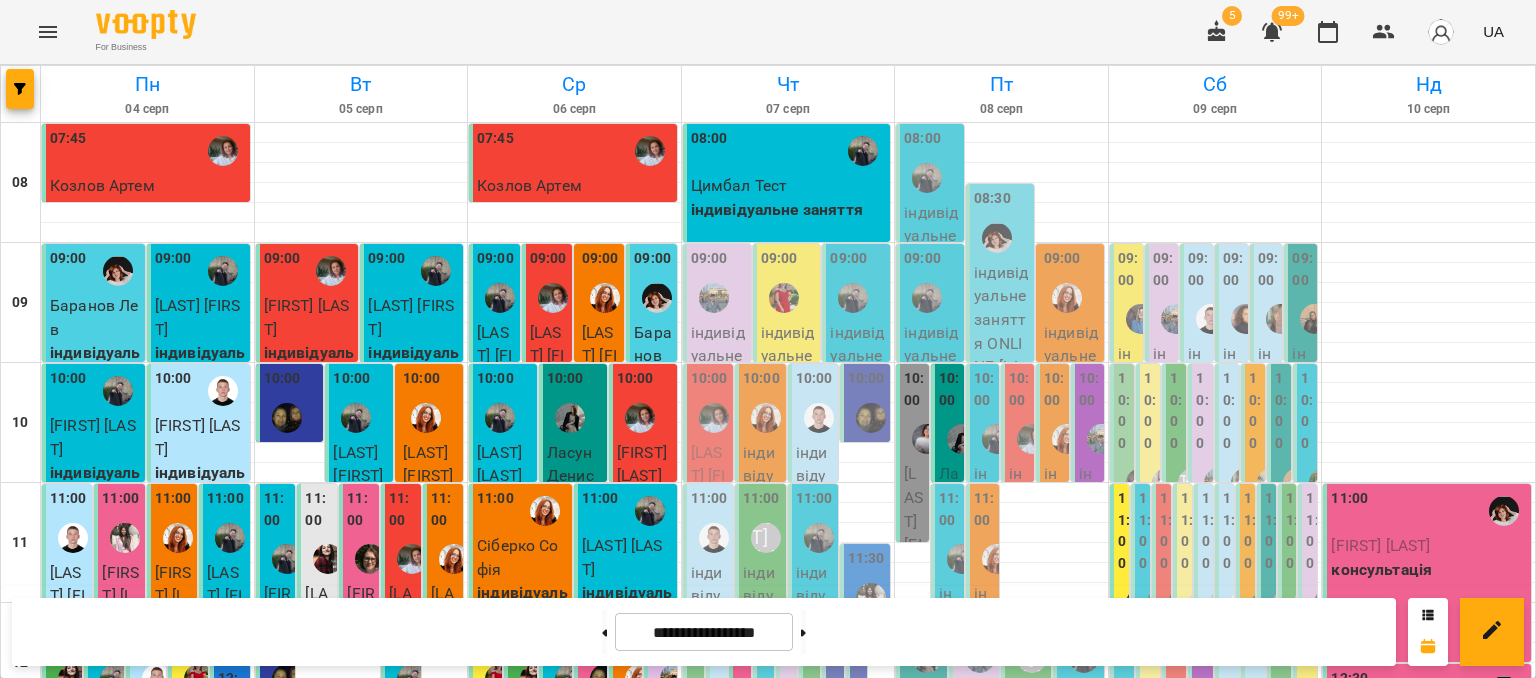click on "індивідуальне заняття" at bounding box center (789, 210) 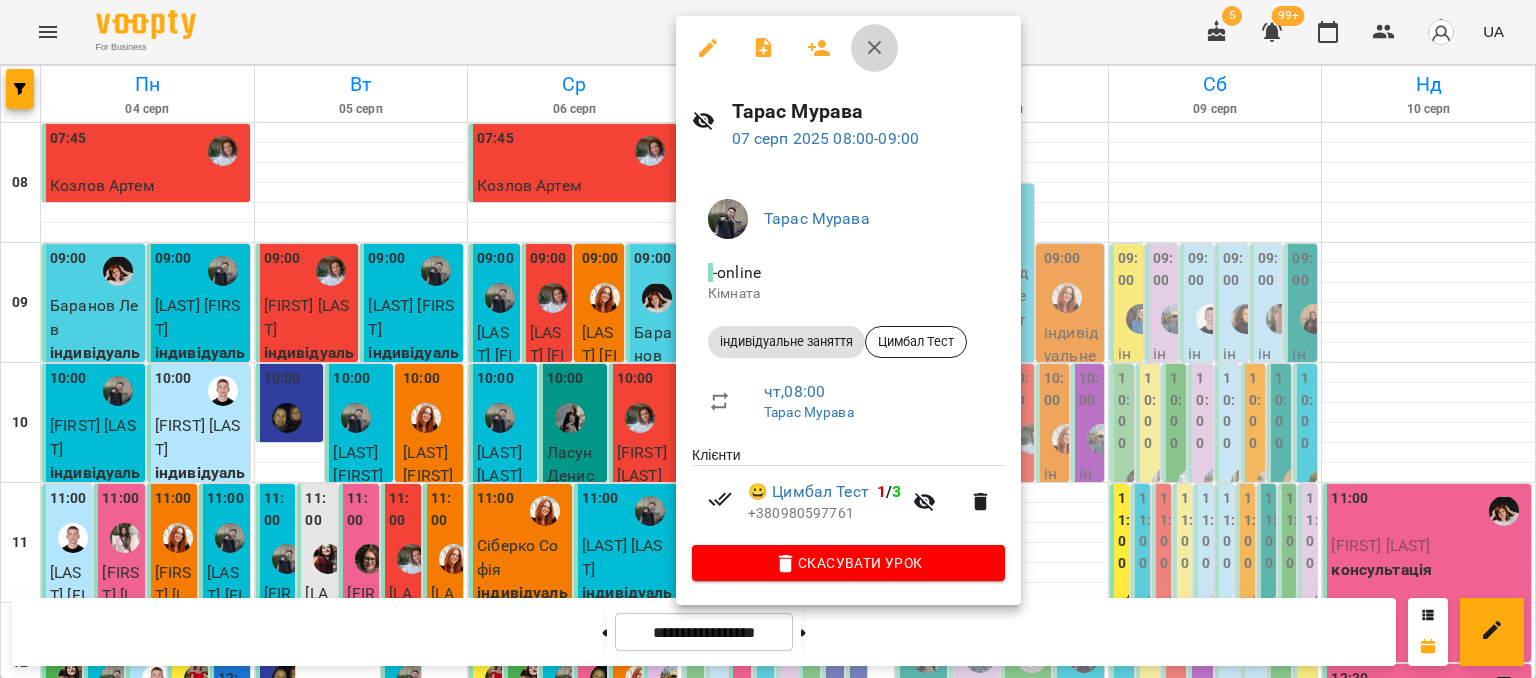 click 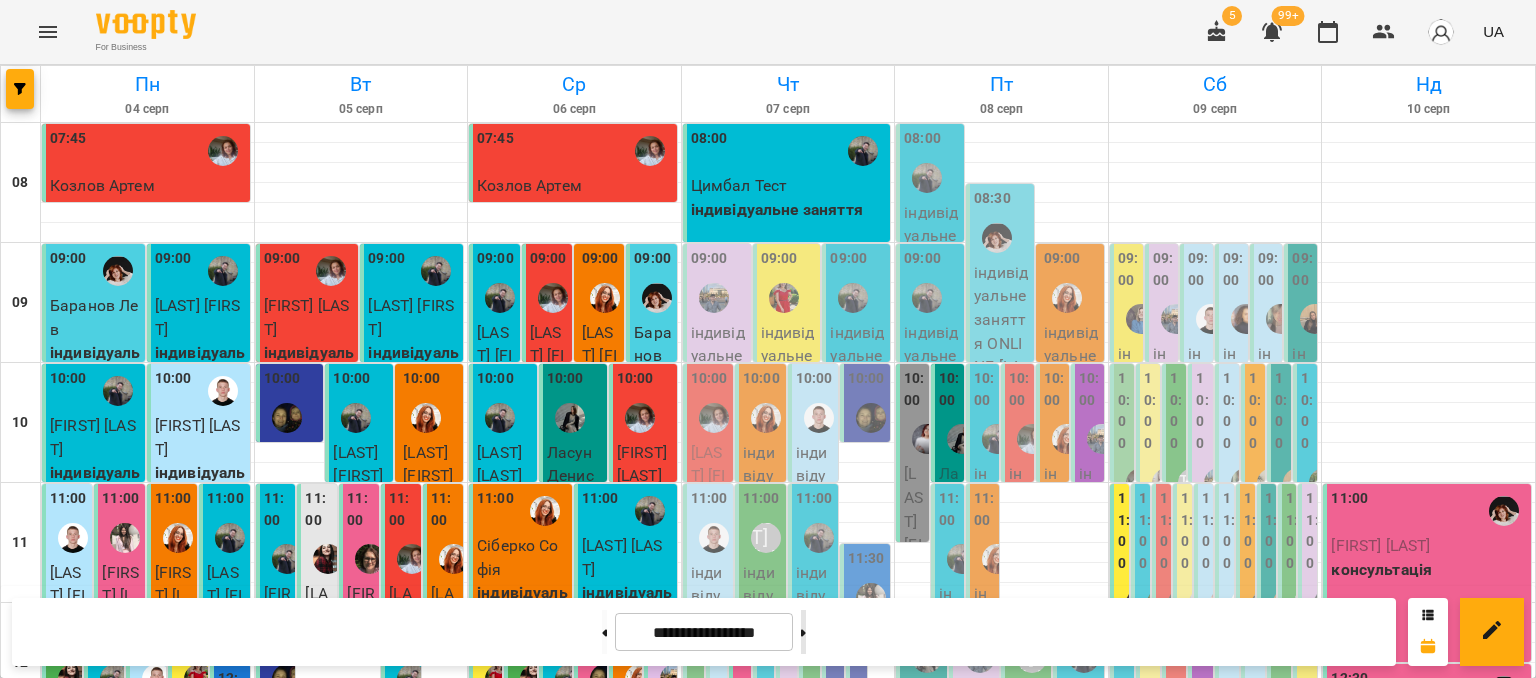 click at bounding box center (803, 632) 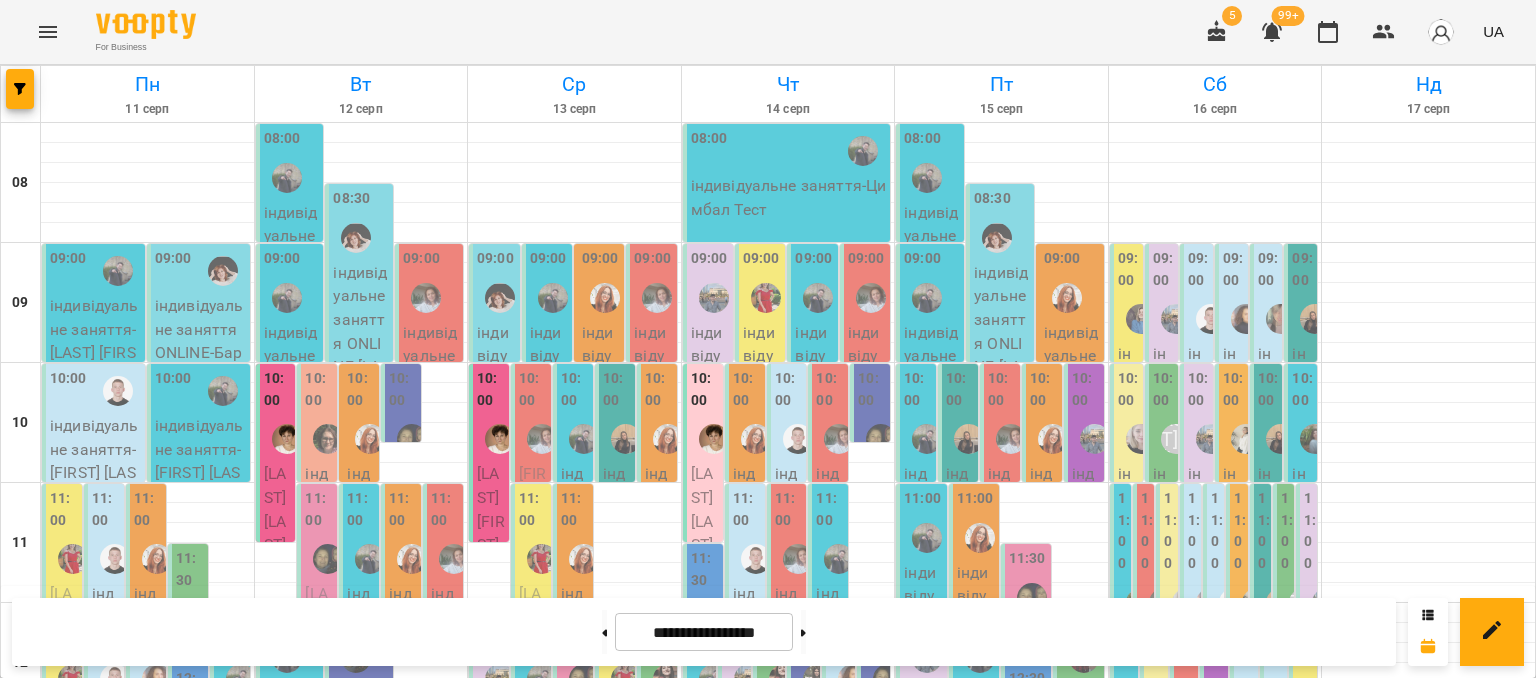 click at bounding box center (287, 178) 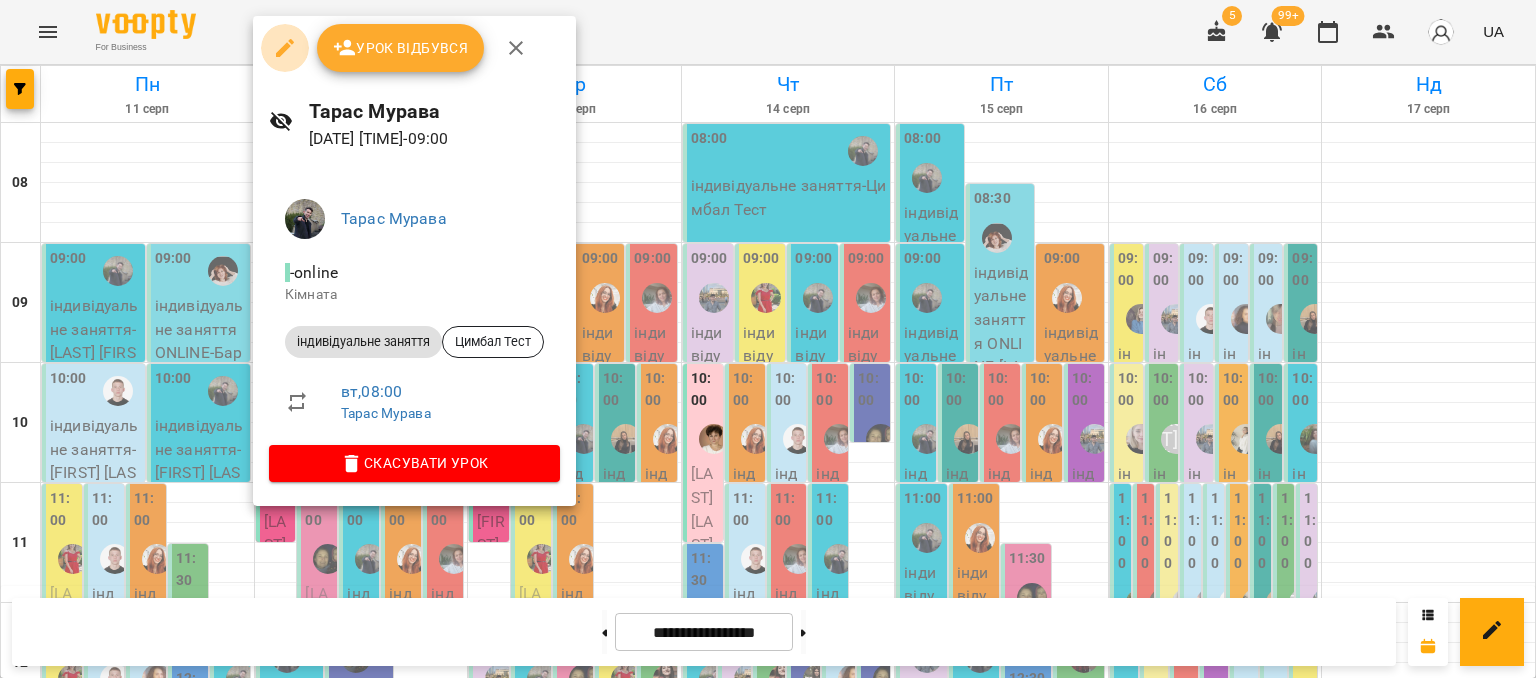 click 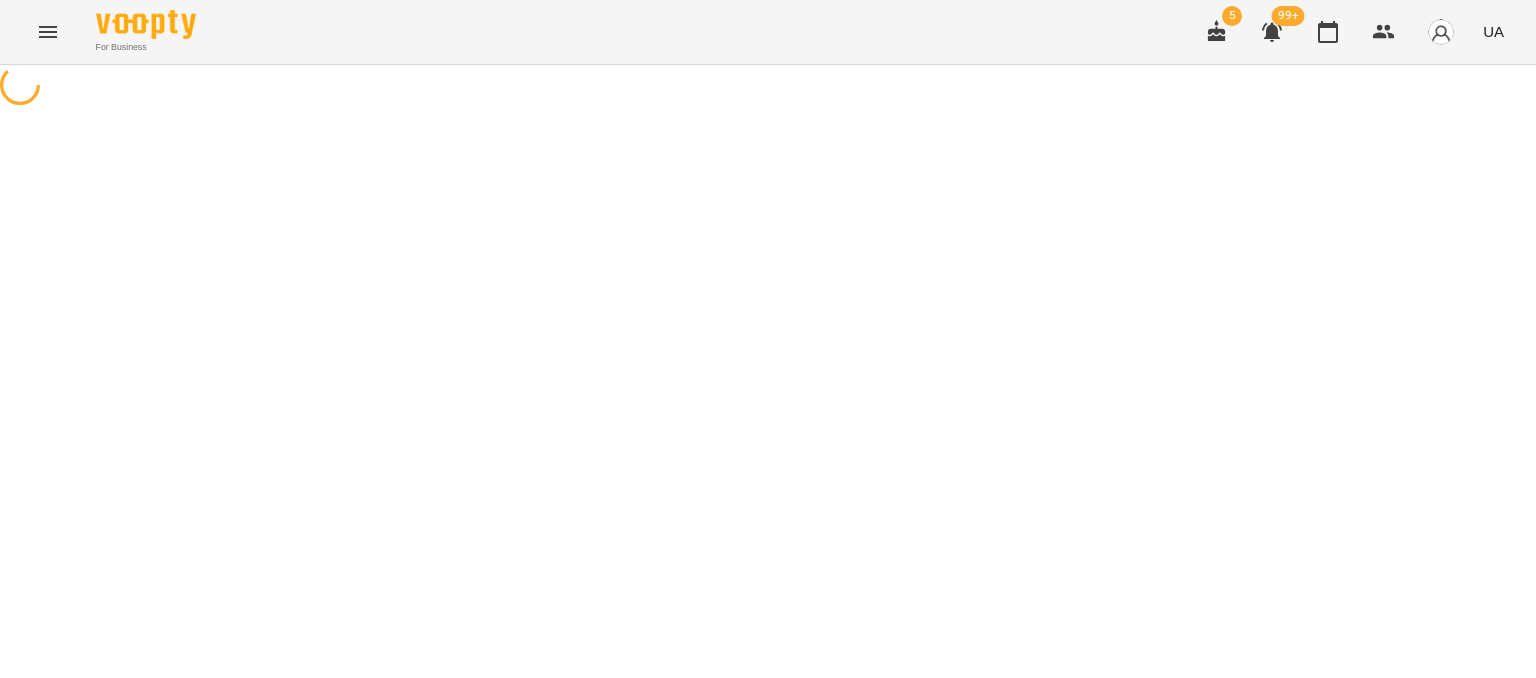 select on "**********" 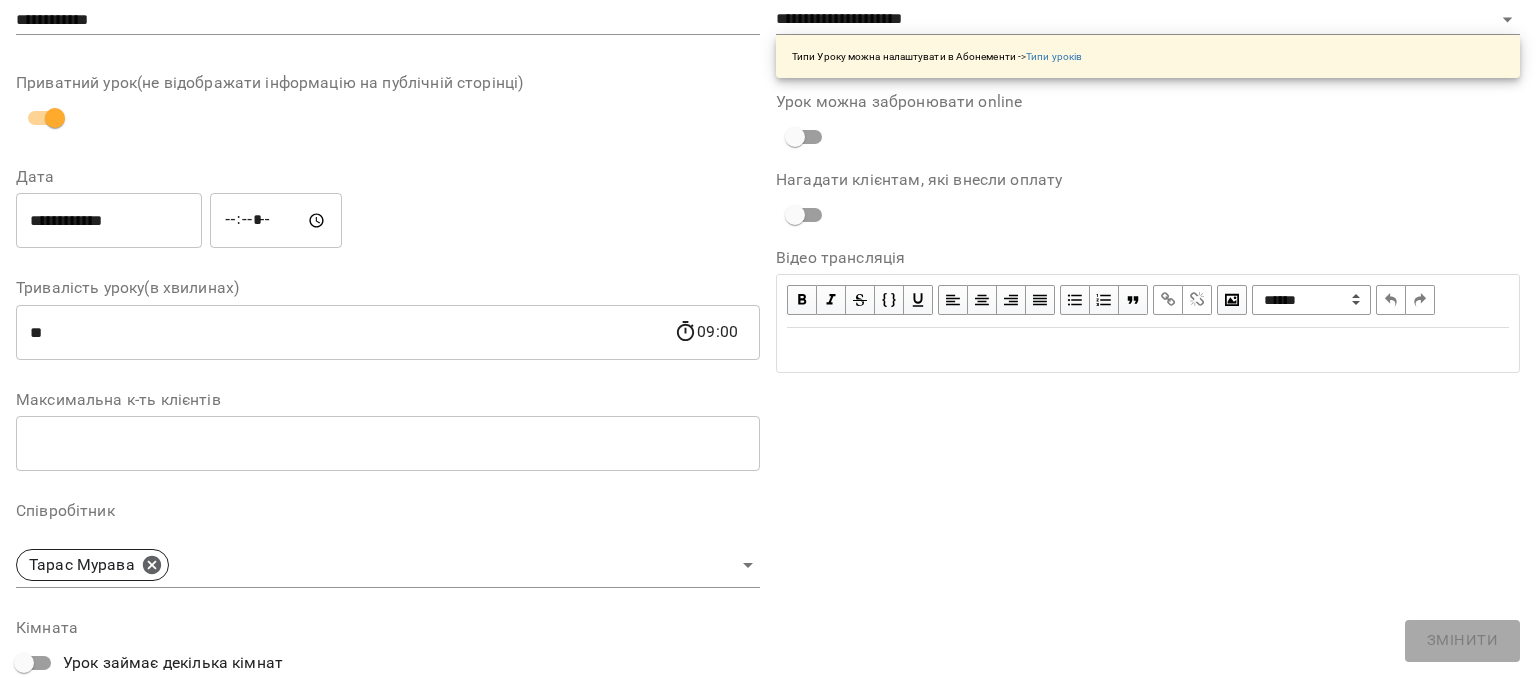 scroll, scrollTop: 200, scrollLeft: 0, axis: vertical 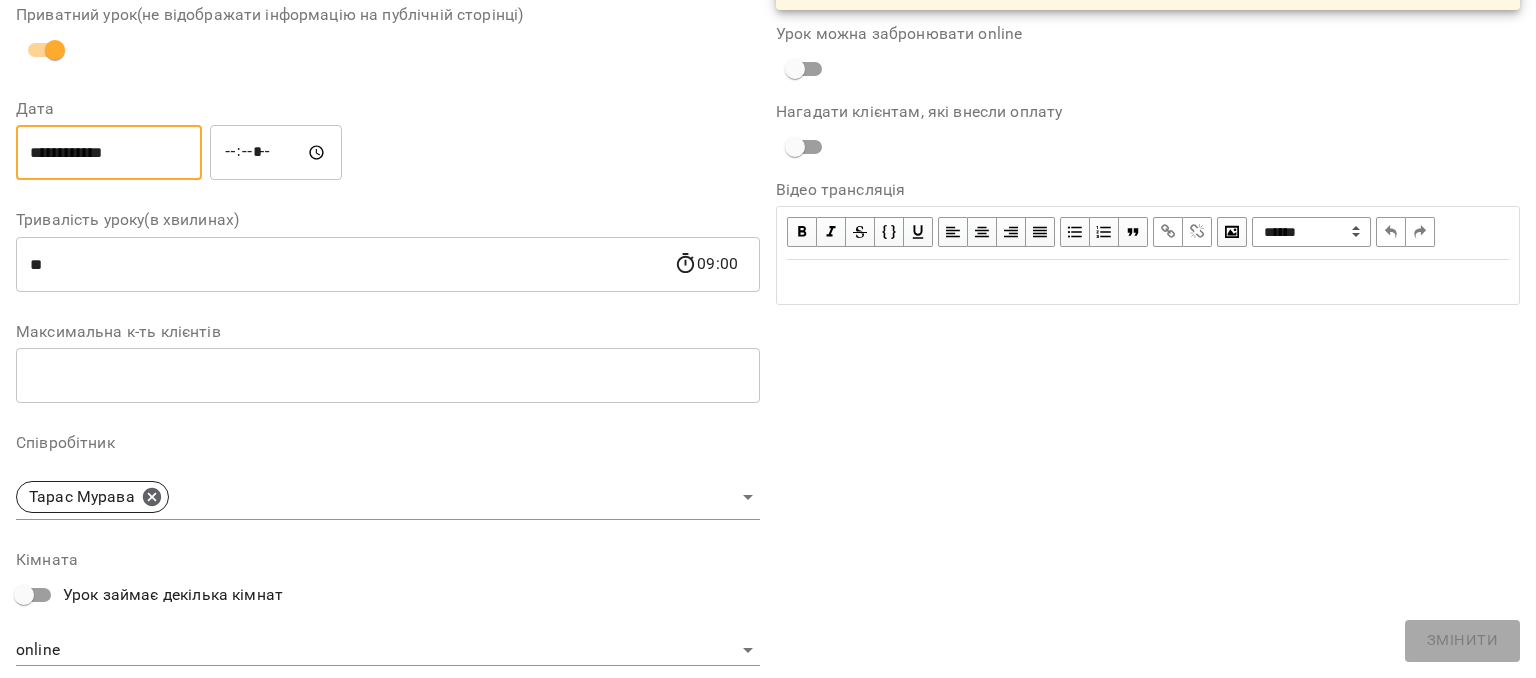 click on "**********" at bounding box center (109, 153) 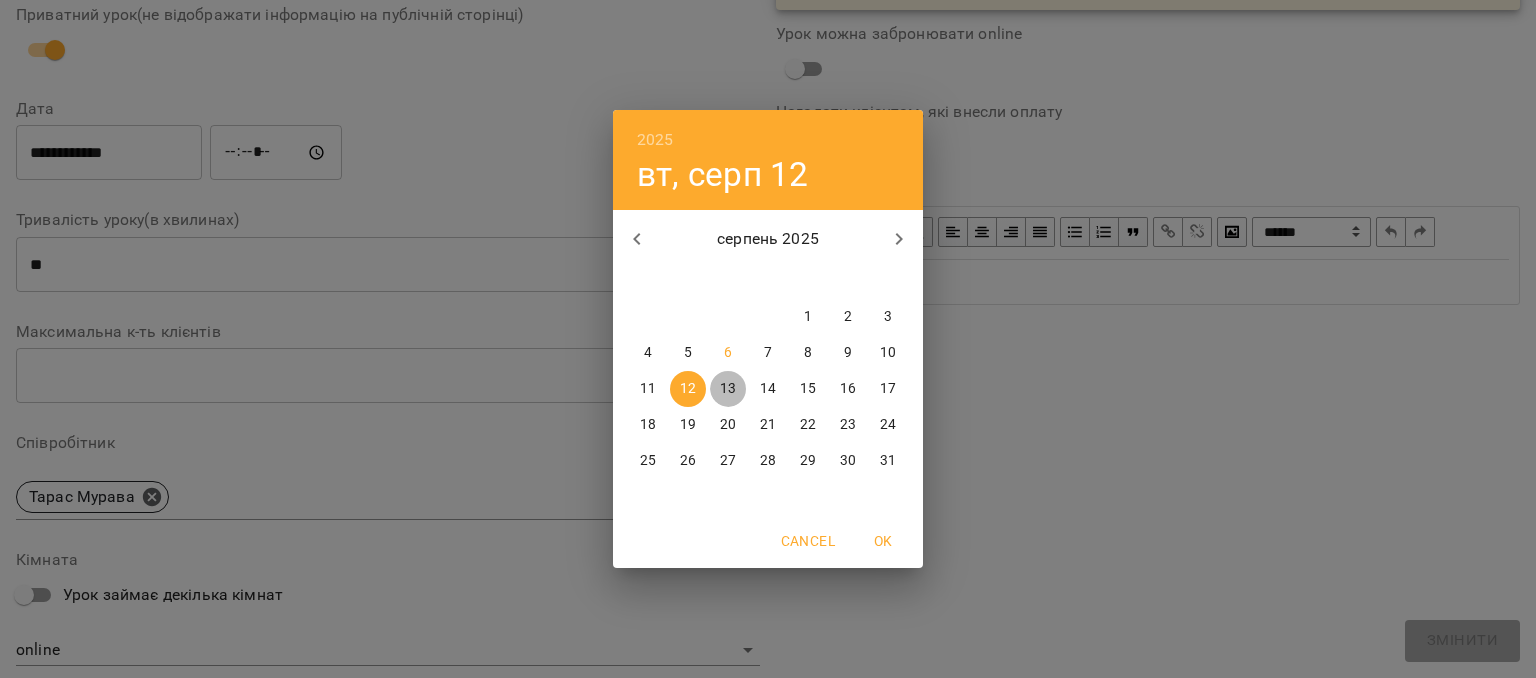 click on "13" at bounding box center (728, 389) 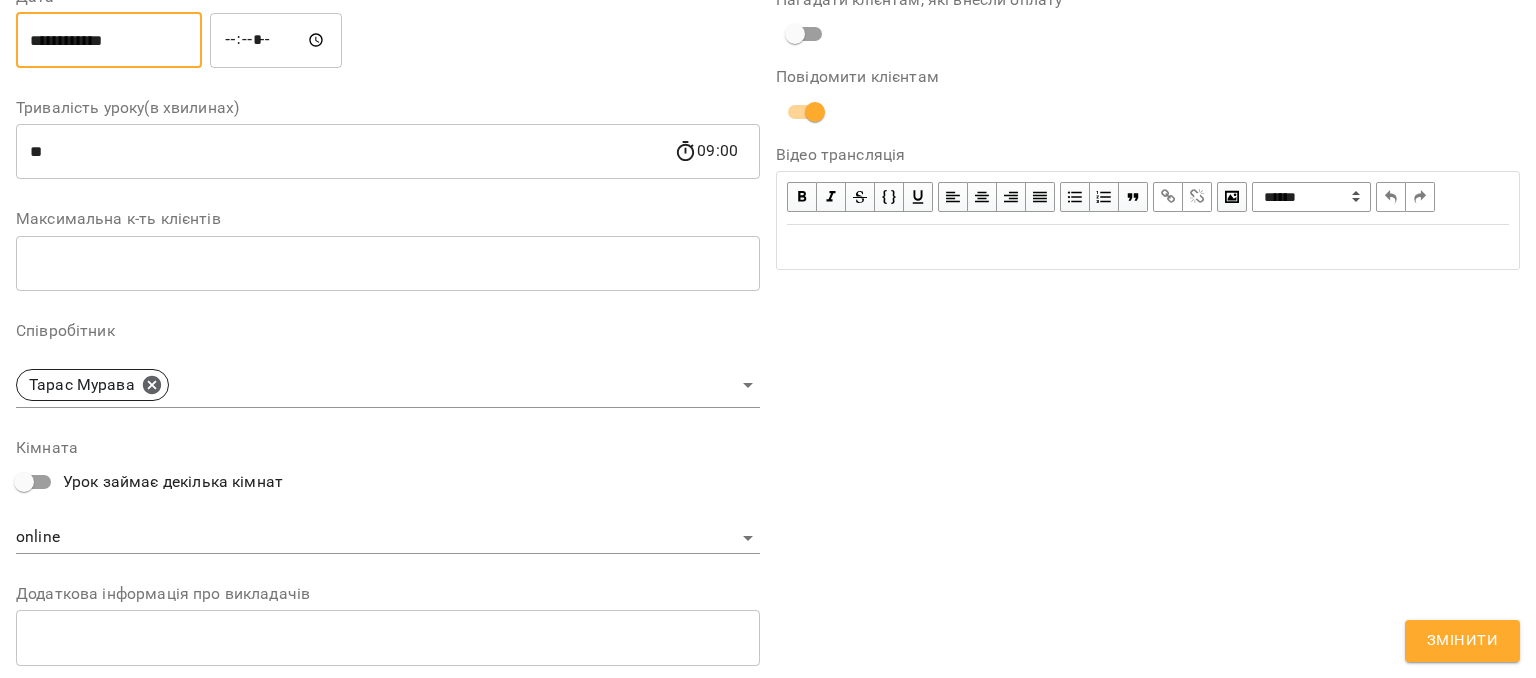 scroll, scrollTop: 609, scrollLeft: 0, axis: vertical 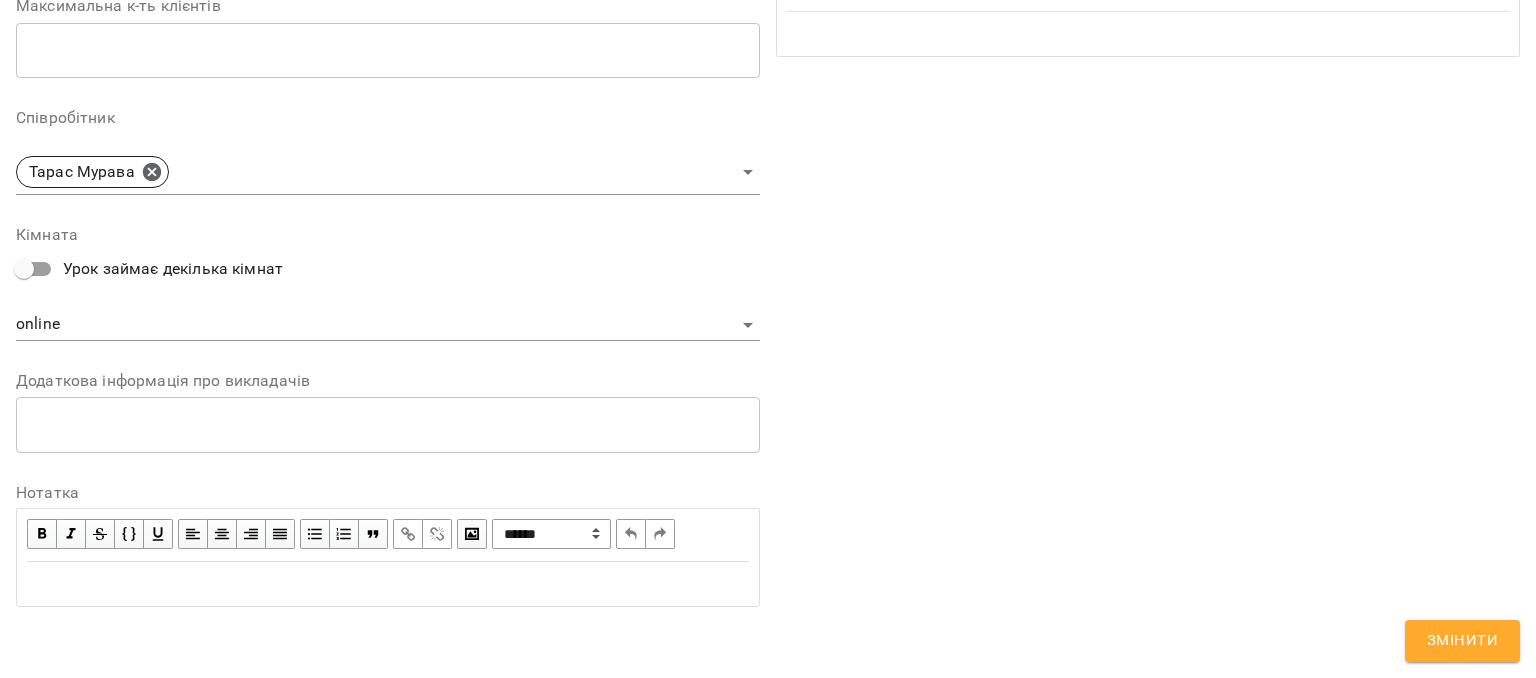 click at bounding box center (388, 584) 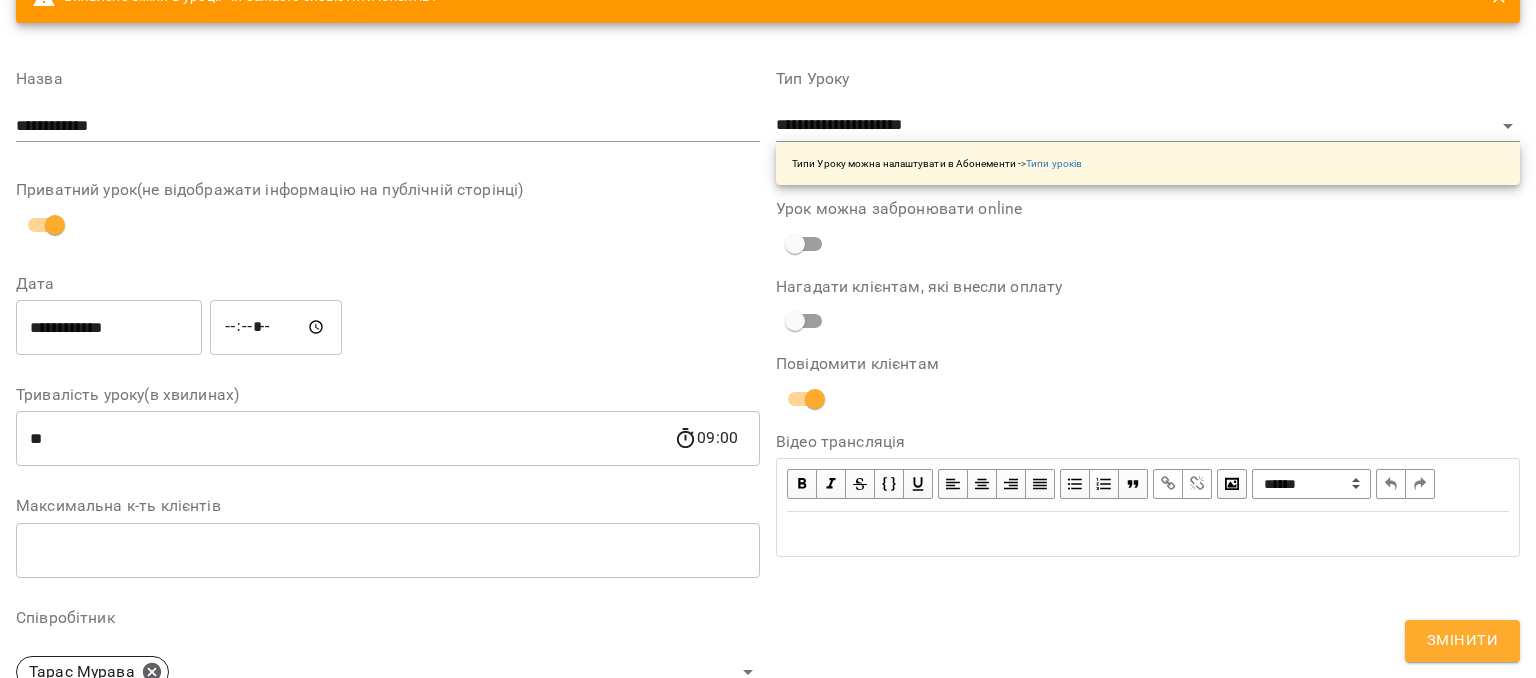 scroll, scrollTop: 0, scrollLeft: 0, axis: both 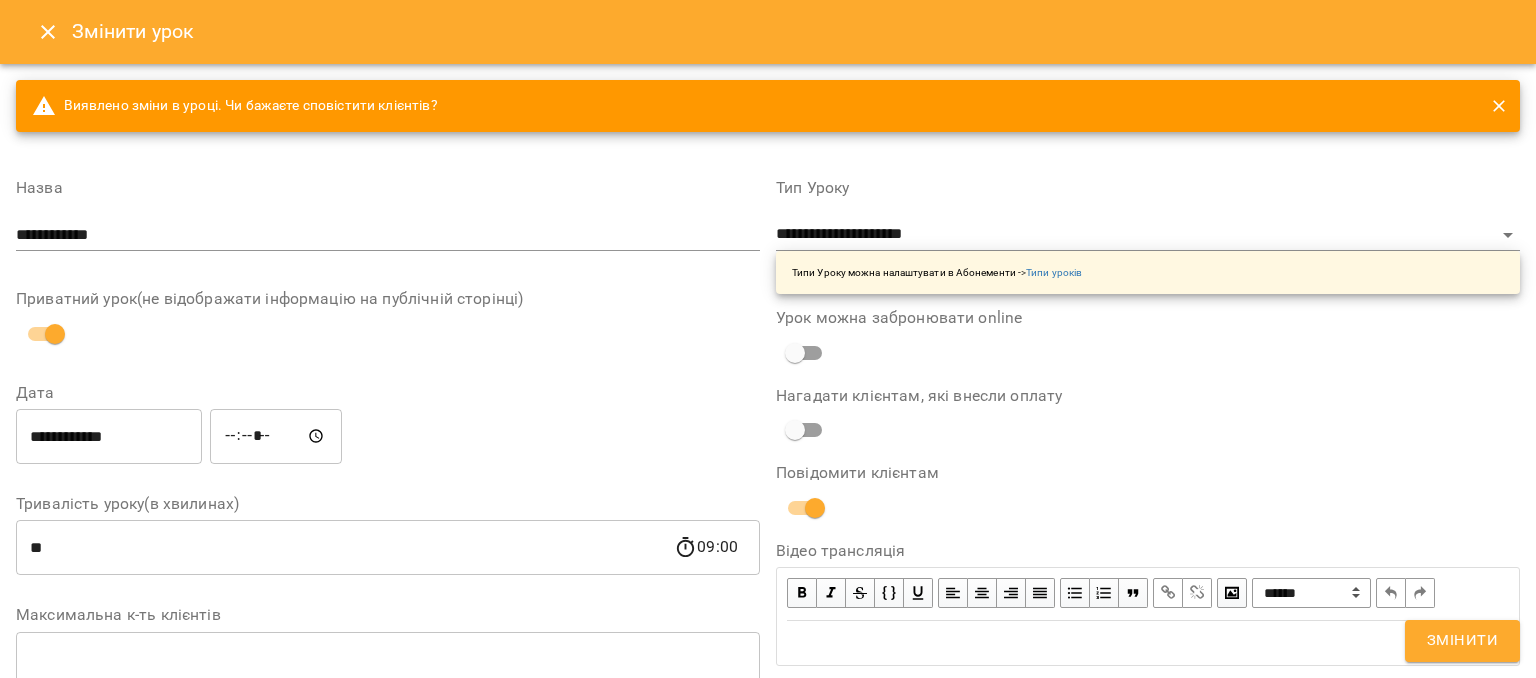 click at bounding box center [48, 32] 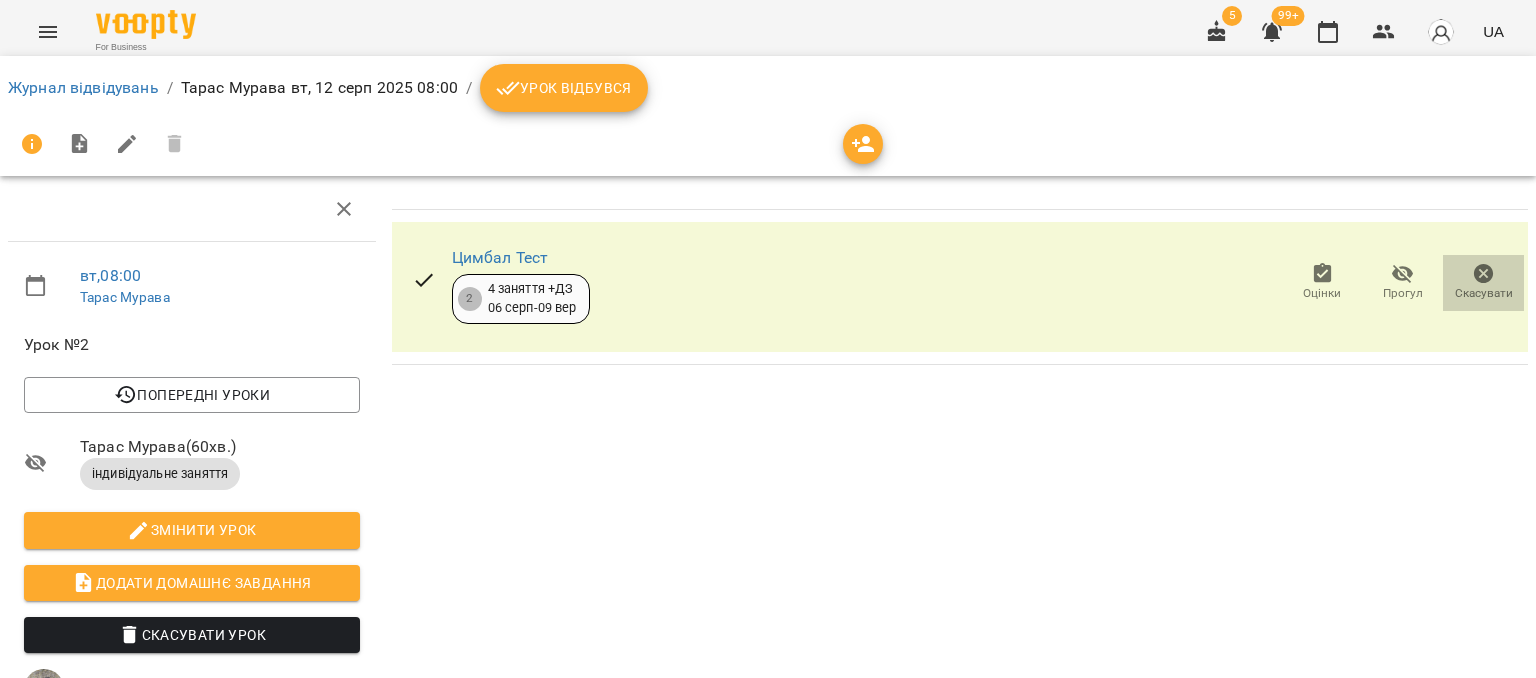 click 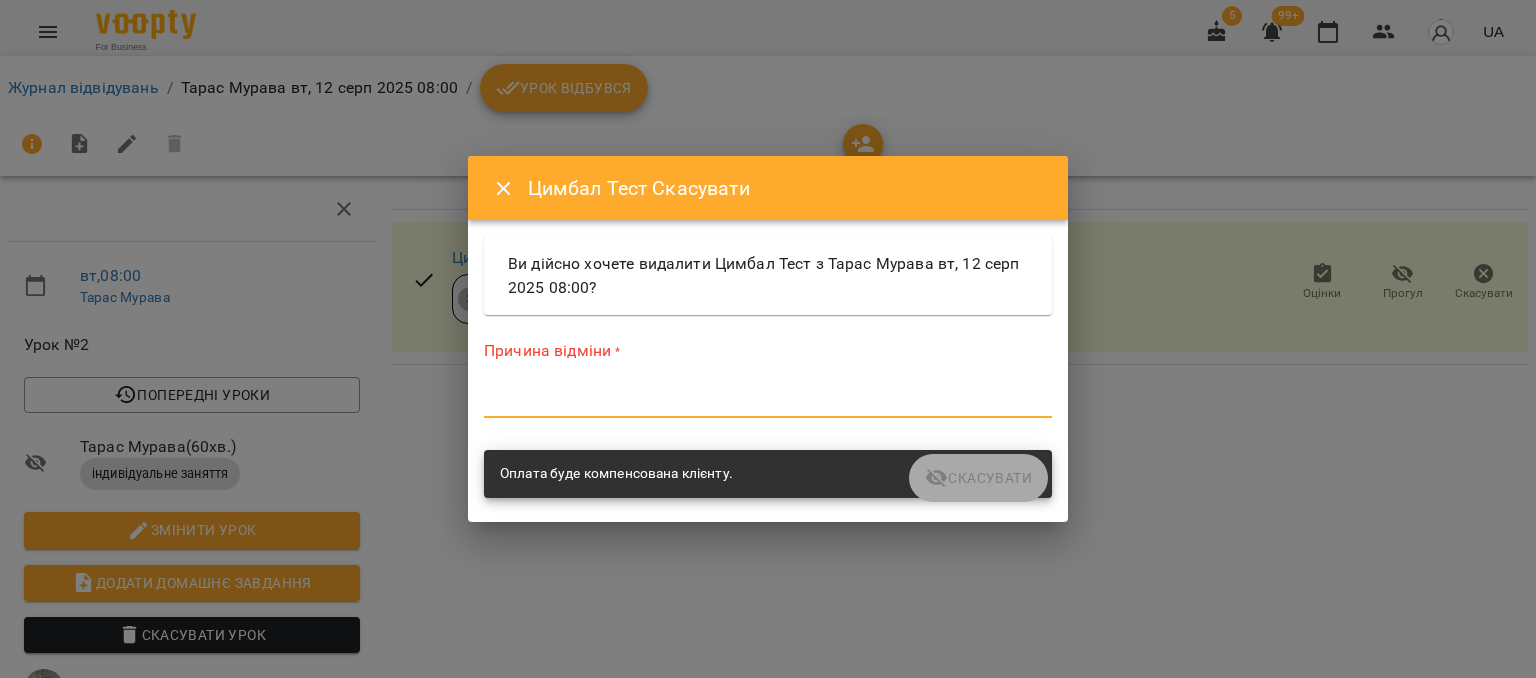 click at bounding box center (768, 401) 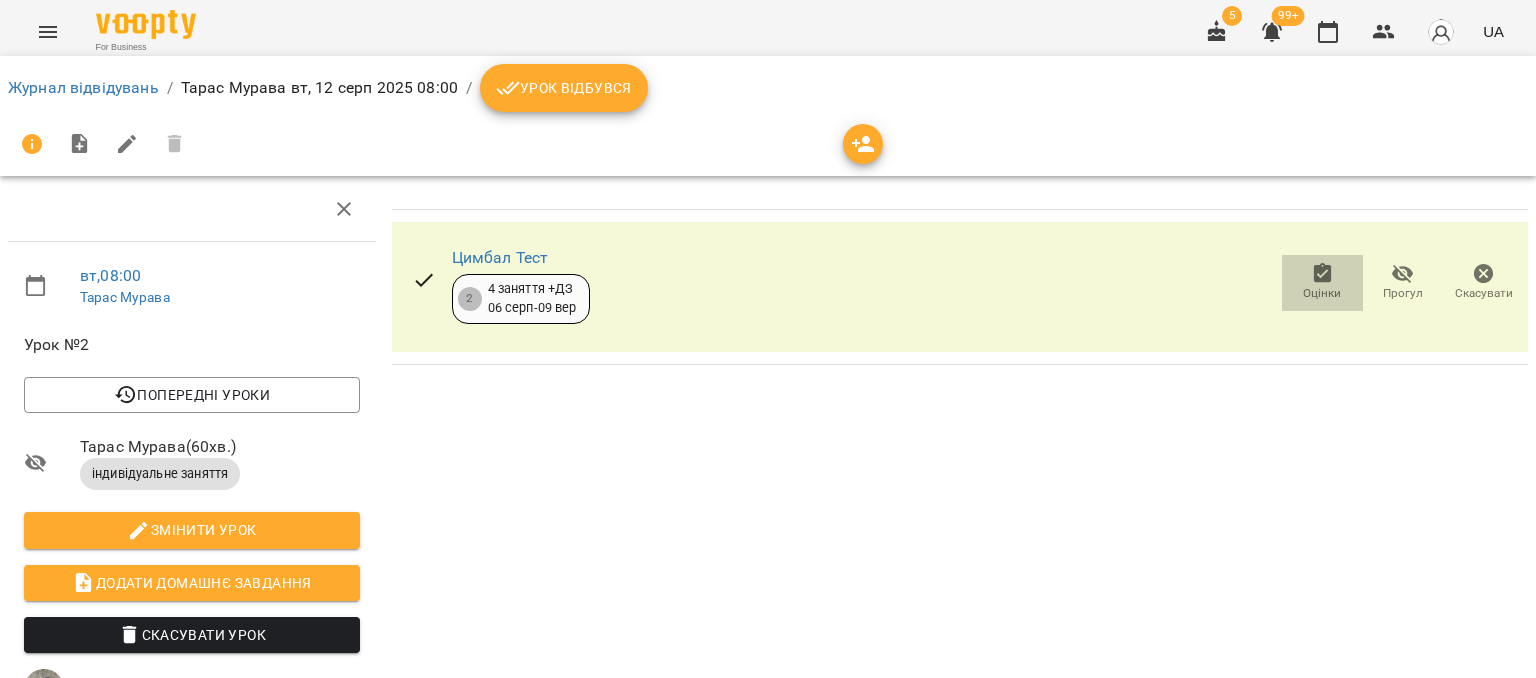 click 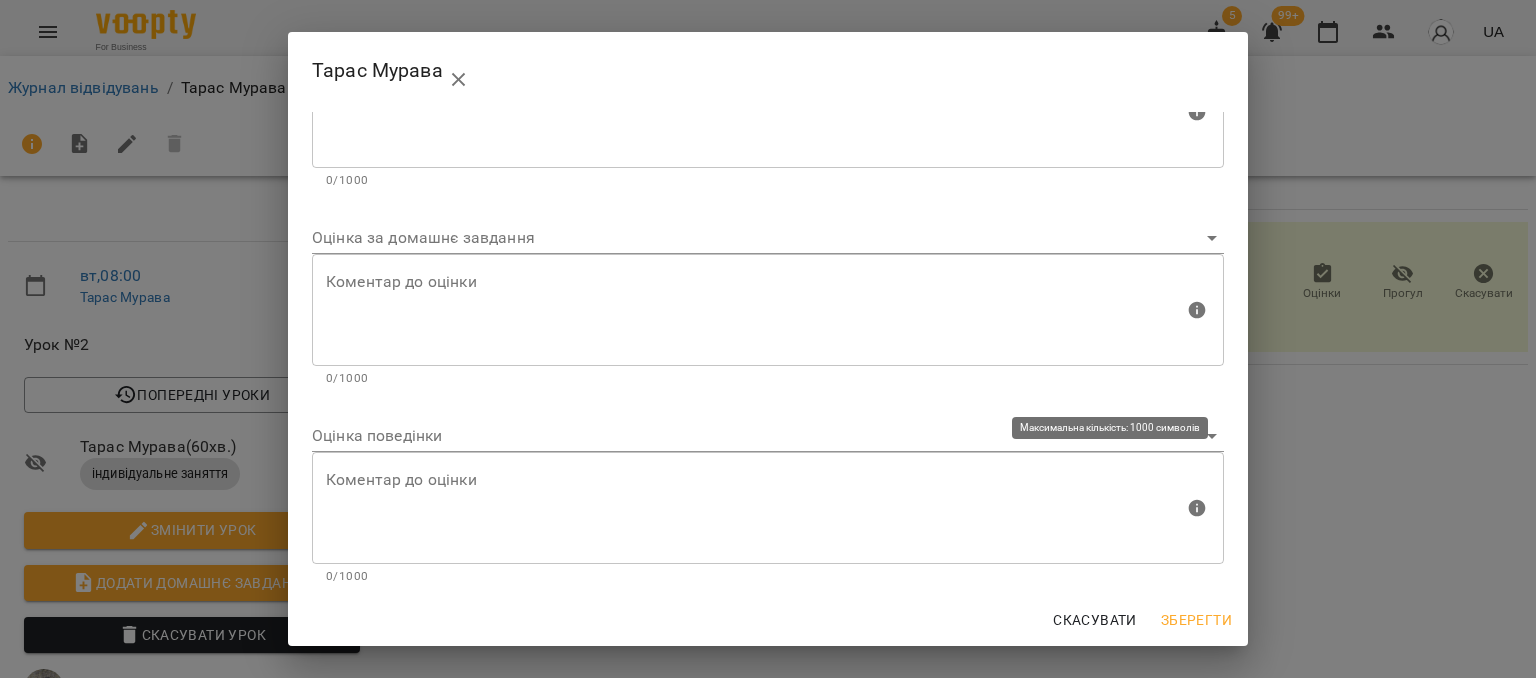 scroll, scrollTop: 0, scrollLeft: 0, axis: both 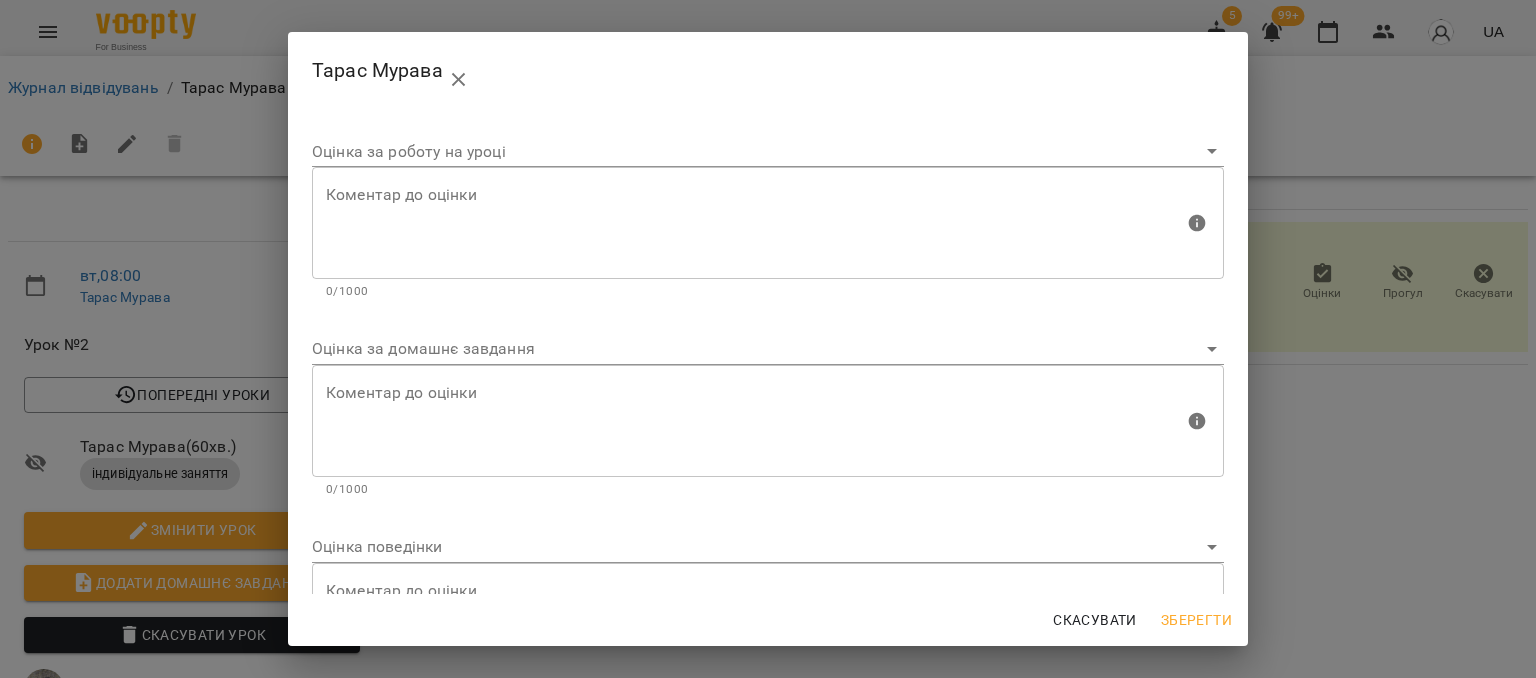 click on "Скасувати" at bounding box center (1095, 620) 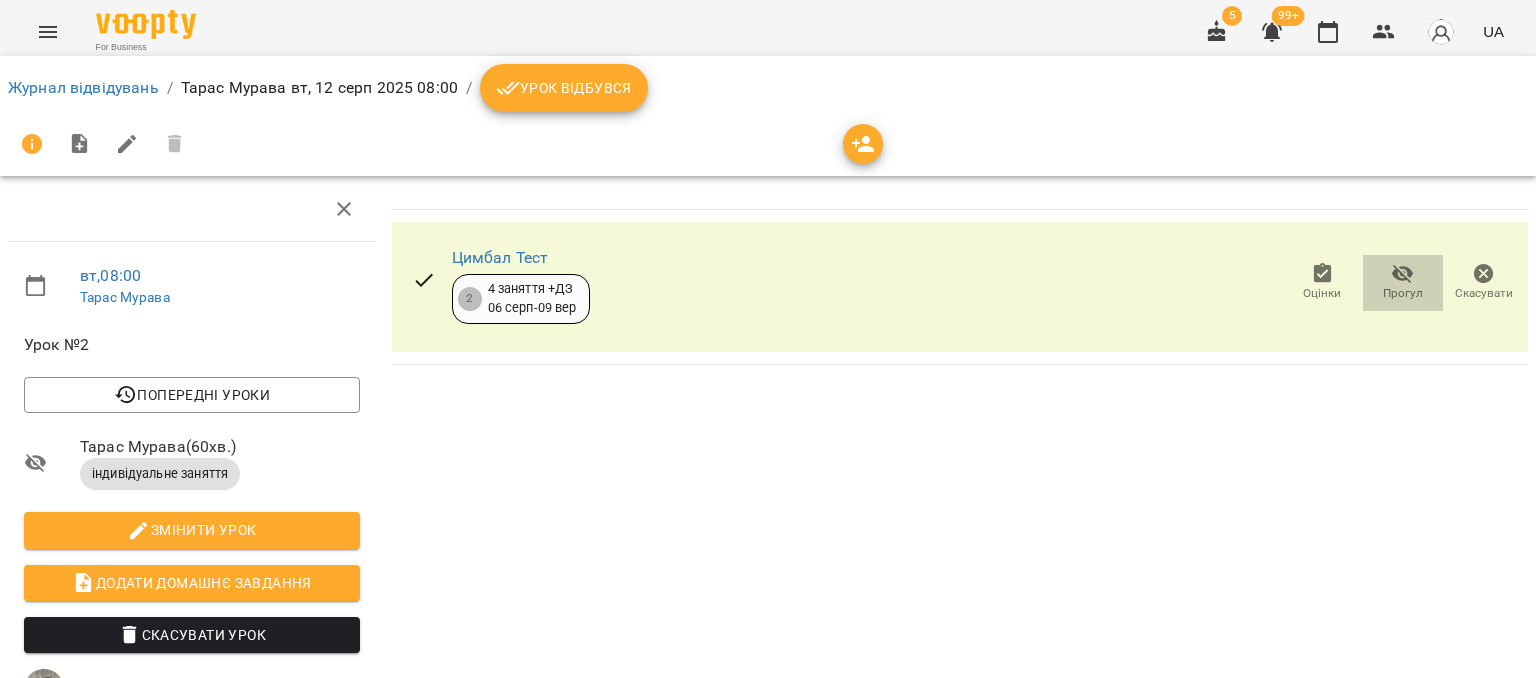 click on "Прогул" at bounding box center (1403, 293) 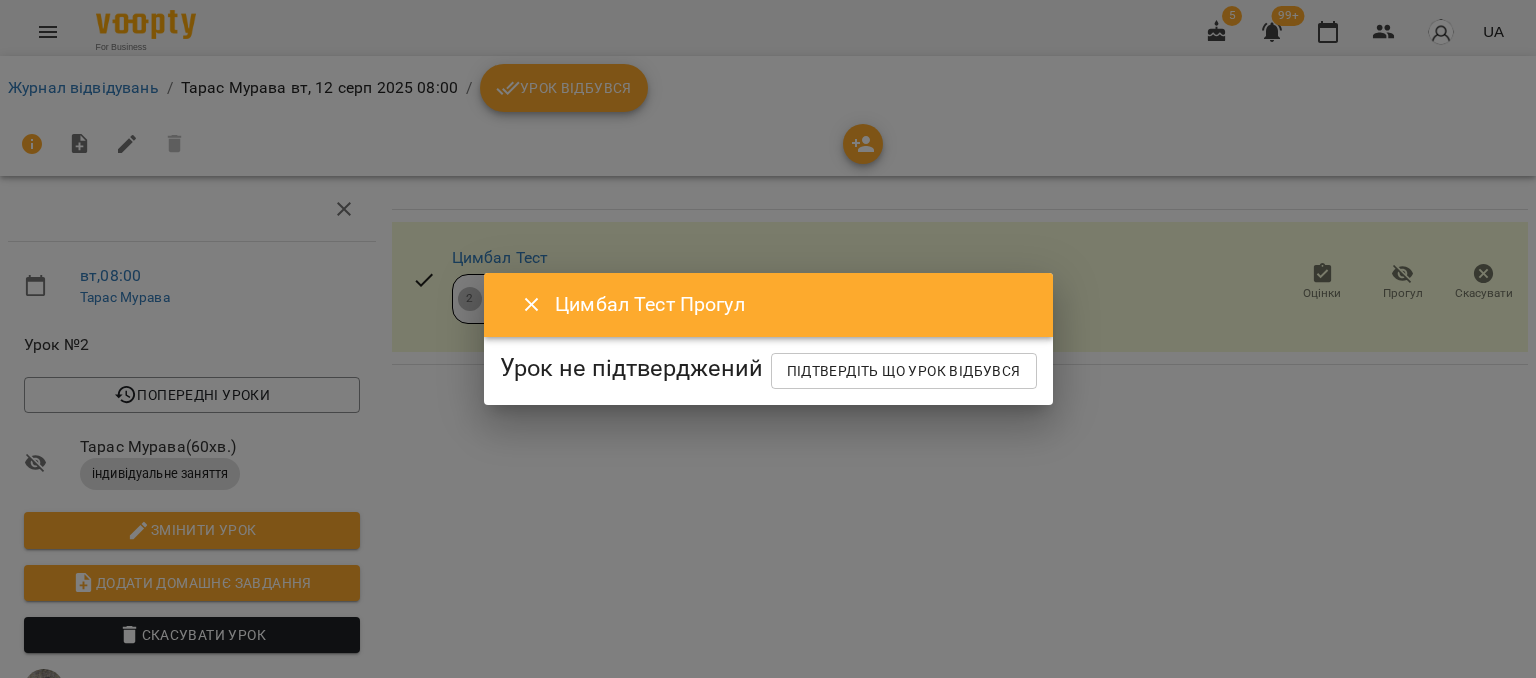 click 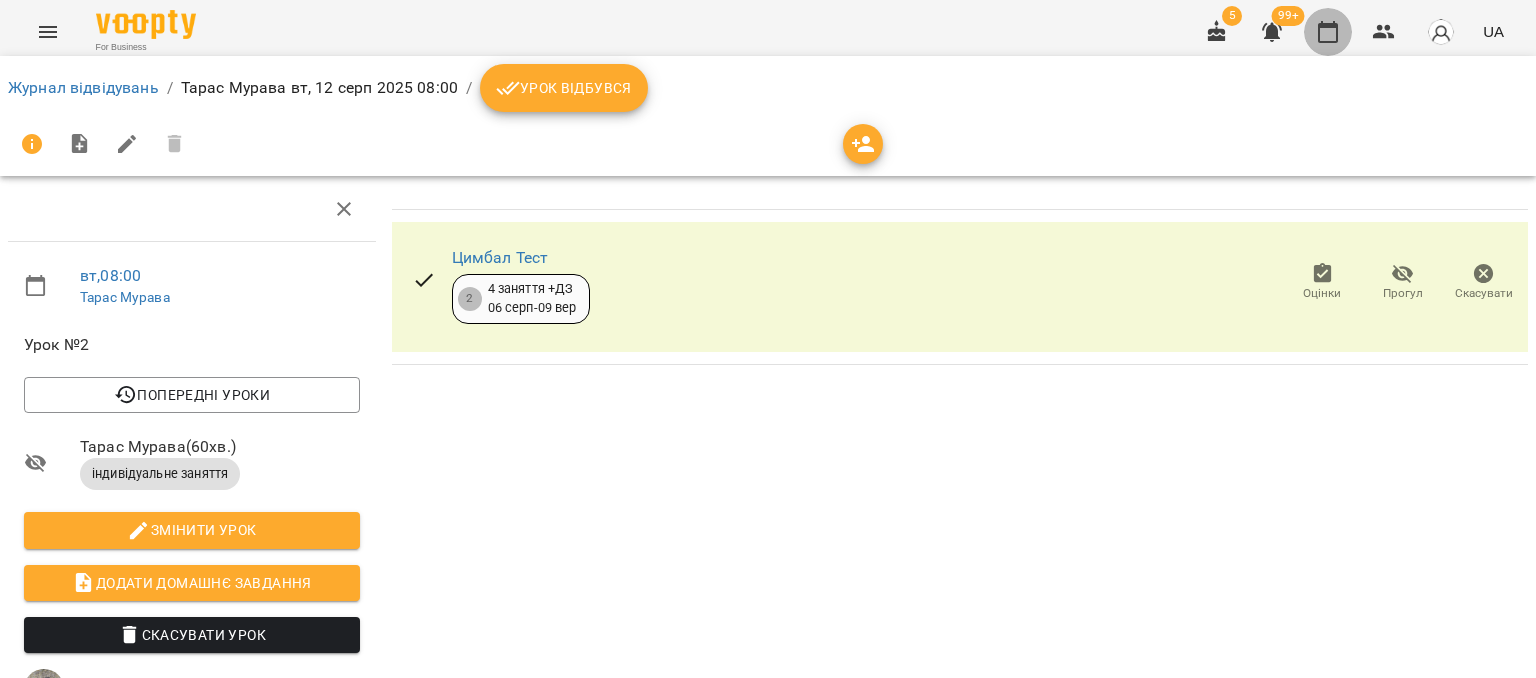 click at bounding box center (1328, 32) 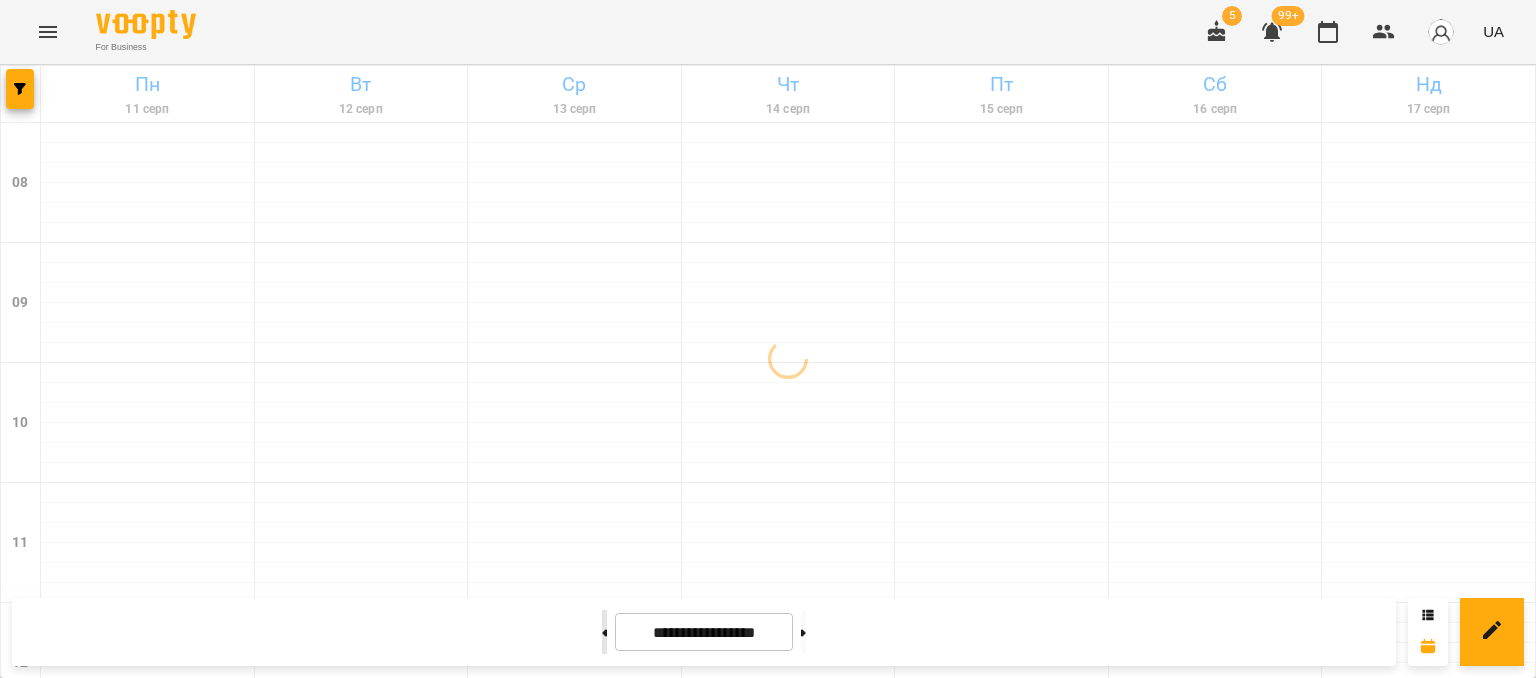 click at bounding box center (604, 632) 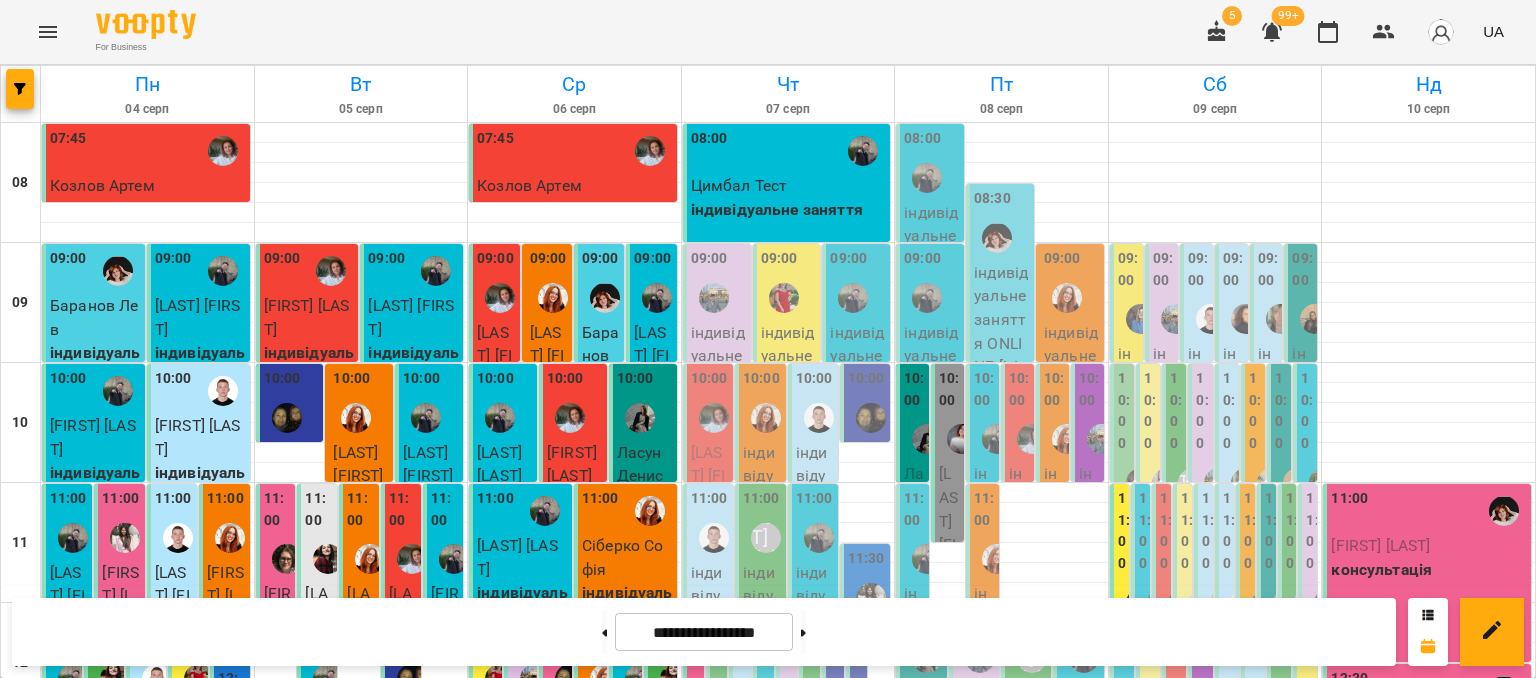 click on "Цимбал Тест" at bounding box center [739, 185] 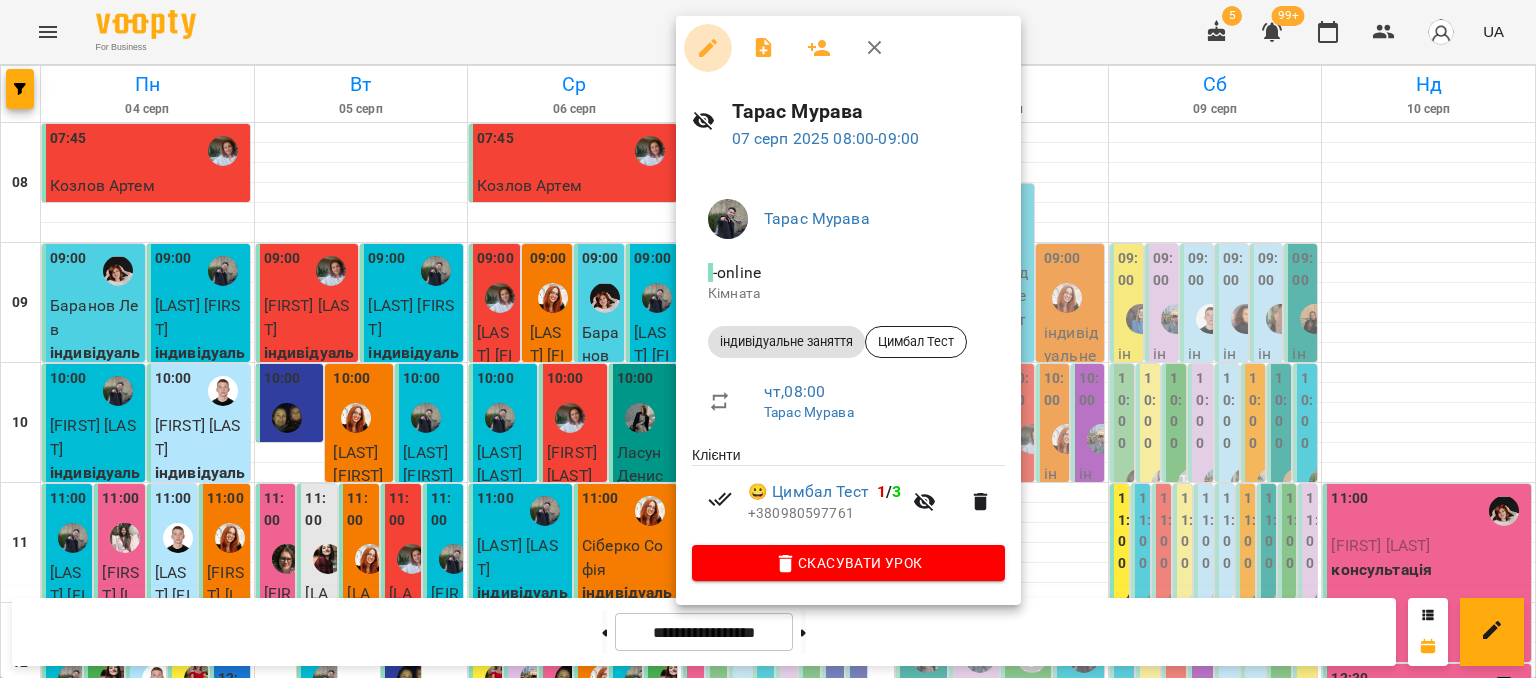 click 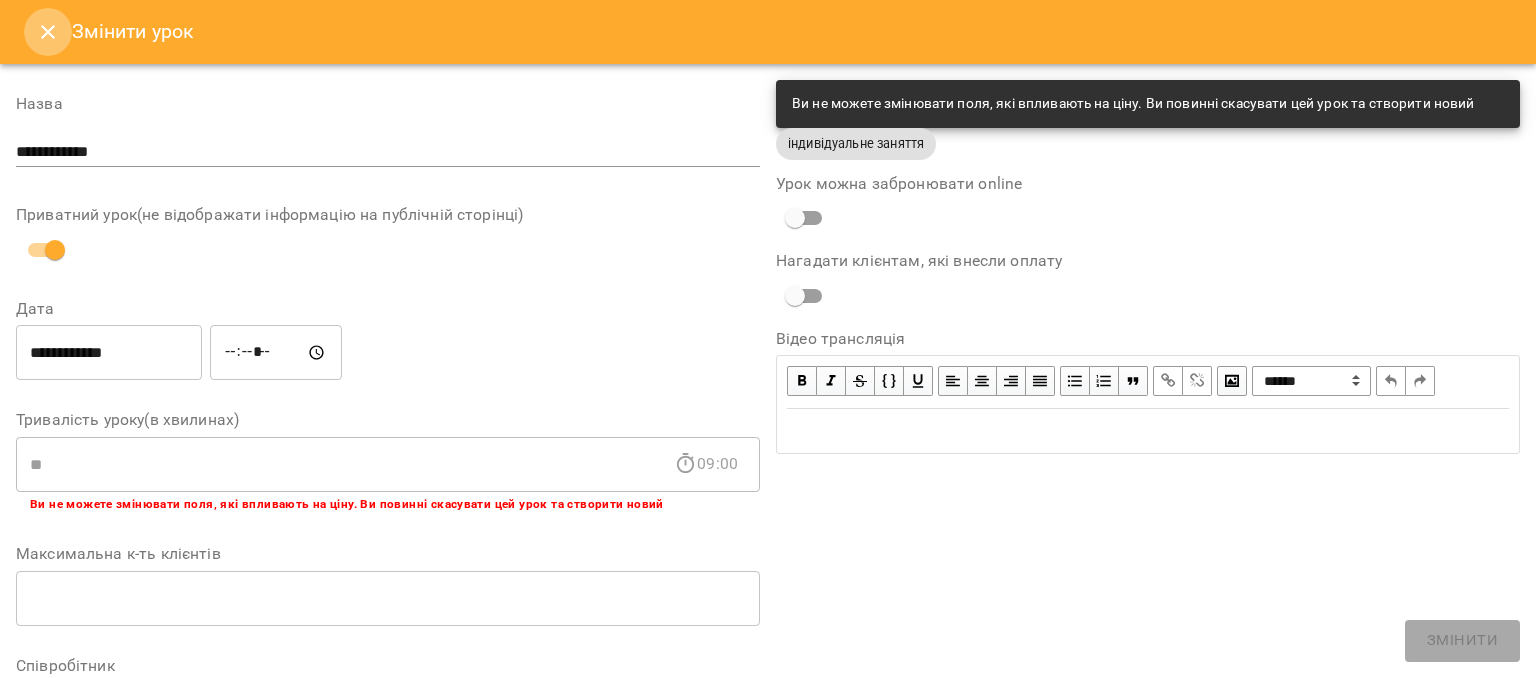 click 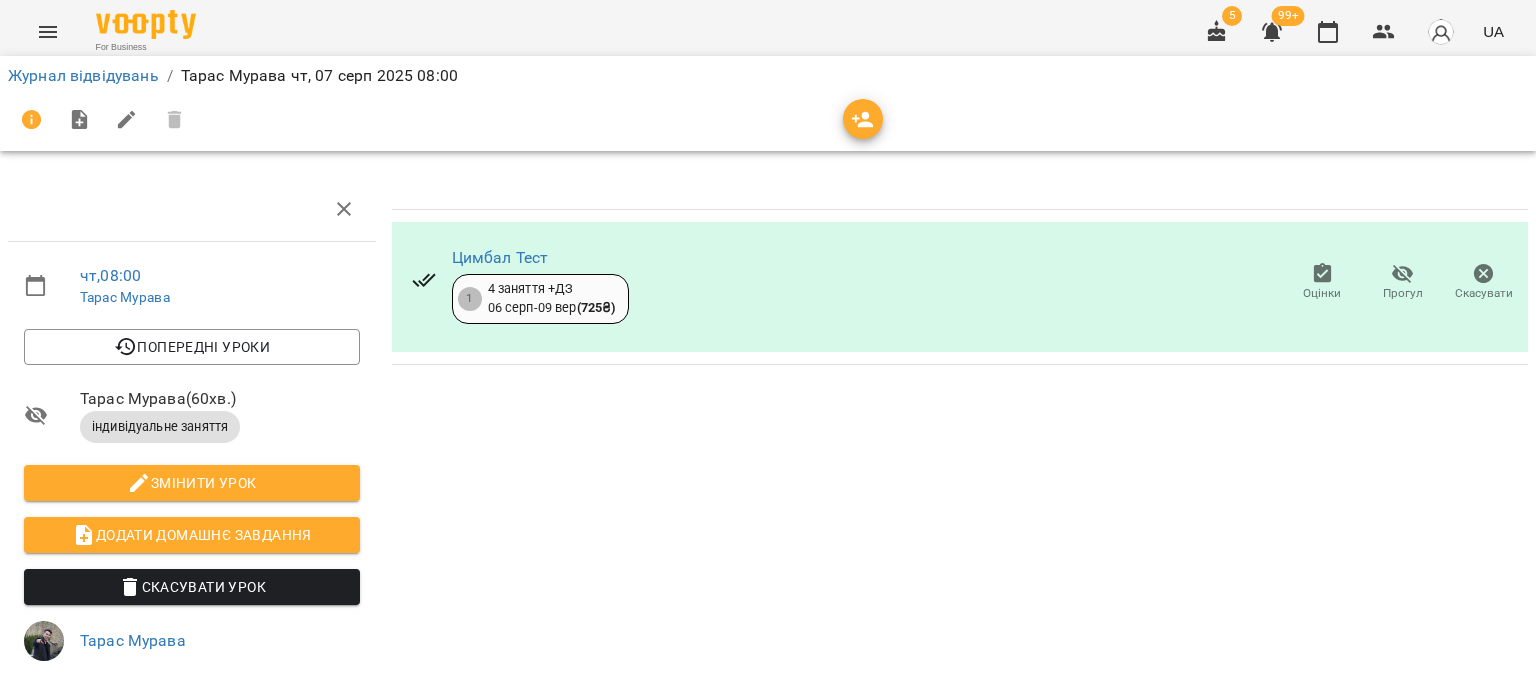click 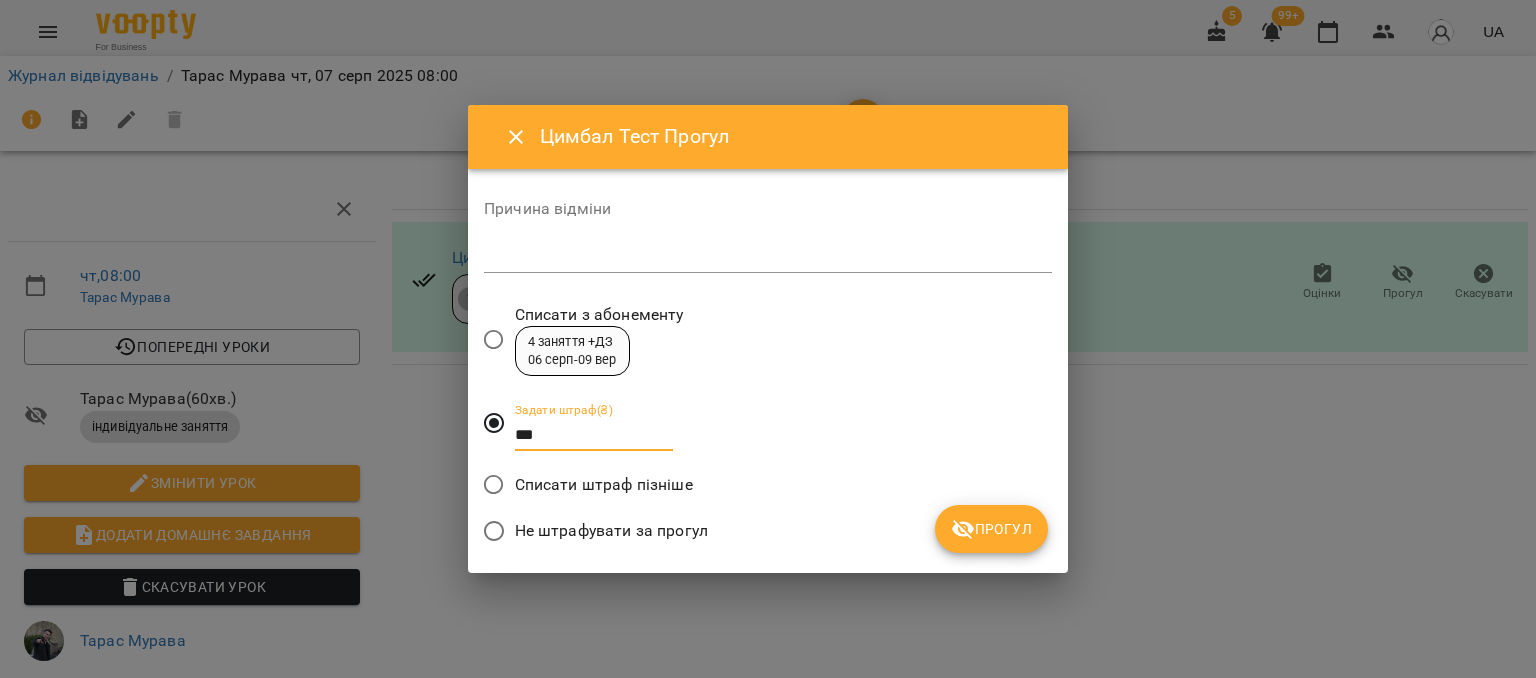click on "Задати штраф(₴) ***" at bounding box center [573, 423] 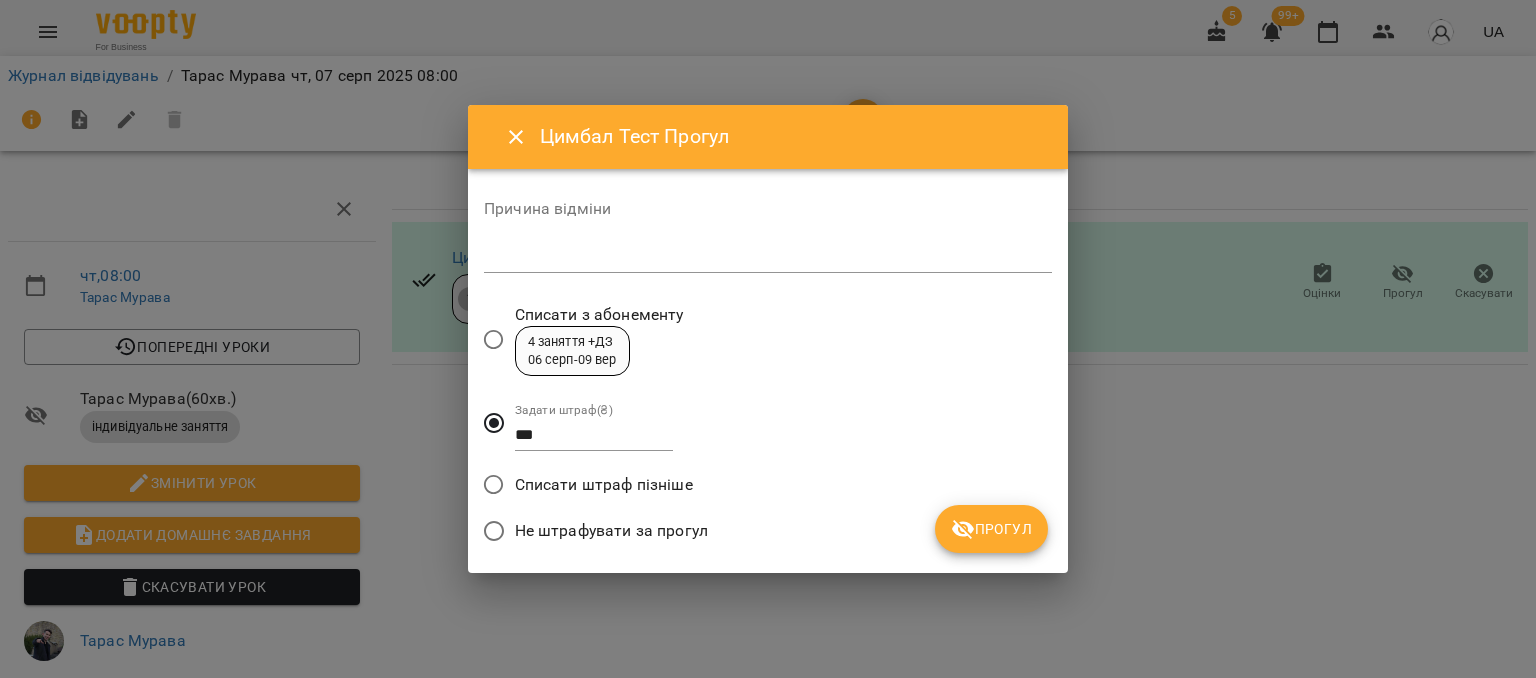 click on "Списати штраф пізніше" at bounding box center [604, 485] 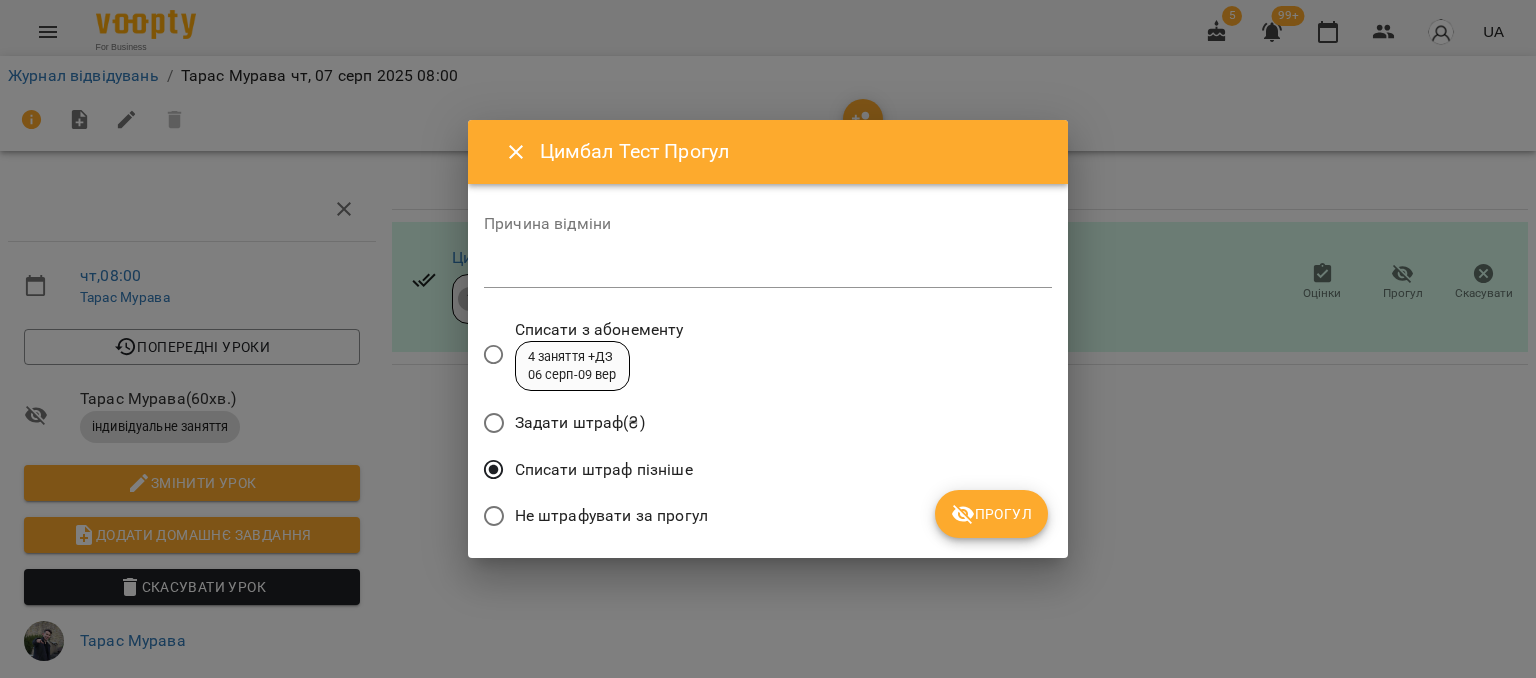 click on "Прогул" at bounding box center [991, 514] 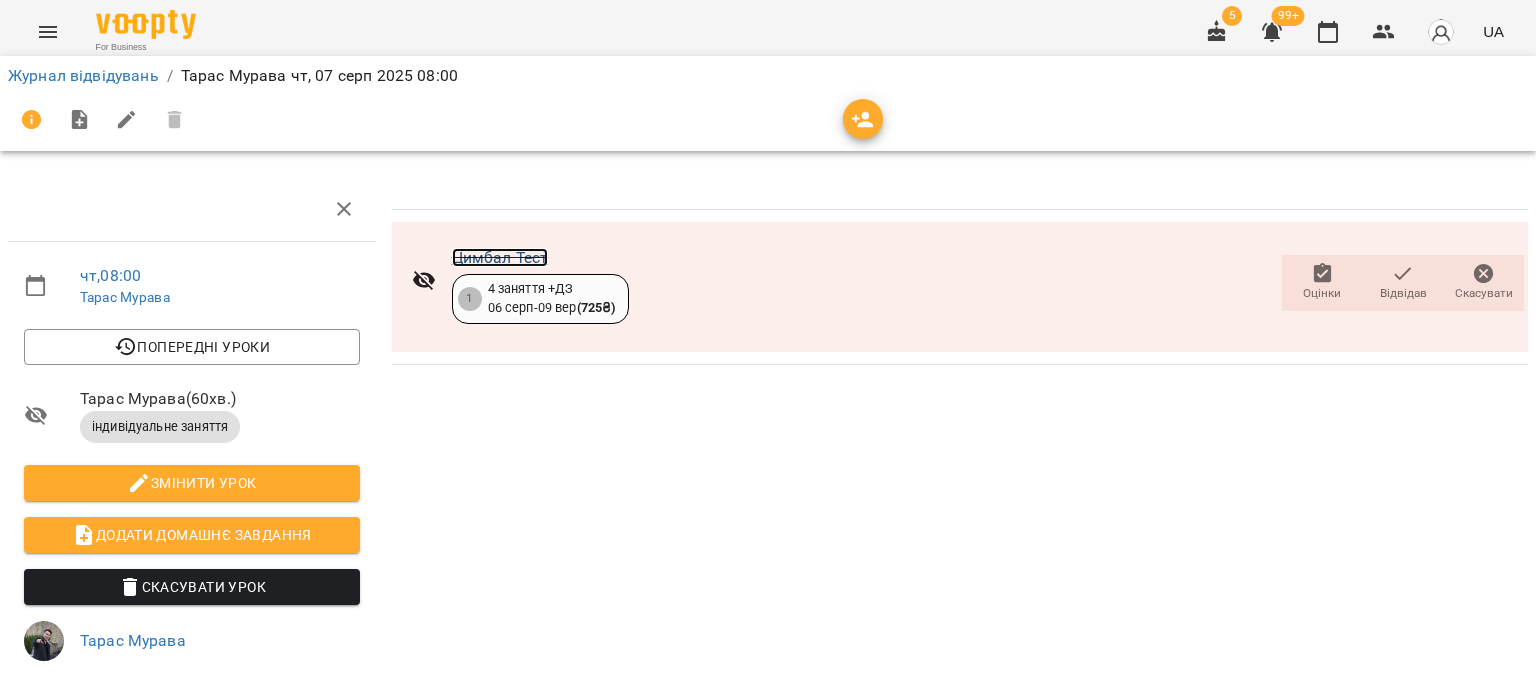 click on "Цимбал Тест" at bounding box center [500, 257] 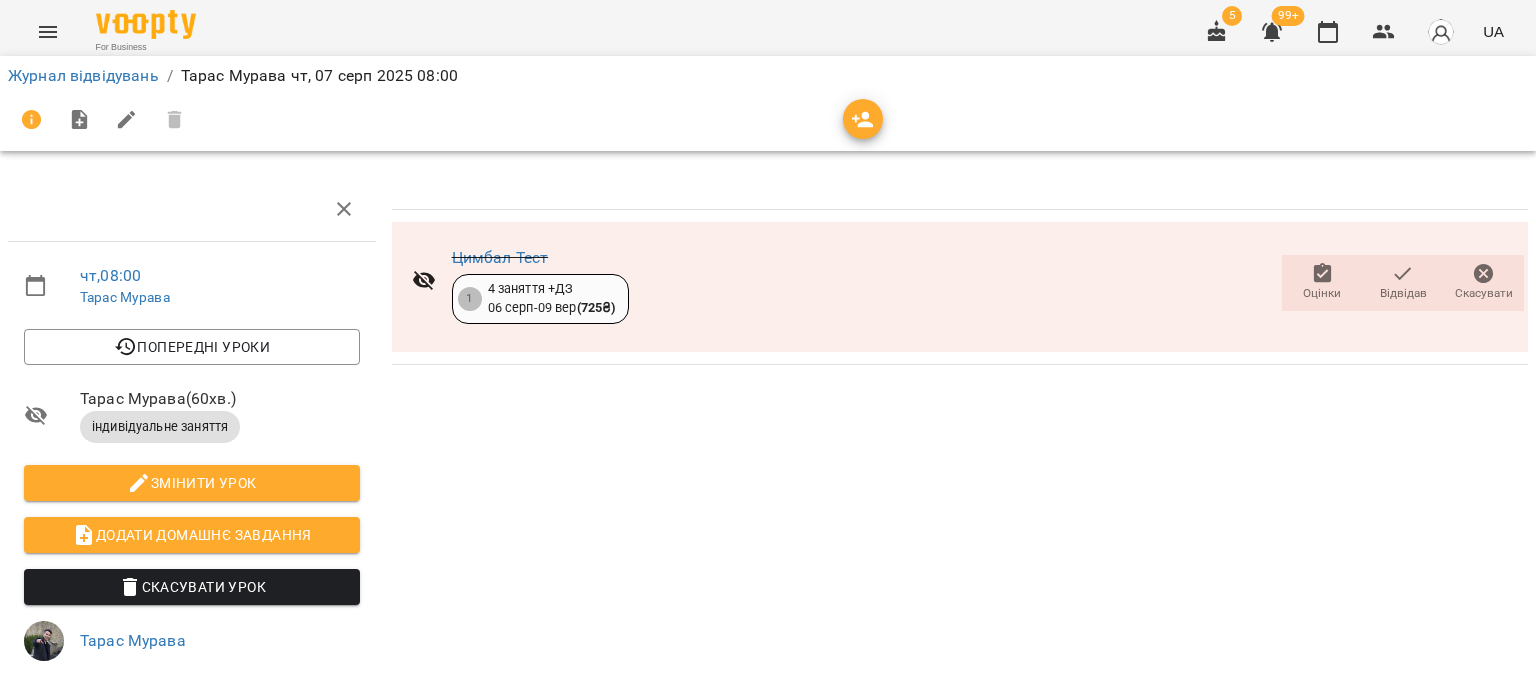 click on "Цимбал Тест 1 4 заняття +ДЗ 06 серп - 09 вер ( 725 ₴ ) Оцінки Відвідав Скасувати" at bounding box center [960, 542] 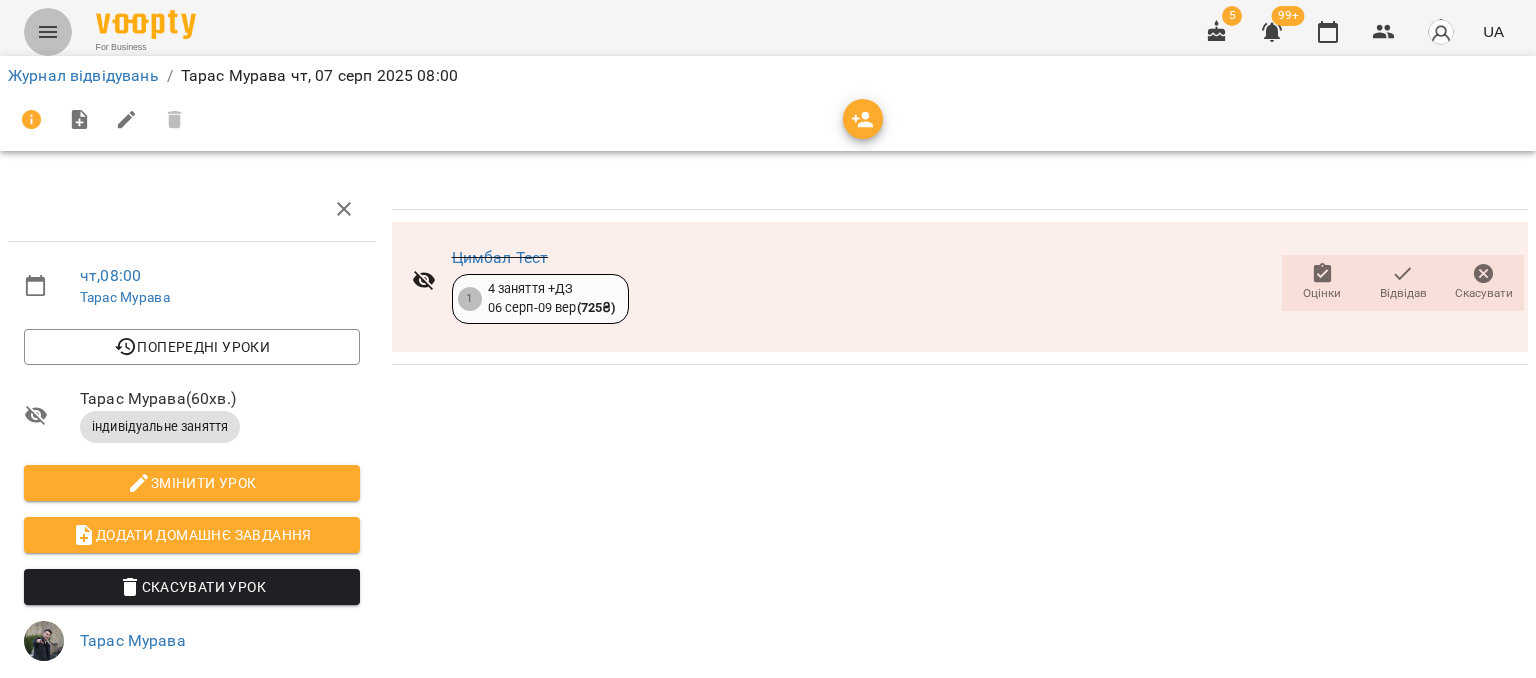 click 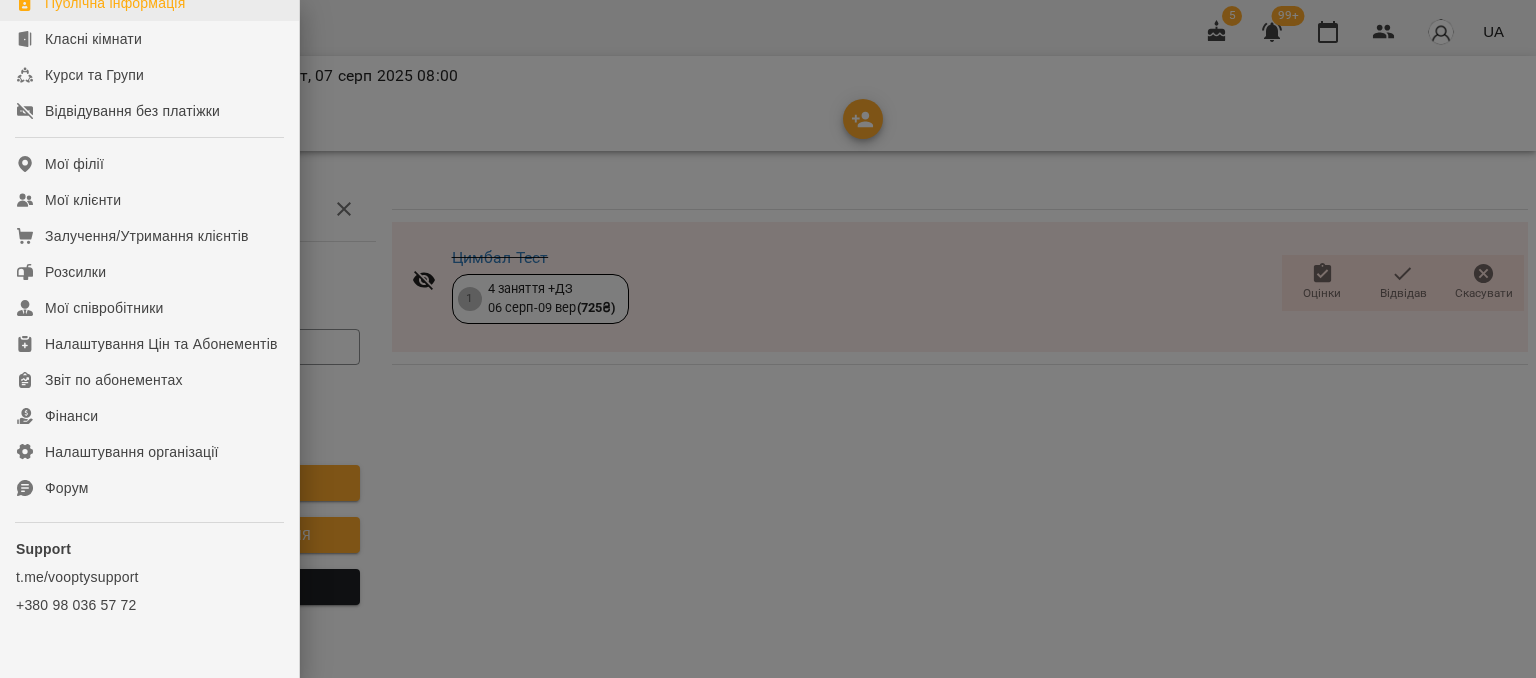 scroll, scrollTop: 353, scrollLeft: 0, axis: vertical 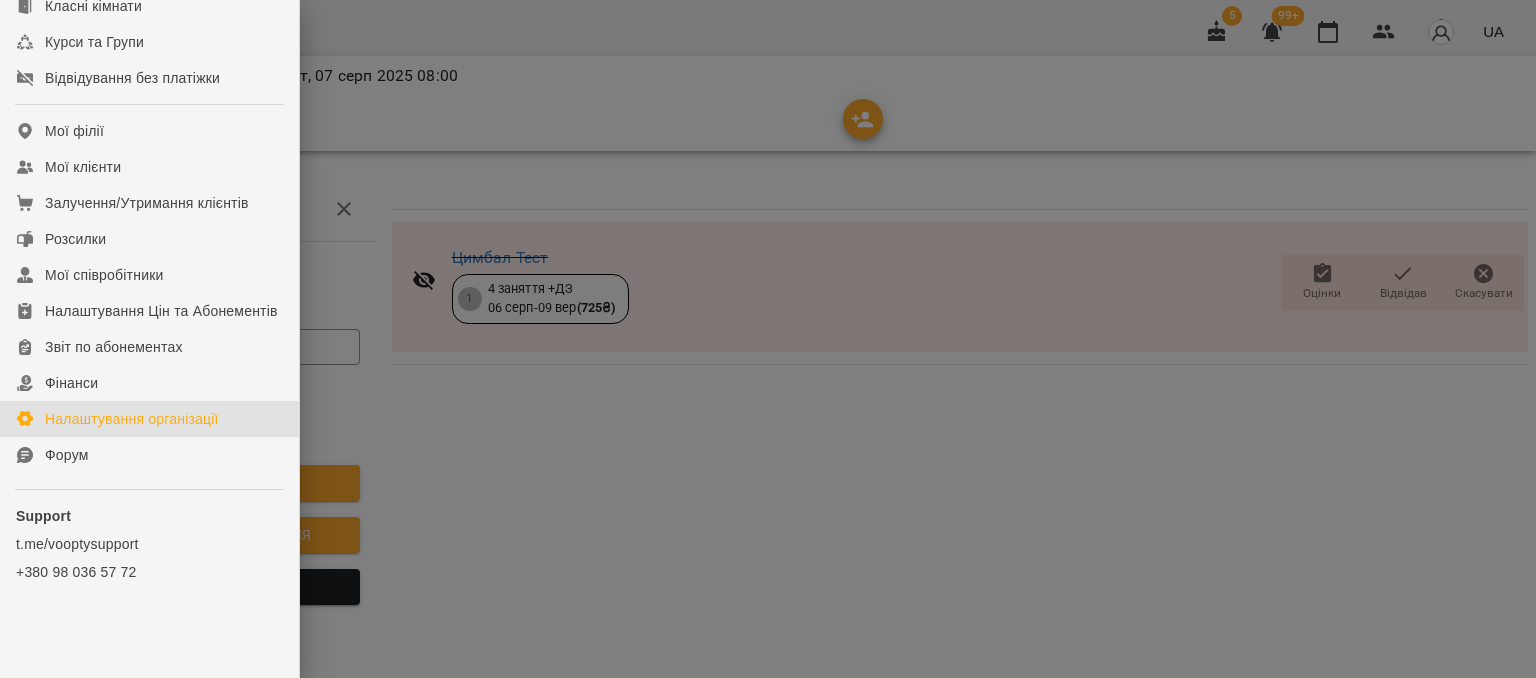 click on "Налаштування організації" at bounding box center (149, 419) 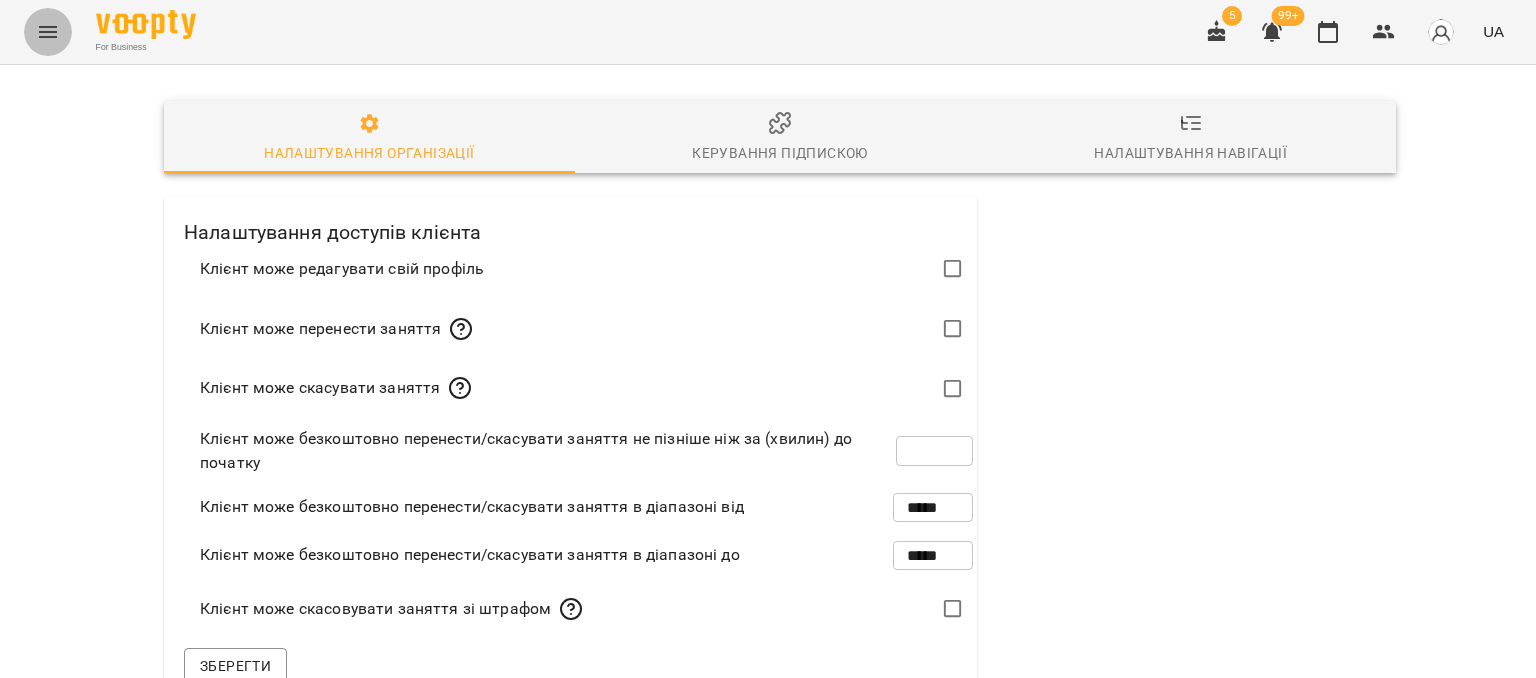 click 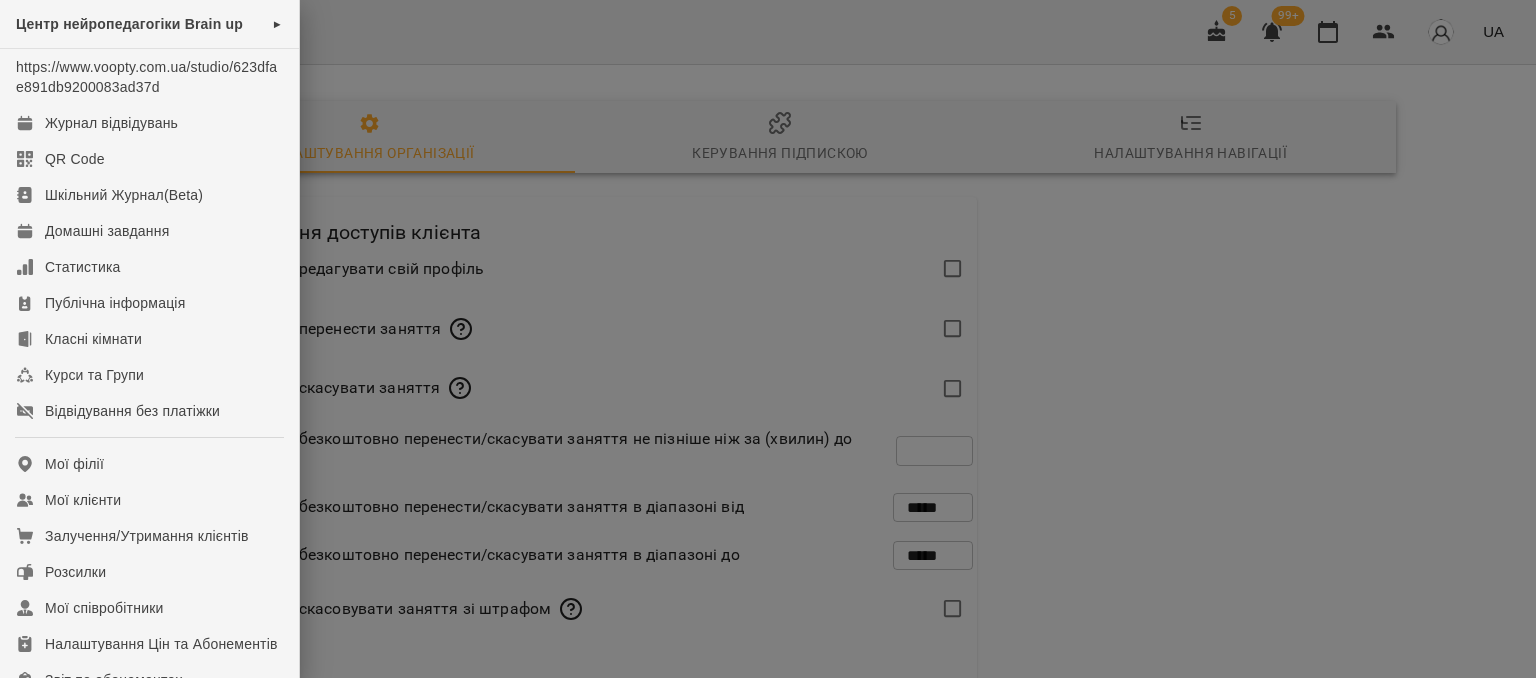 click at bounding box center [768, 339] 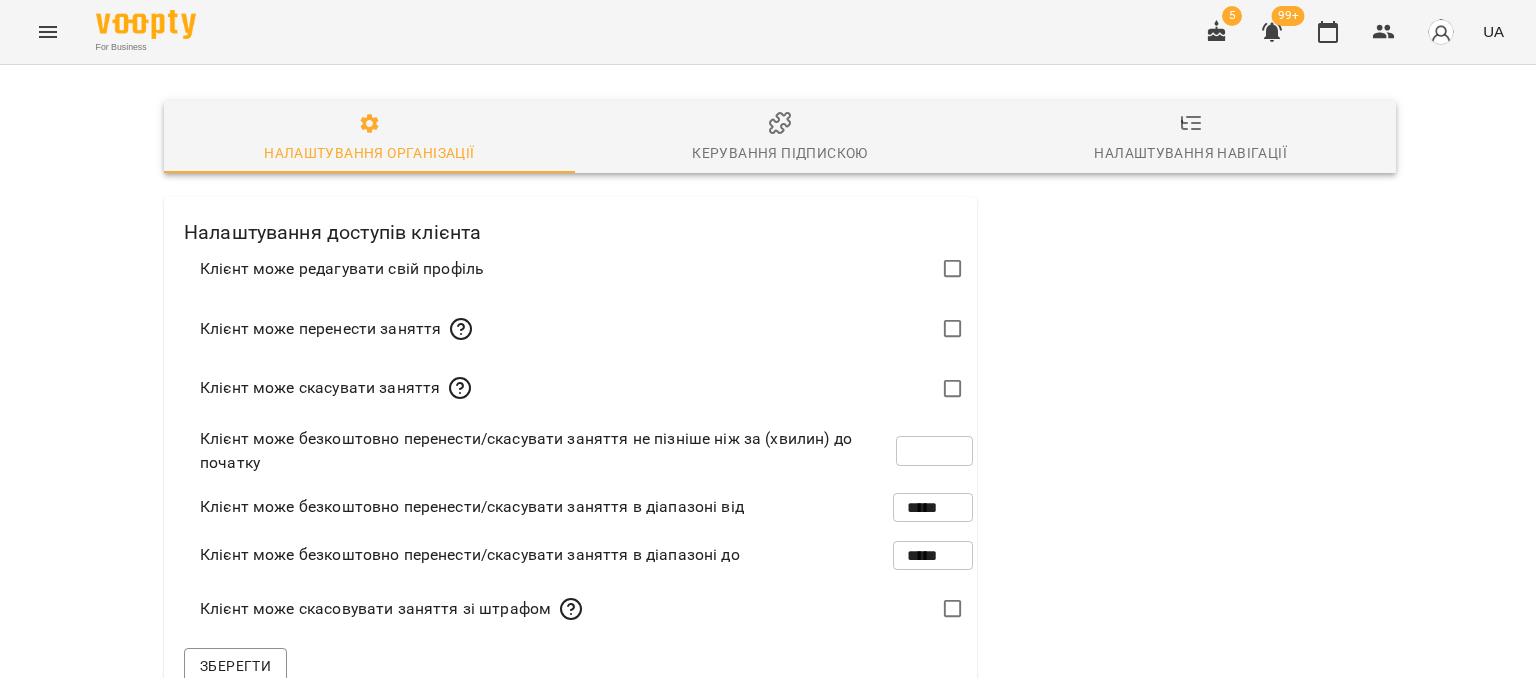 click on "Керування підпискою" at bounding box center (780, 138) 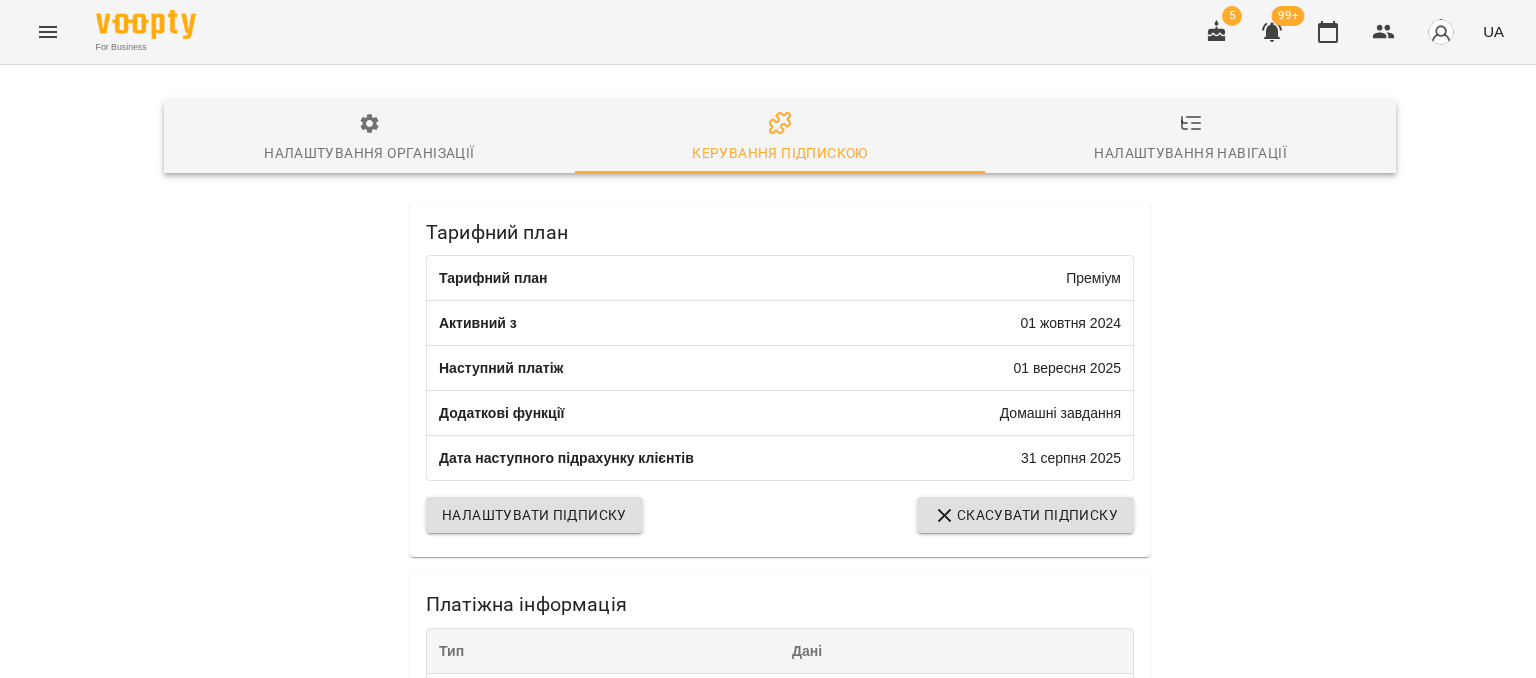 scroll, scrollTop: 0, scrollLeft: 0, axis: both 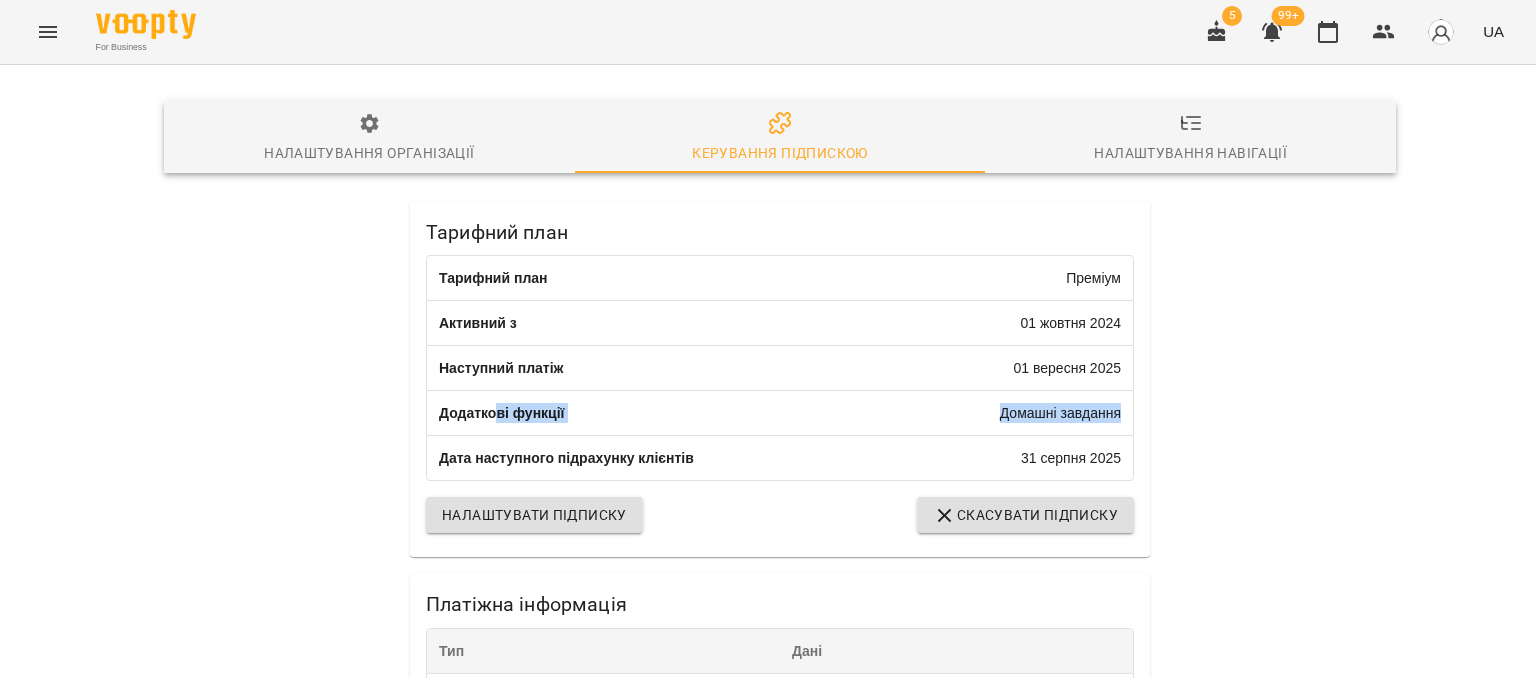 drag, startPoint x: 499, startPoint y: 417, endPoint x: 1146, endPoint y: 409, distance: 647.04944 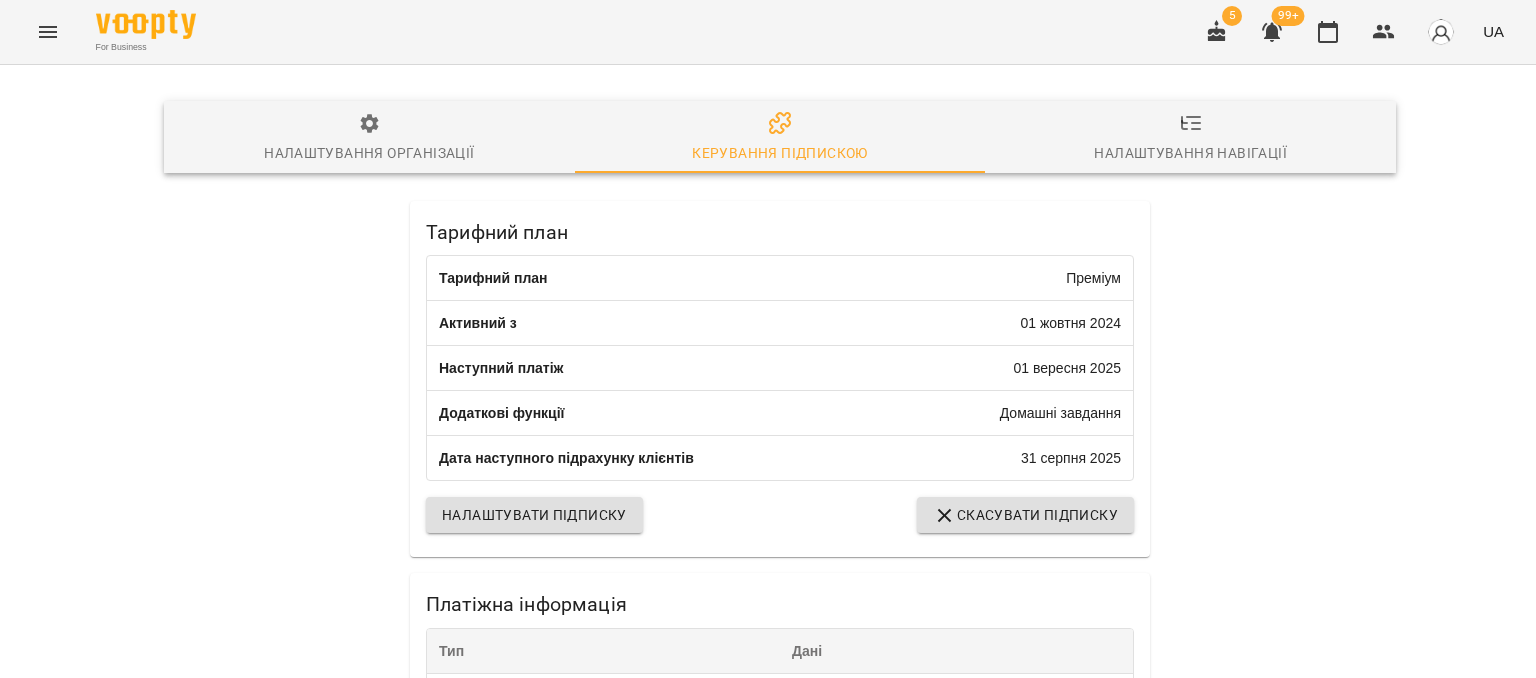 click on "Платіжна інформація Тип Дані link Змінити спосіб оплати" at bounding box center (780, 683) 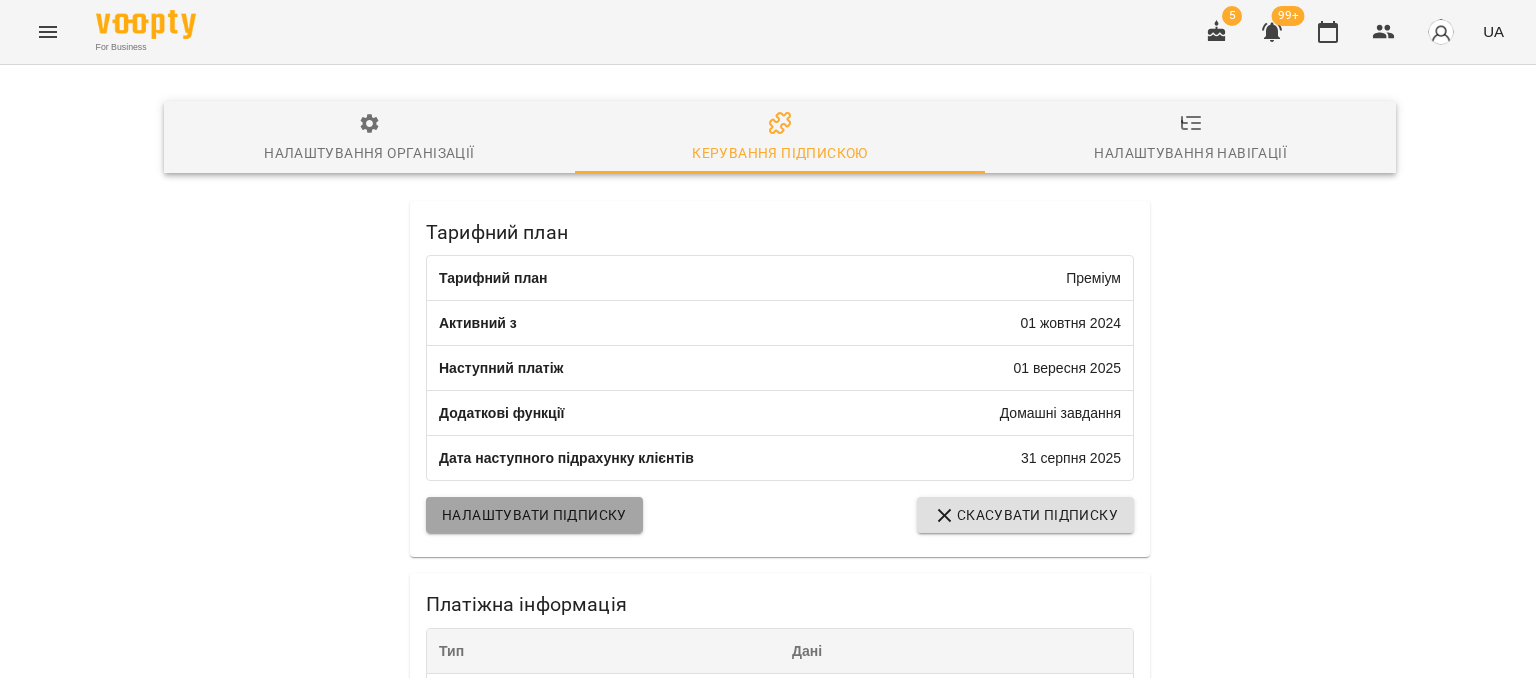 click on "Налаштувати підписку" at bounding box center [534, 515] 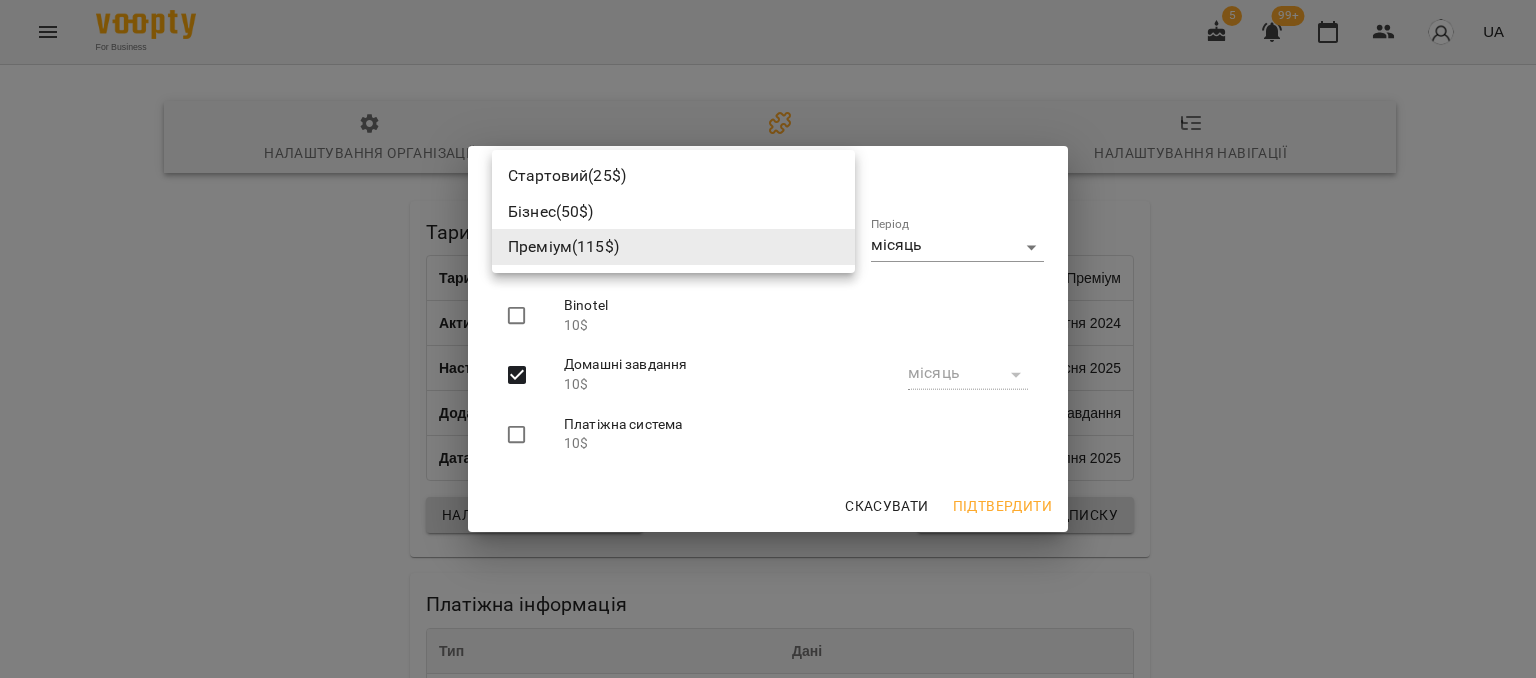 click on "For Business 5 99+ UA Налаштування організації Керування підпискою Налаштування навігації Тарифний план Тарифний план Преміум Активний з [DATE] Наступний платіж [DATE] Додаткові функції Домашні завдання Дата наступного підрахунку клієнтів [DATE] Налаштувати підписку Скасувати підписку Платіжна інформація Тип Дані link Змінити спосіб оплати Рахунки Сума Дата Статус Дії 230.00 $ [DATE] Оплачено Завантажити 115.00 $ [DATE] Оплачено Завантажити 115.00 $ [DATE] Оплачено Завантажити Показати всі рахунки" at bounding box center (768, 597) 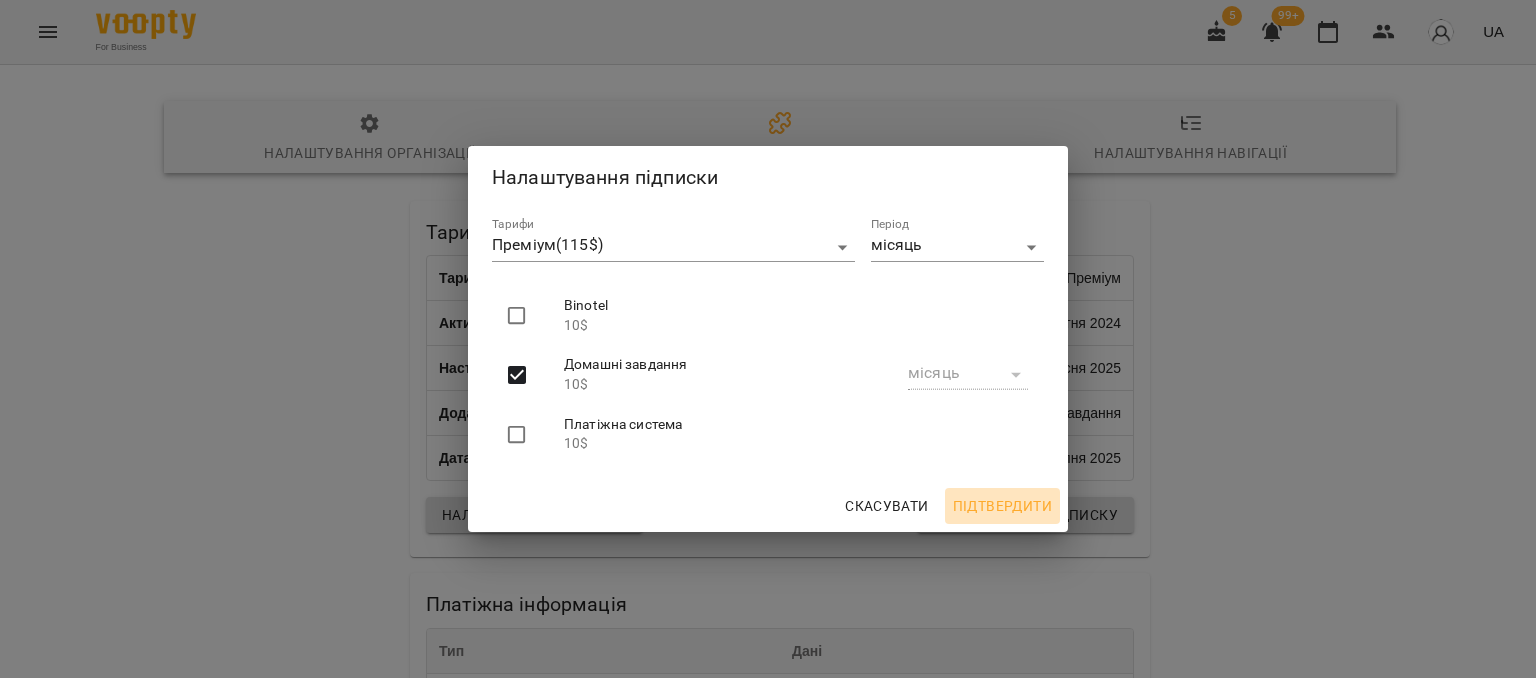 click on "Підтвердити" at bounding box center [1002, 506] 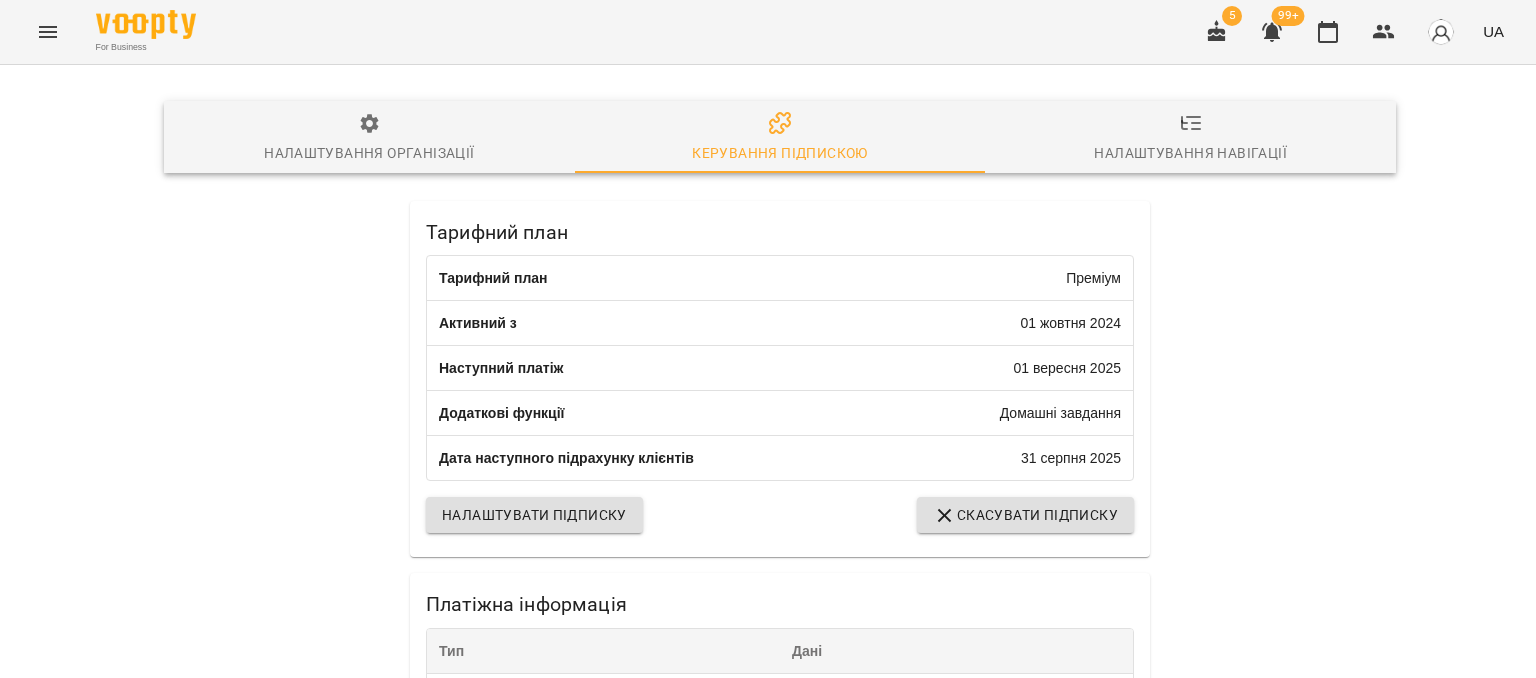 scroll, scrollTop: 300, scrollLeft: 0, axis: vertical 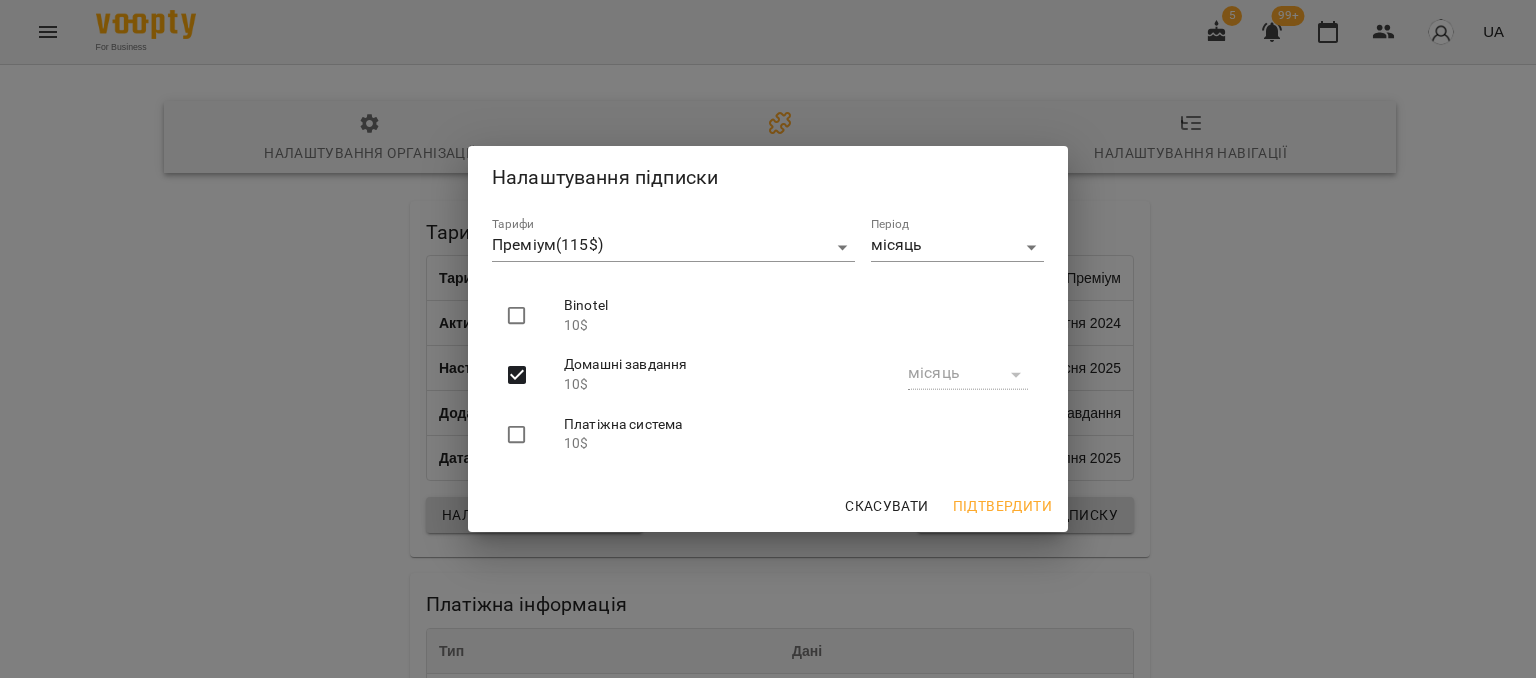 click on "місяць" at bounding box center (968, 375) 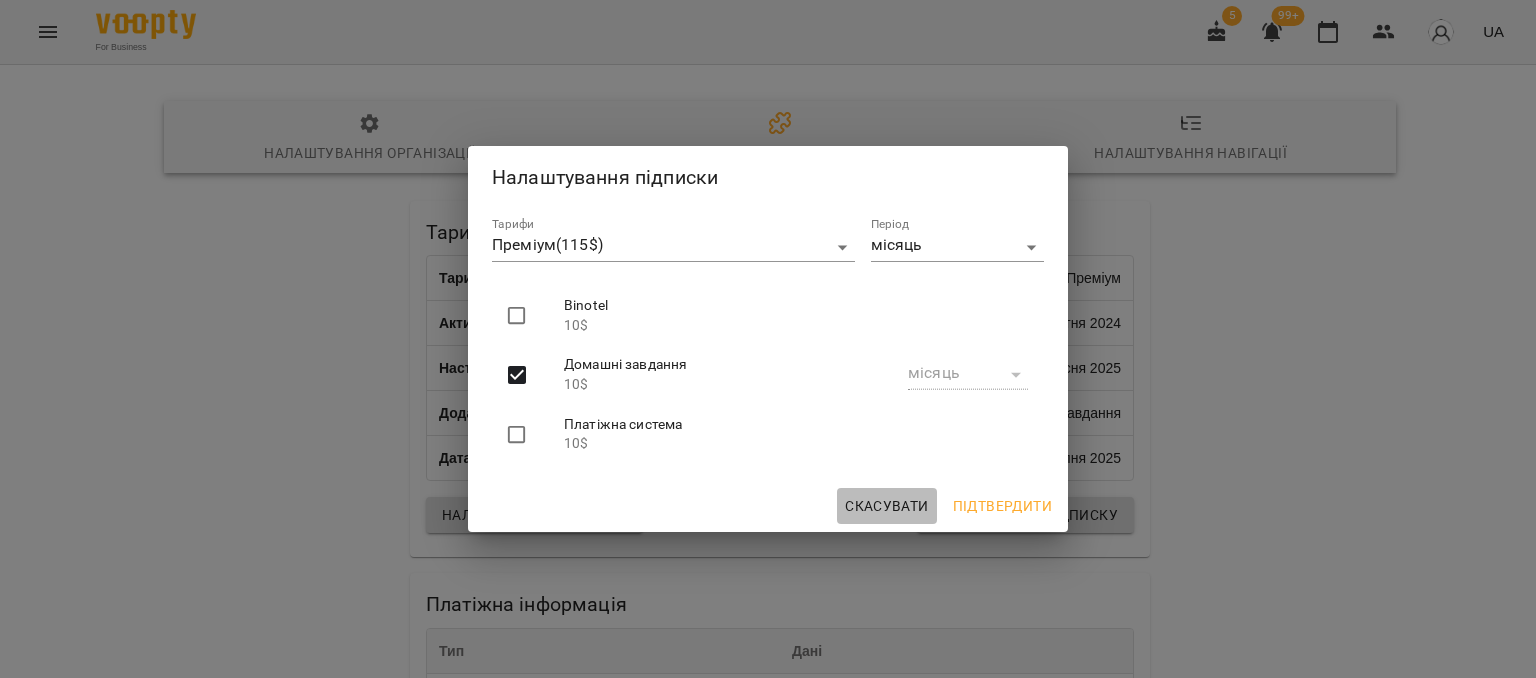 click on "Скасувати" at bounding box center (887, 506) 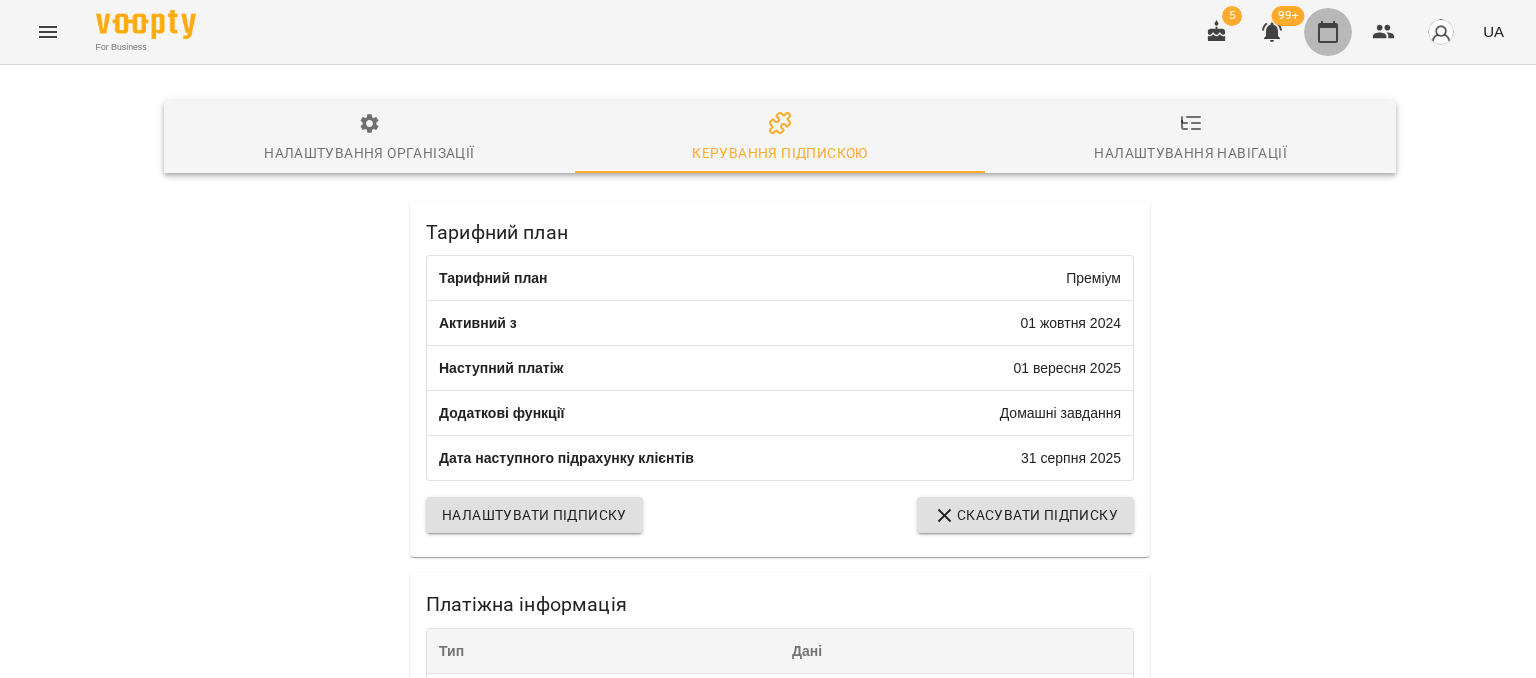 click at bounding box center (1328, 32) 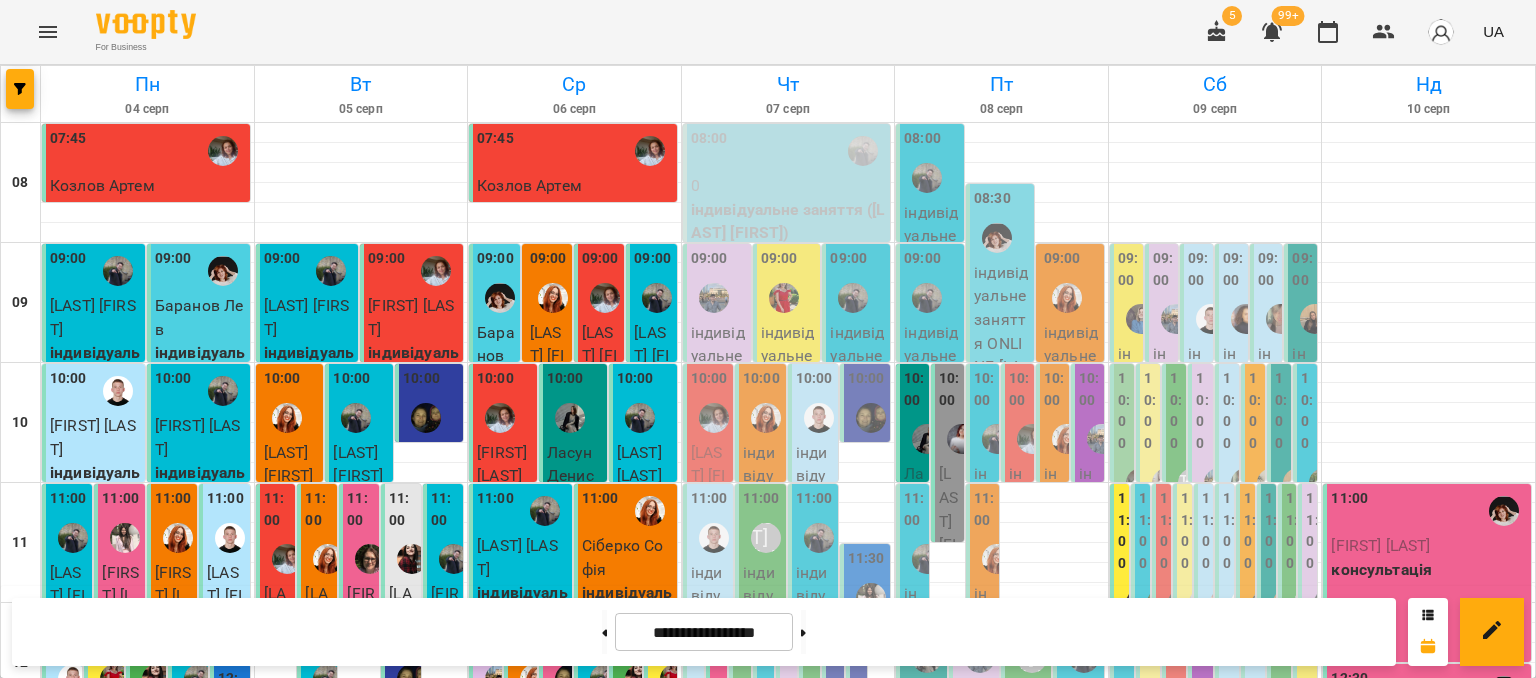 click on "08:00" at bounding box center (789, 151) 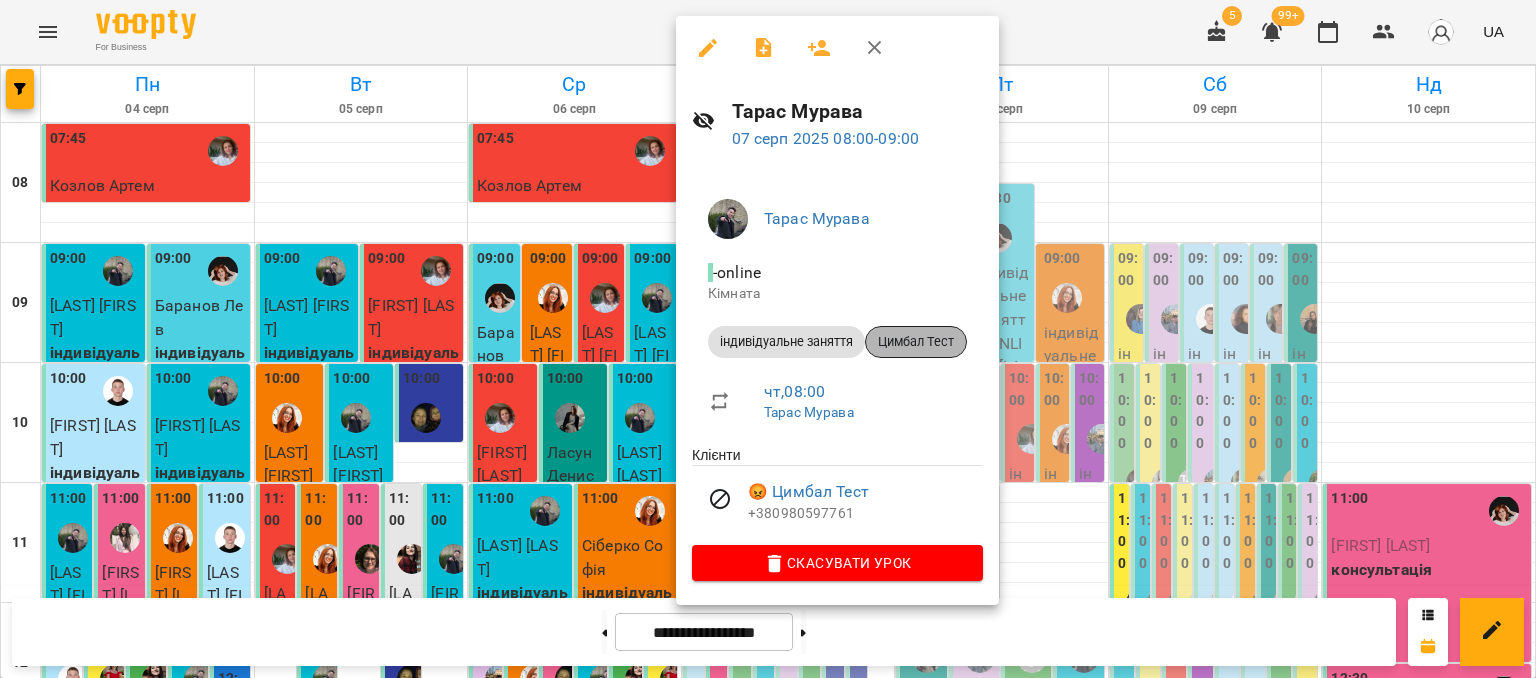click on "Цимбал Тест" at bounding box center [916, 342] 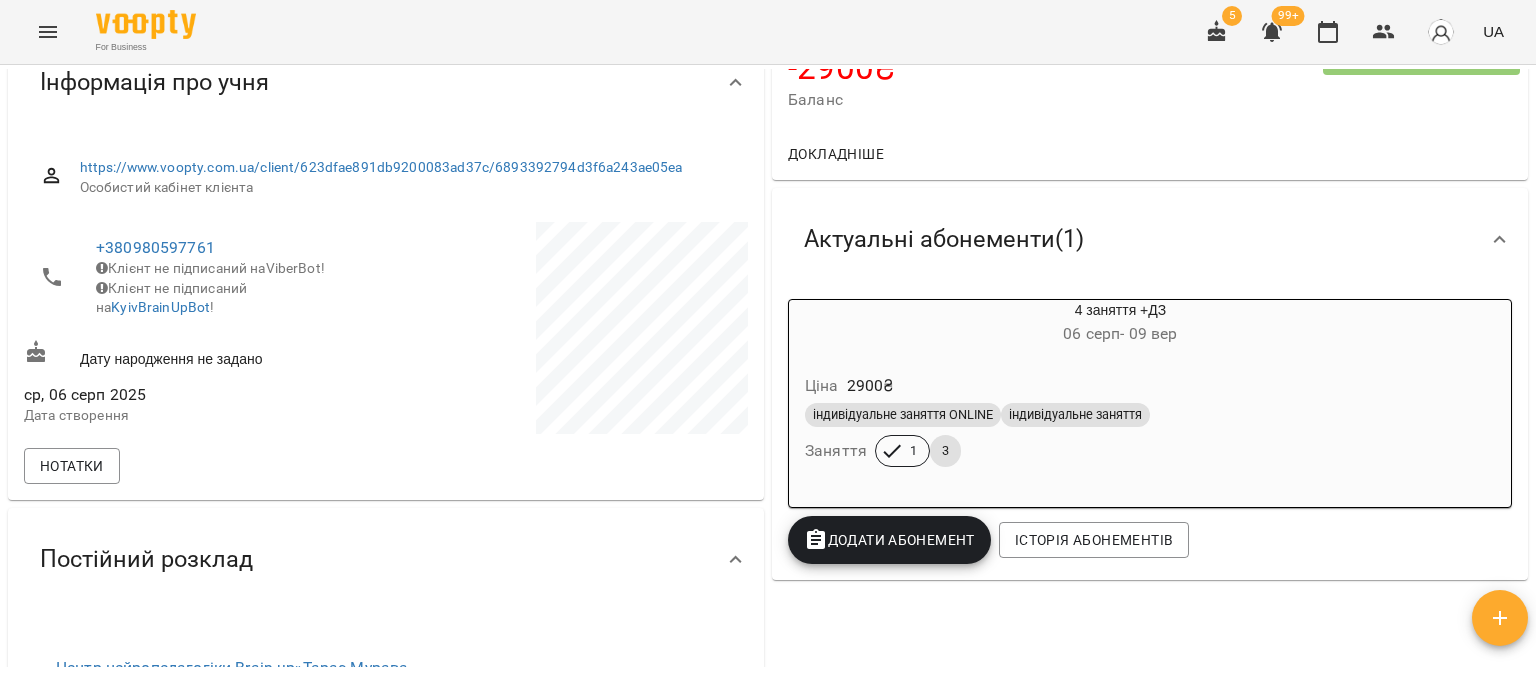 scroll, scrollTop: 200, scrollLeft: 0, axis: vertical 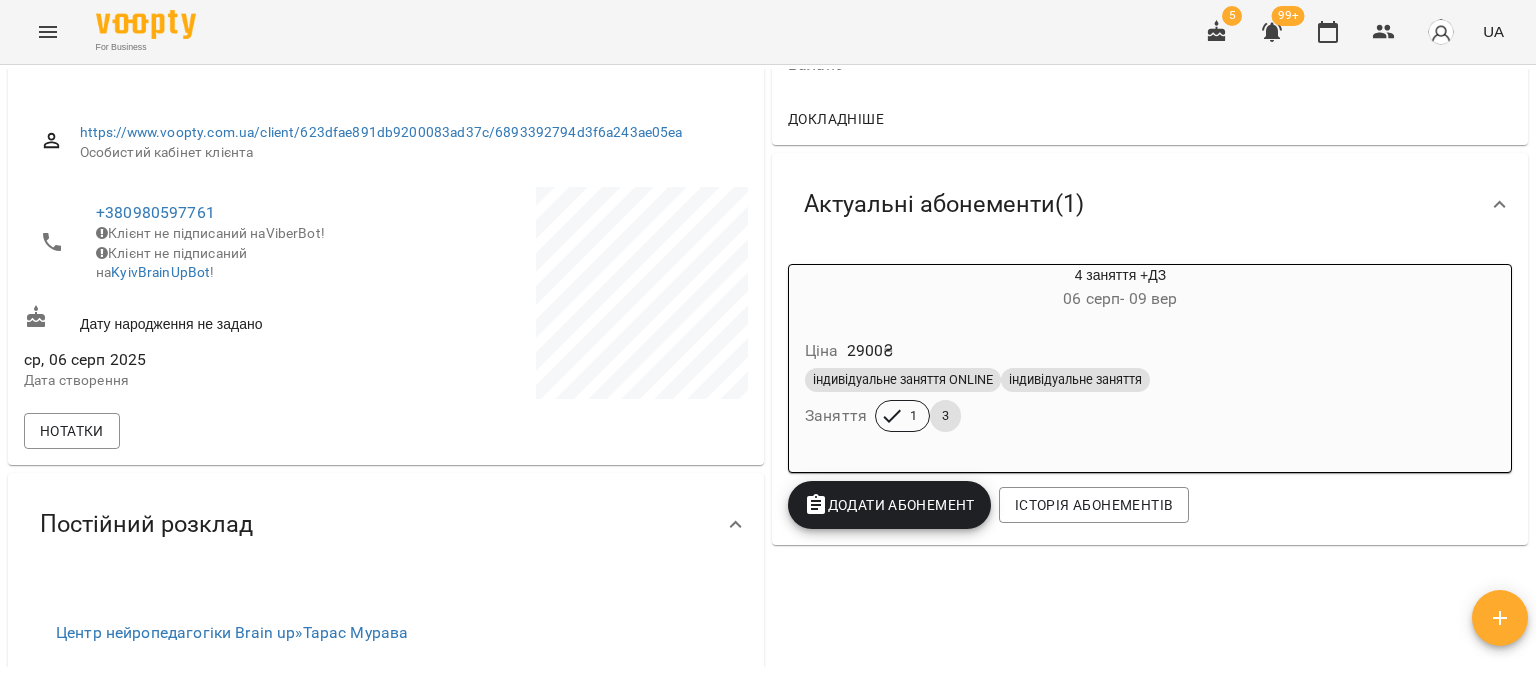 click on "06 серп  -   09 вер" at bounding box center [1120, 299] 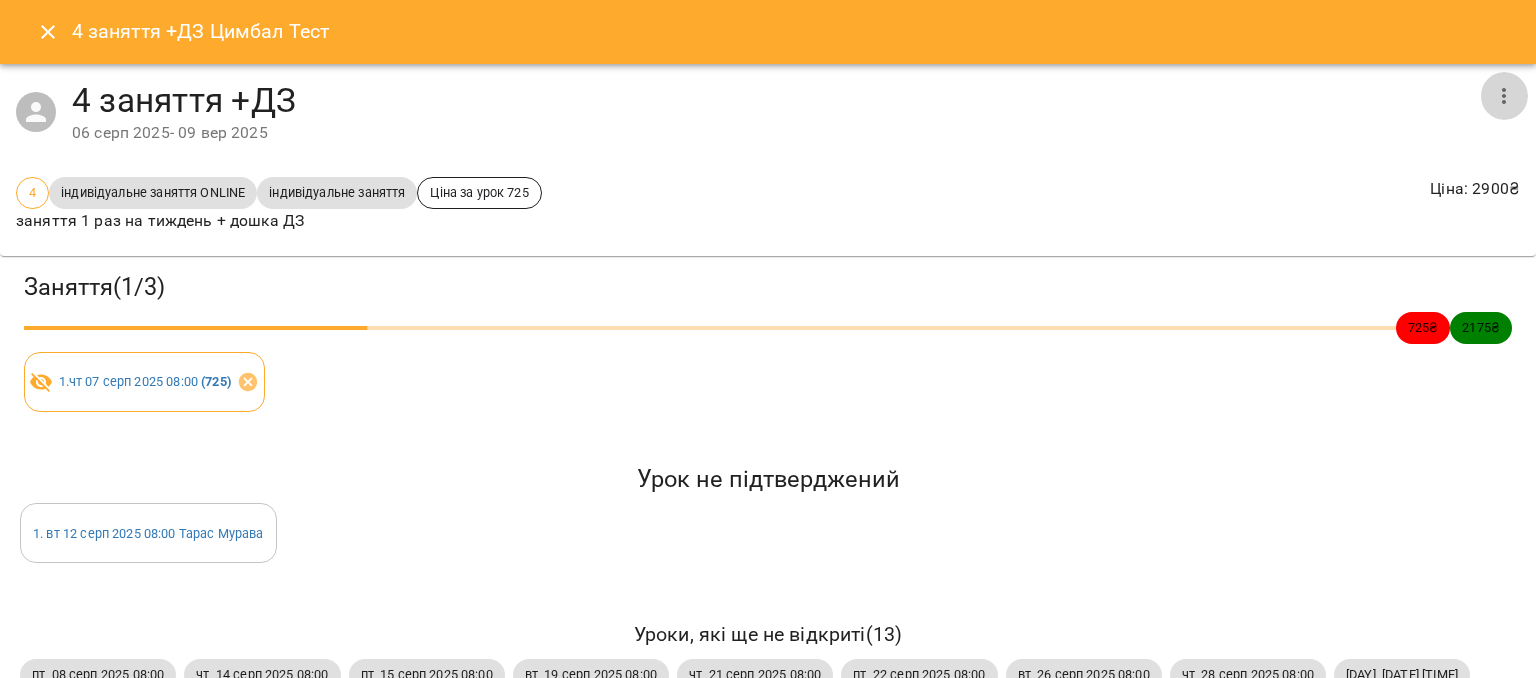 click 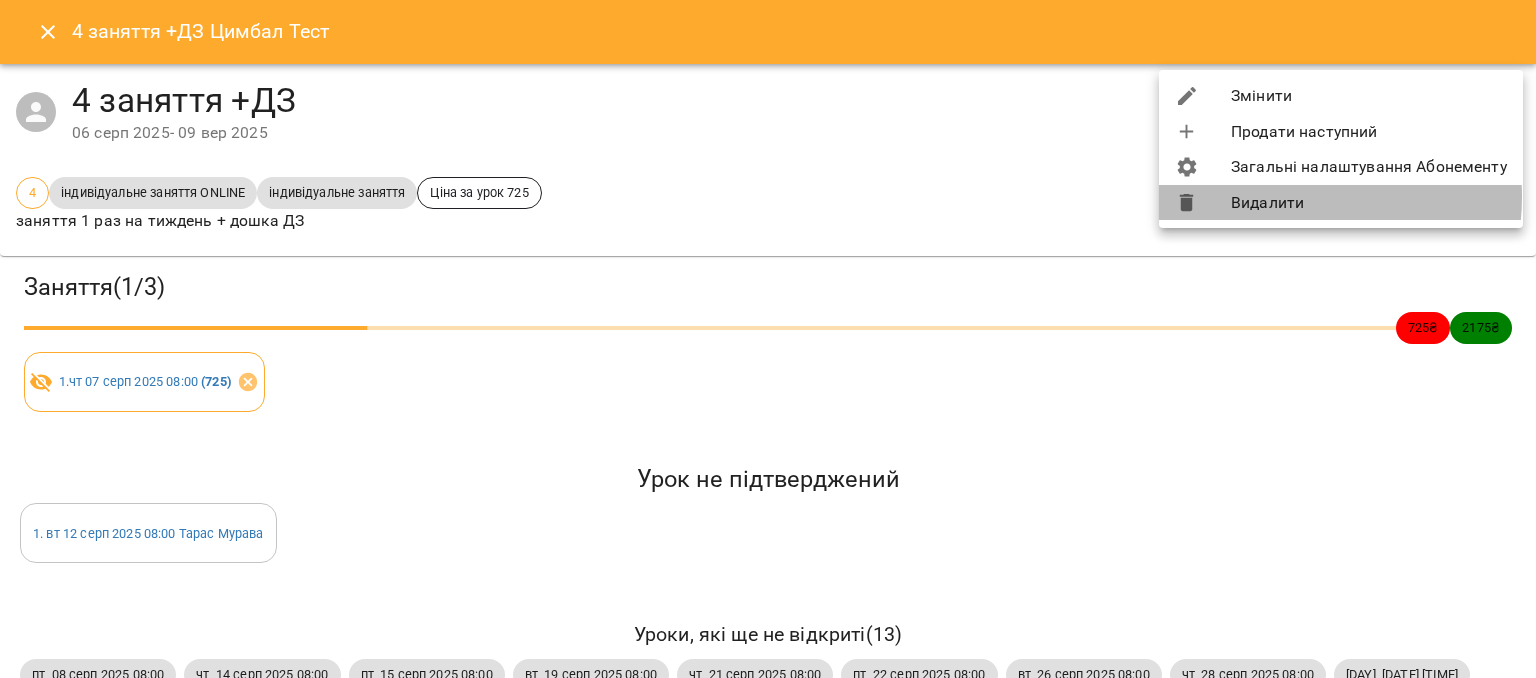 click on "Видалити" at bounding box center (1341, 203) 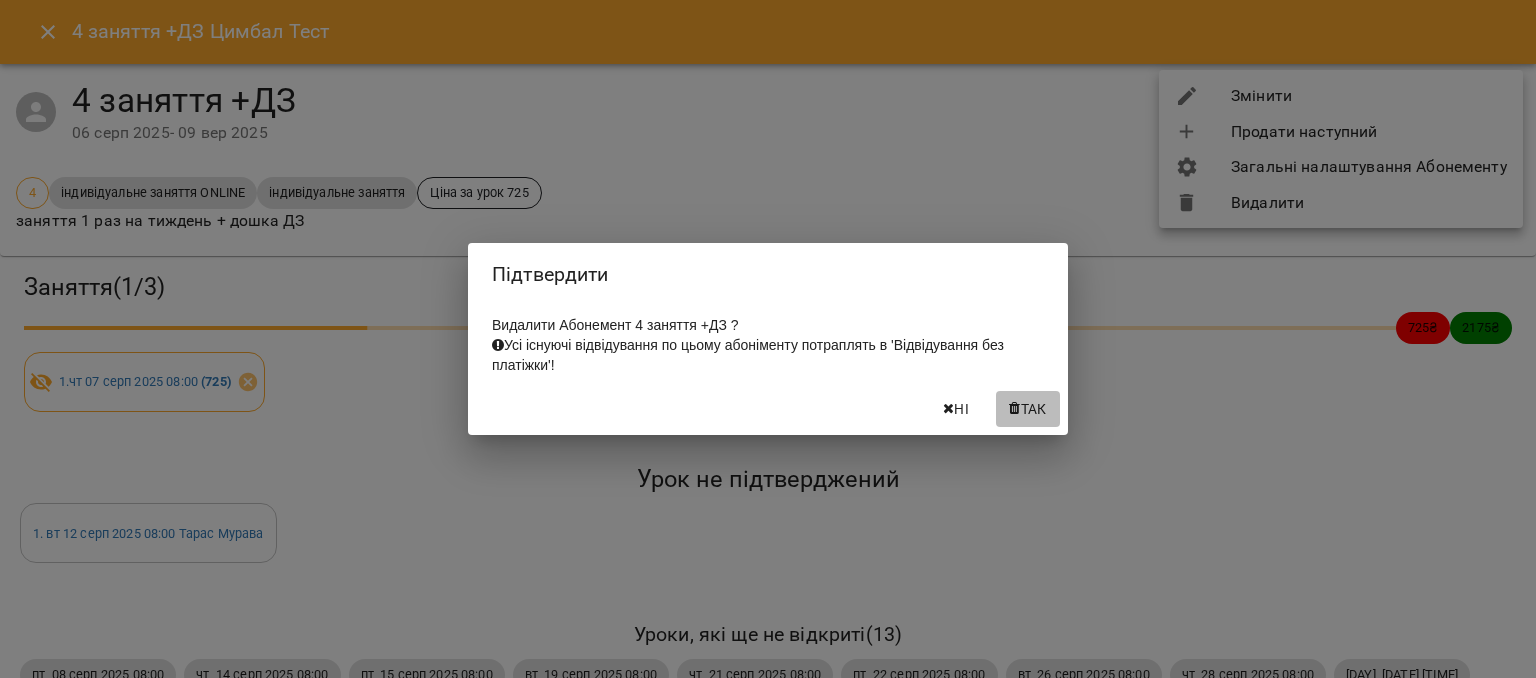 click on "Так" at bounding box center [1034, 409] 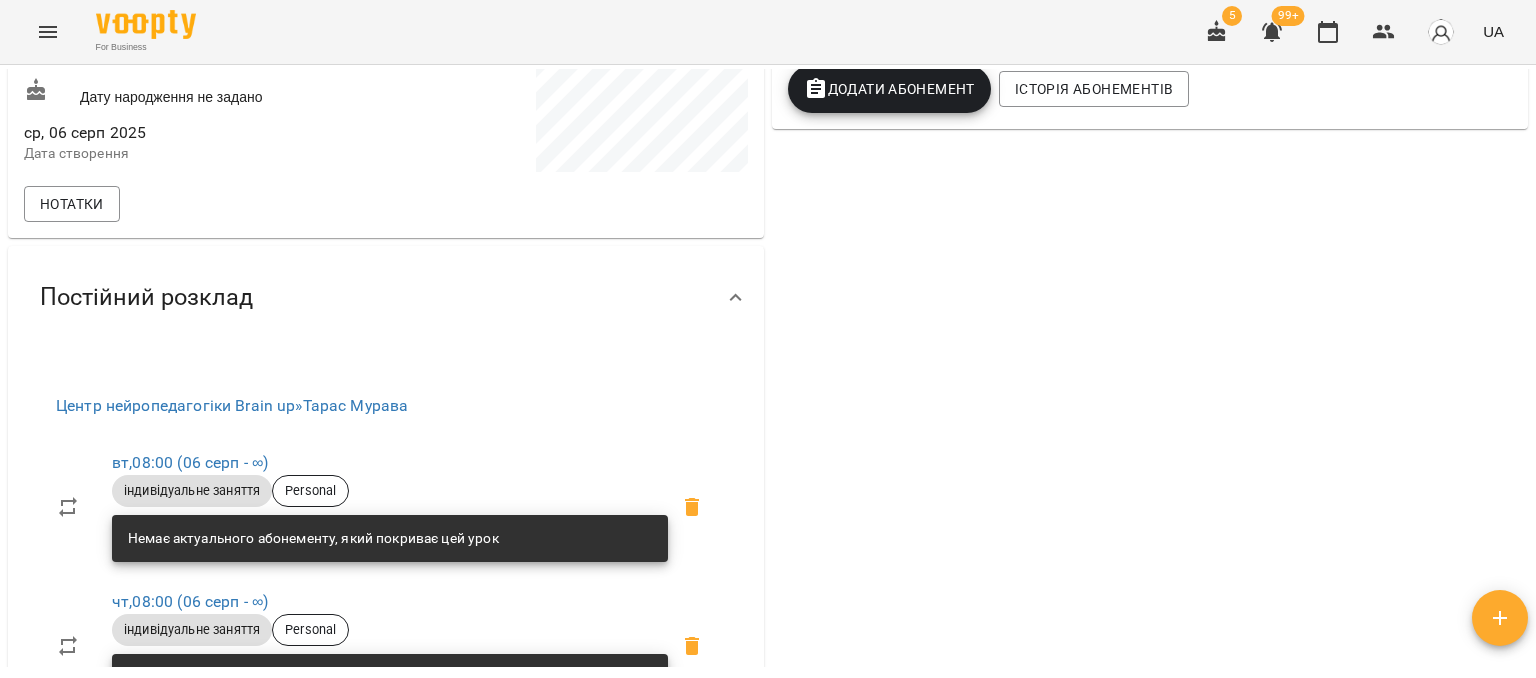 scroll, scrollTop: 500, scrollLeft: 0, axis: vertical 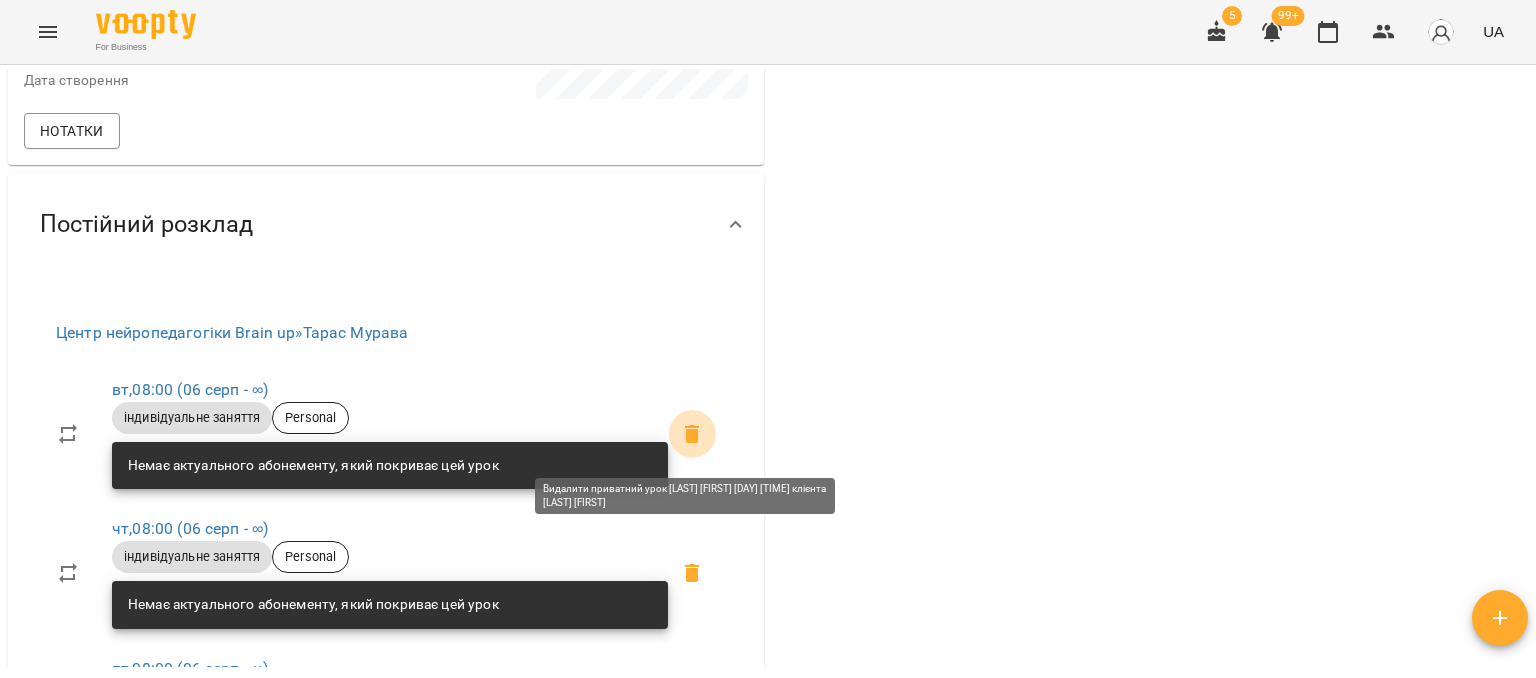 click 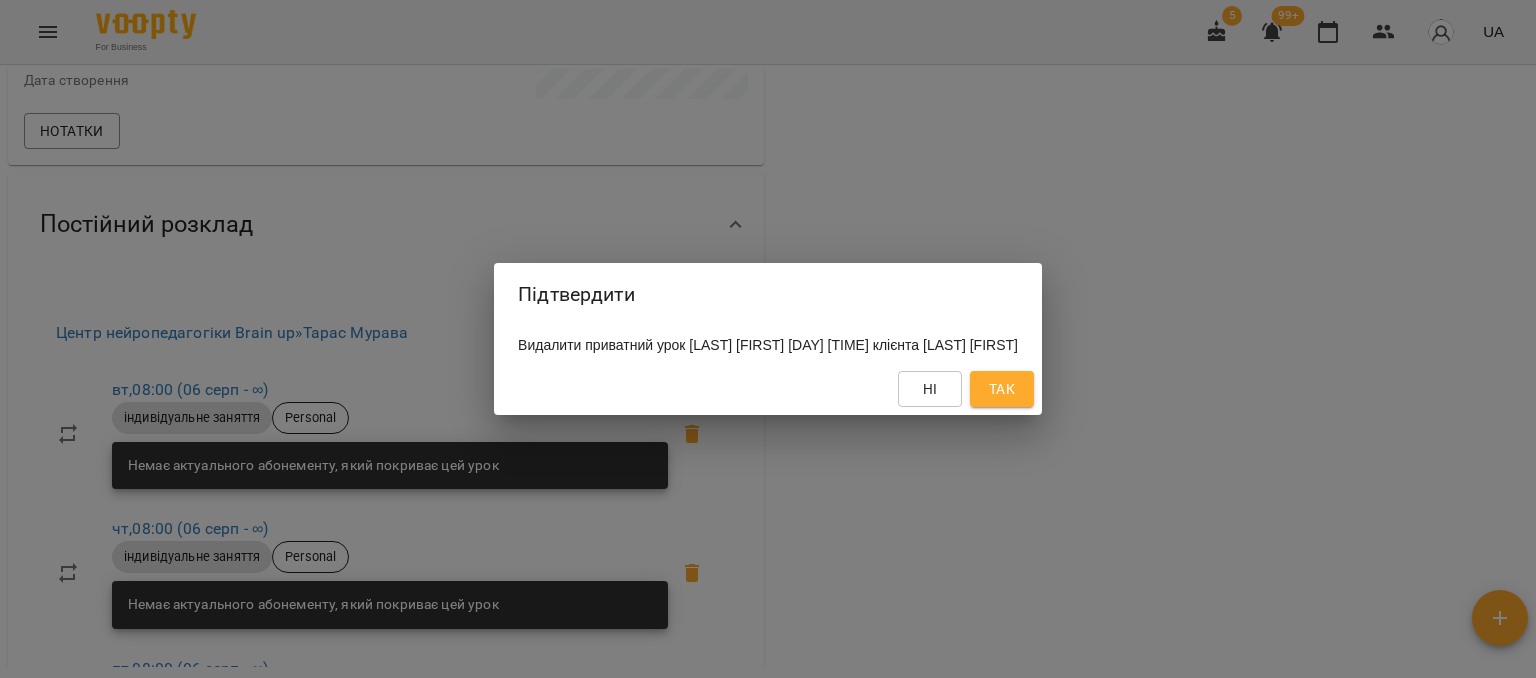 click on "Так" at bounding box center (1002, 389) 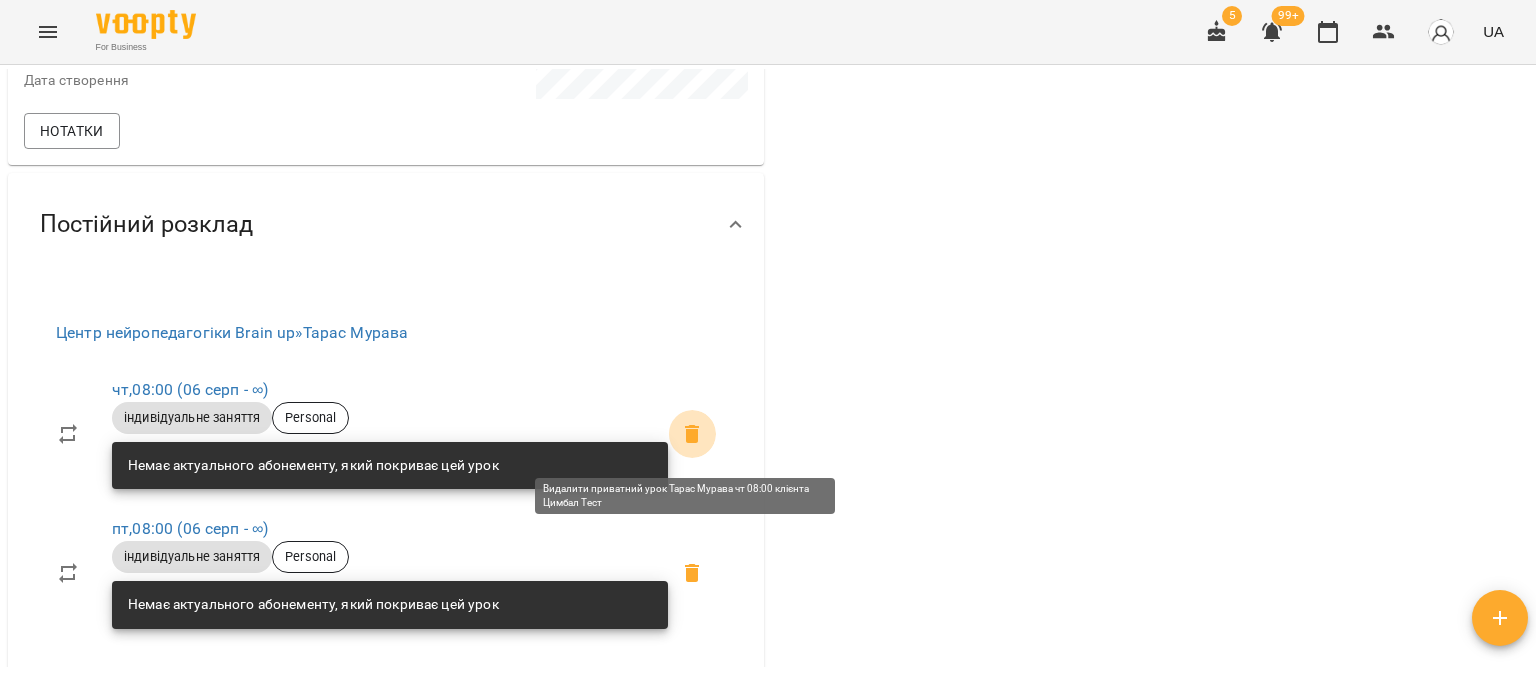click at bounding box center (692, 434) 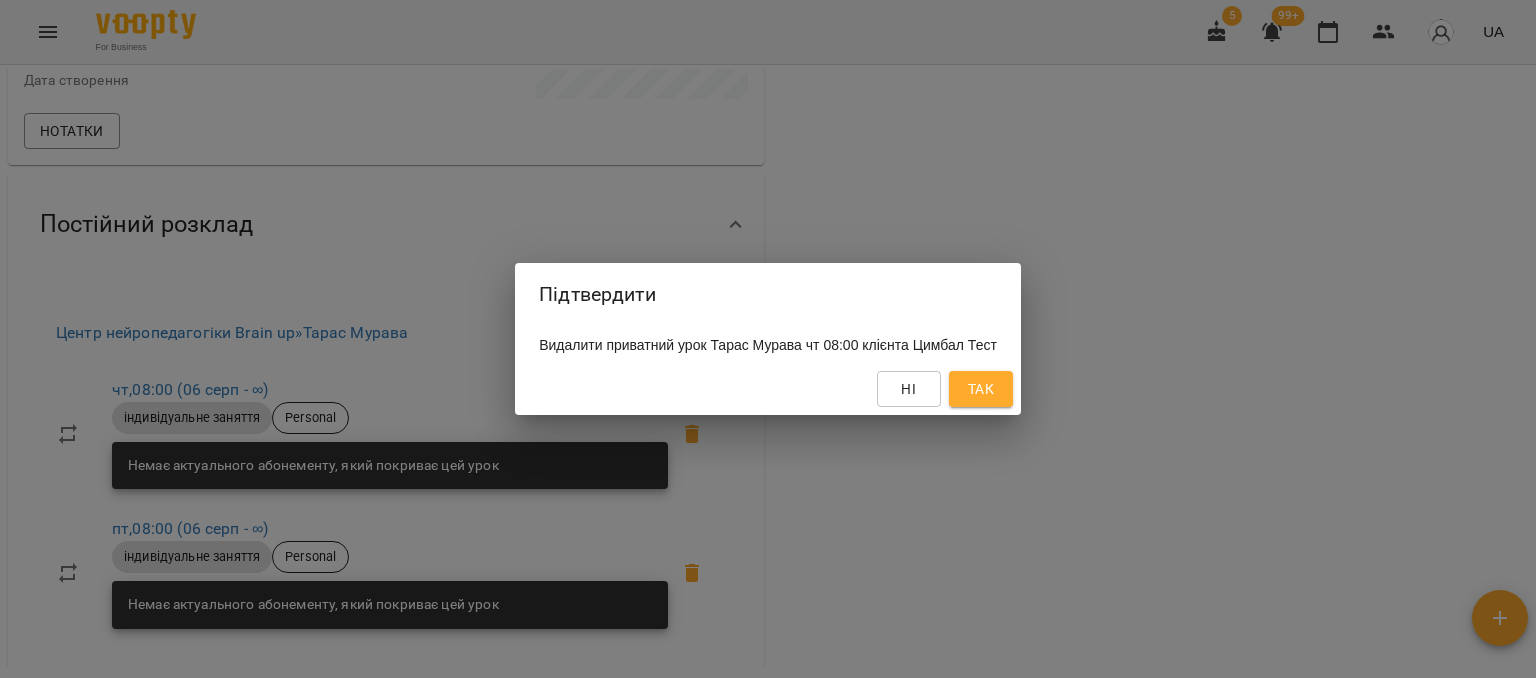 click on "Так" at bounding box center (981, 389) 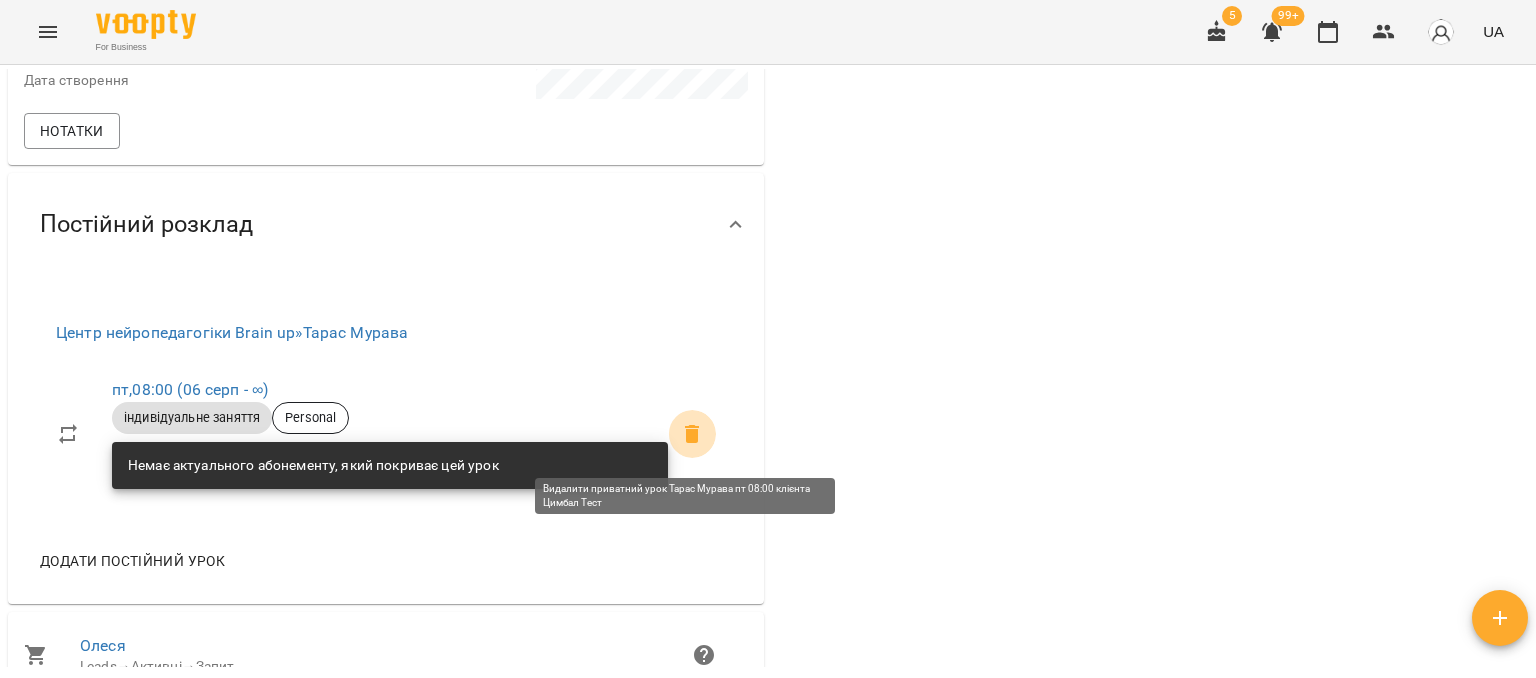 click 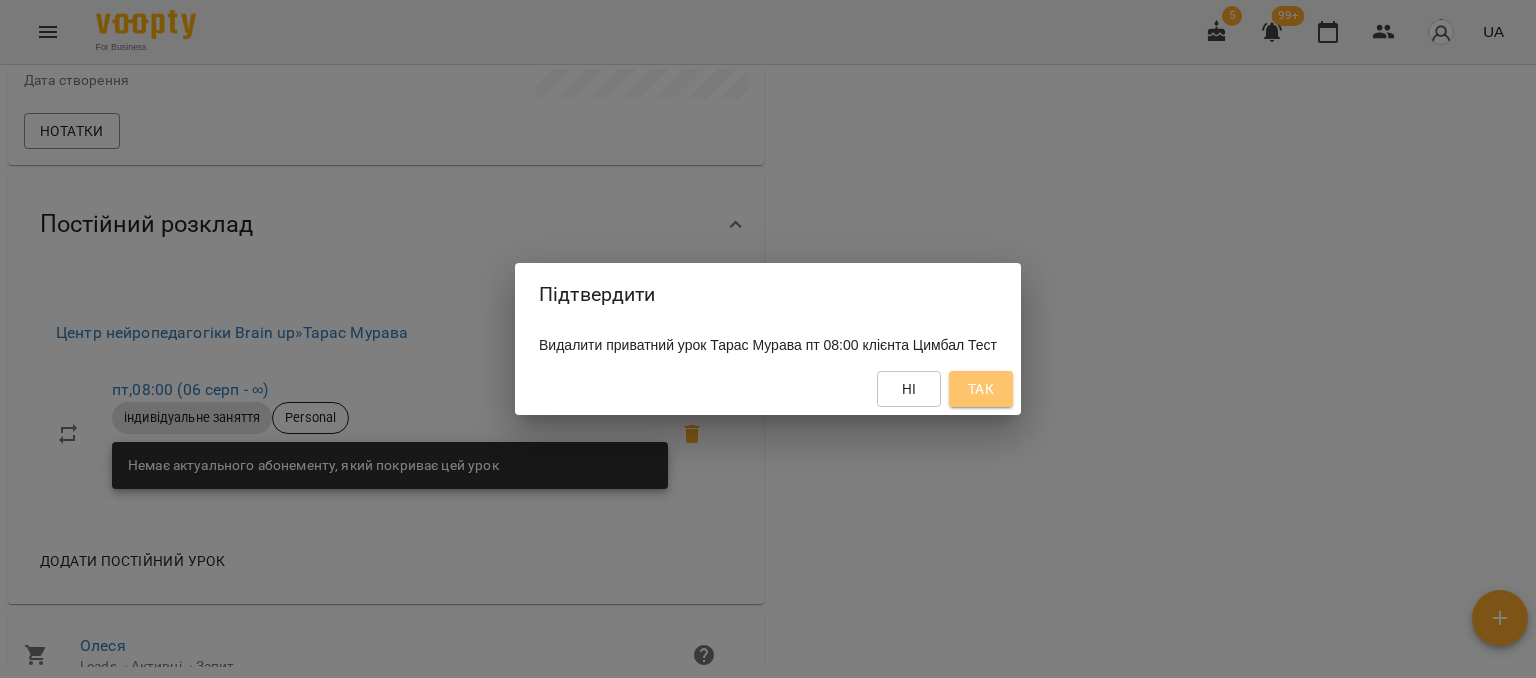 click on "Так" at bounding box center (981, 389) 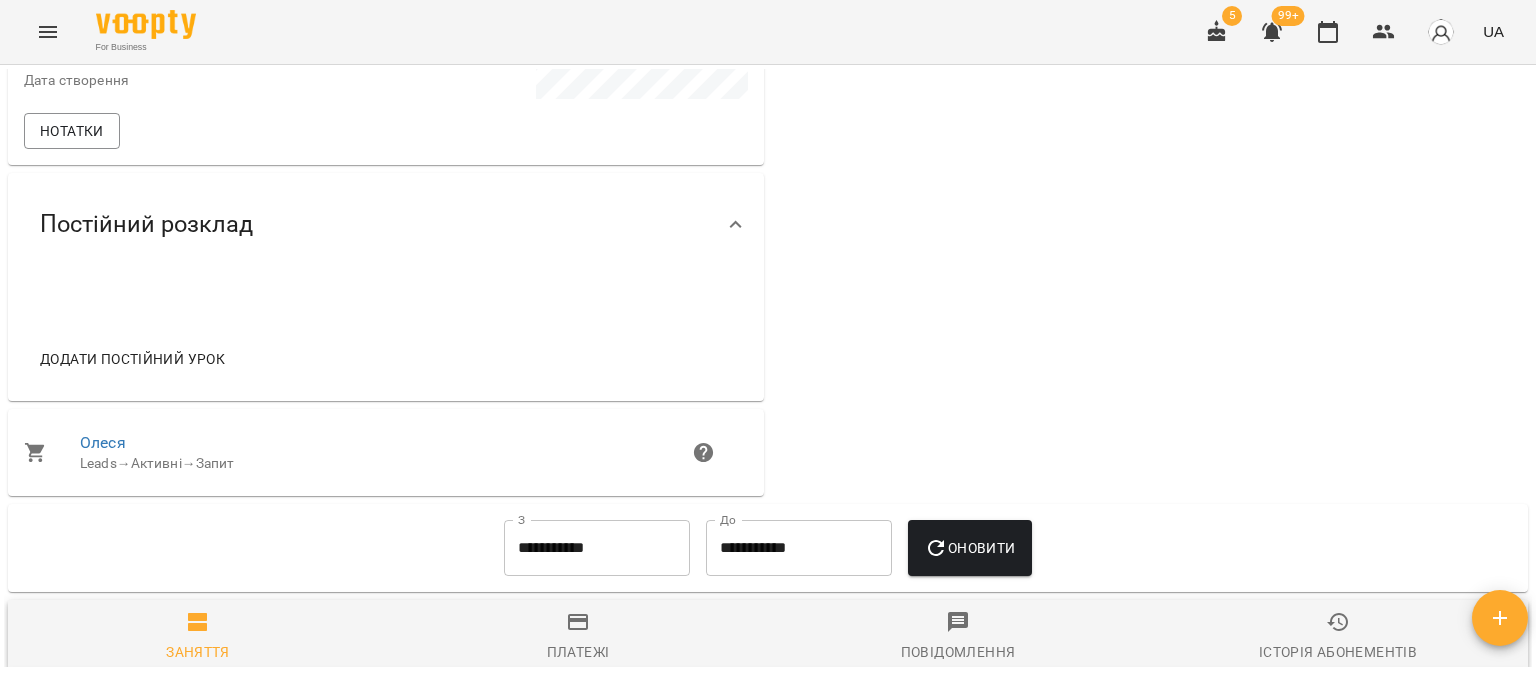 scroll, scrollTop: 0, scrollLeft: 0, axis: both 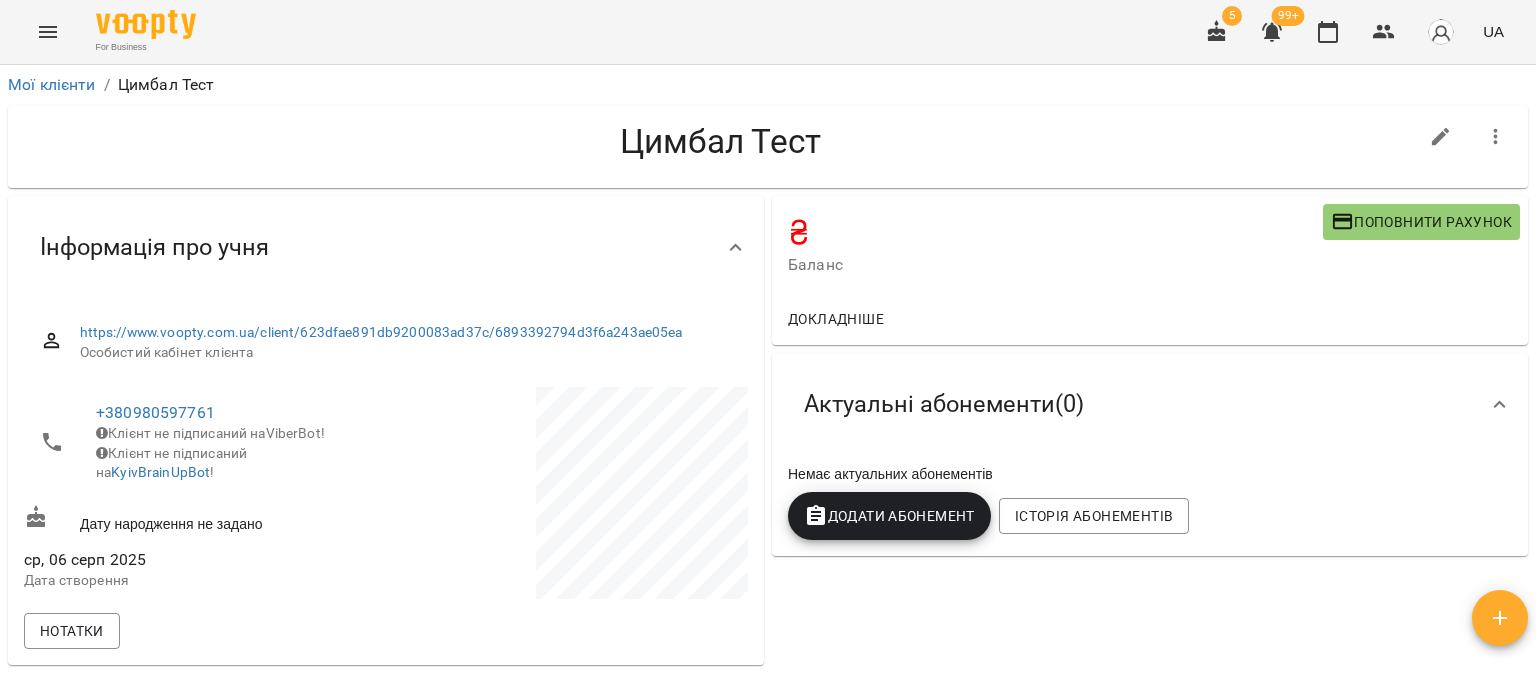 click at bounding box center [48, 32] 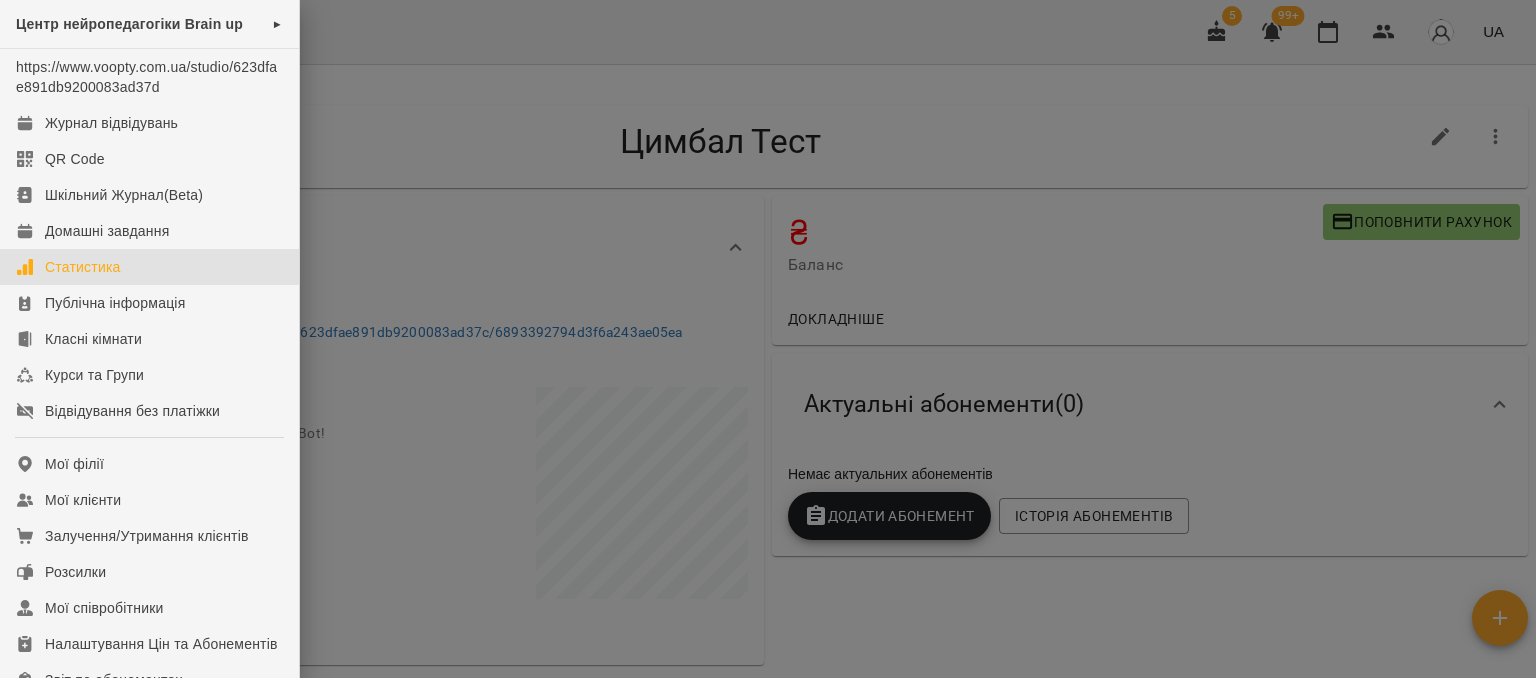 click on "Статистика" at bounding box center [83, 267] 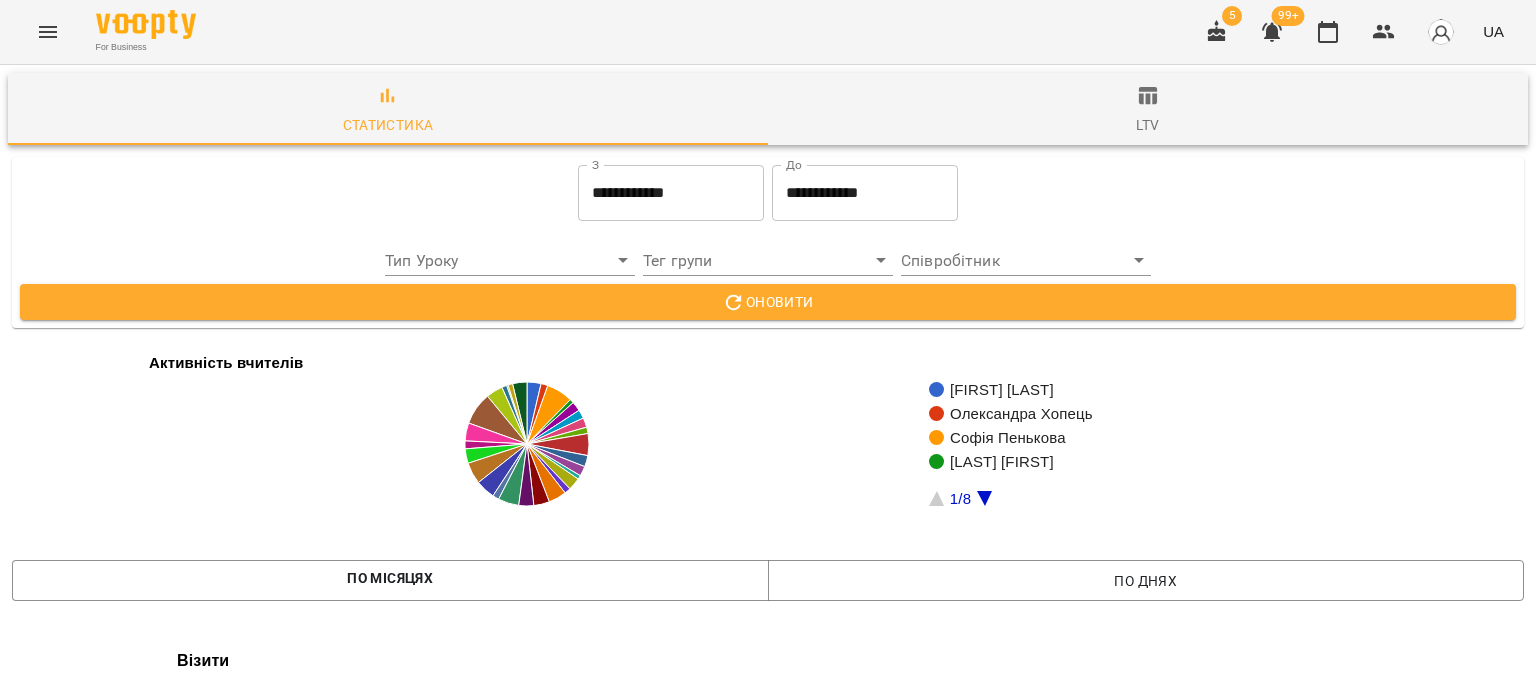 click on "ltv" at bounding box center (1147, 125) 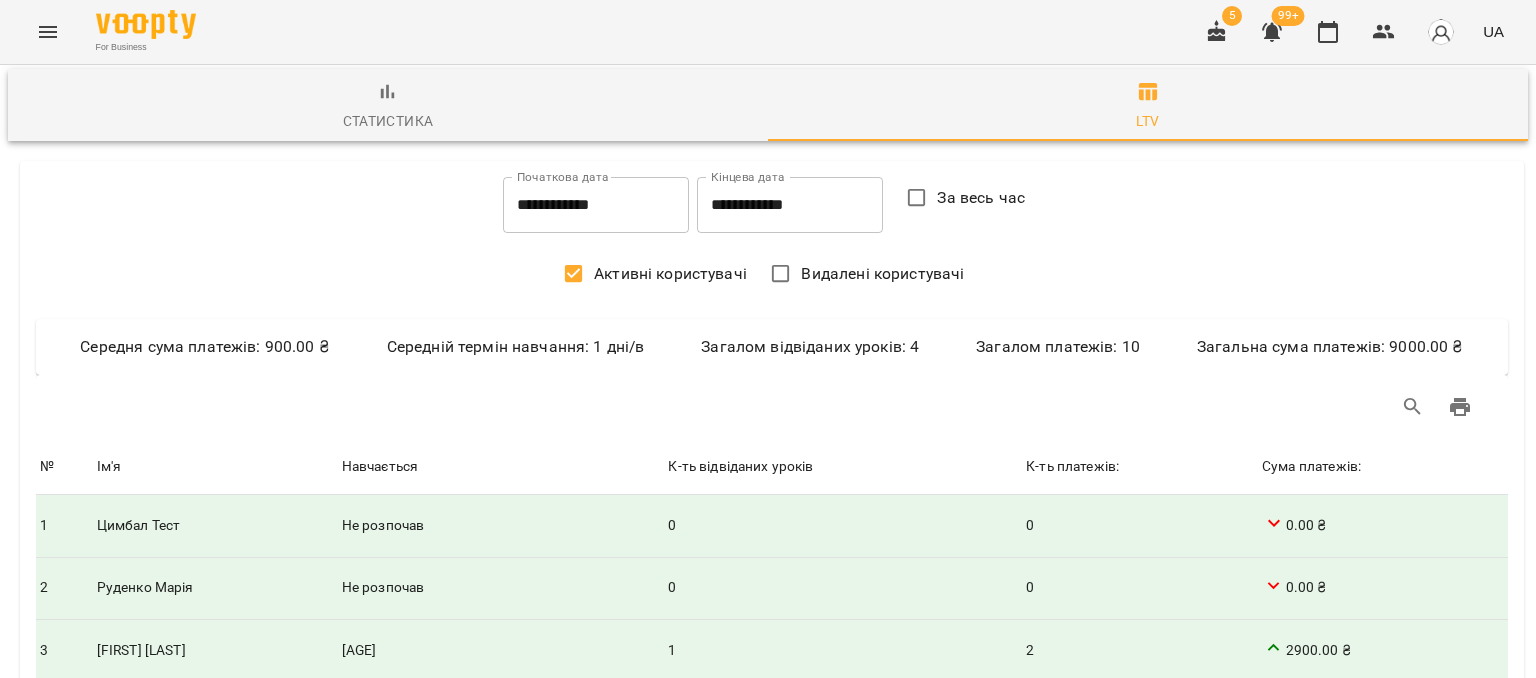 scroll, scrollTop: 0, scrollLeft: 0, axis: both 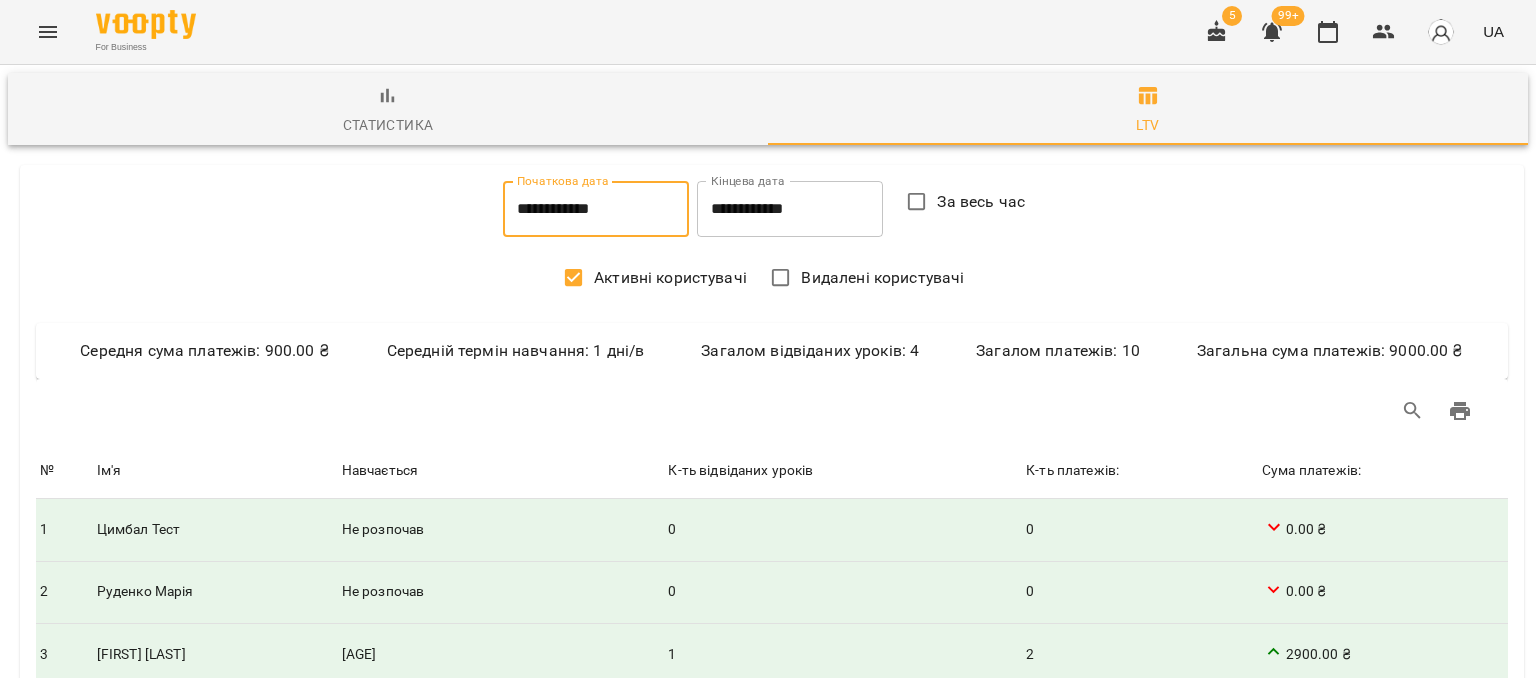 click on "**********" at bounding box center (596, 209) 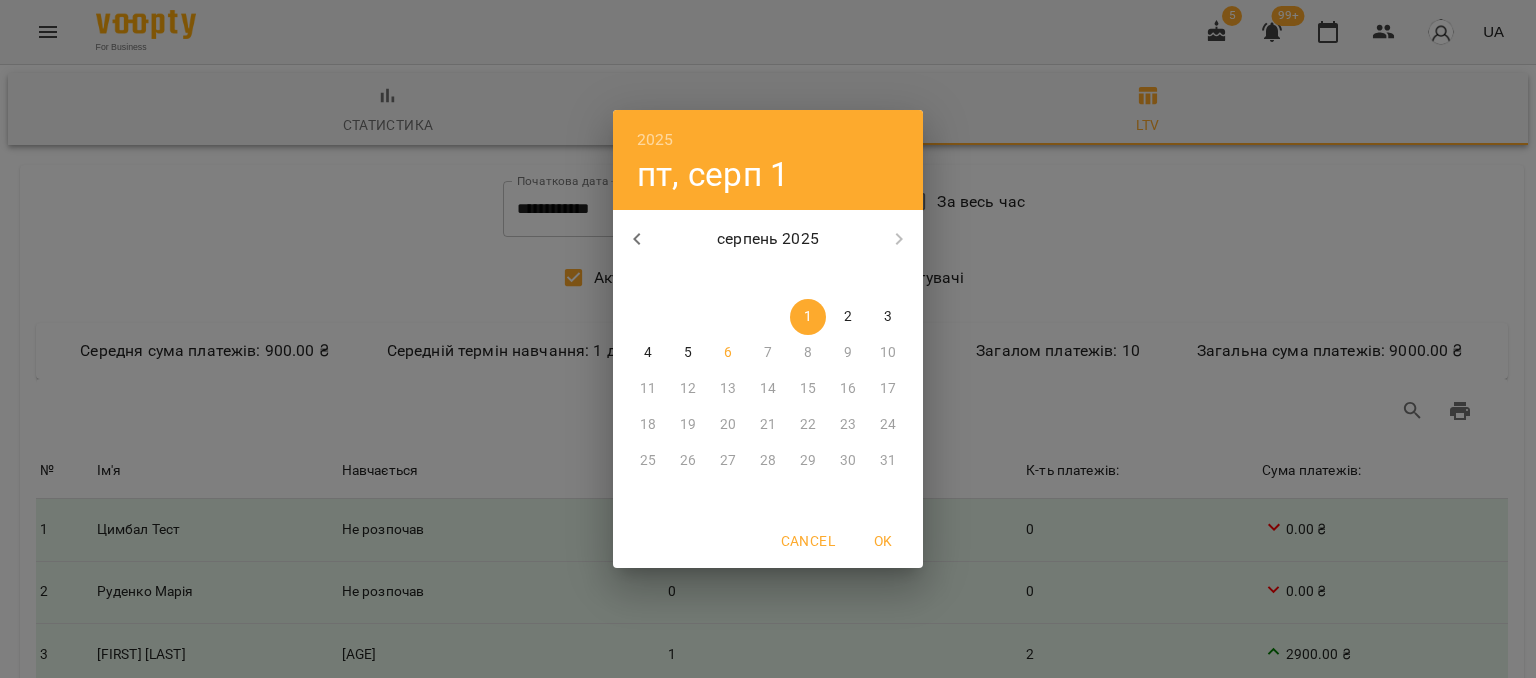 click at bounding box center [637, 239] 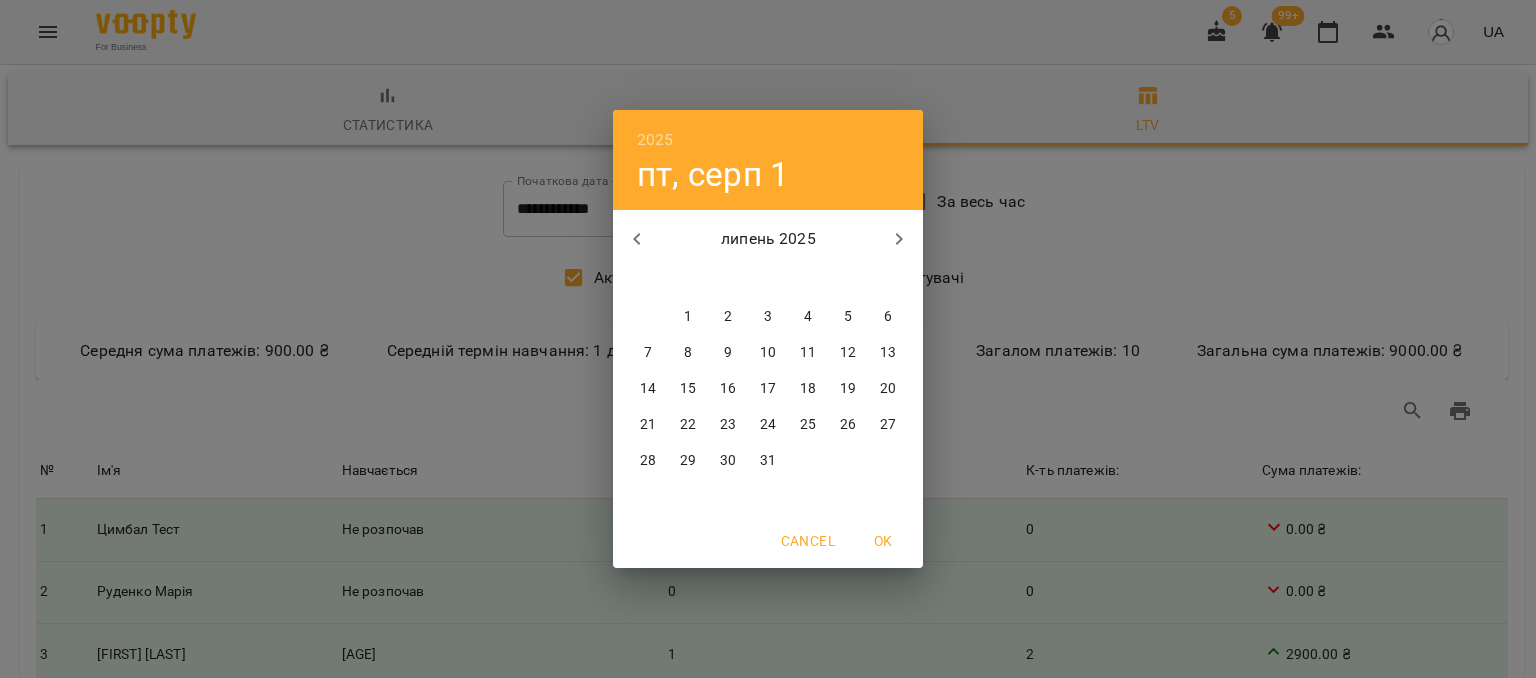 click at bounding box center [637, 239] 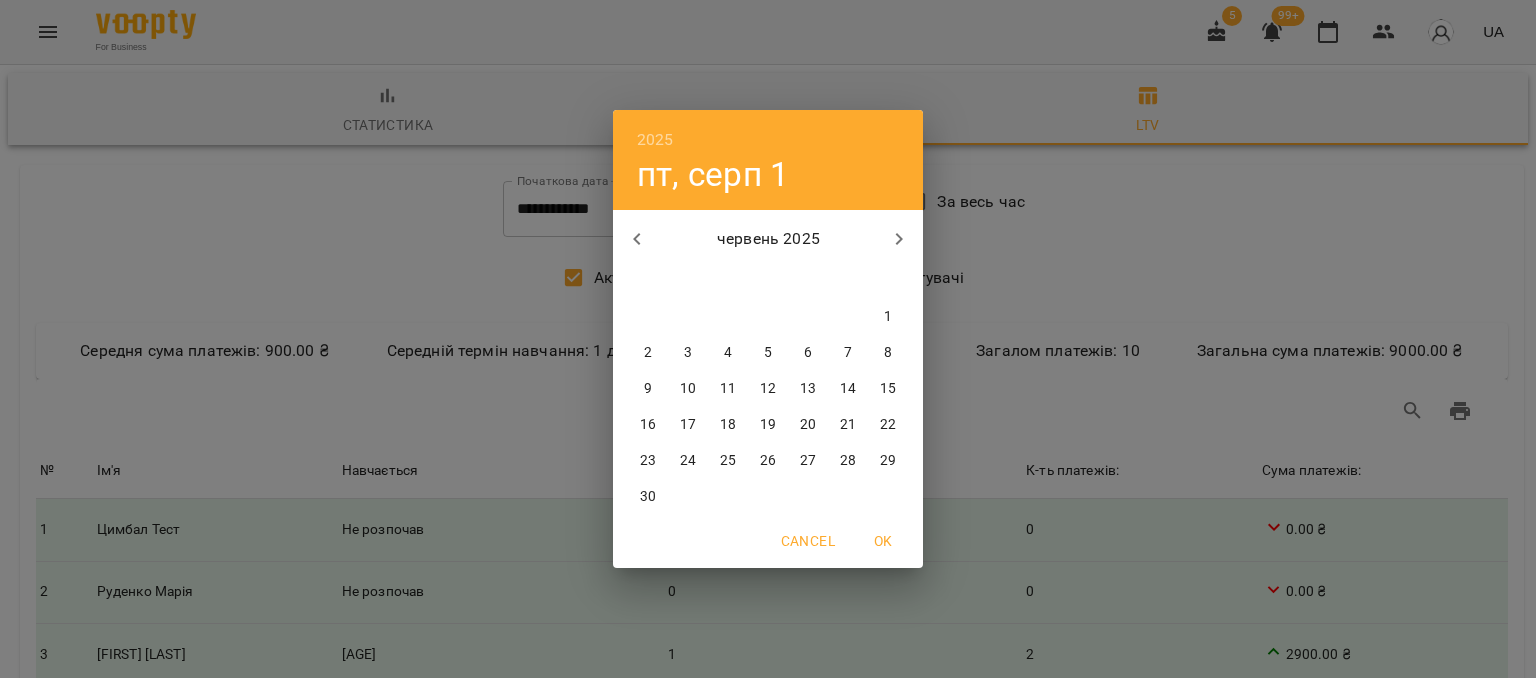 click at bounding box center [637, 239] 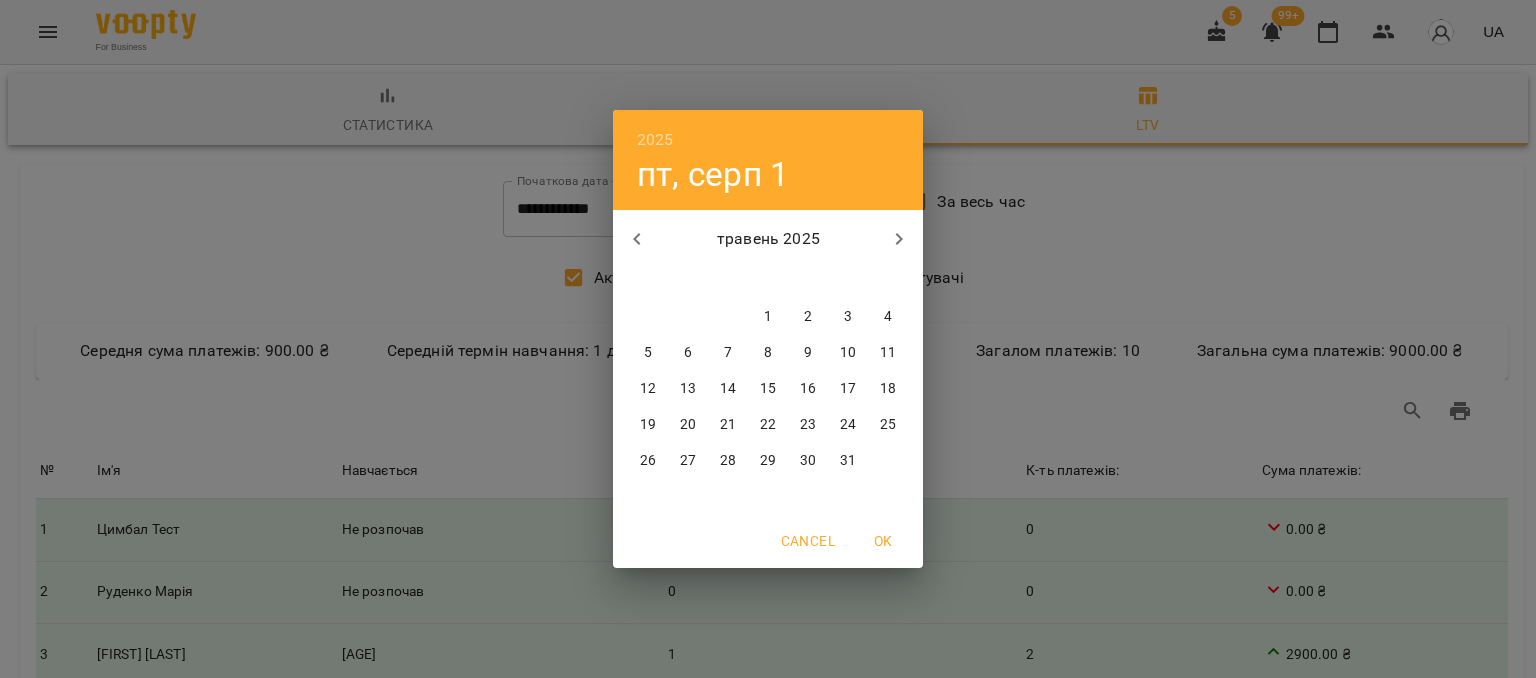 click at bounding box center [637, 239] 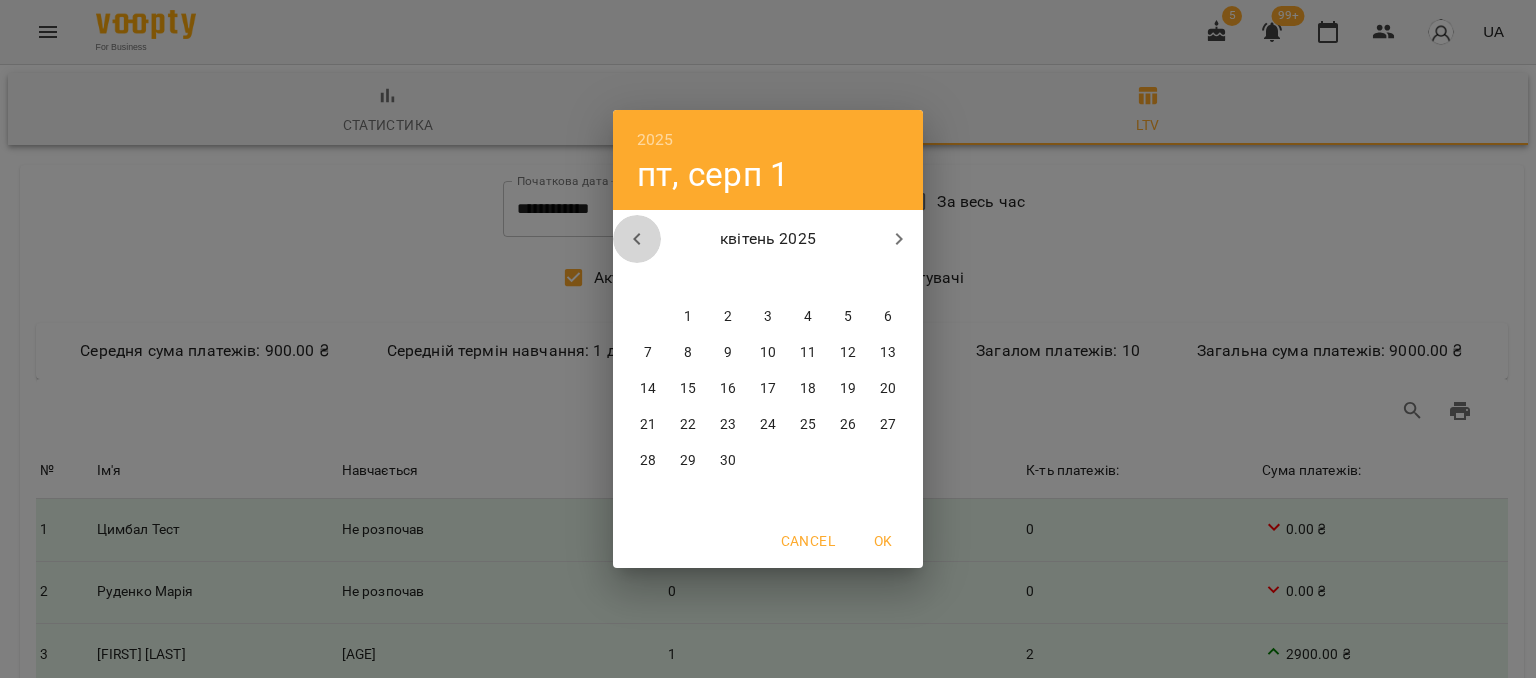 click at bounding box center [637, 239] 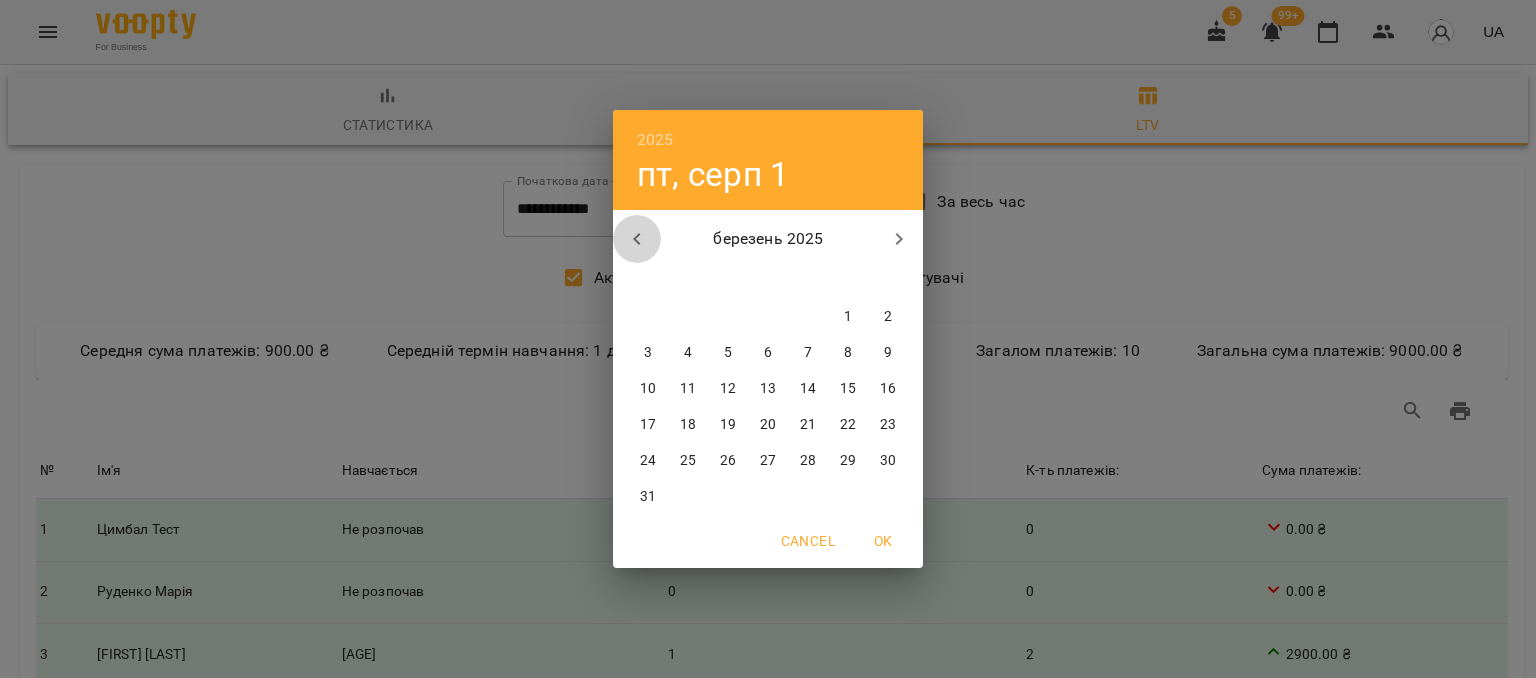 click at bounding box center [637, 239] 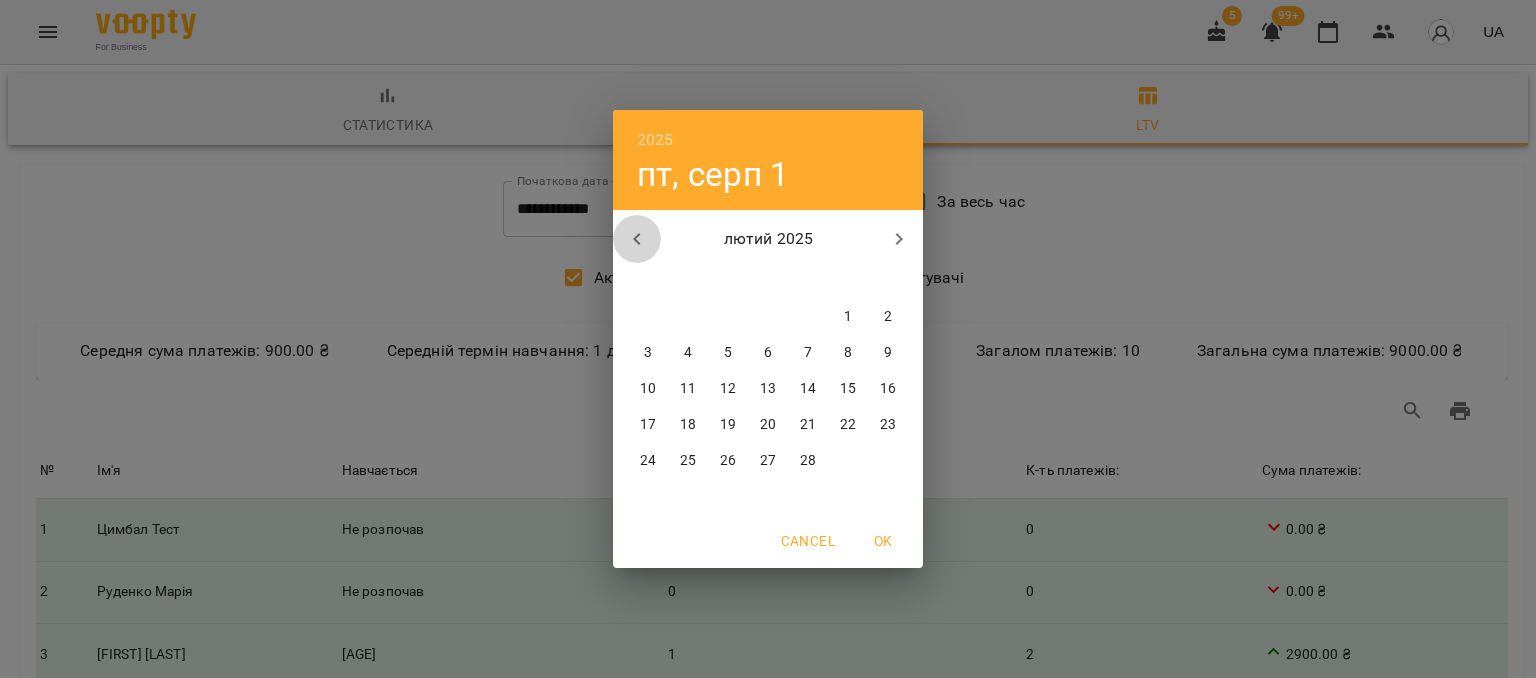 click at bounding box center [637, 239] 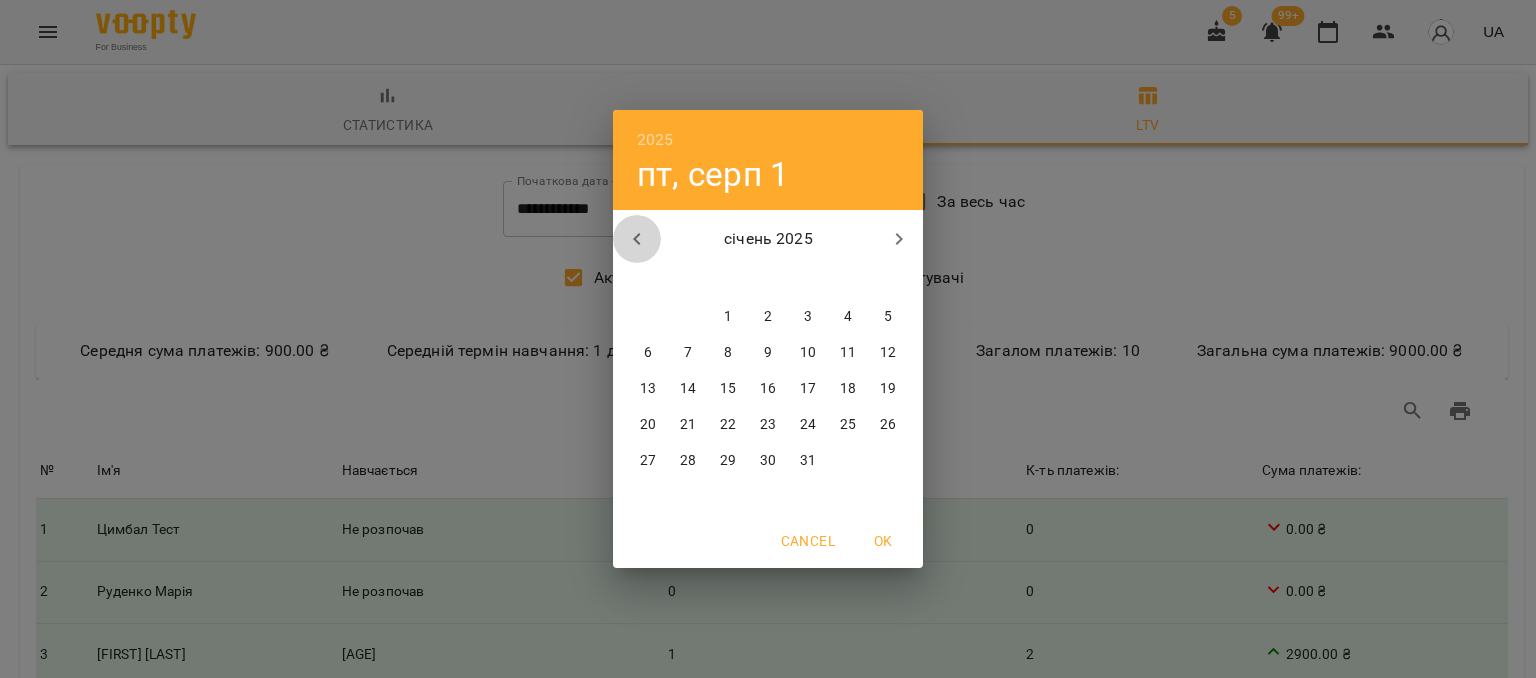 click at bounding box center (637, 239) 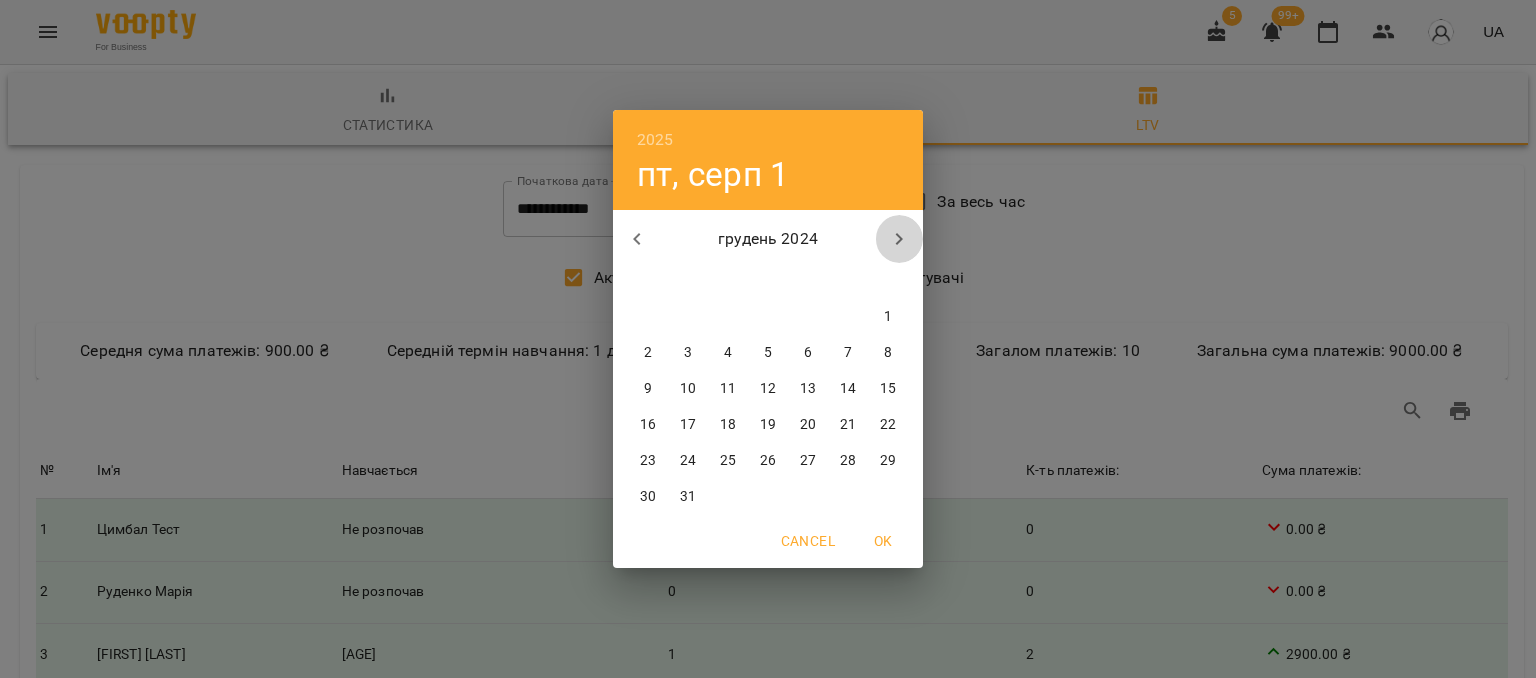 click 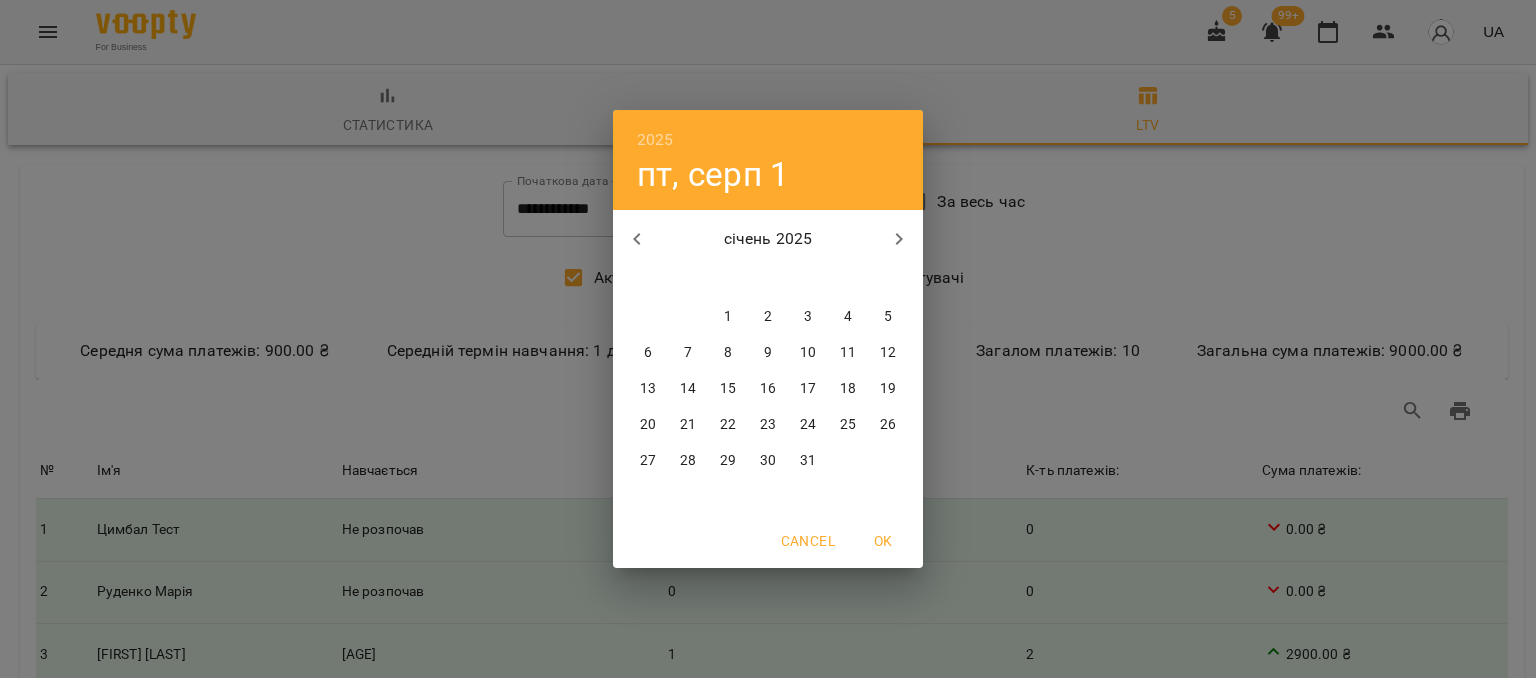click at bounding box center [637, 239] 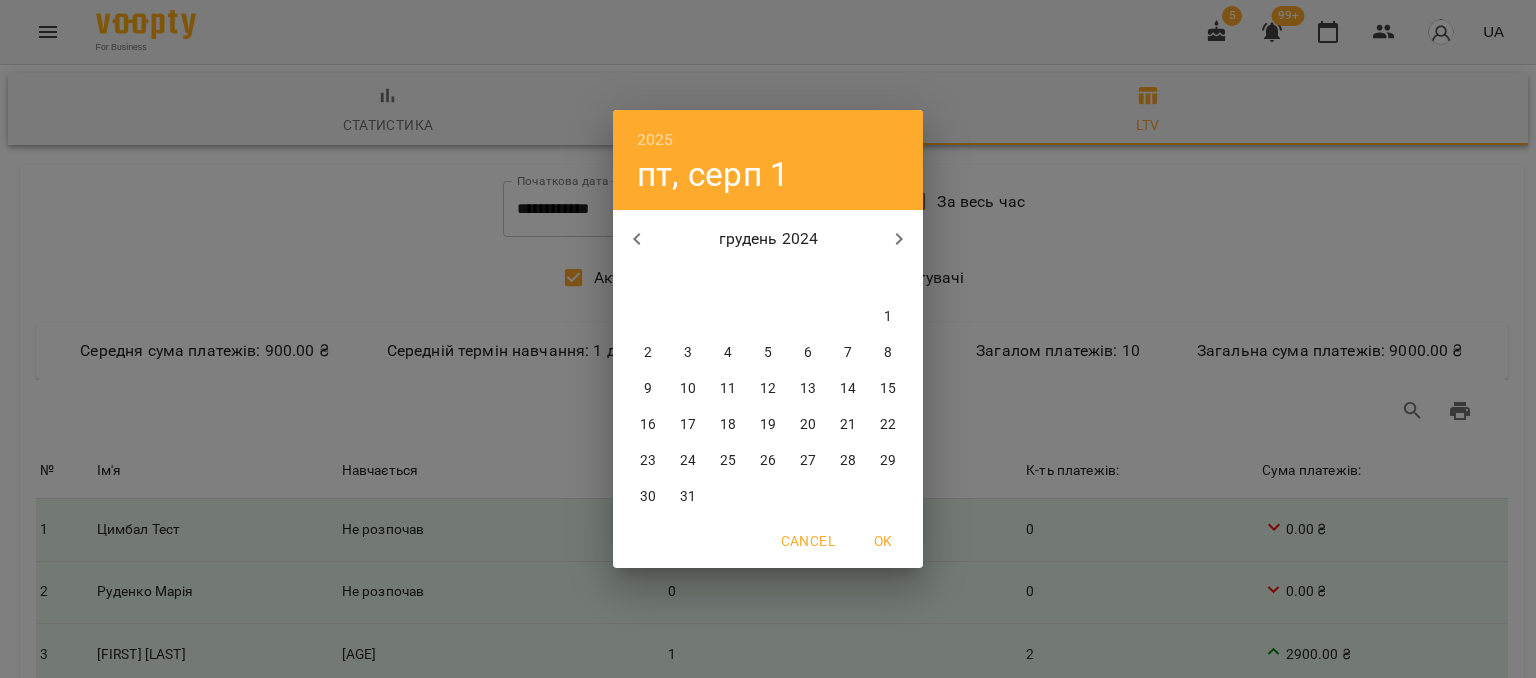 click at bounding box center (637, 239) 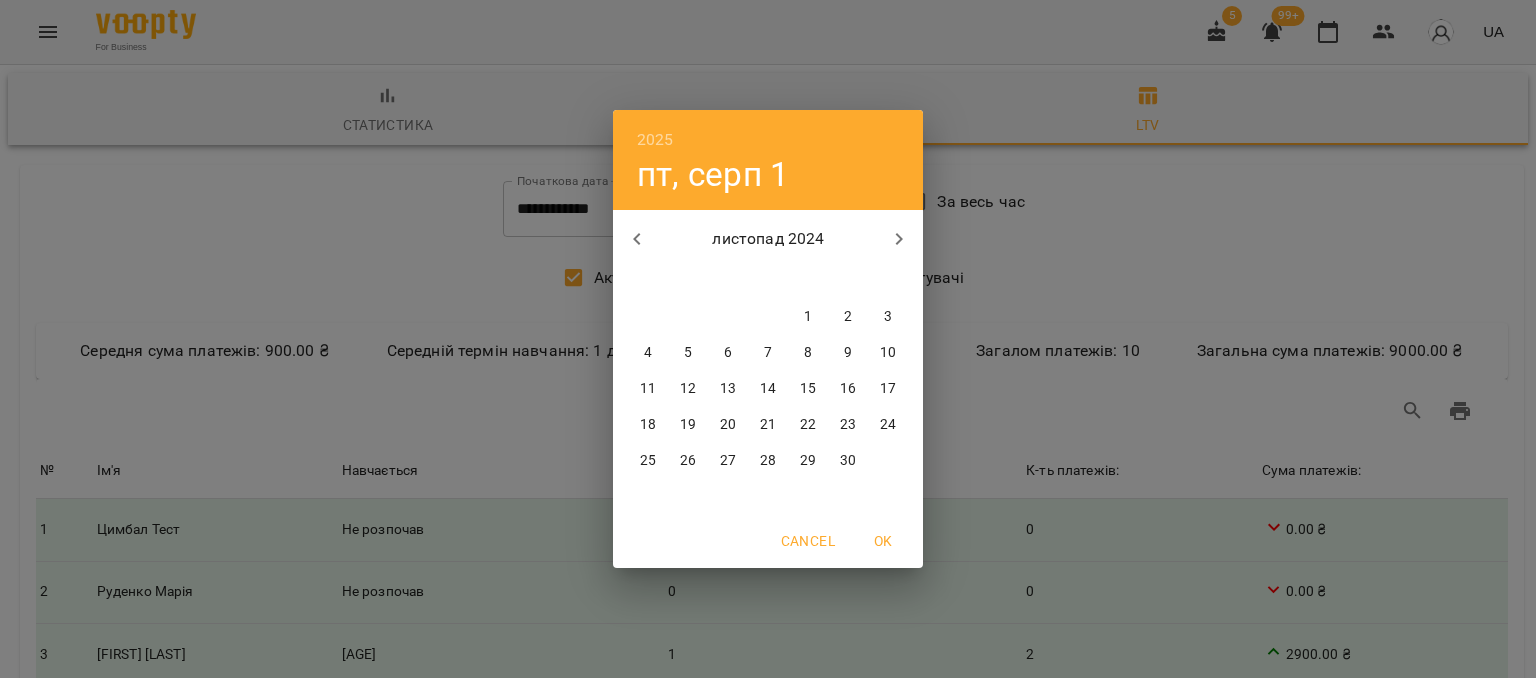 click at bounding box center (637, 239) 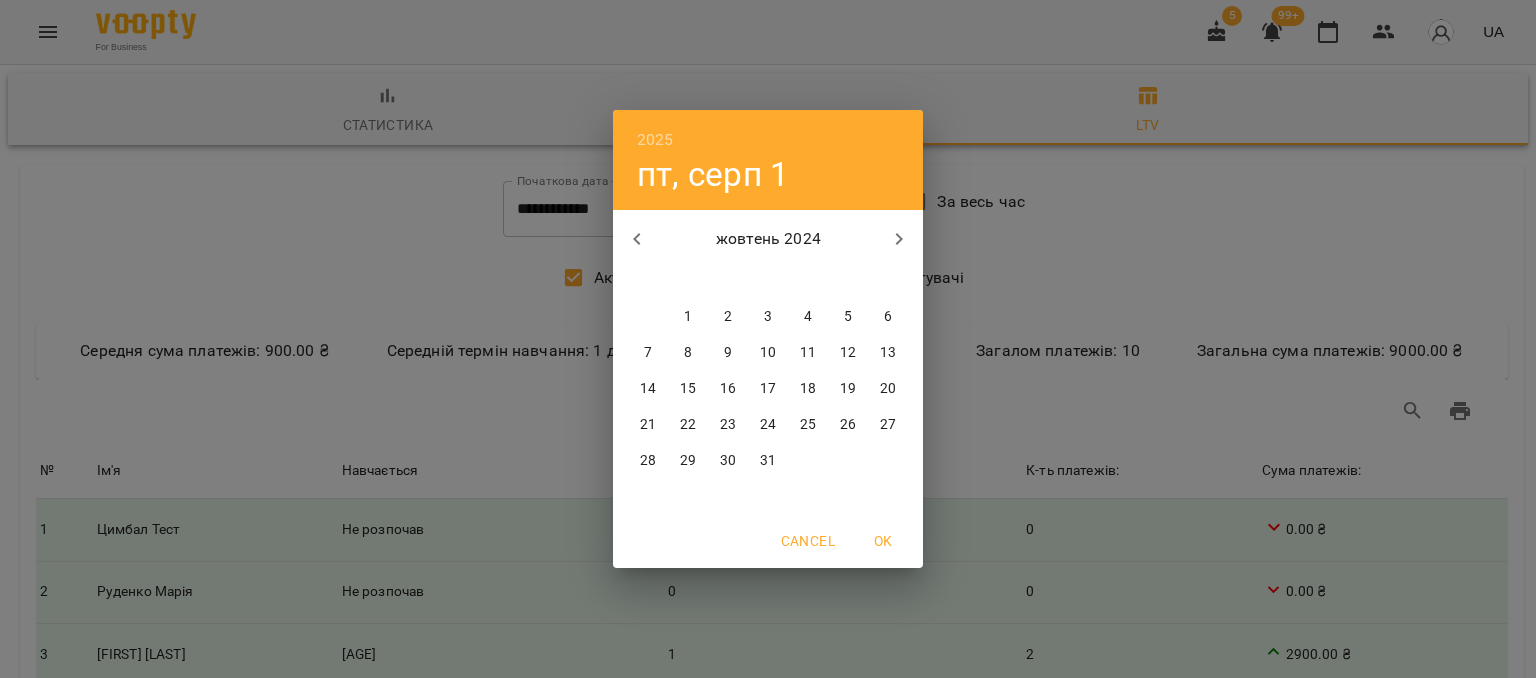 click at bounding box center (637, 239) 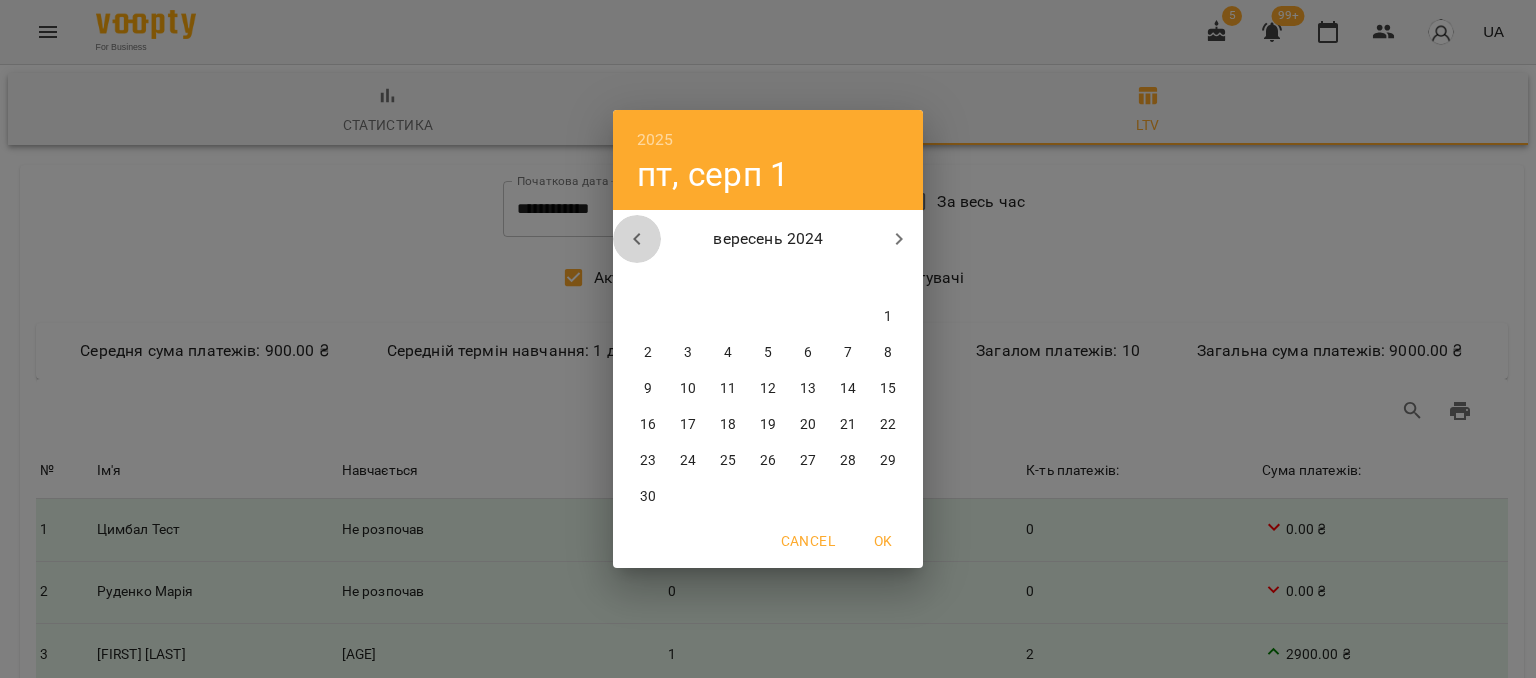 click at bounding box center [637, 239] 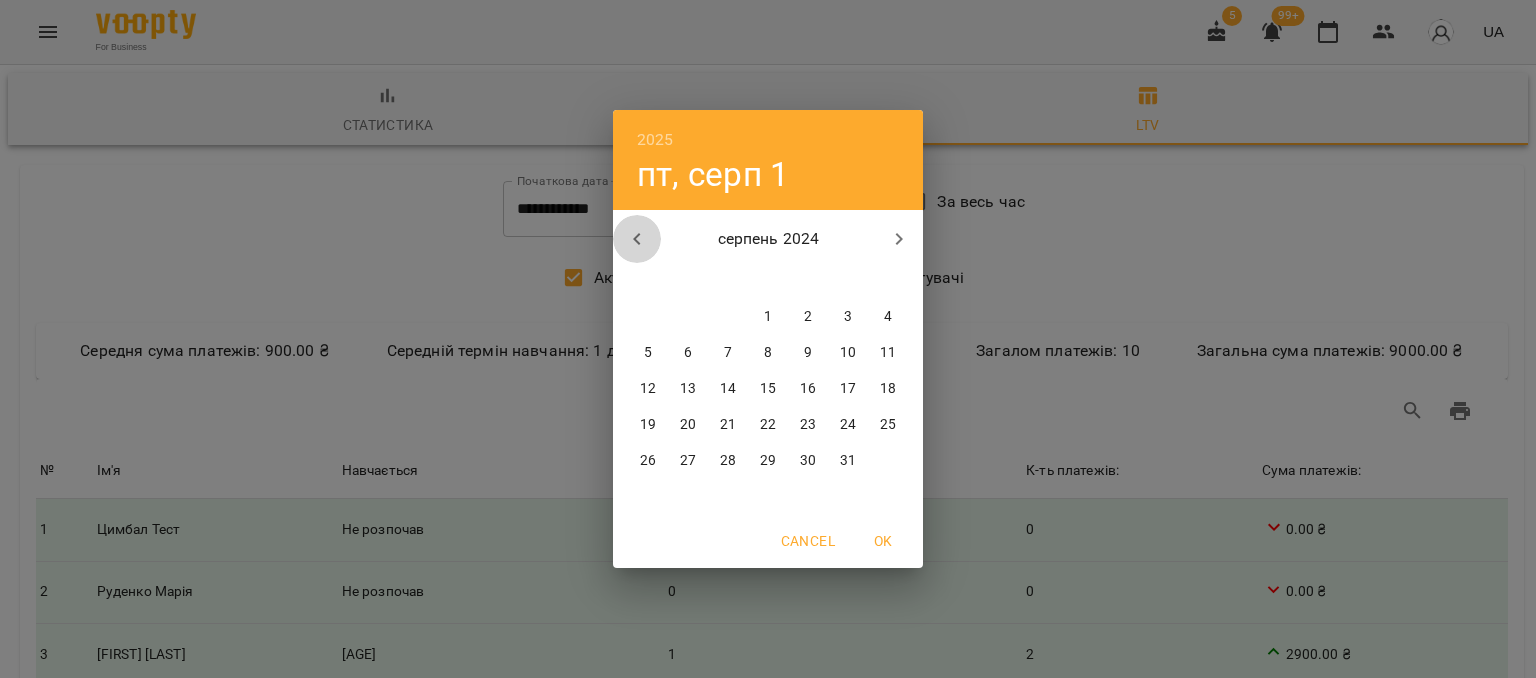 click at bounding box center [637, 239] 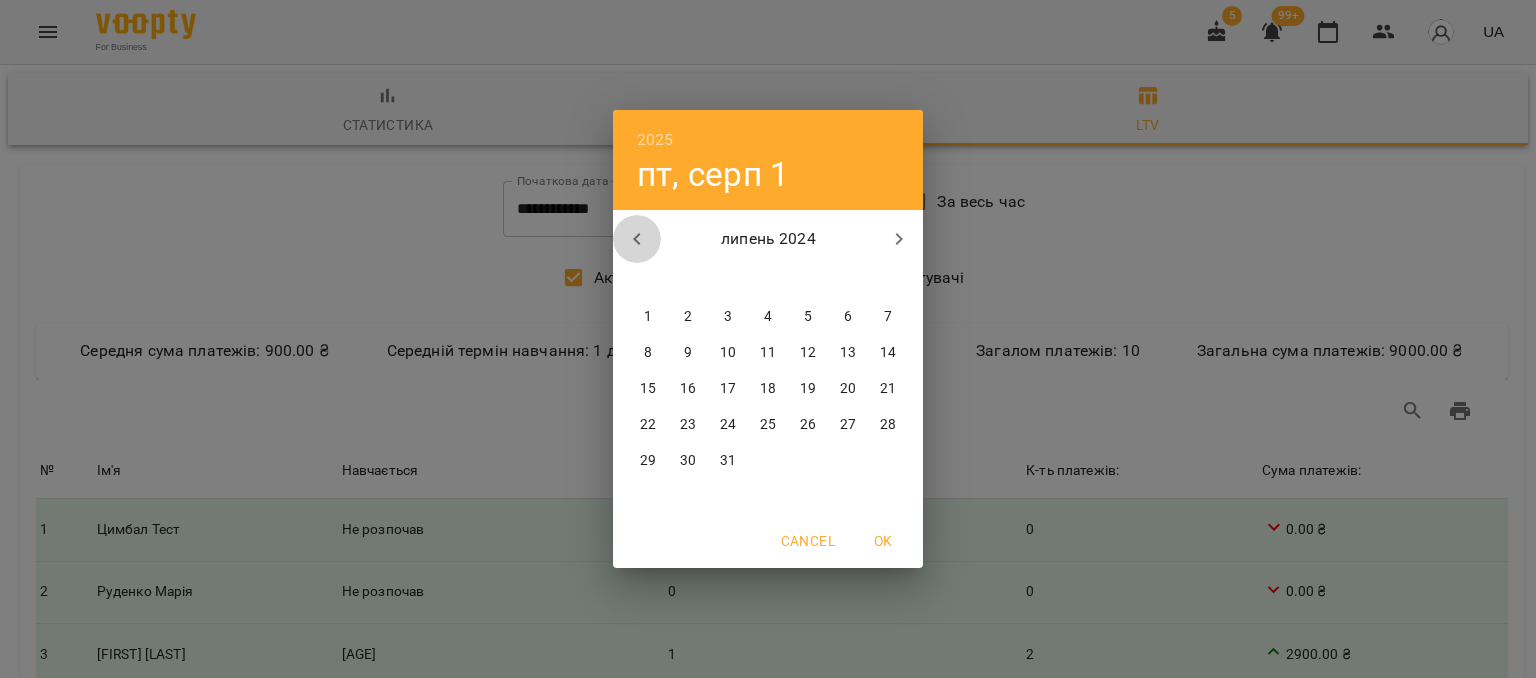 click at bounding box center (637, 239) 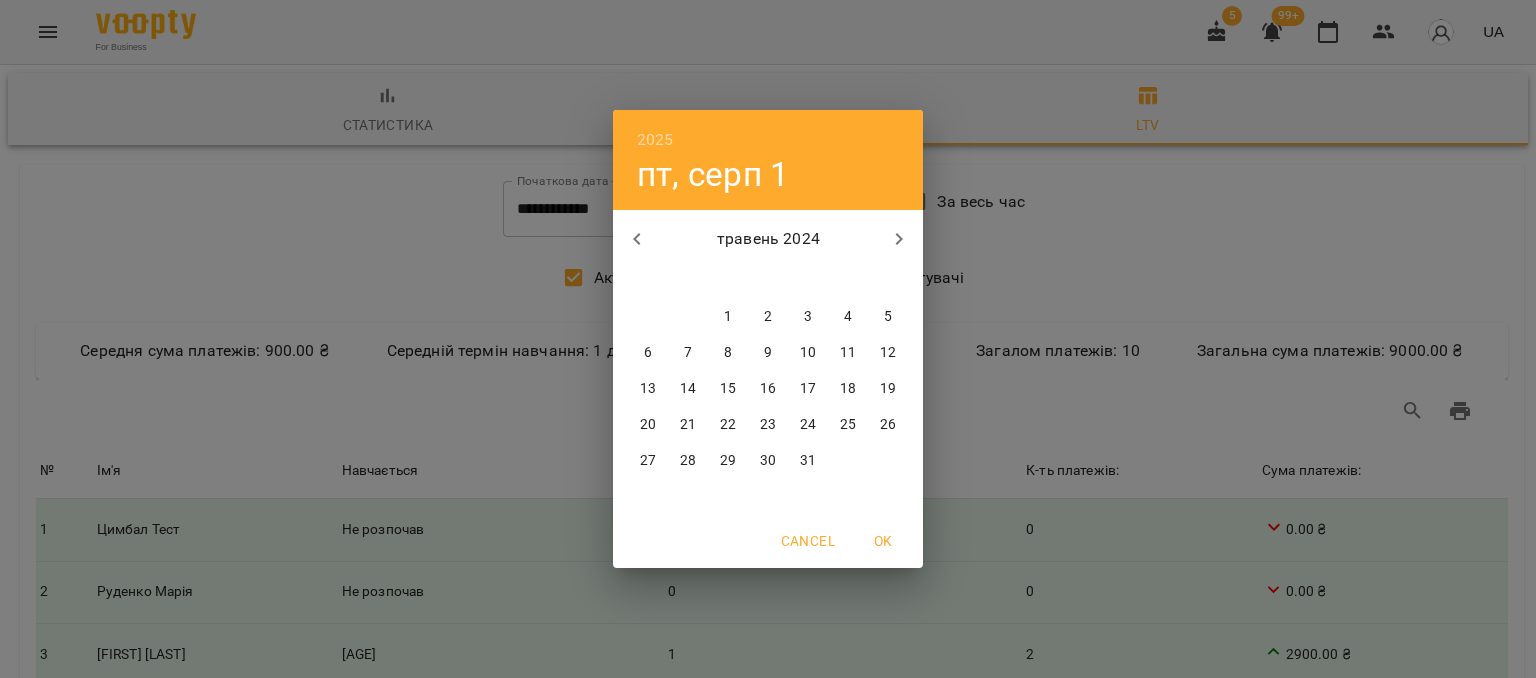click at bounding box center [637, 239] 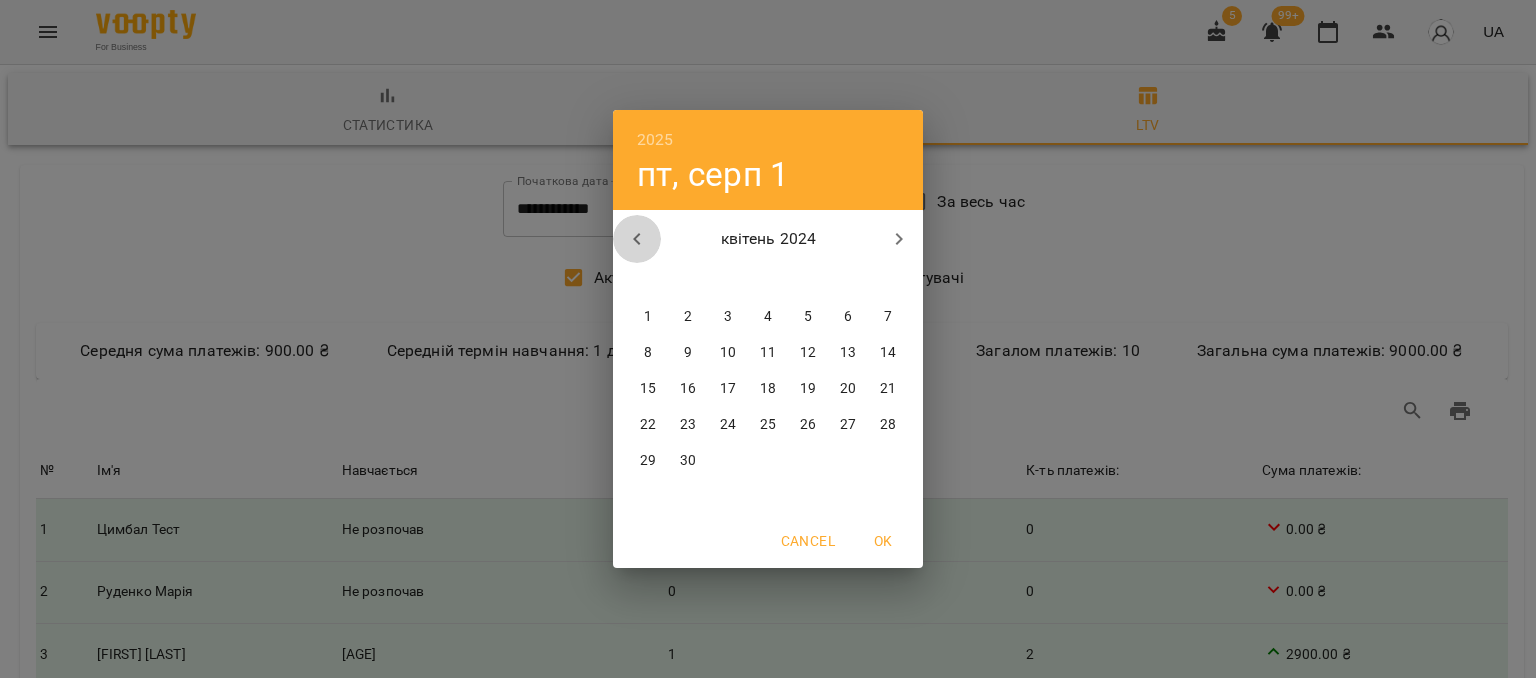 click at bounding box center [637, 239] 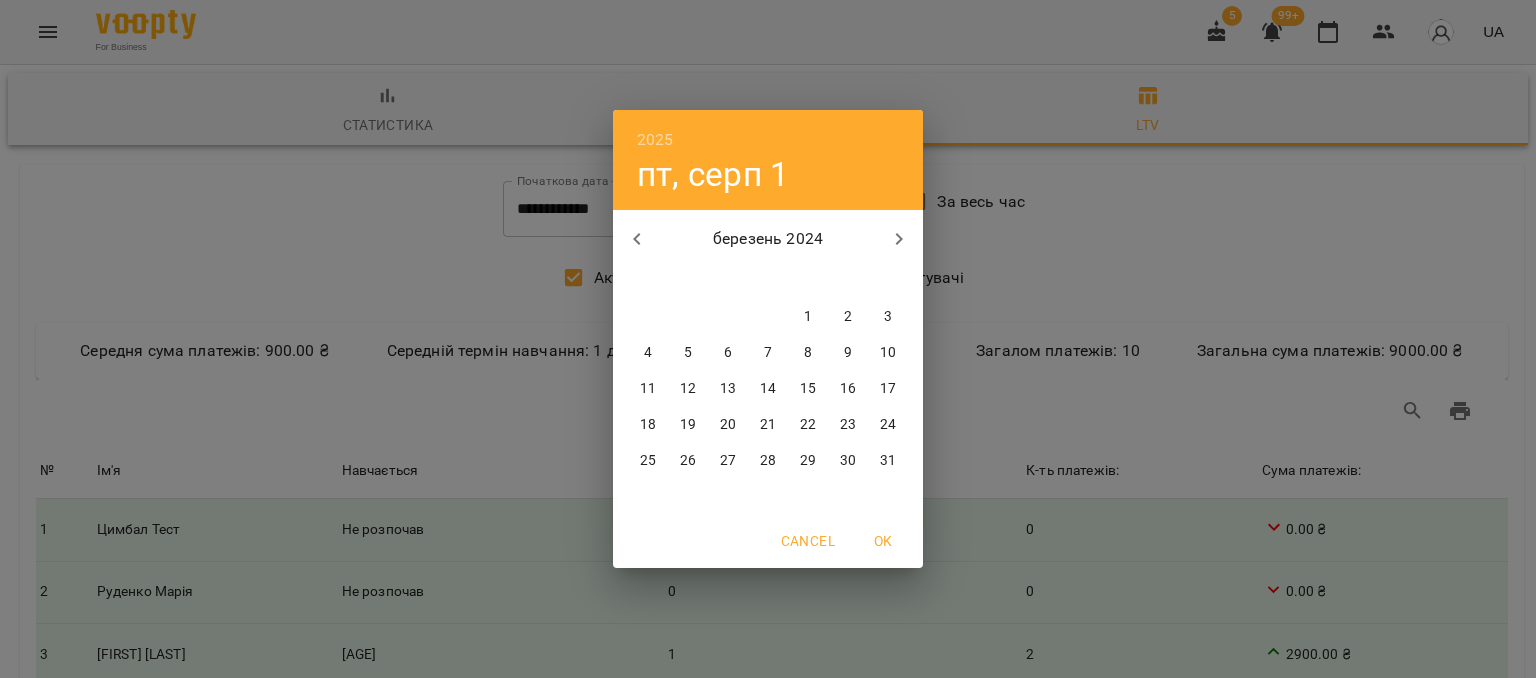 click on "березень 2024" at bounding box center (768, 239) 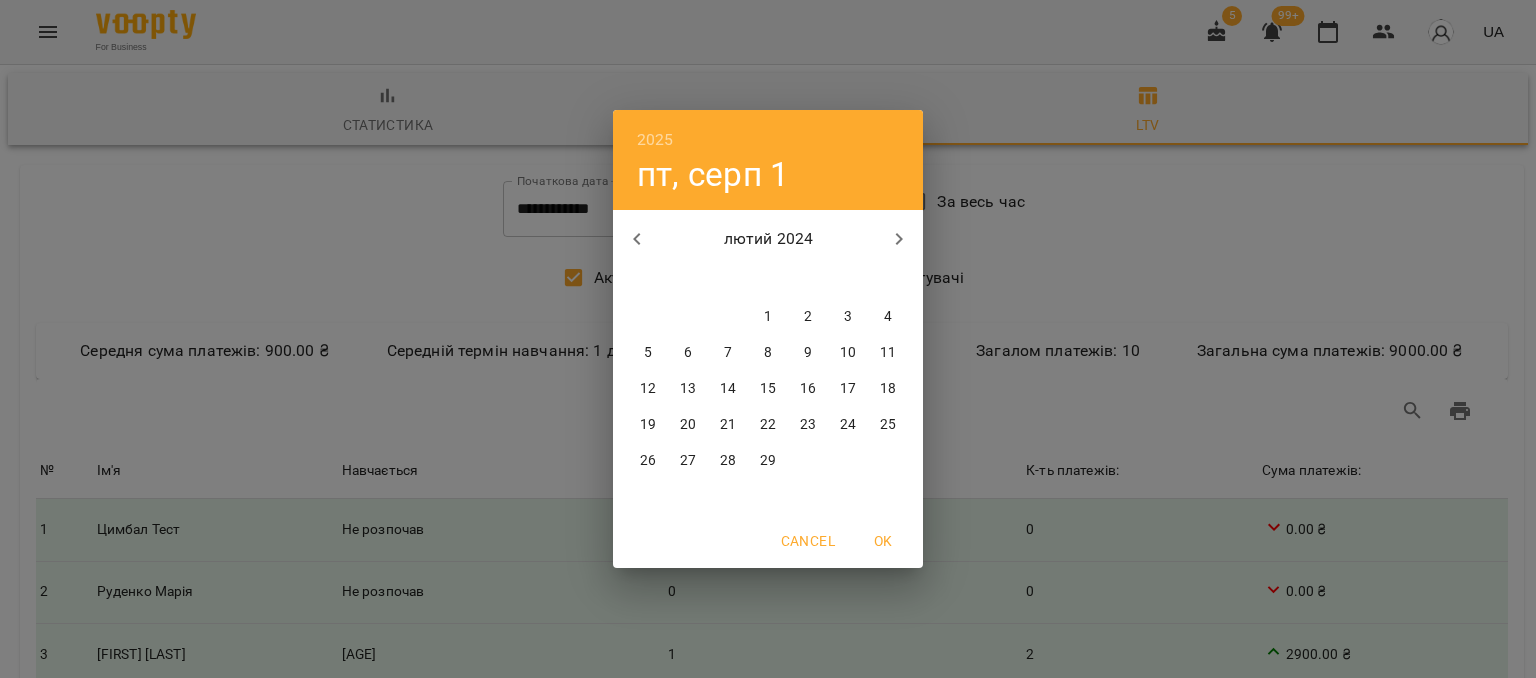 click 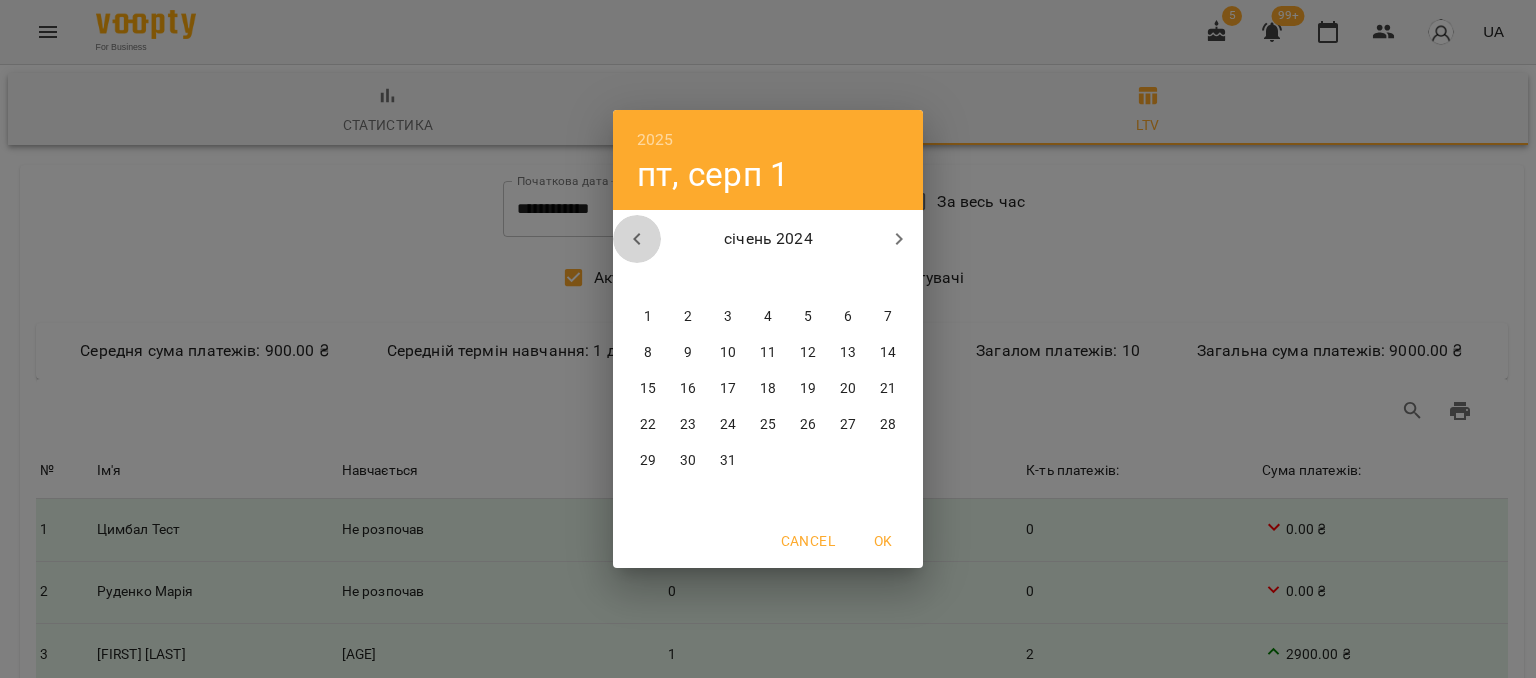 click 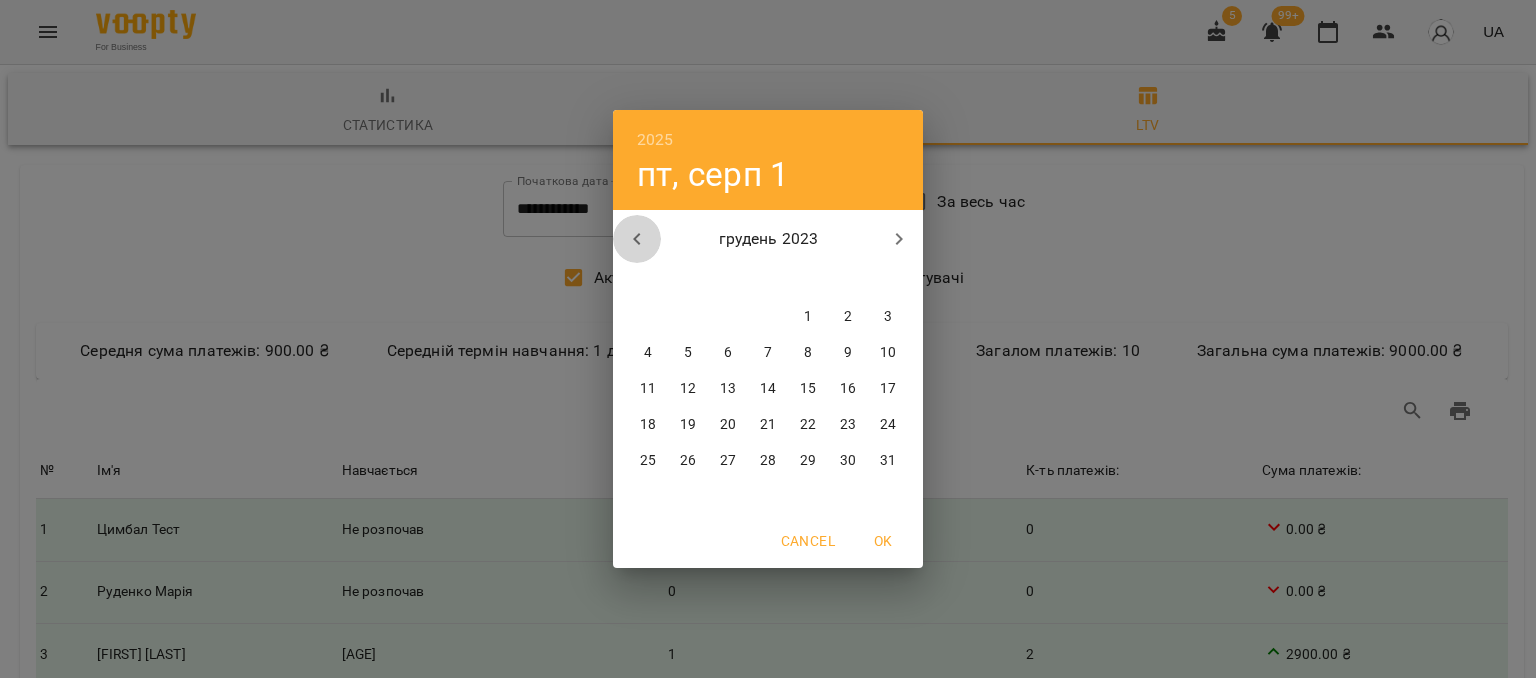 click 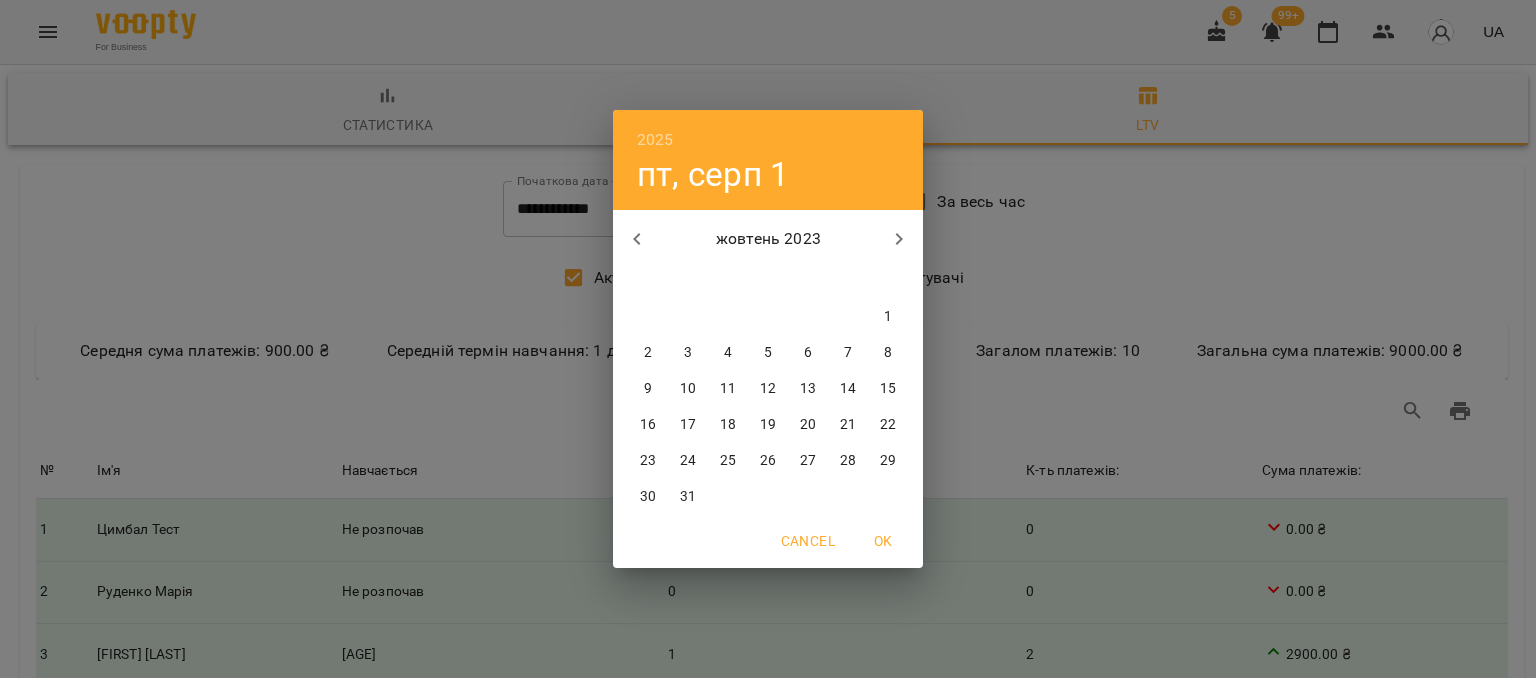 click 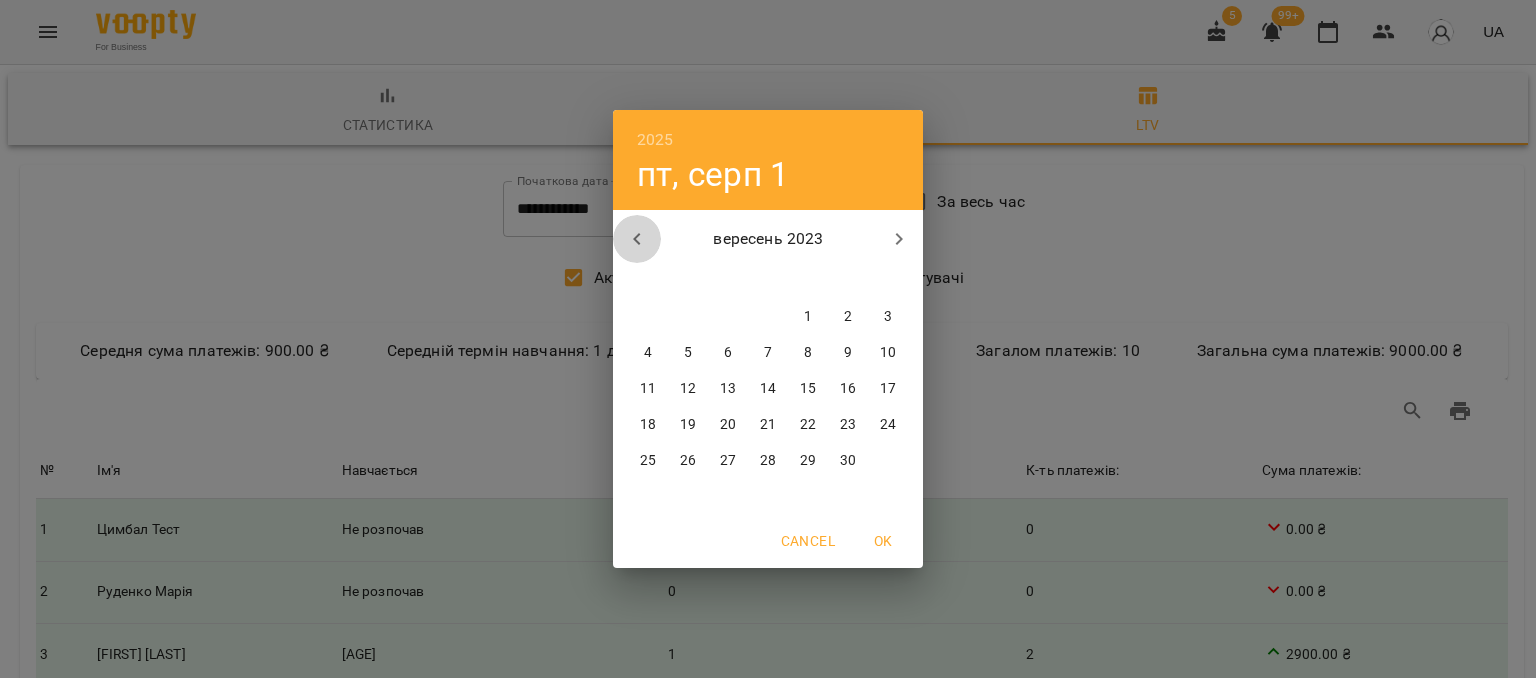 click 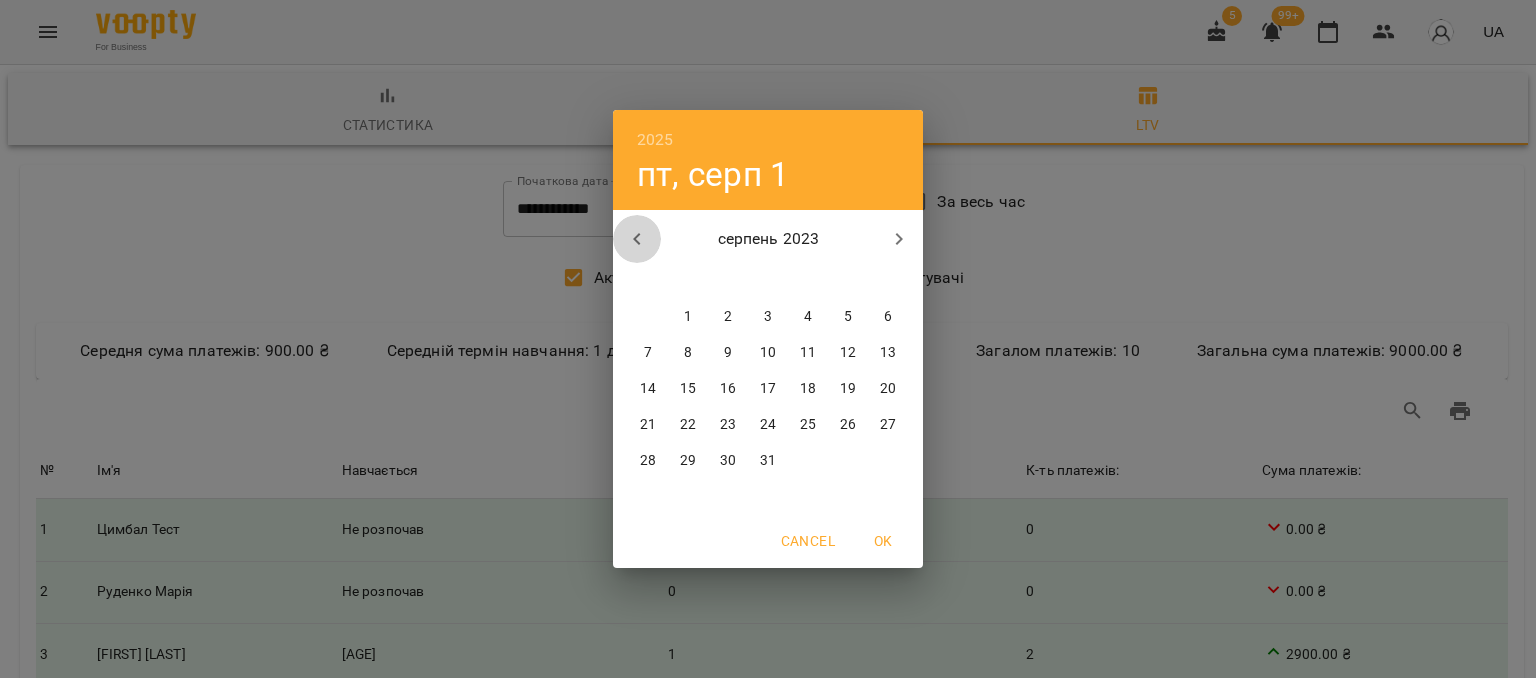 click 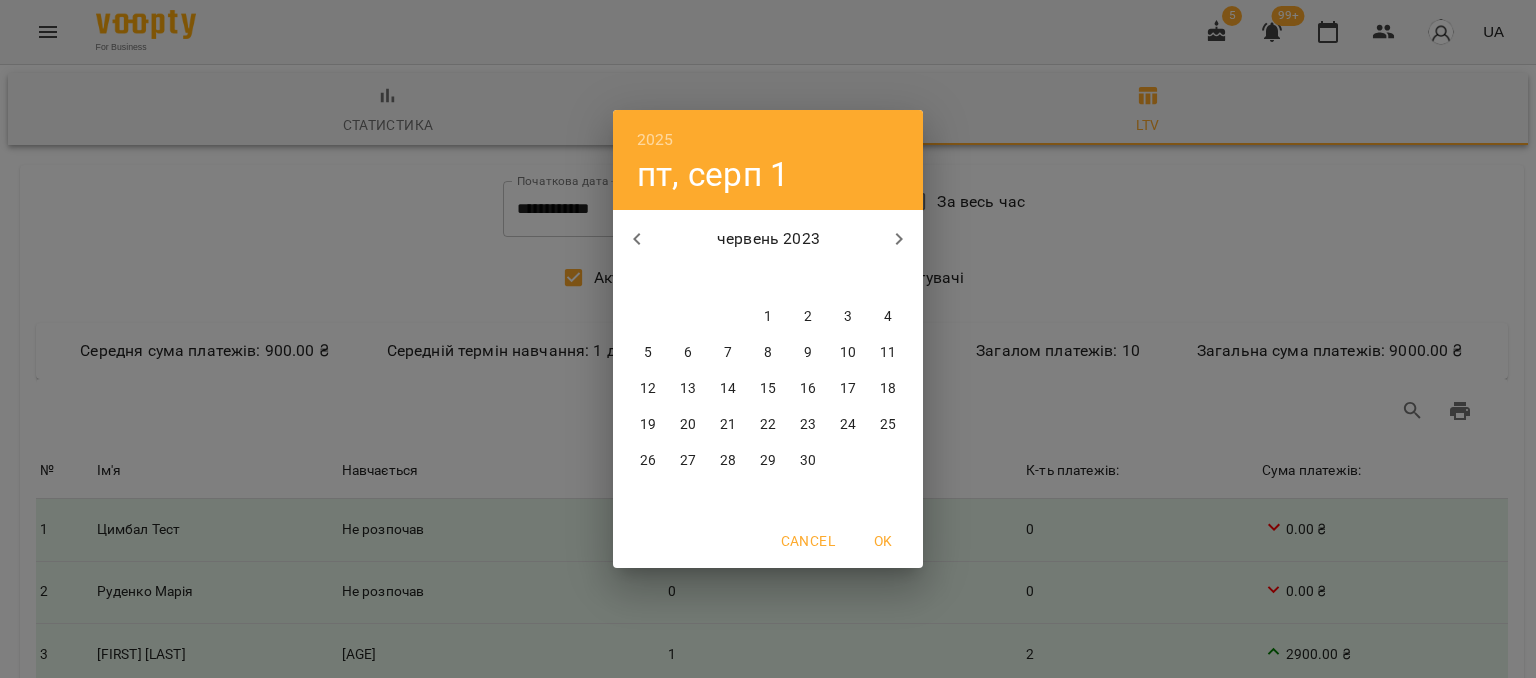 click 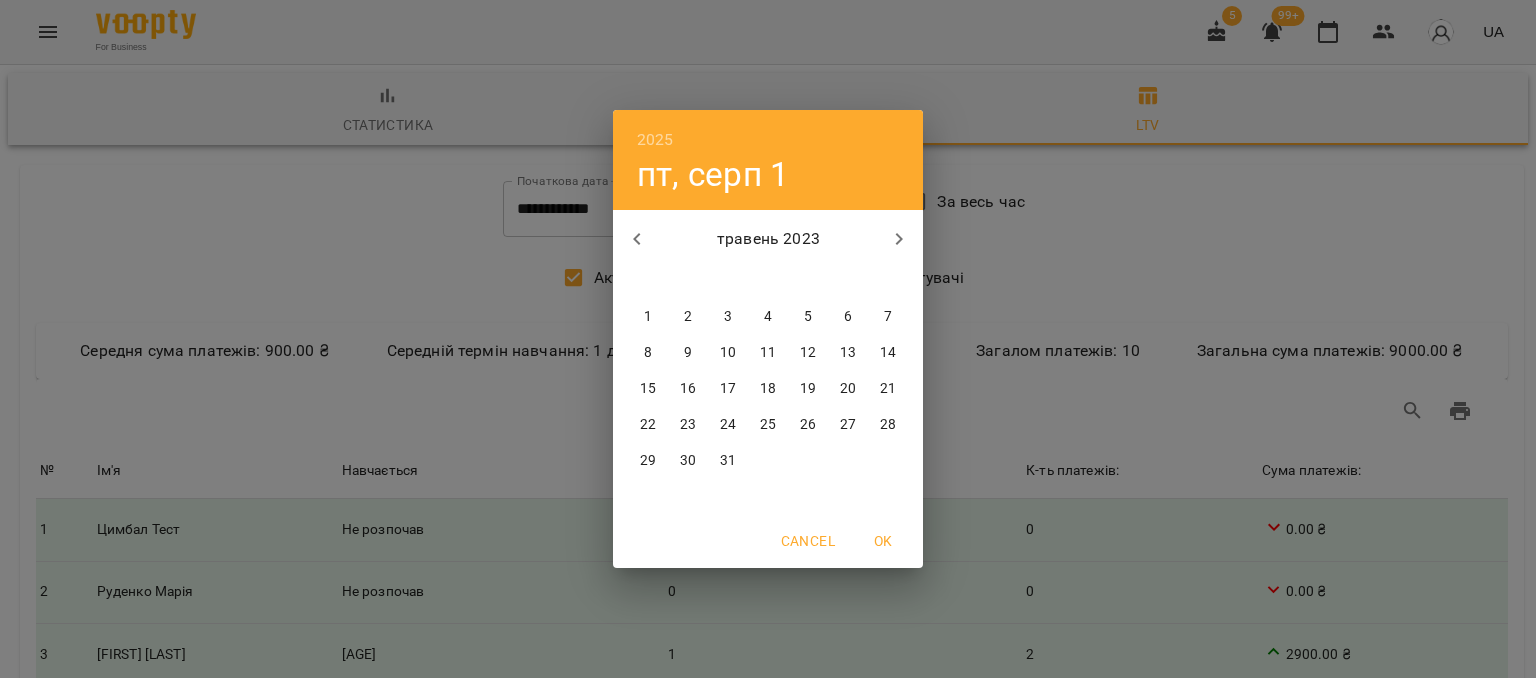 click 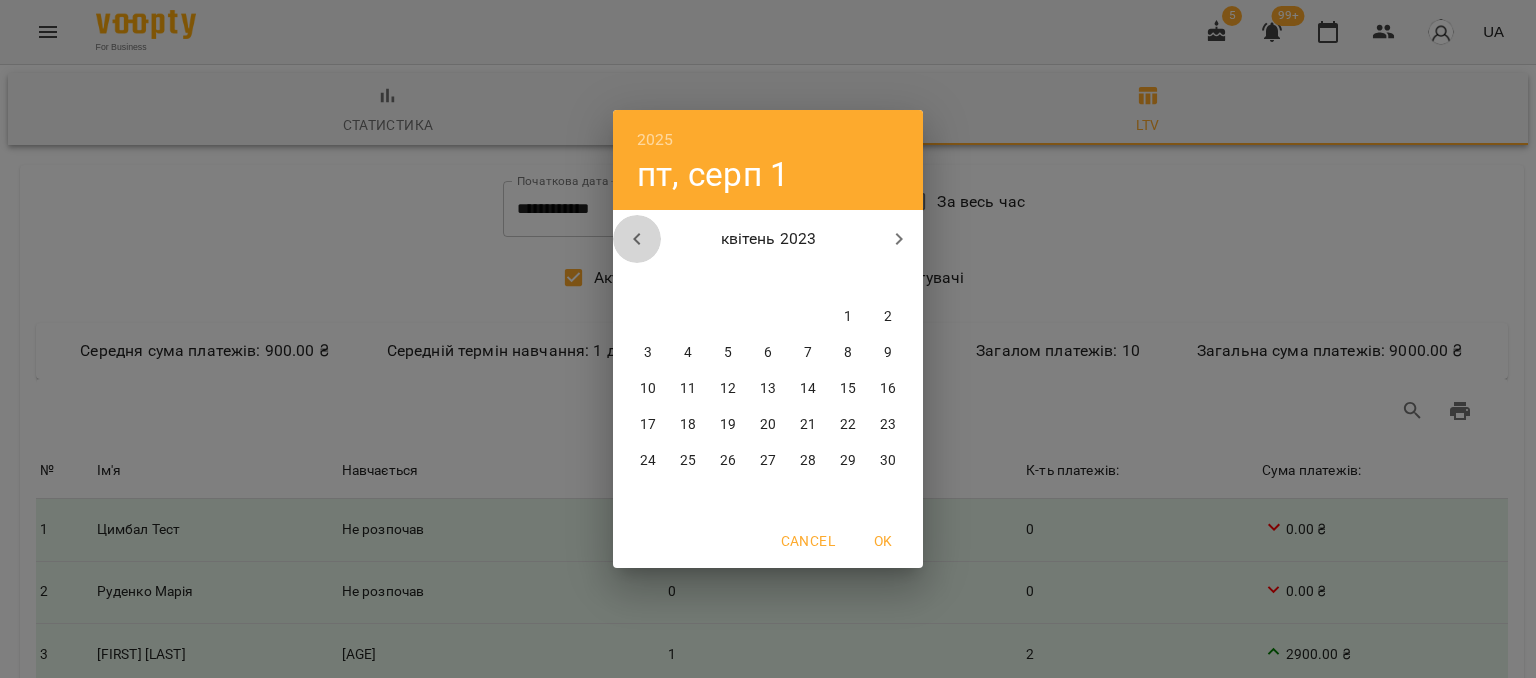 click 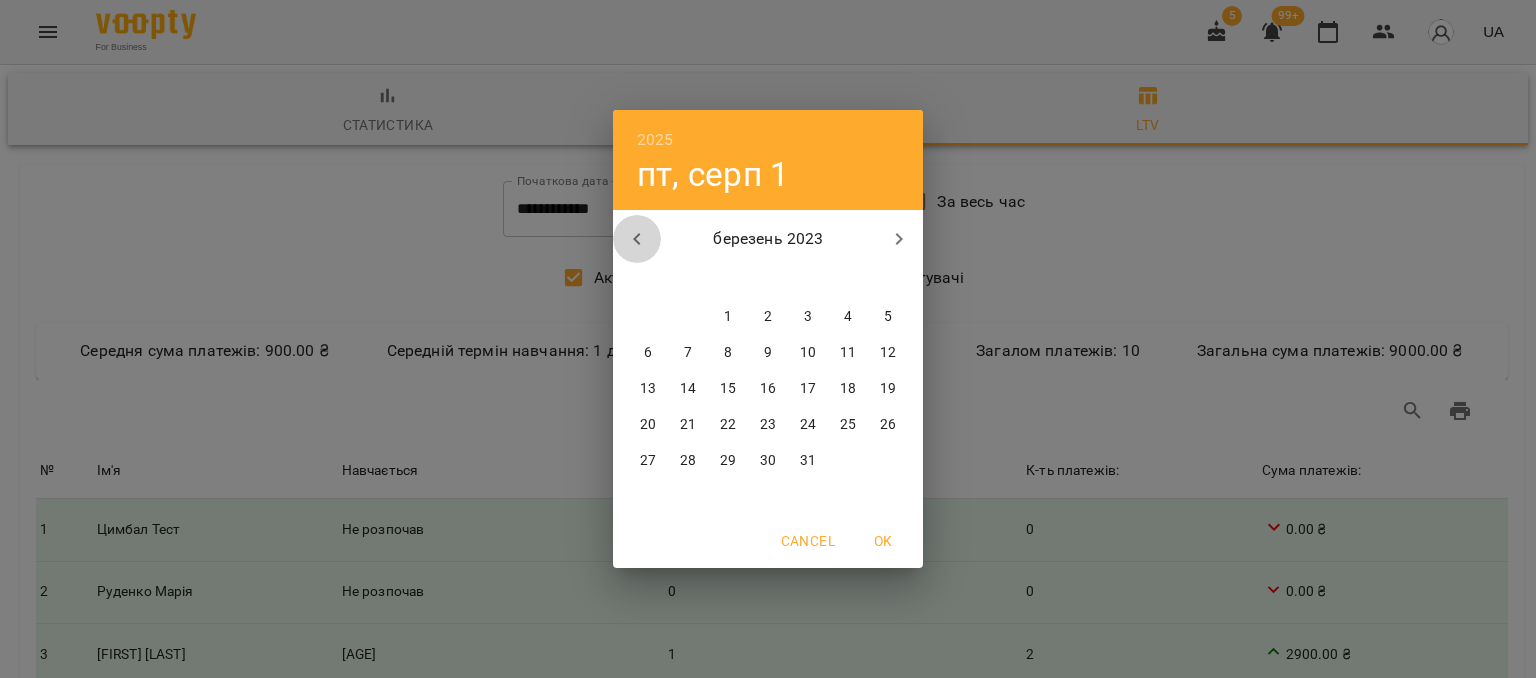 click 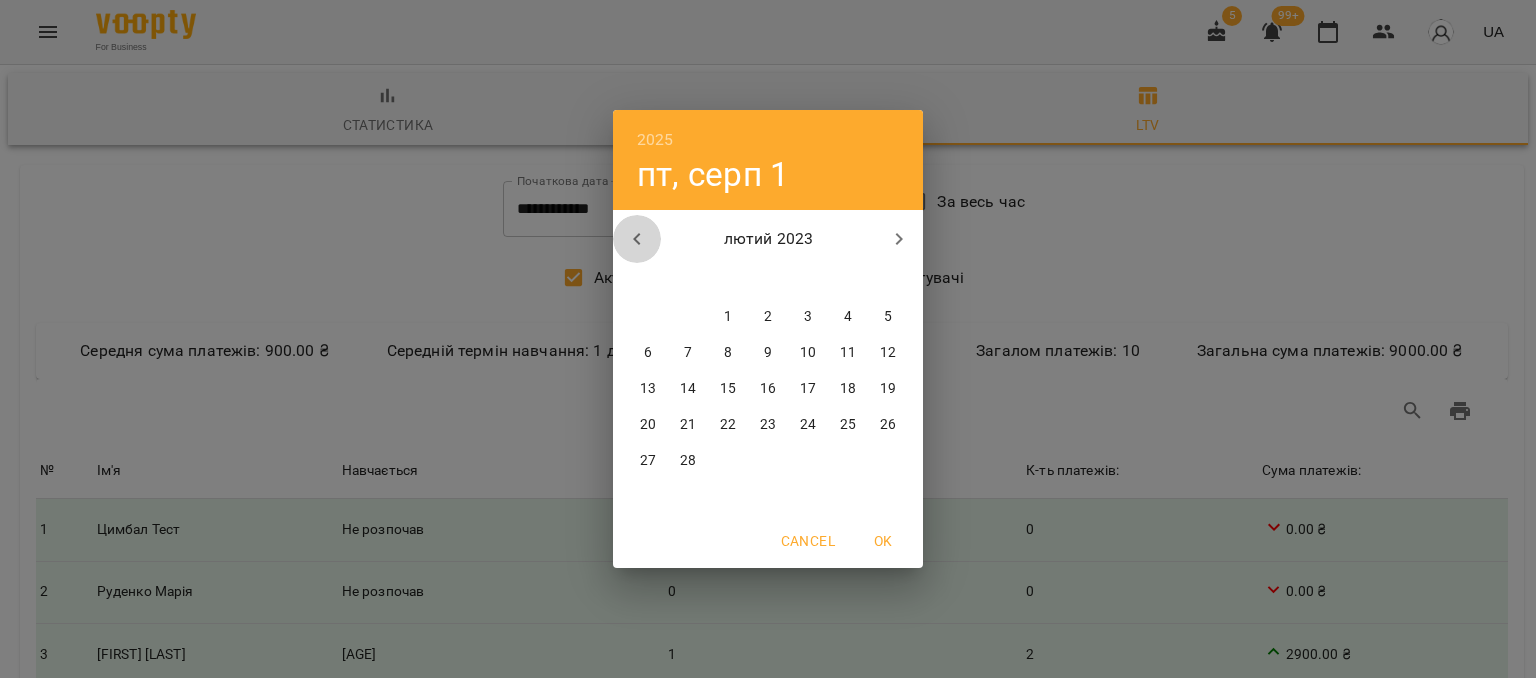 click 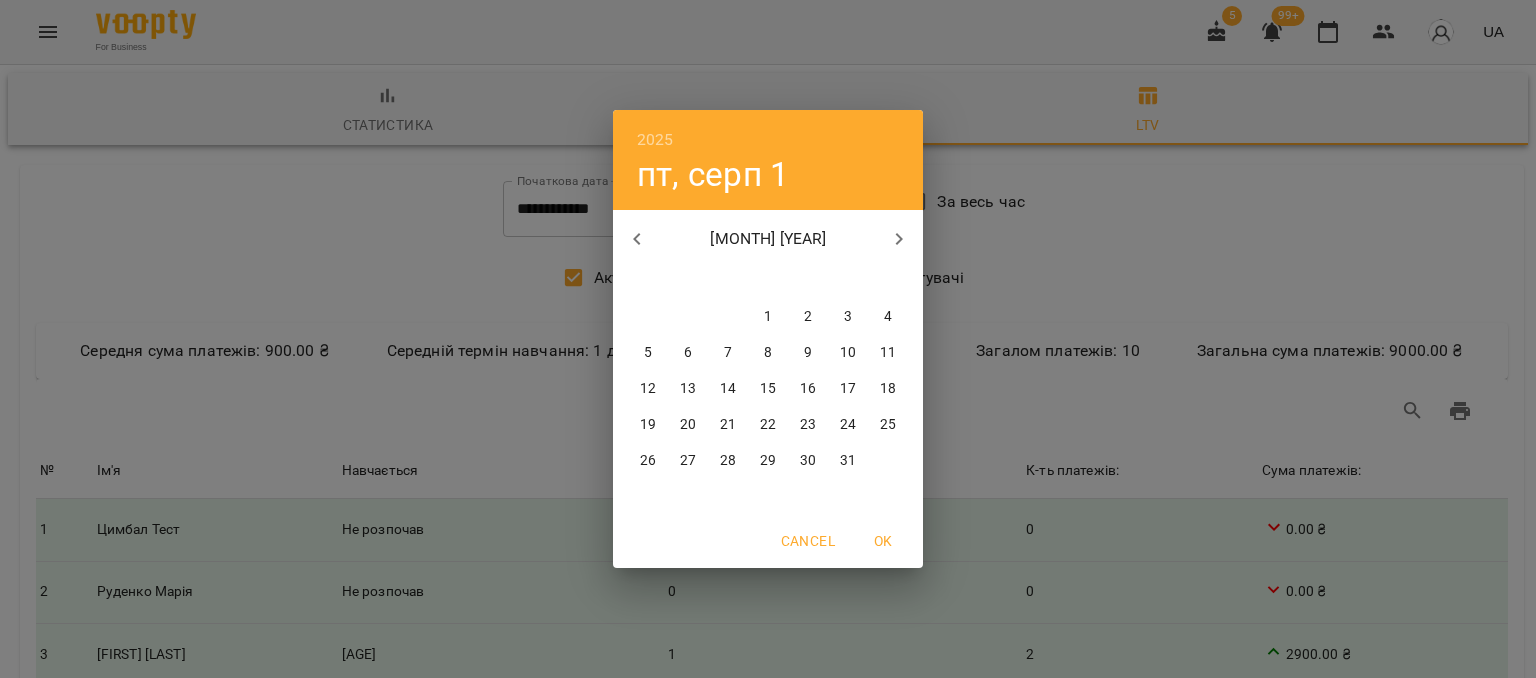 click 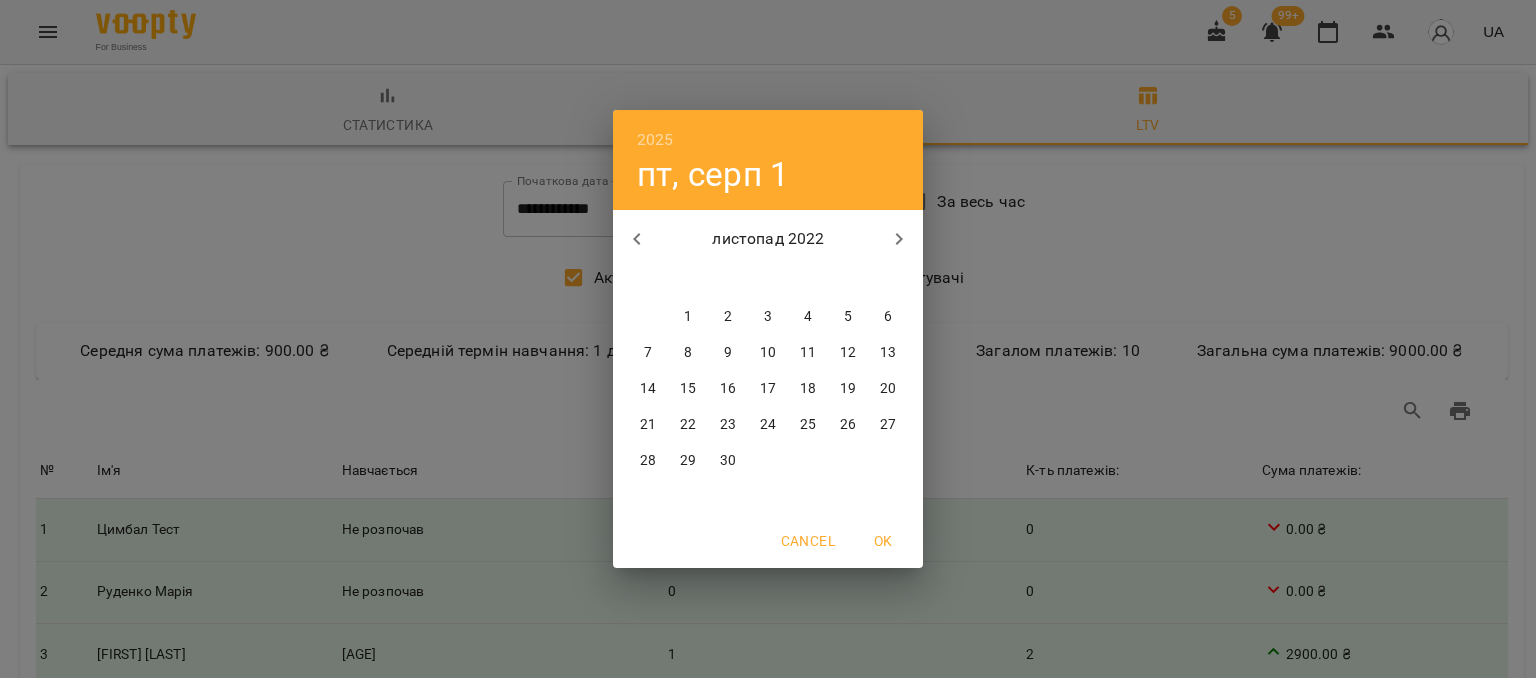 click 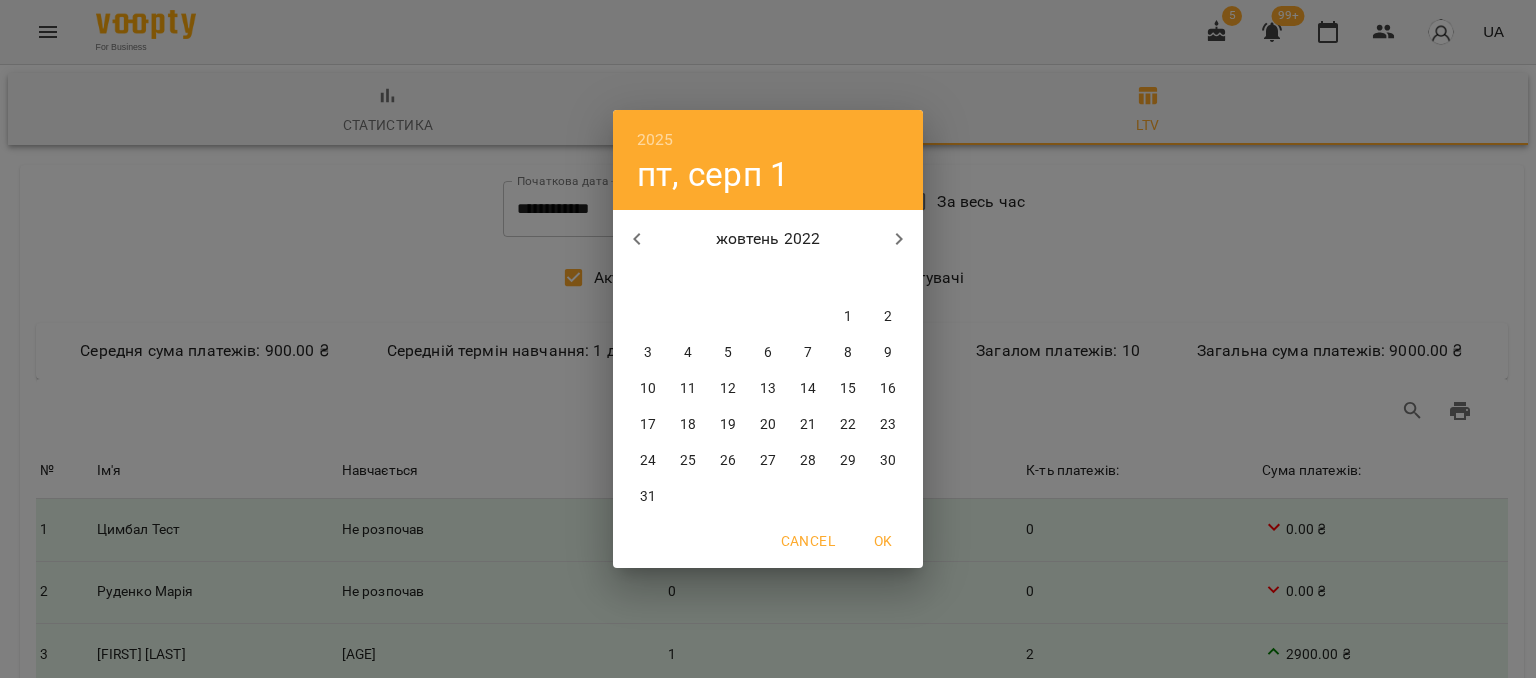 click 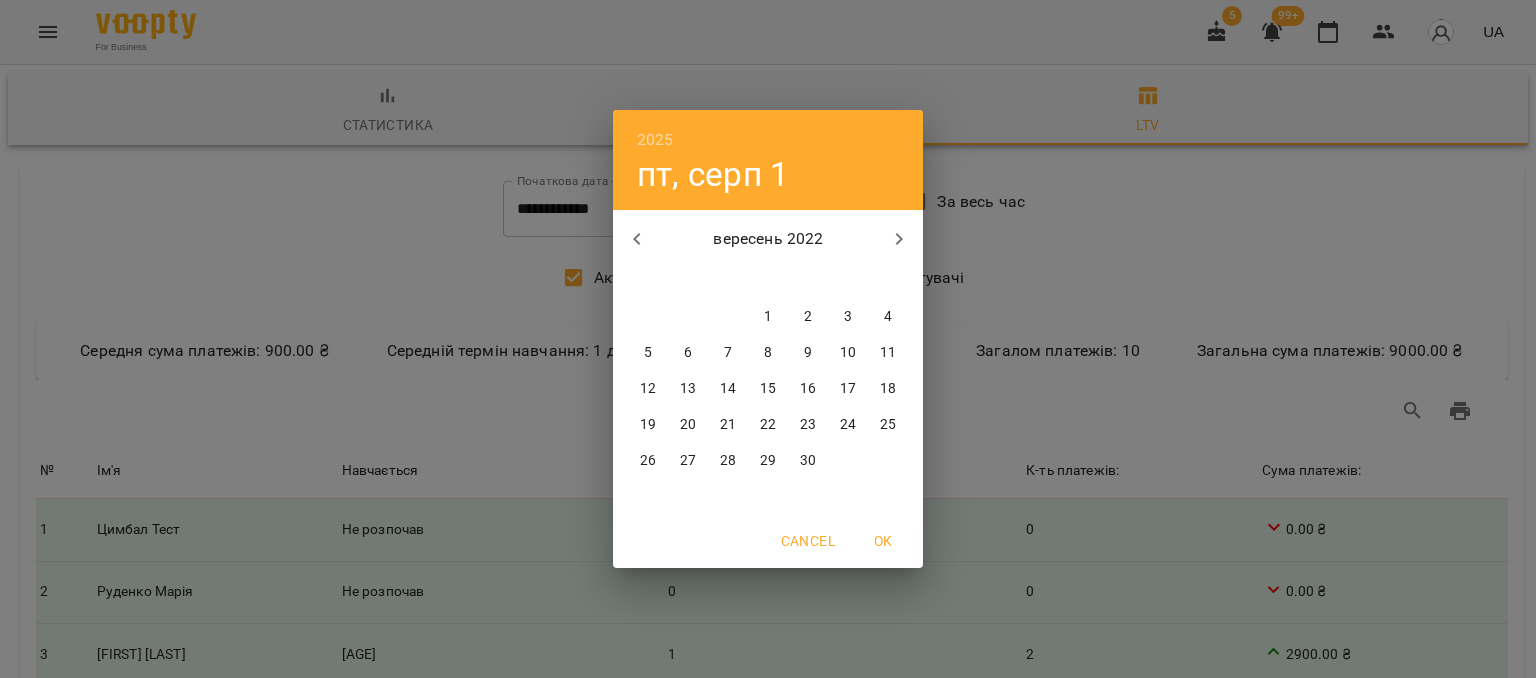 click 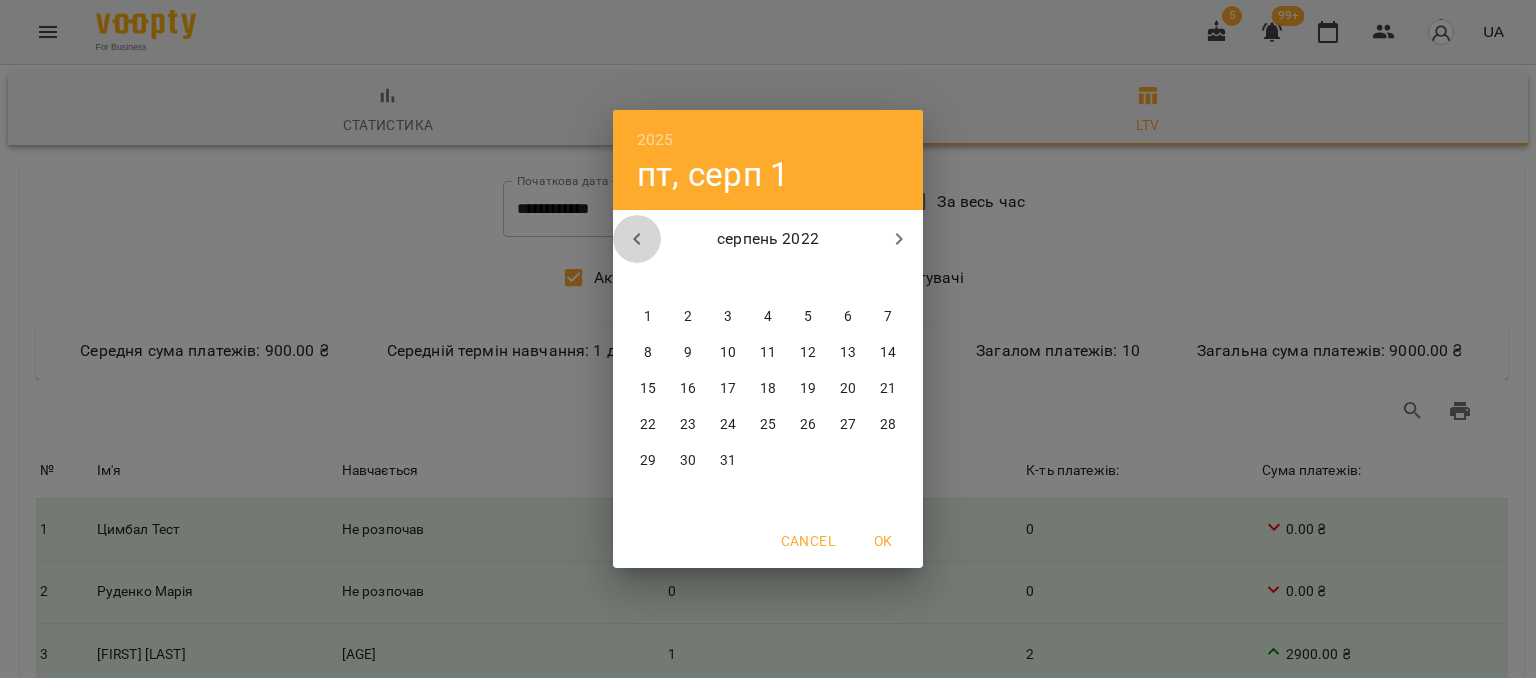 click 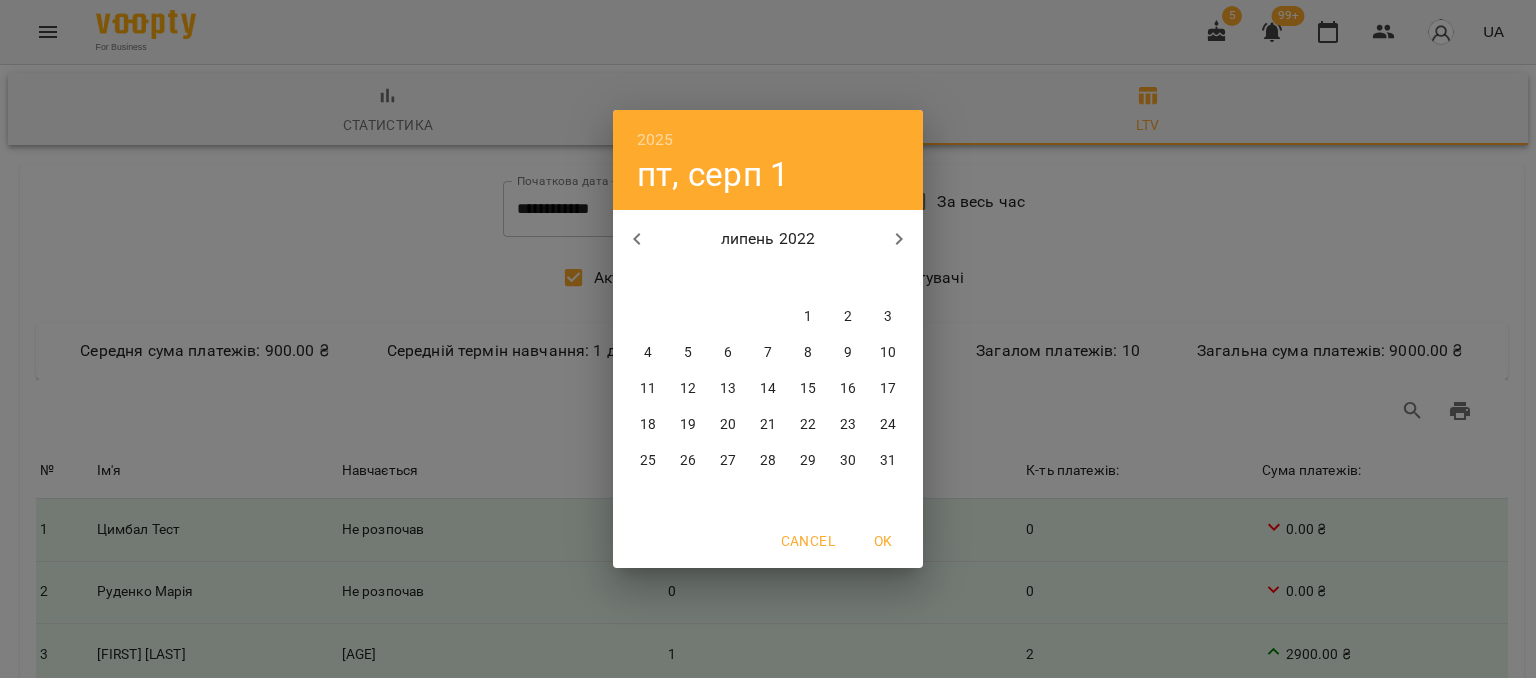 click 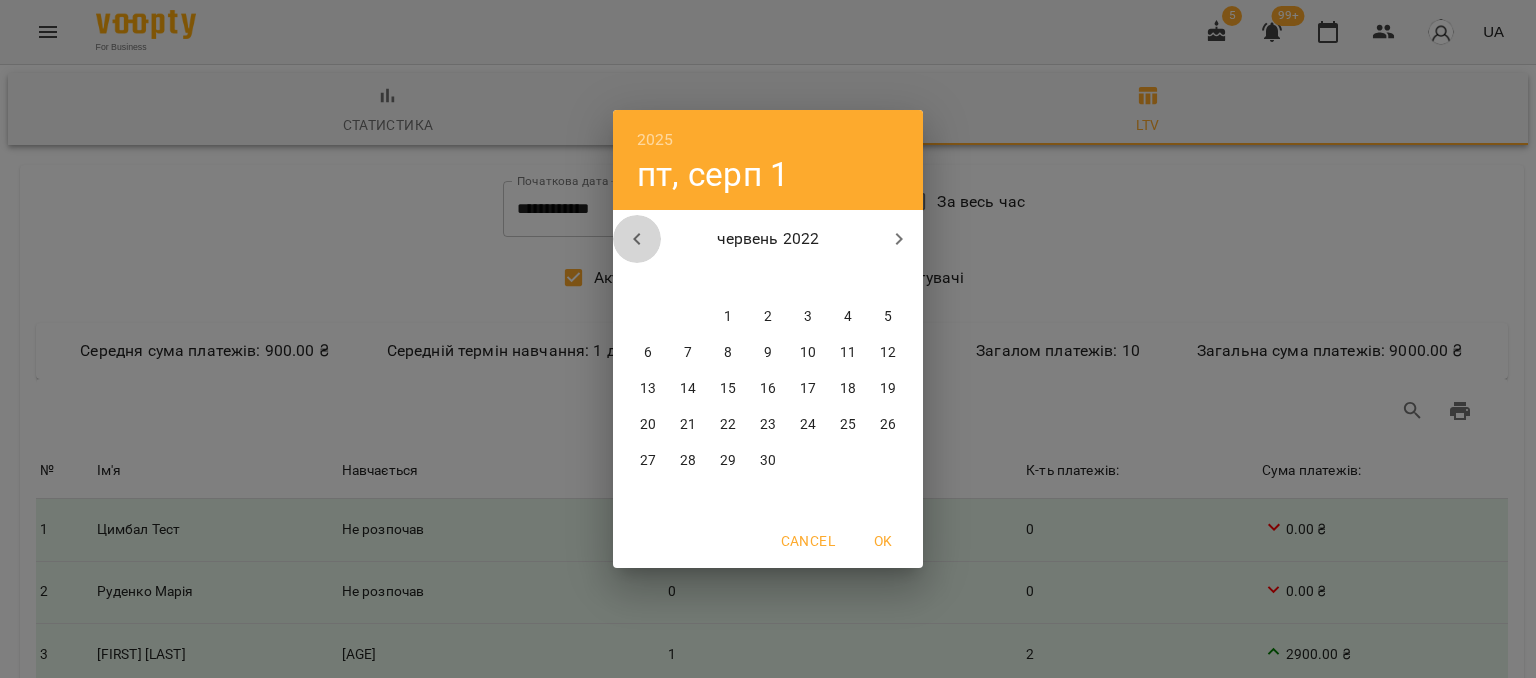 click 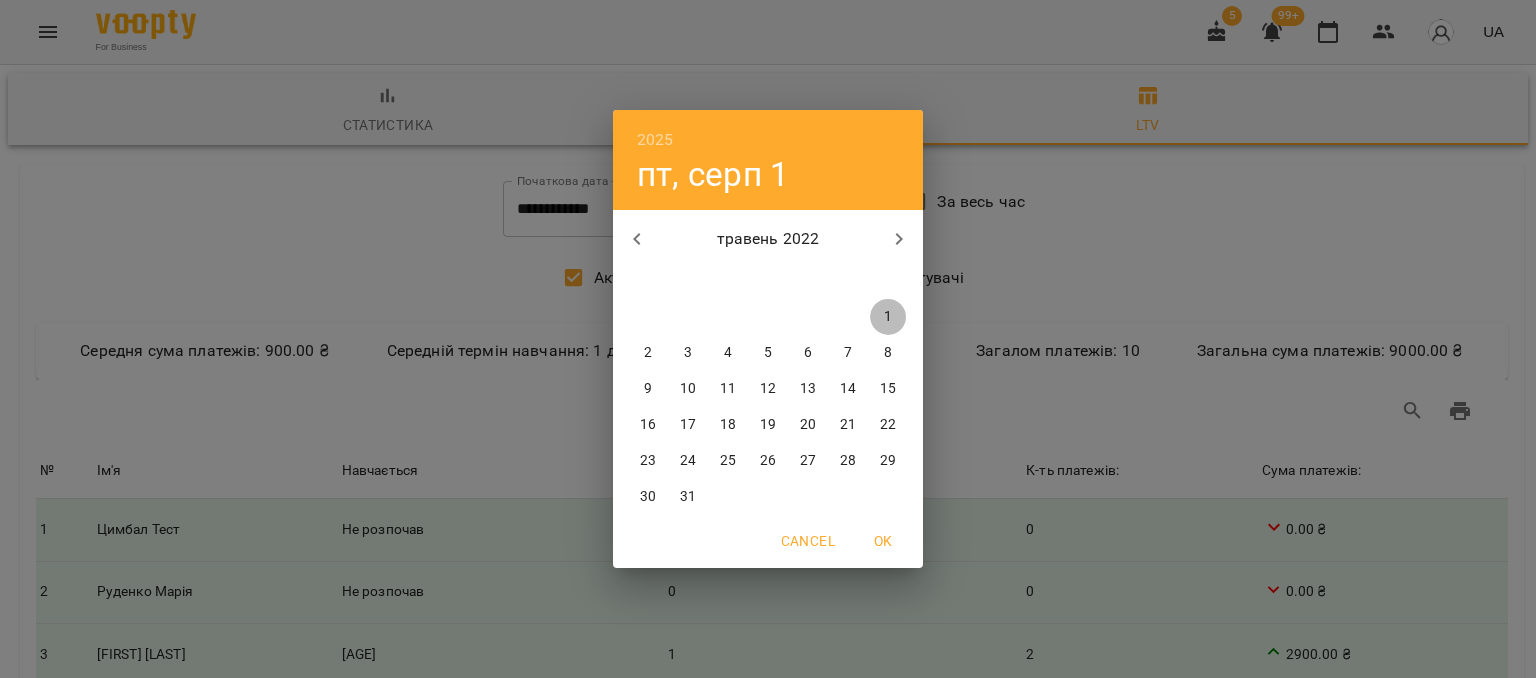 click on "1" at bounding box center [888, 317] 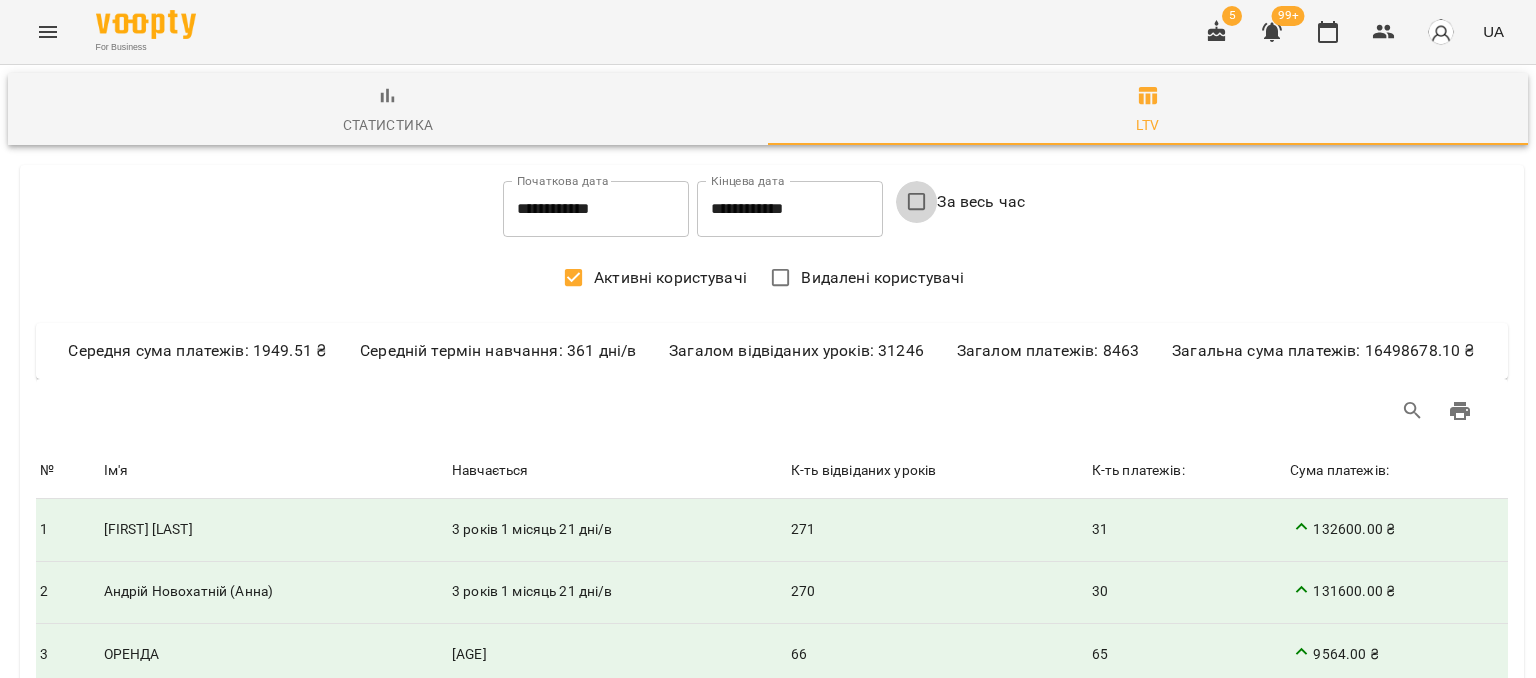 type on "**********" 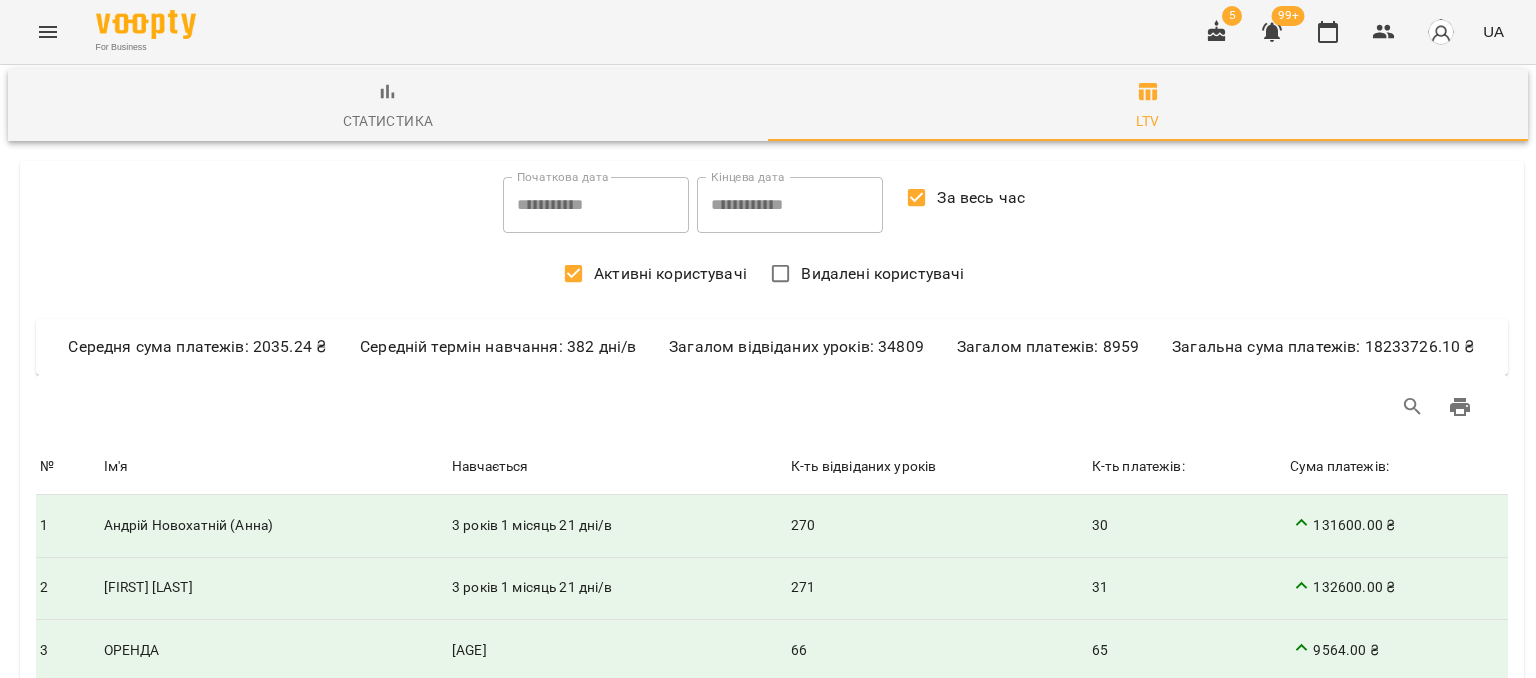 scroll, scrollTop: 0, scrollLeft: 0, axis: both 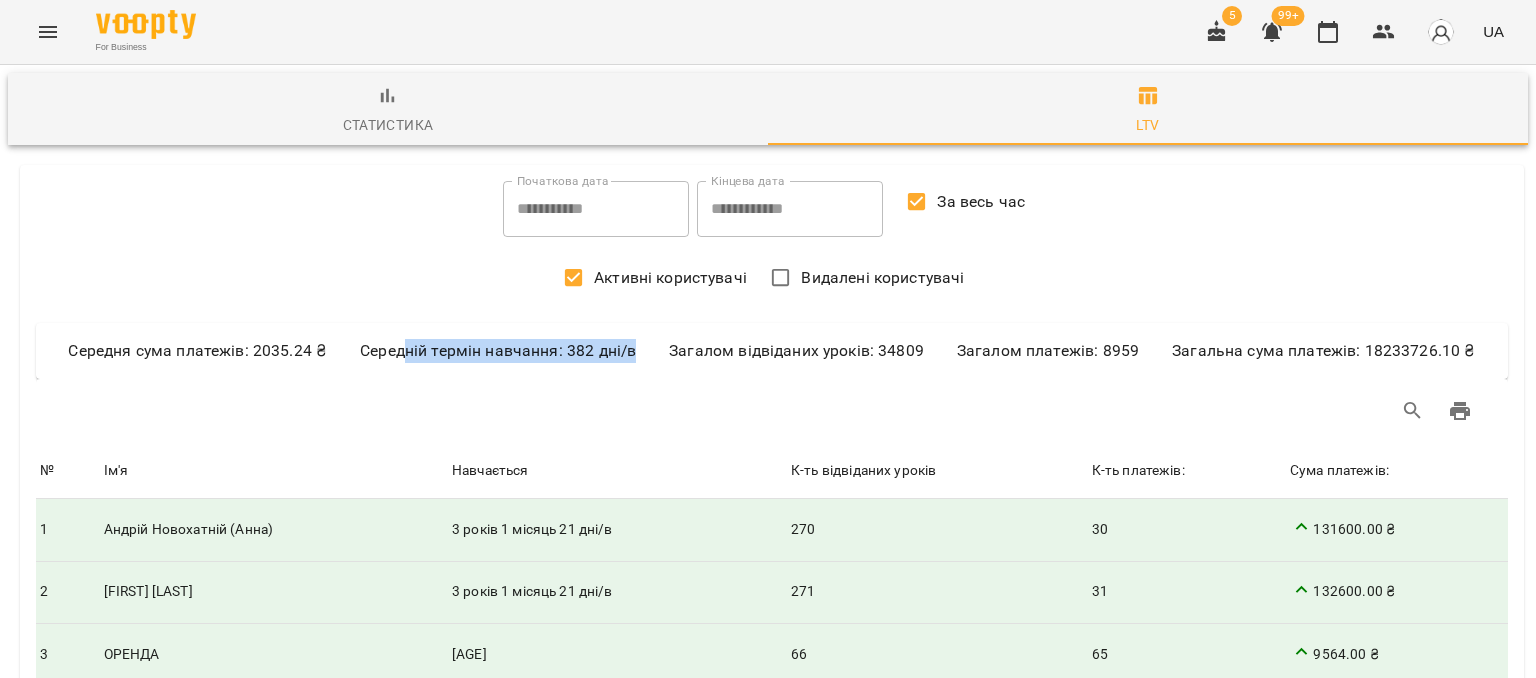 drag, startPoint x: 408, startPoint y: 353, endPoint x: 635, endPoint y: 348, distance: 227.05505 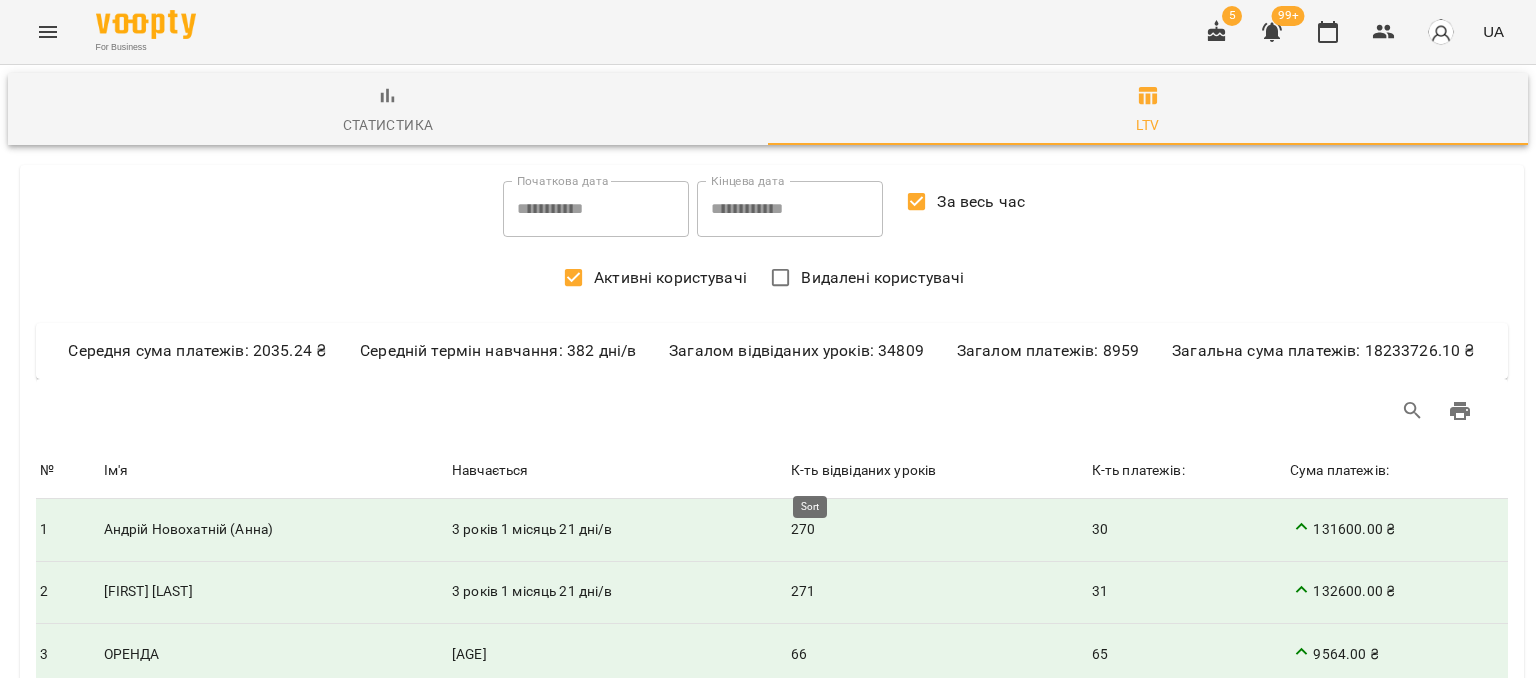 click on "К-ть відвіданих уроків" at bounding box center [863, 471] 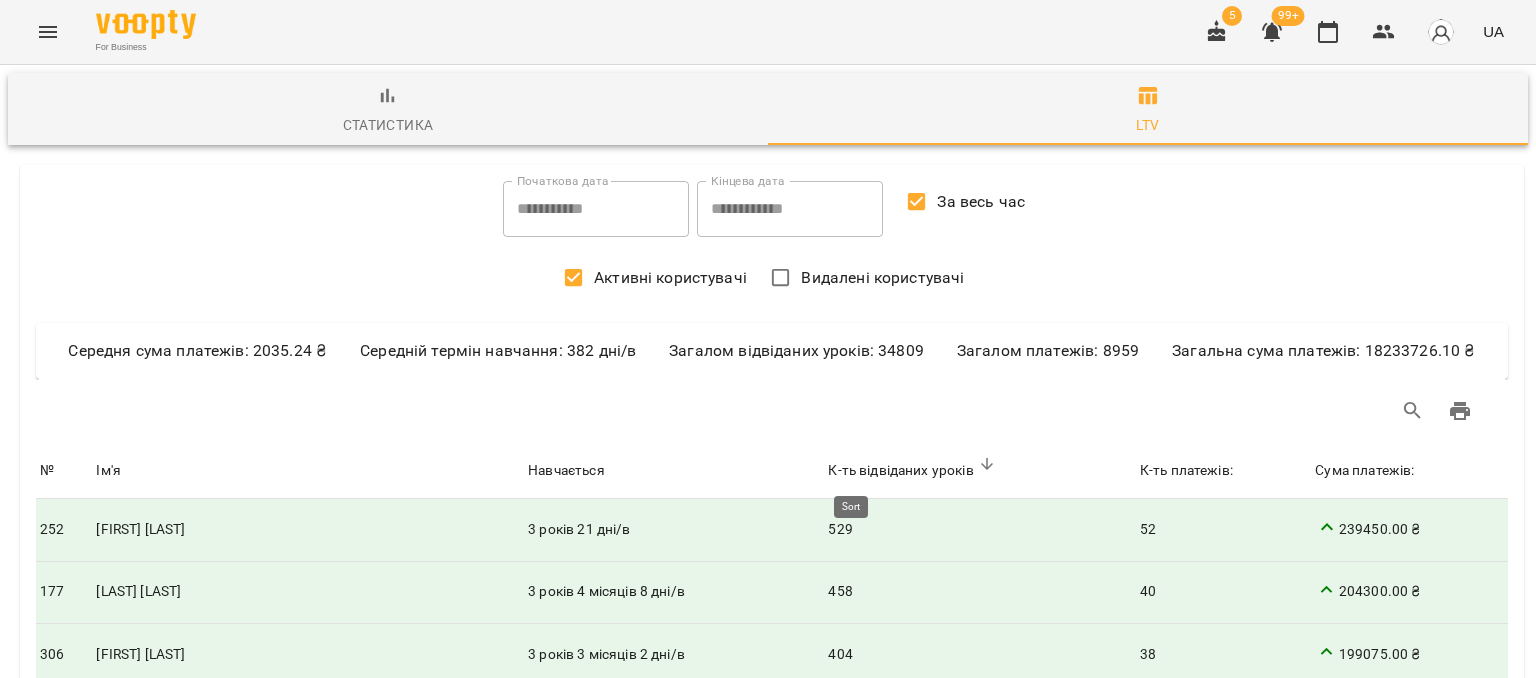 click 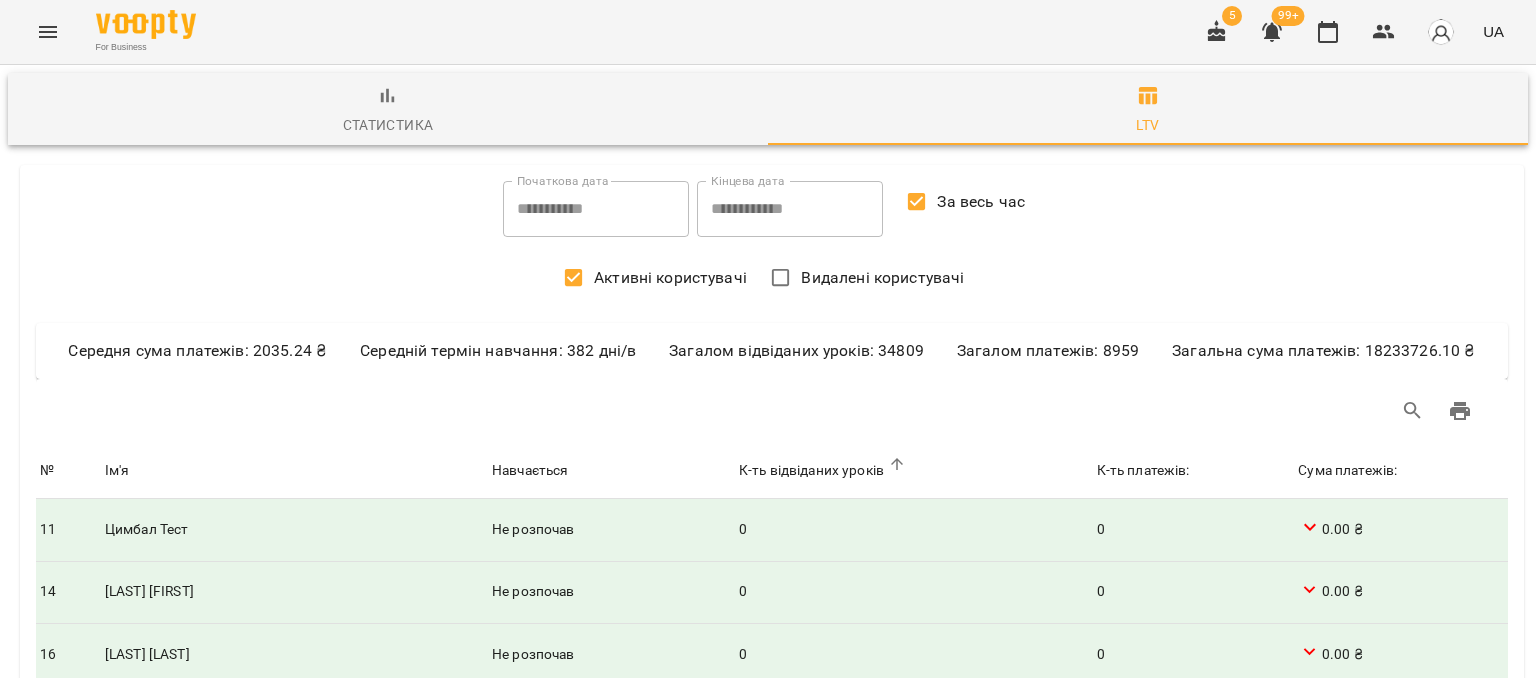 click on "К-ть відвіданих уроків" at bounding box center [914, 471] 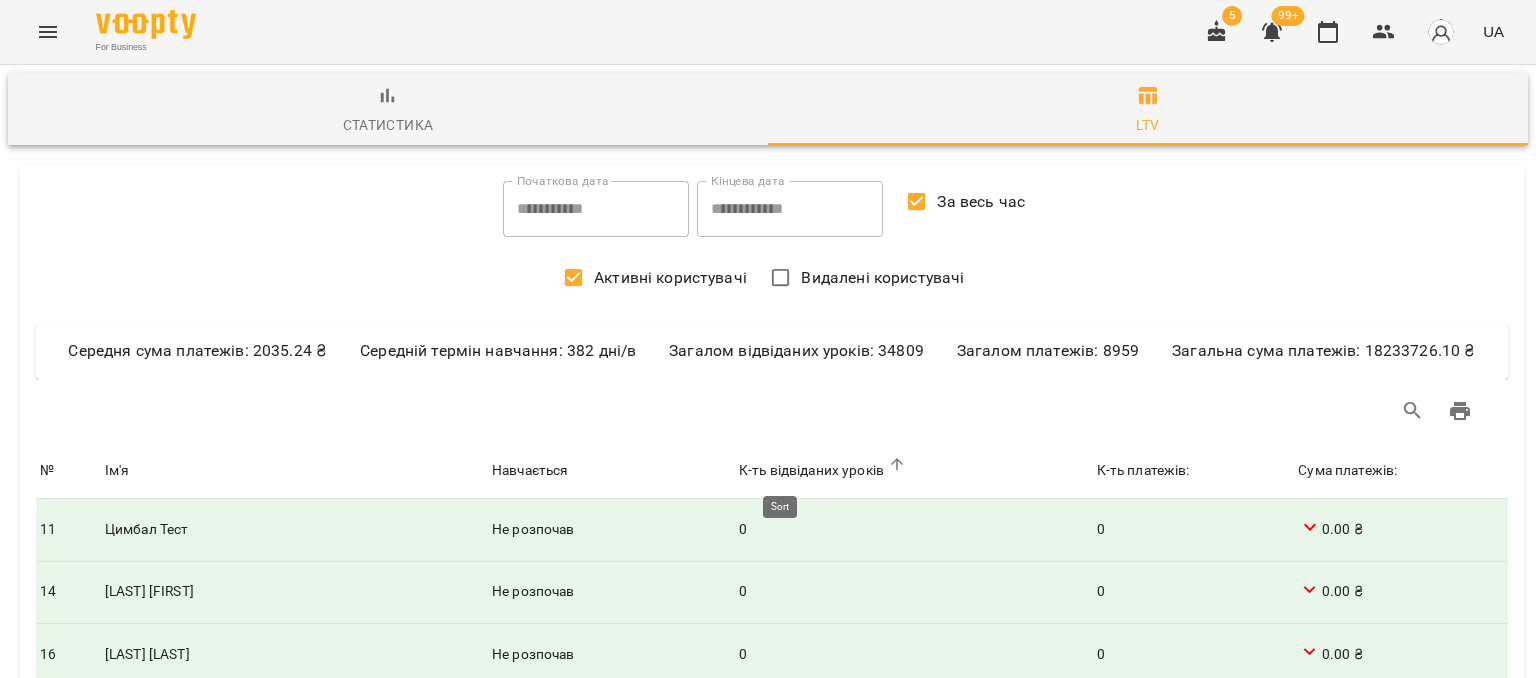 click 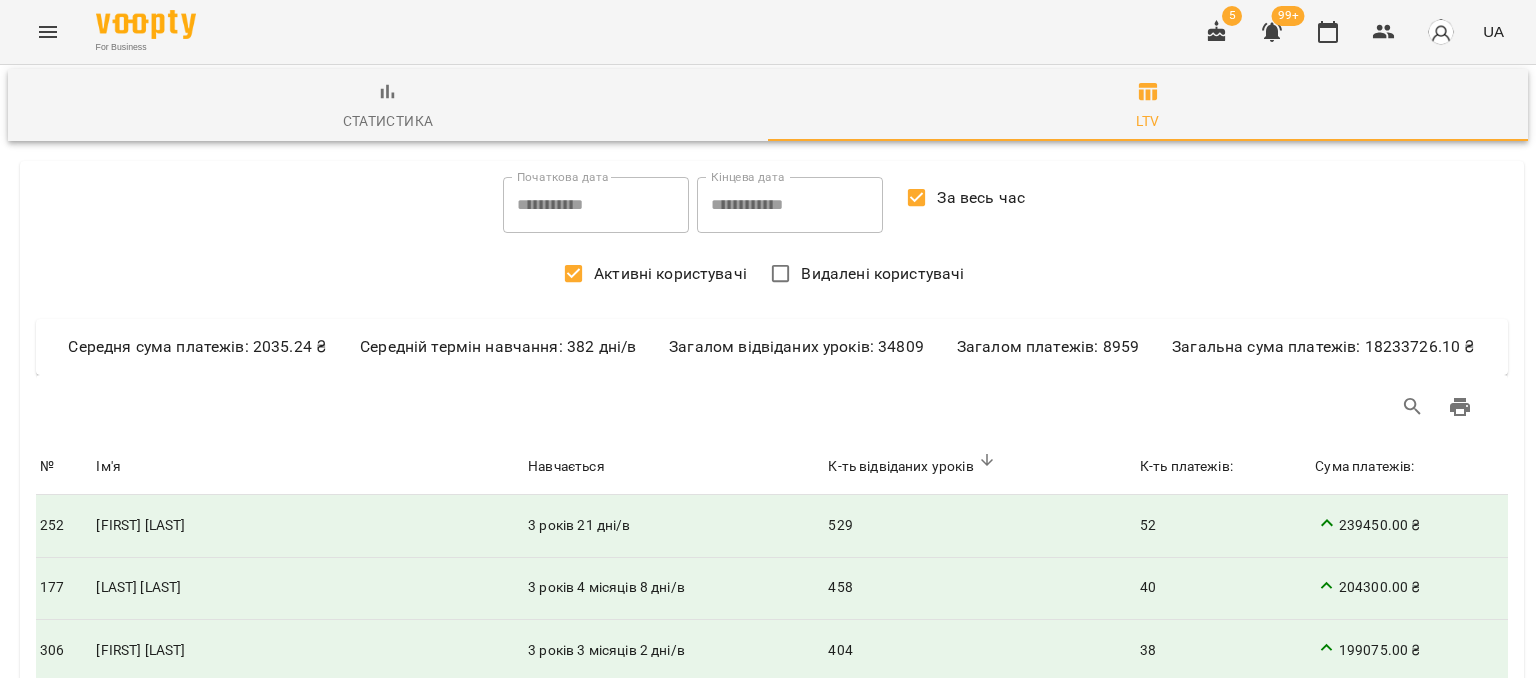 scroll, scrollTop: 0, scrollLeft: 0, axis: both 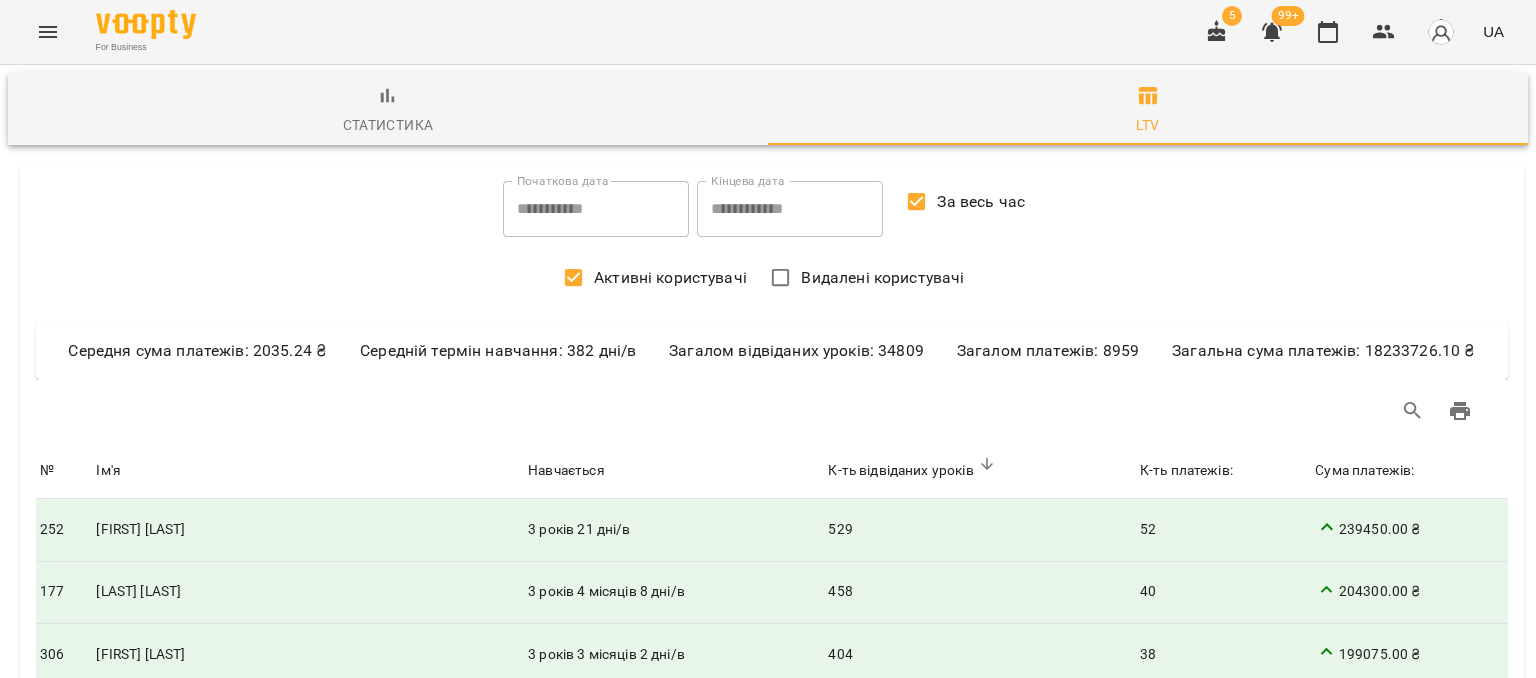 click on "3 років 21 дні/в" at bounding box center [674, 530] 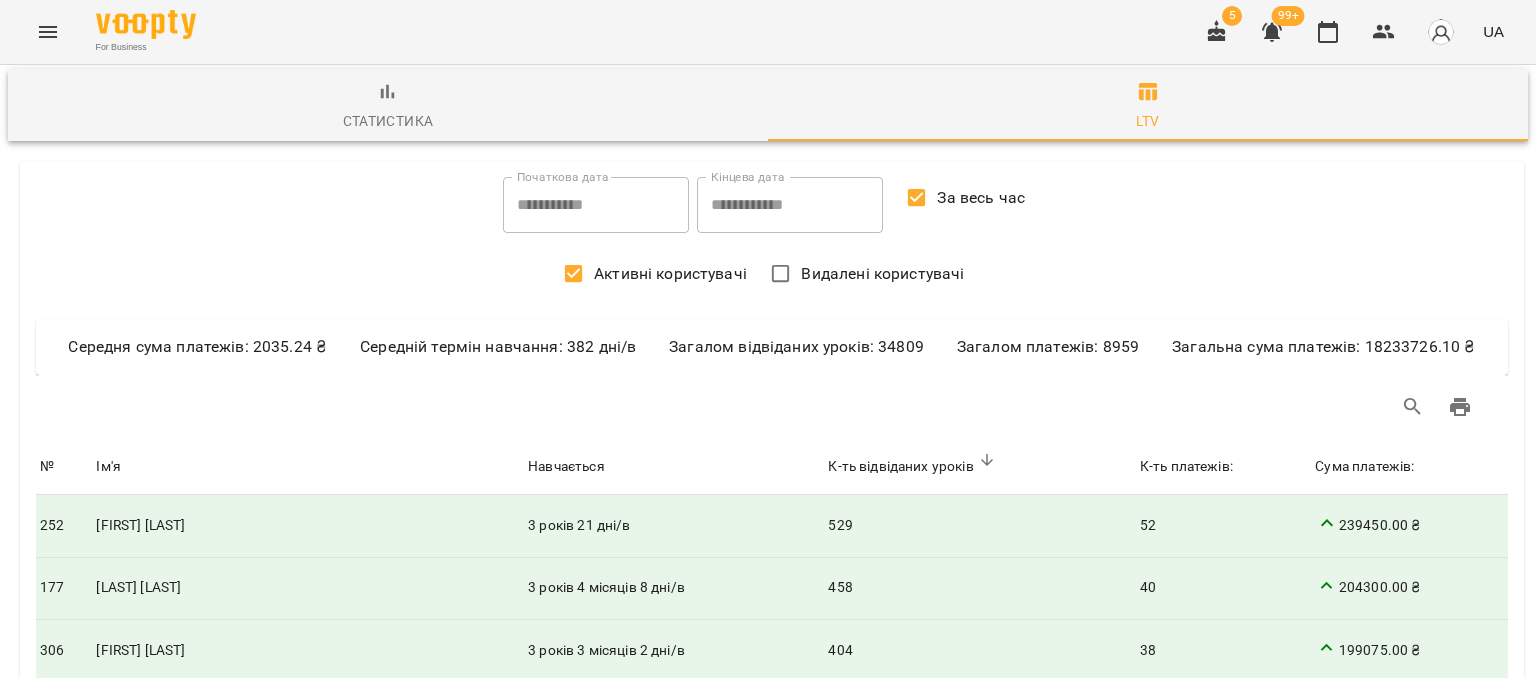scroll, scrollTop: 600, scrollLeft: 0, axis: vertical 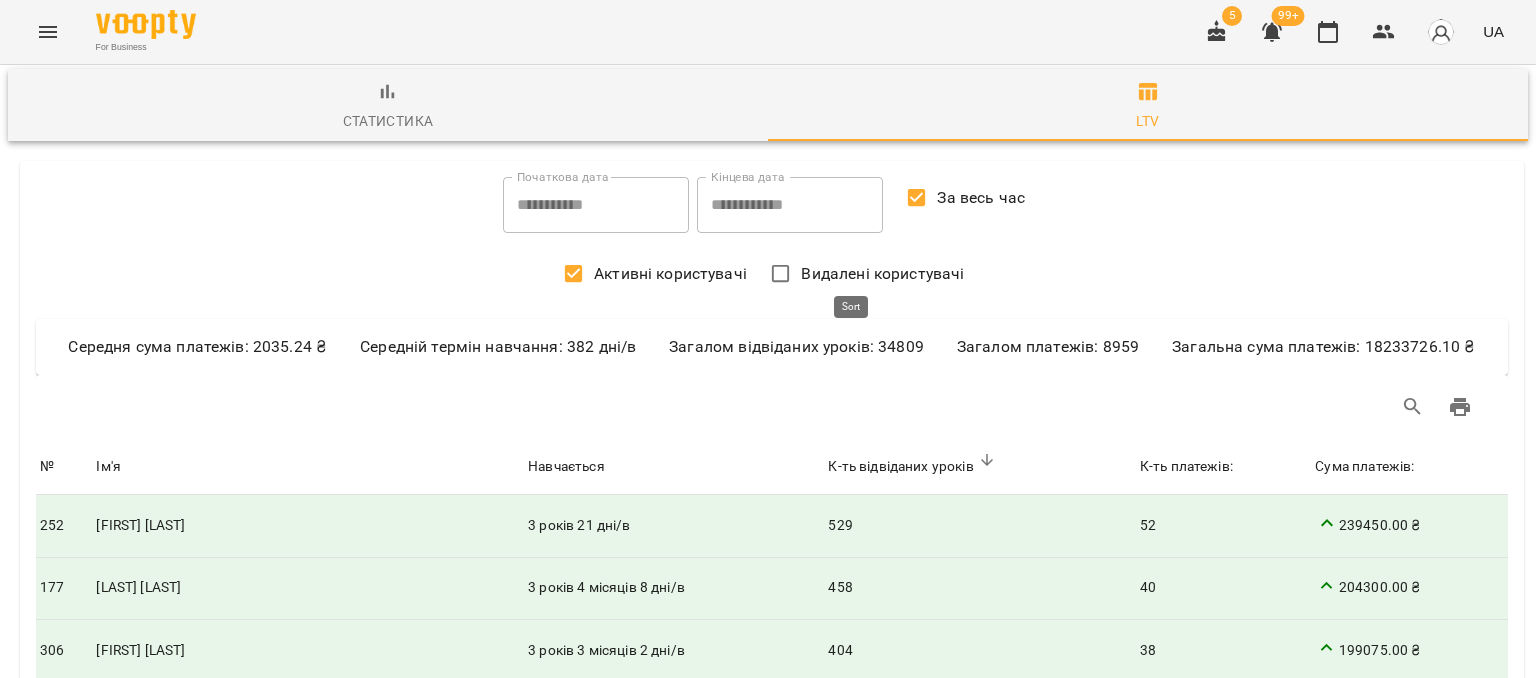 click 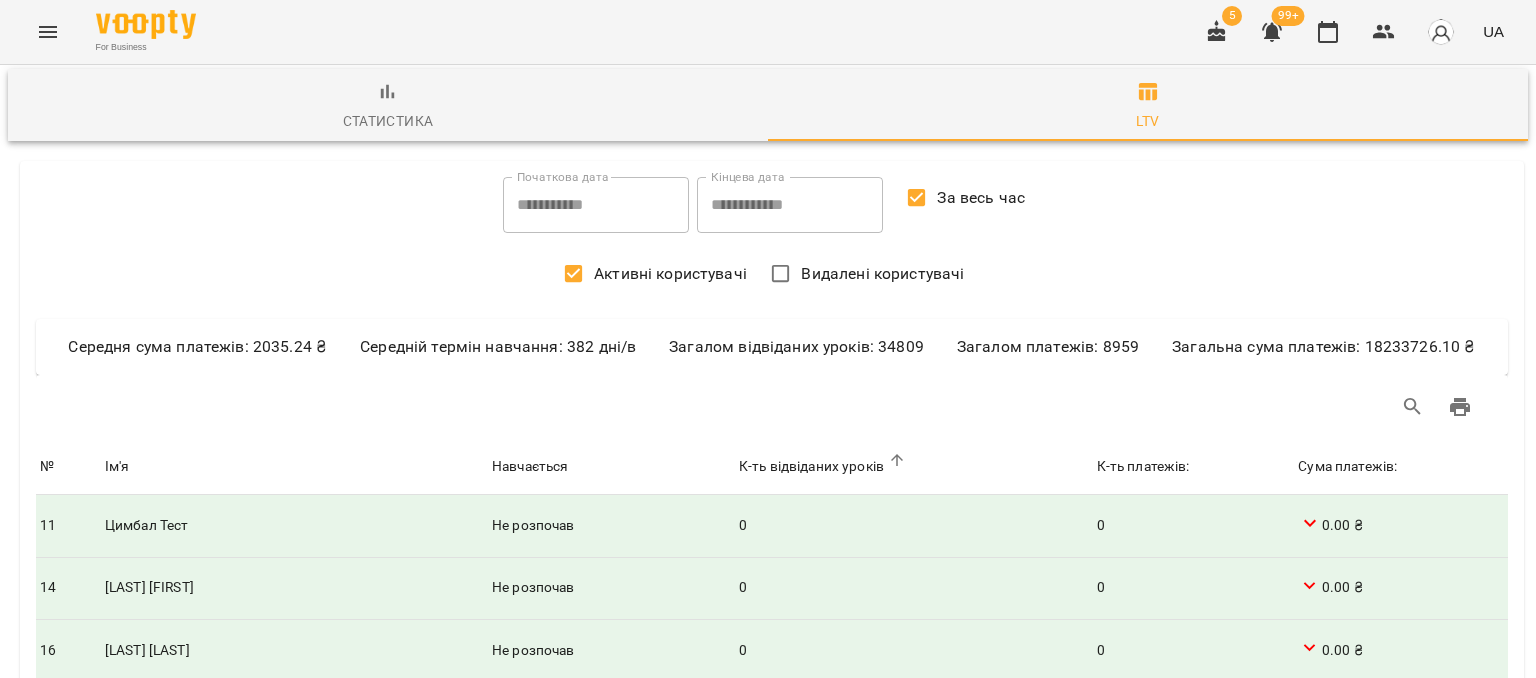 scroll, scrollTop: 200, scrollLeft: 0, axis: vertical 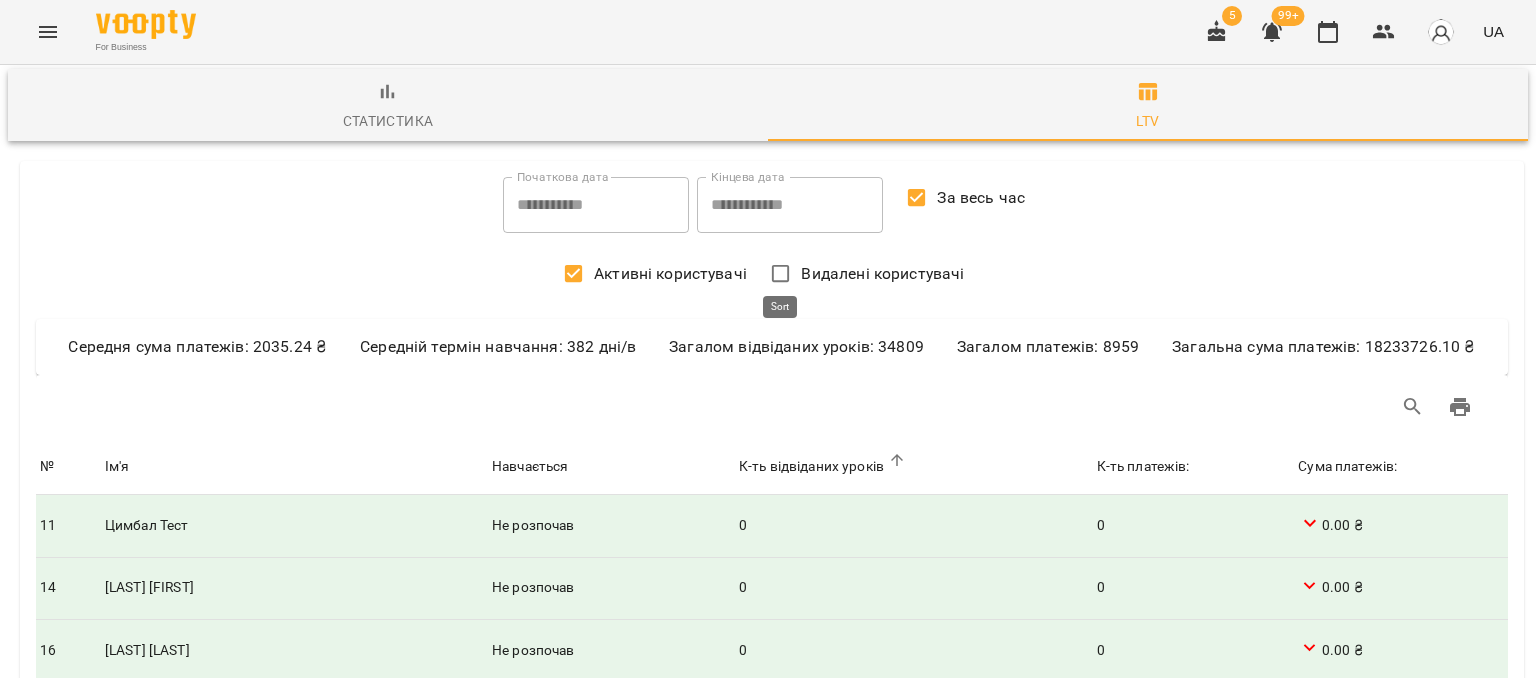 click 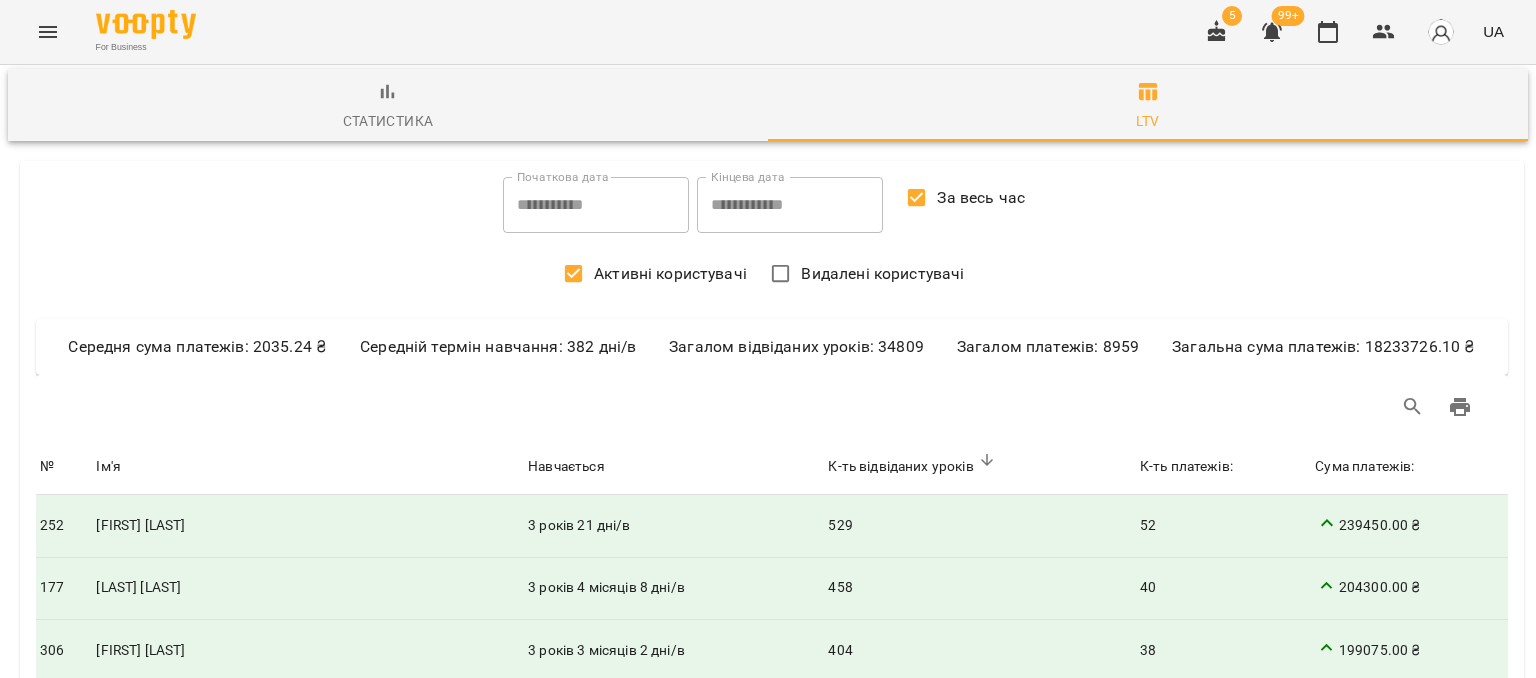 scroll, scrollTop: 0, scrollLeft: 0, axis: both 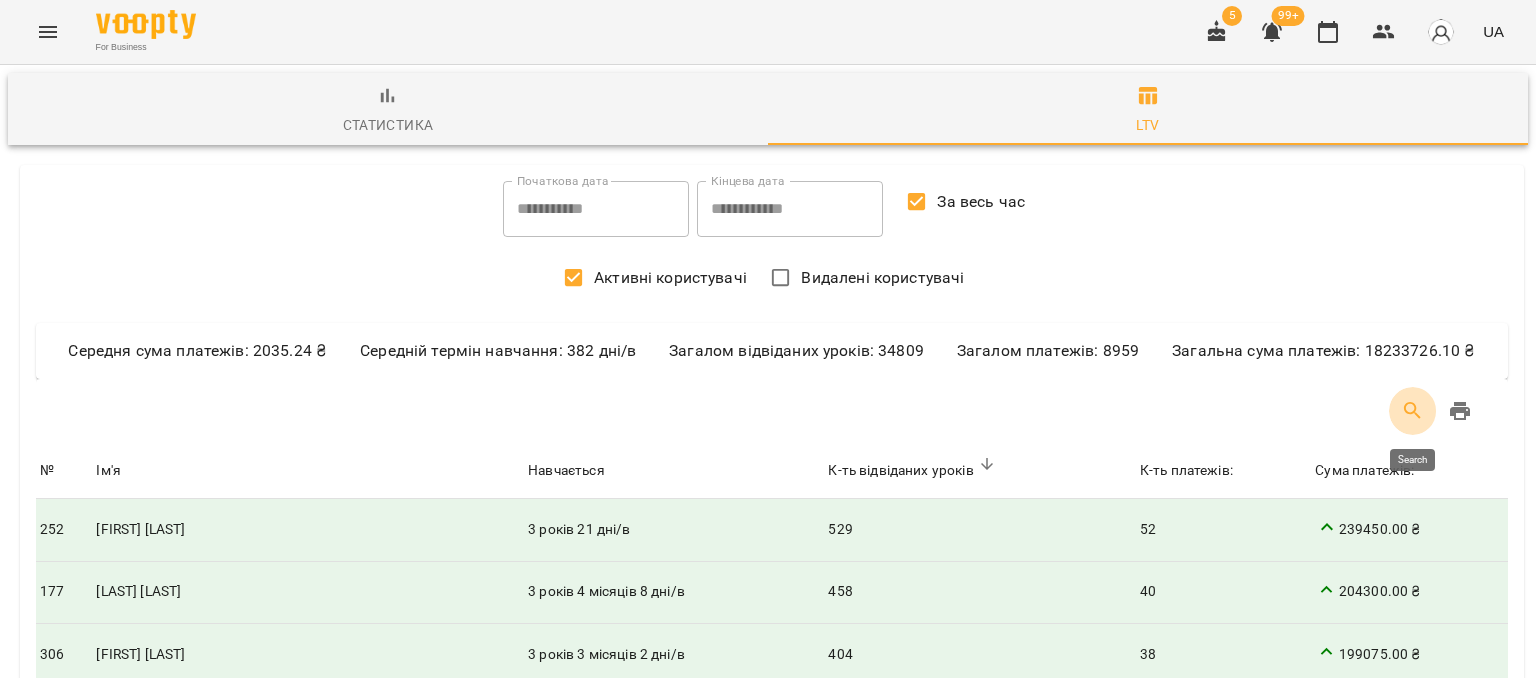 click 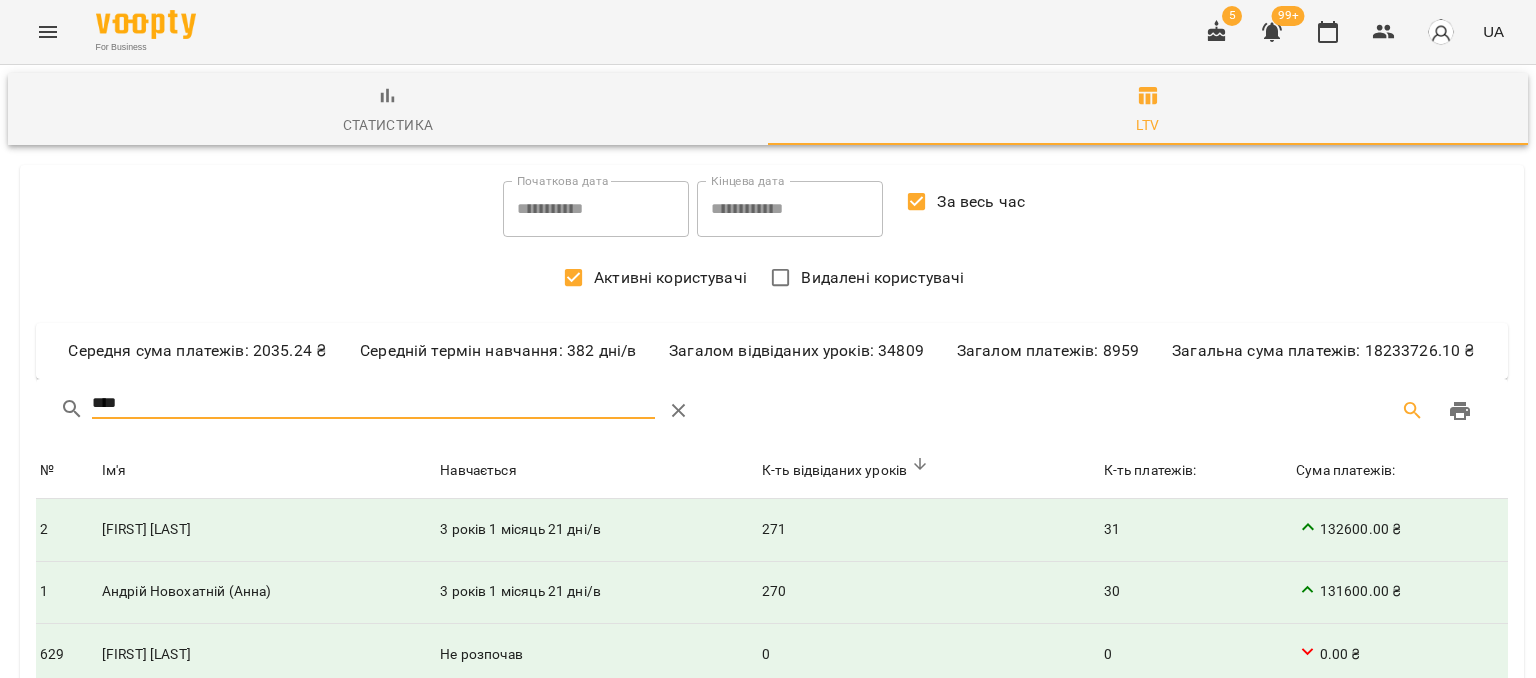 type on "****" 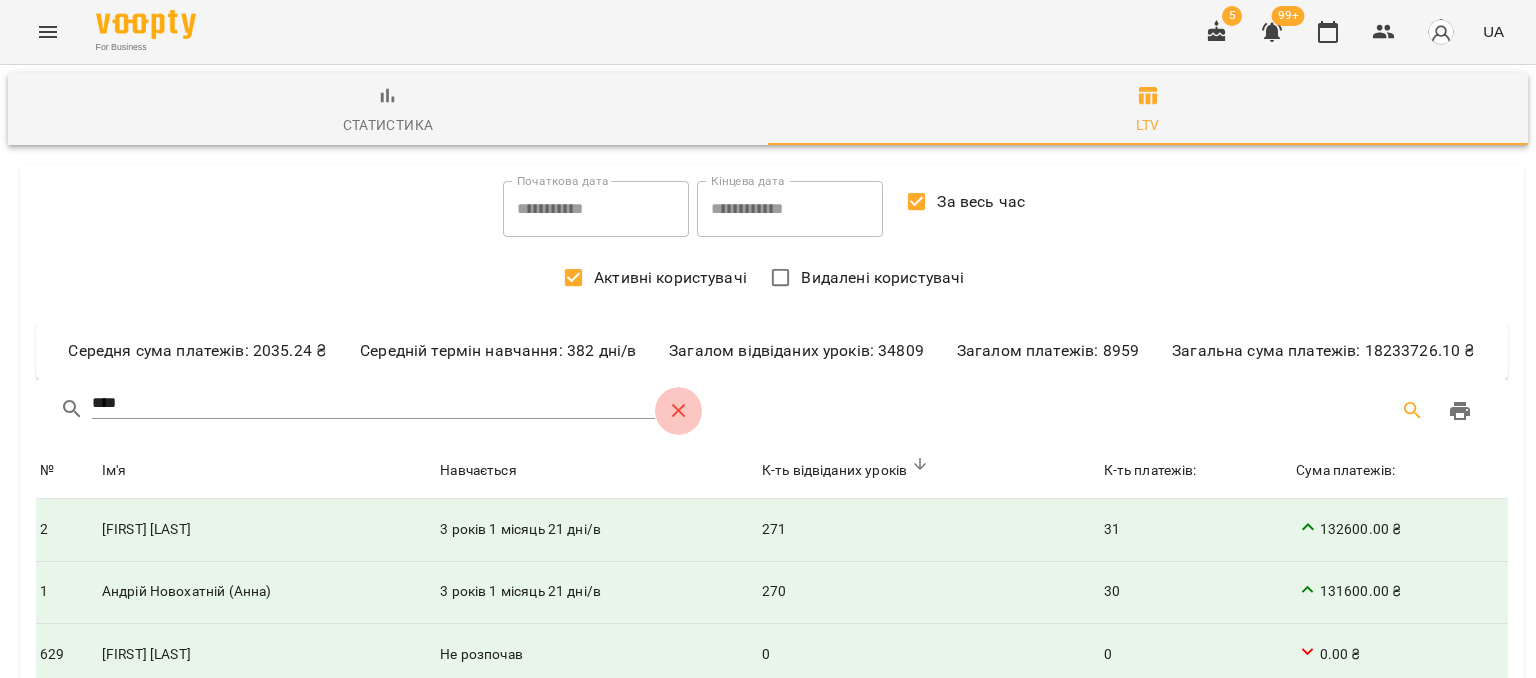 click 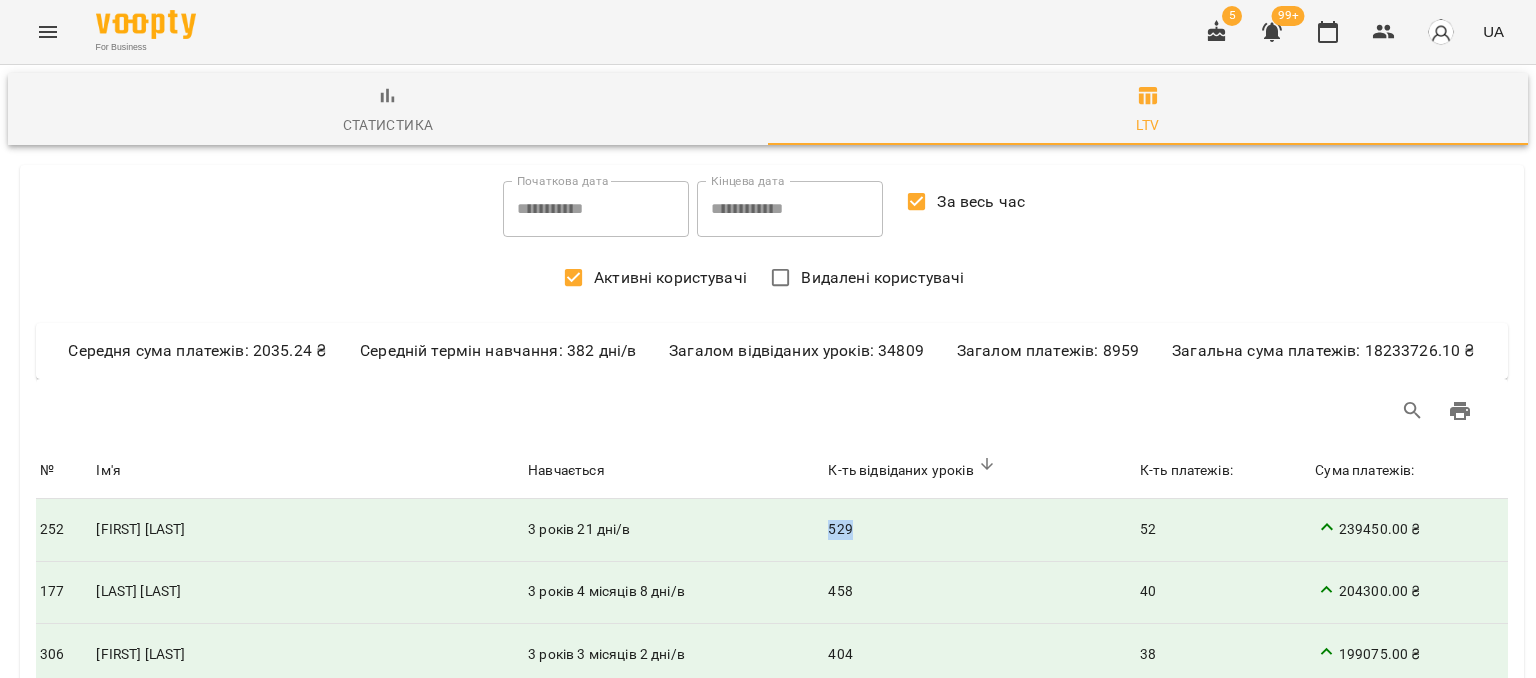 drag, startPoint x: 827, startPoint y: 531, endPoint x: 882, endPoint y: 529, distance: 55.03635 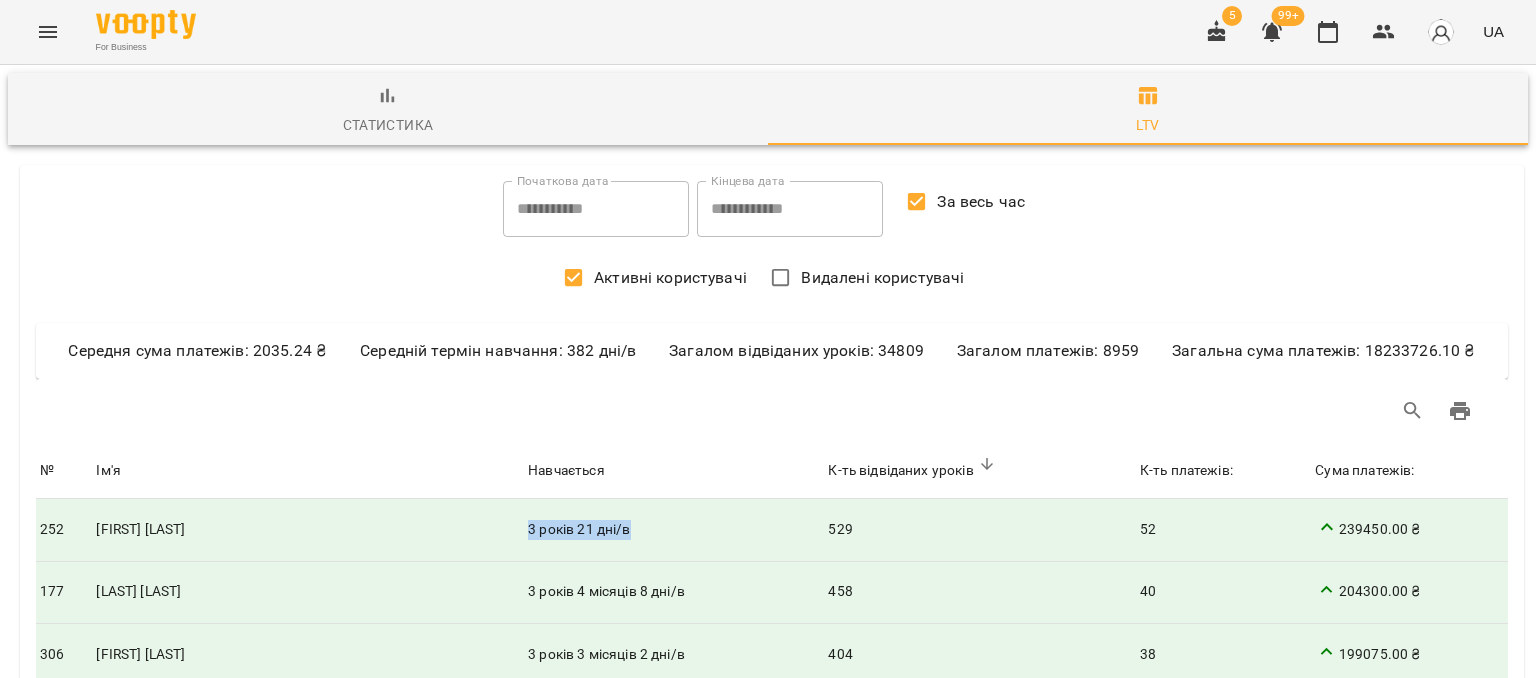 drag, startPoint x: 525, startPoint y: 531, endPoint x: 682, endPoint y: 540, distance: 157.25775 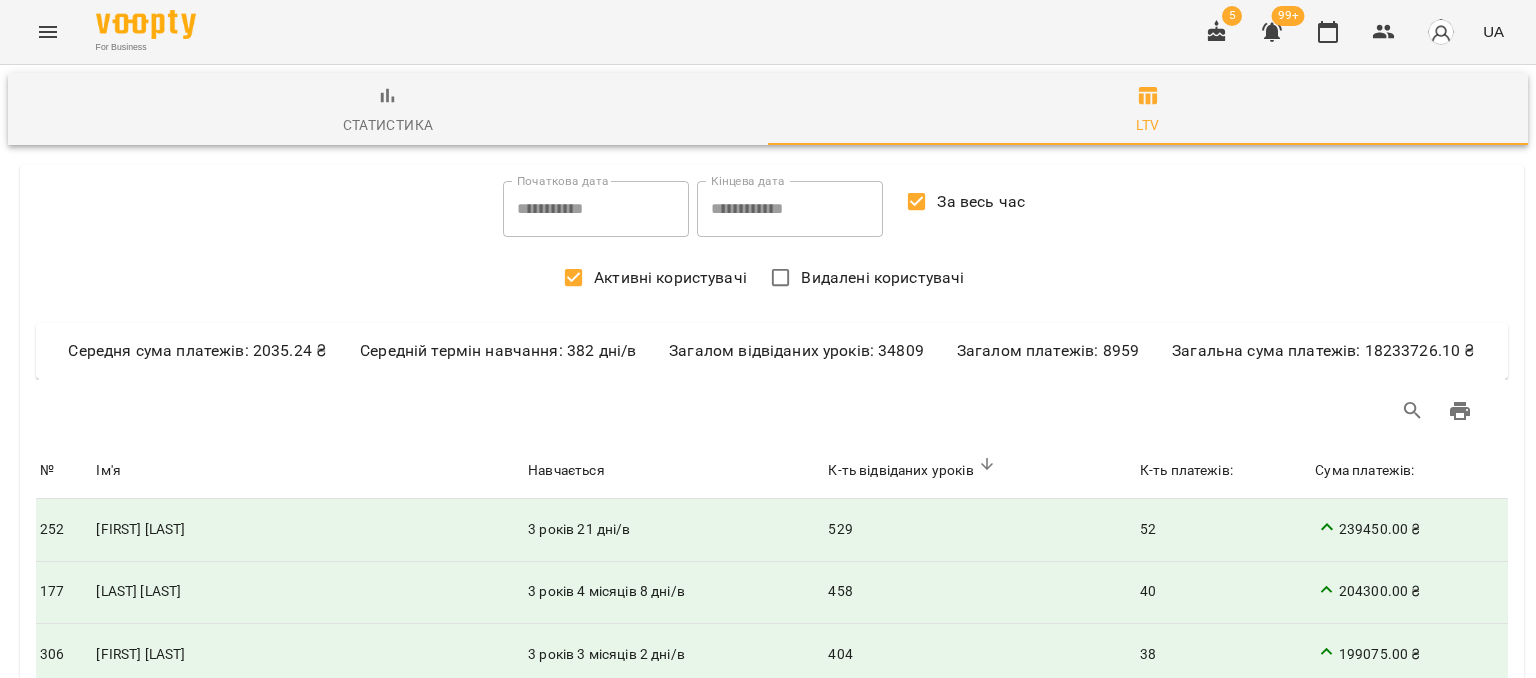 click on "**********" at bounding box center [768, 3473] 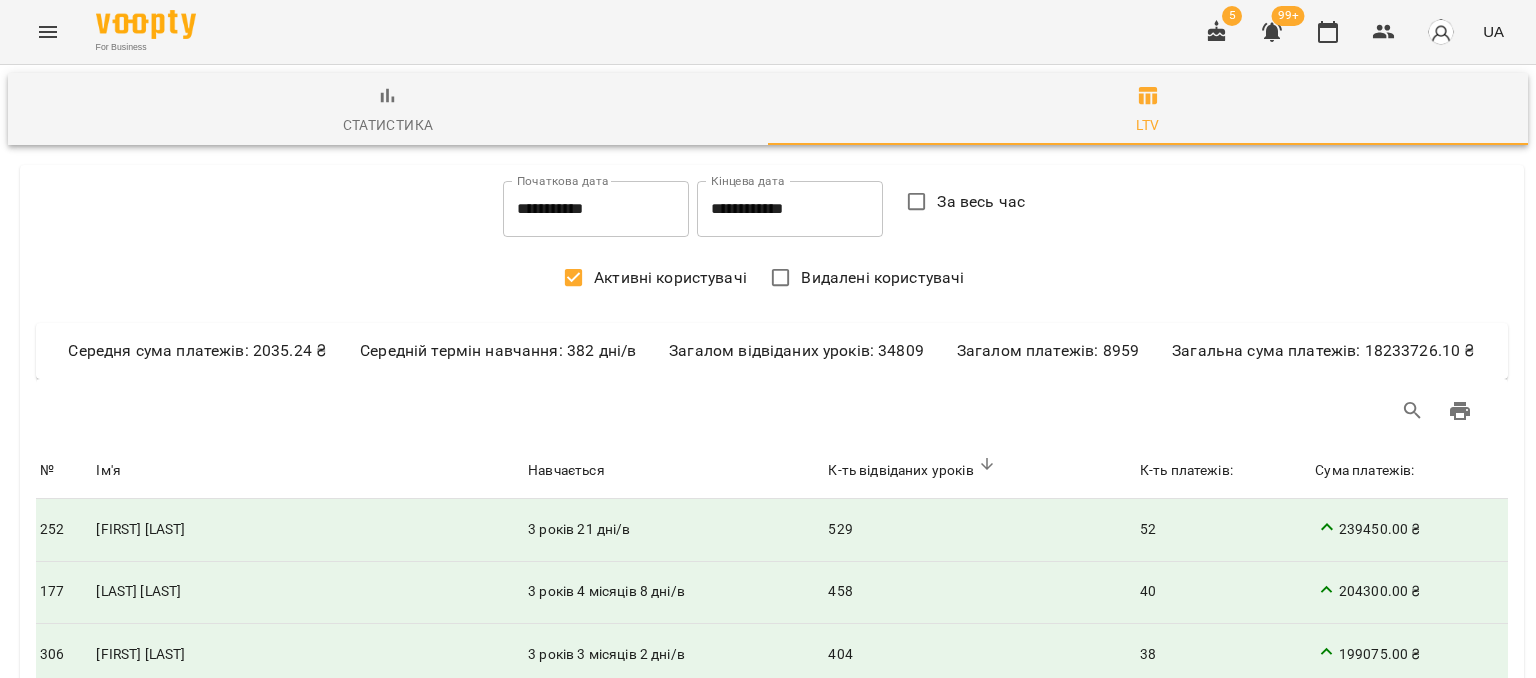 click on "**********" at bounding box center [596, 209] 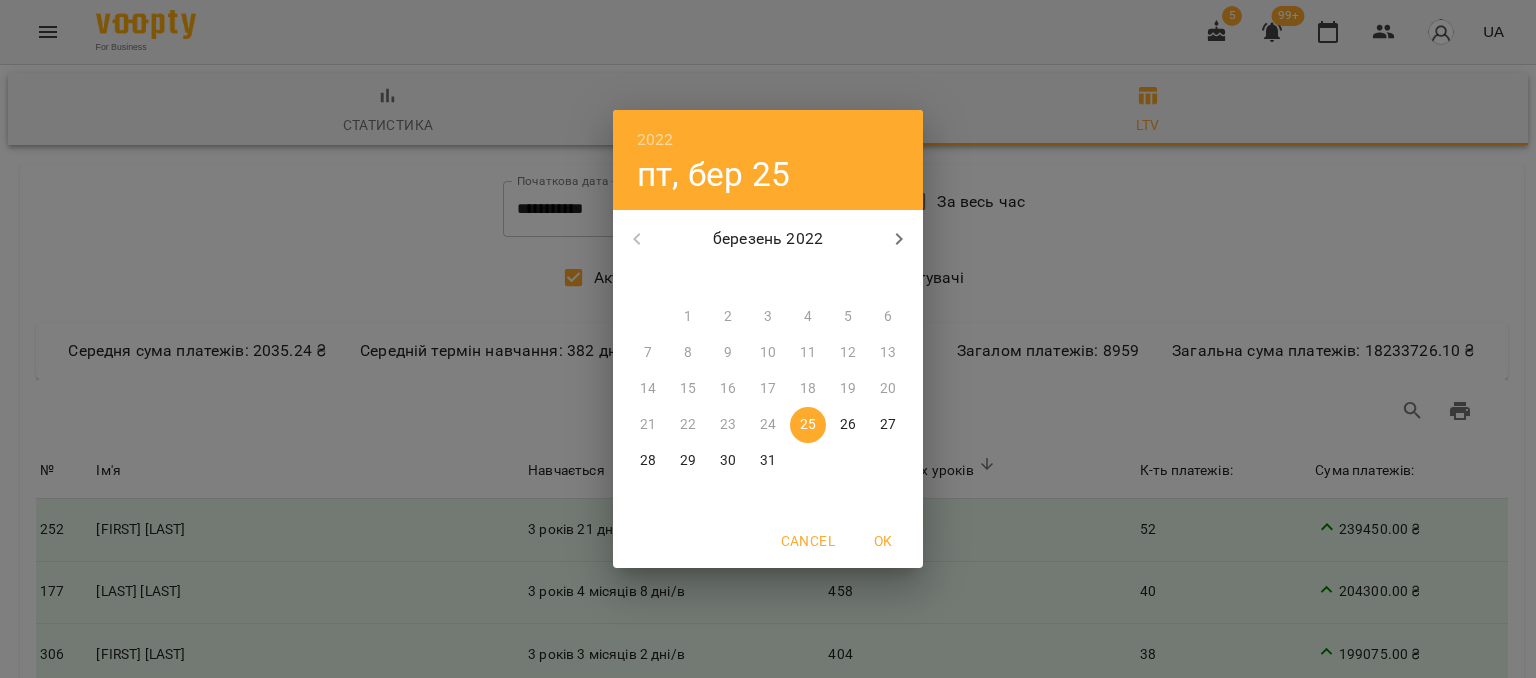 click on "березень 2022" at bounding box center (768, 239) 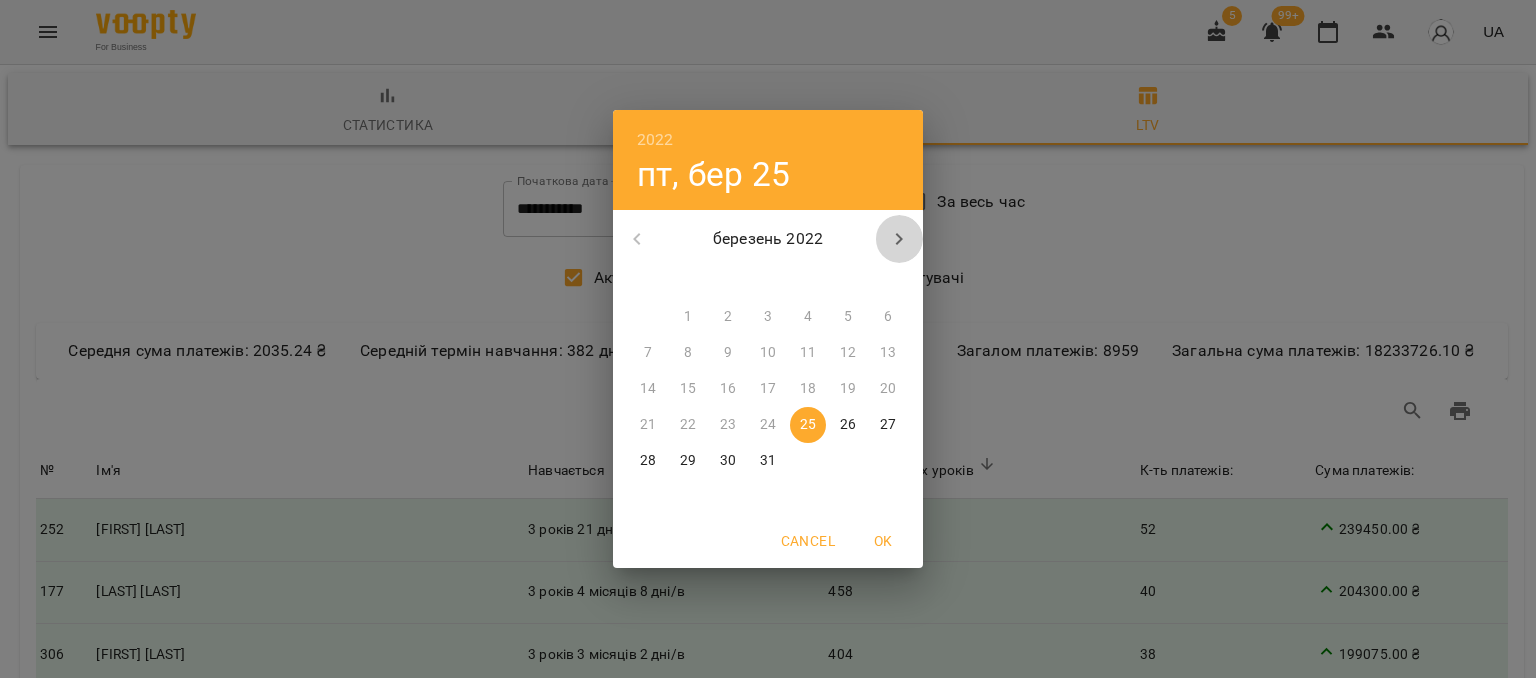 click 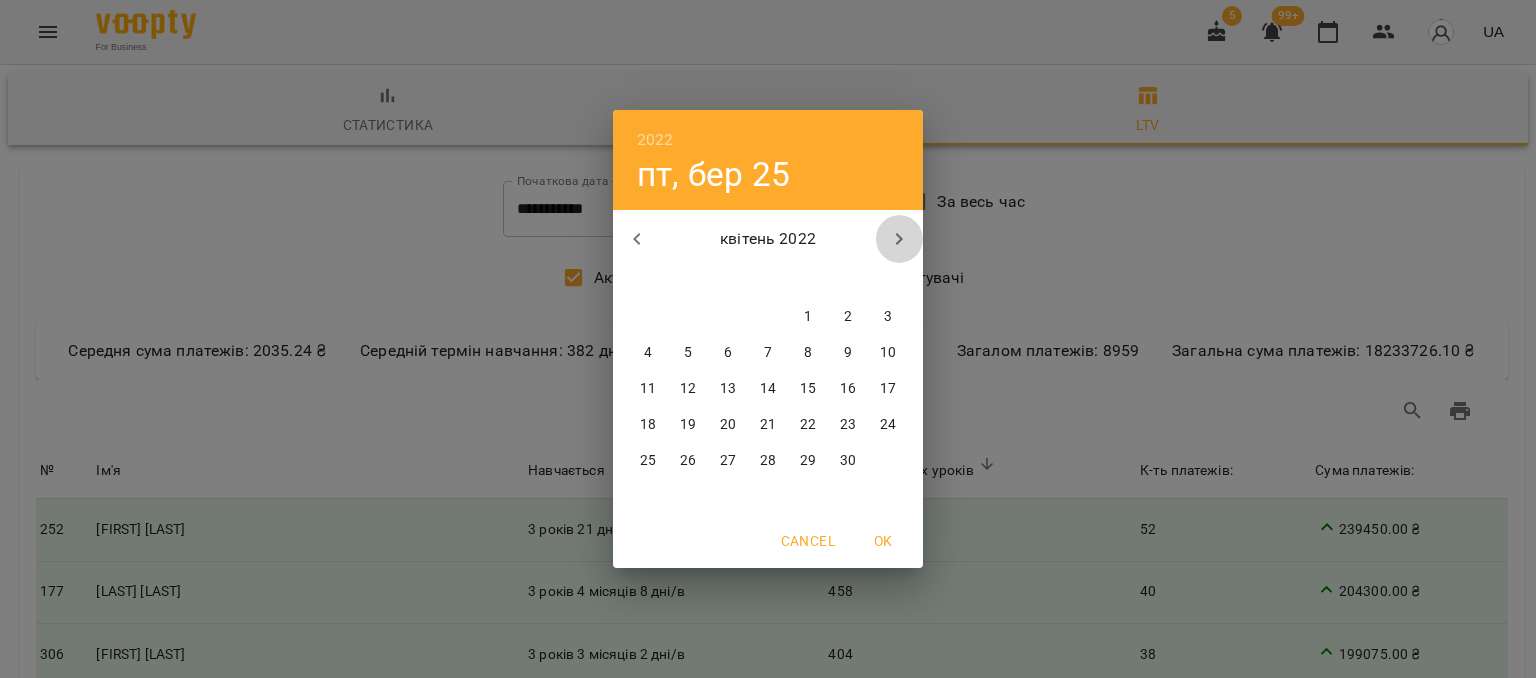 click 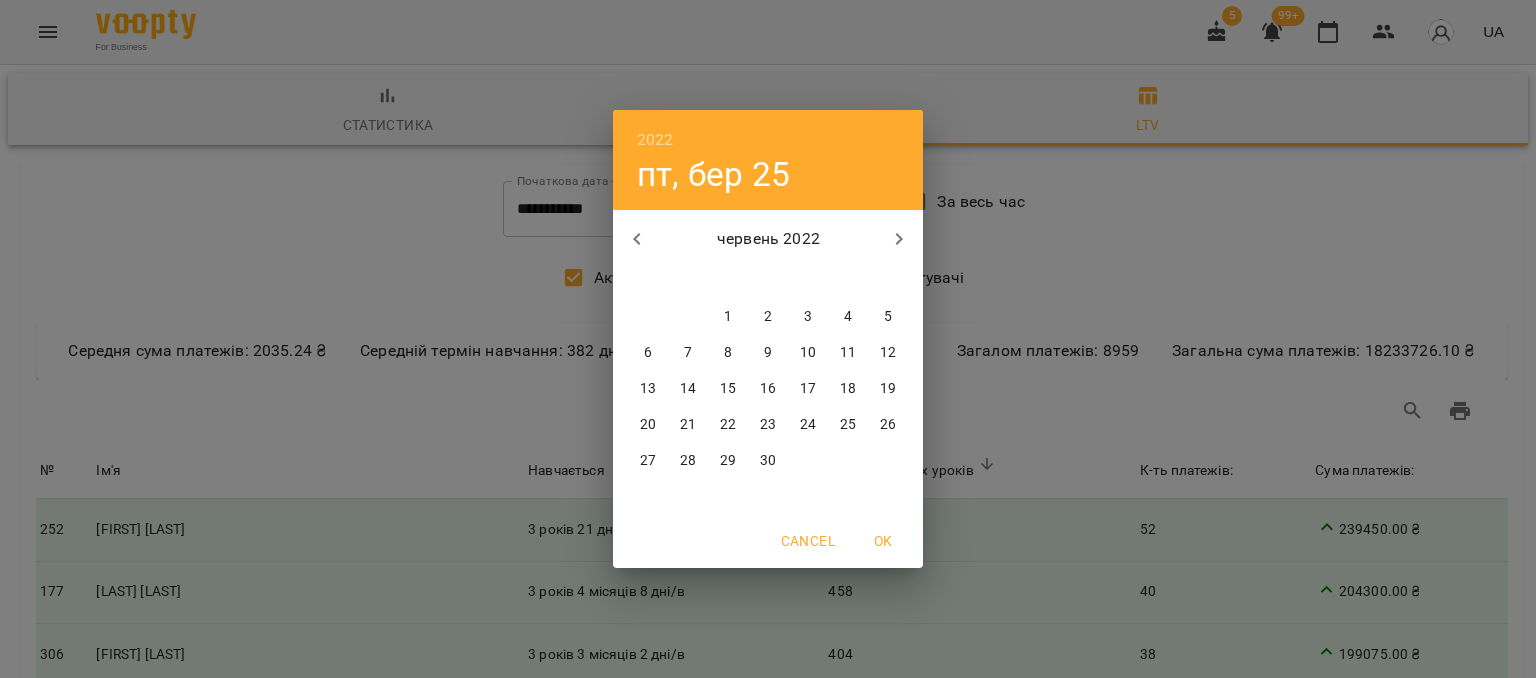 click 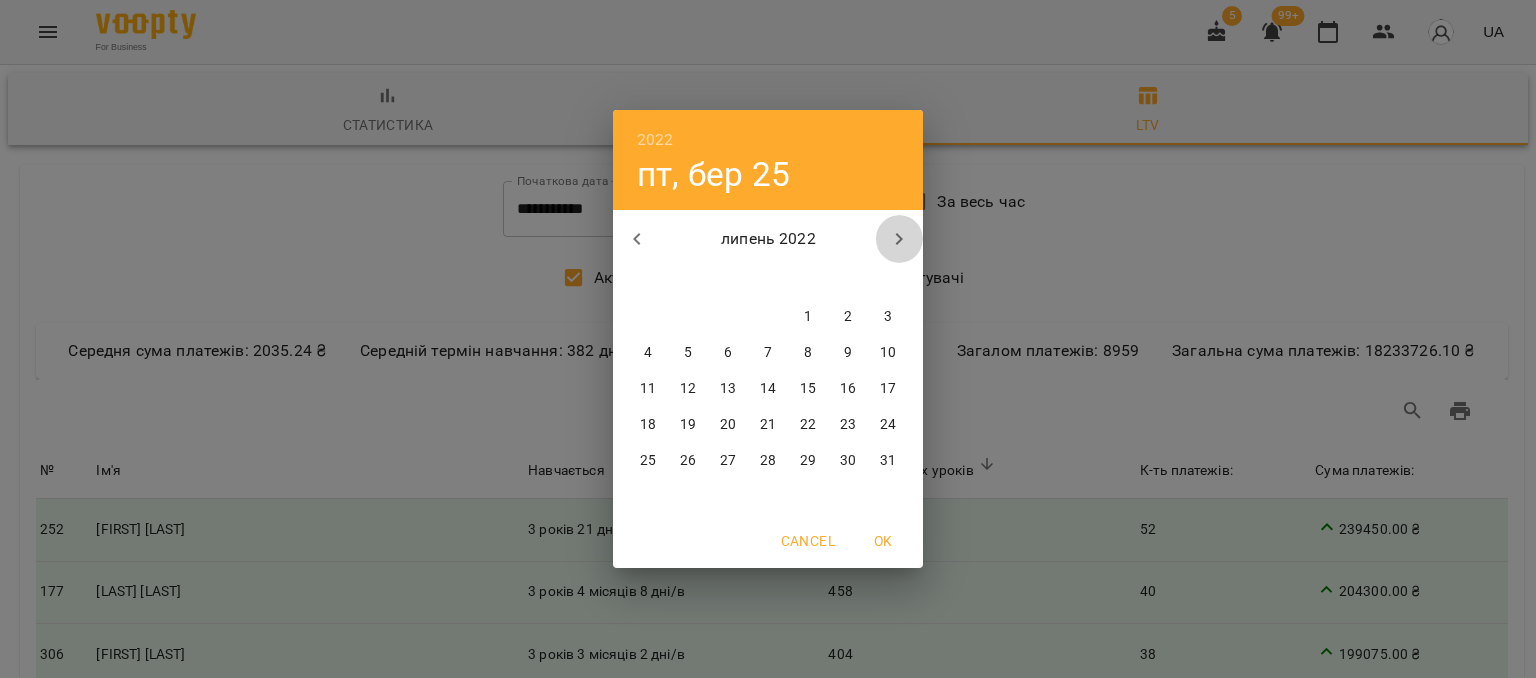 click 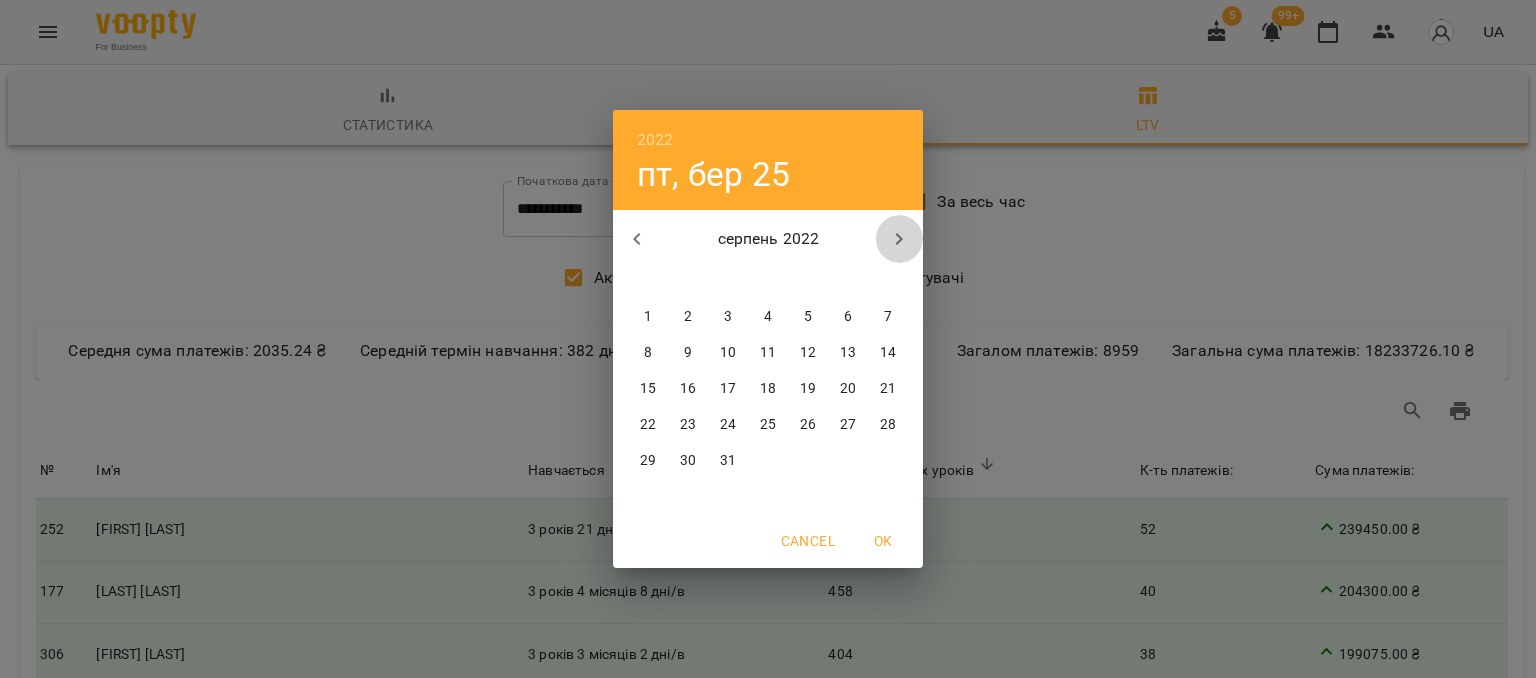click 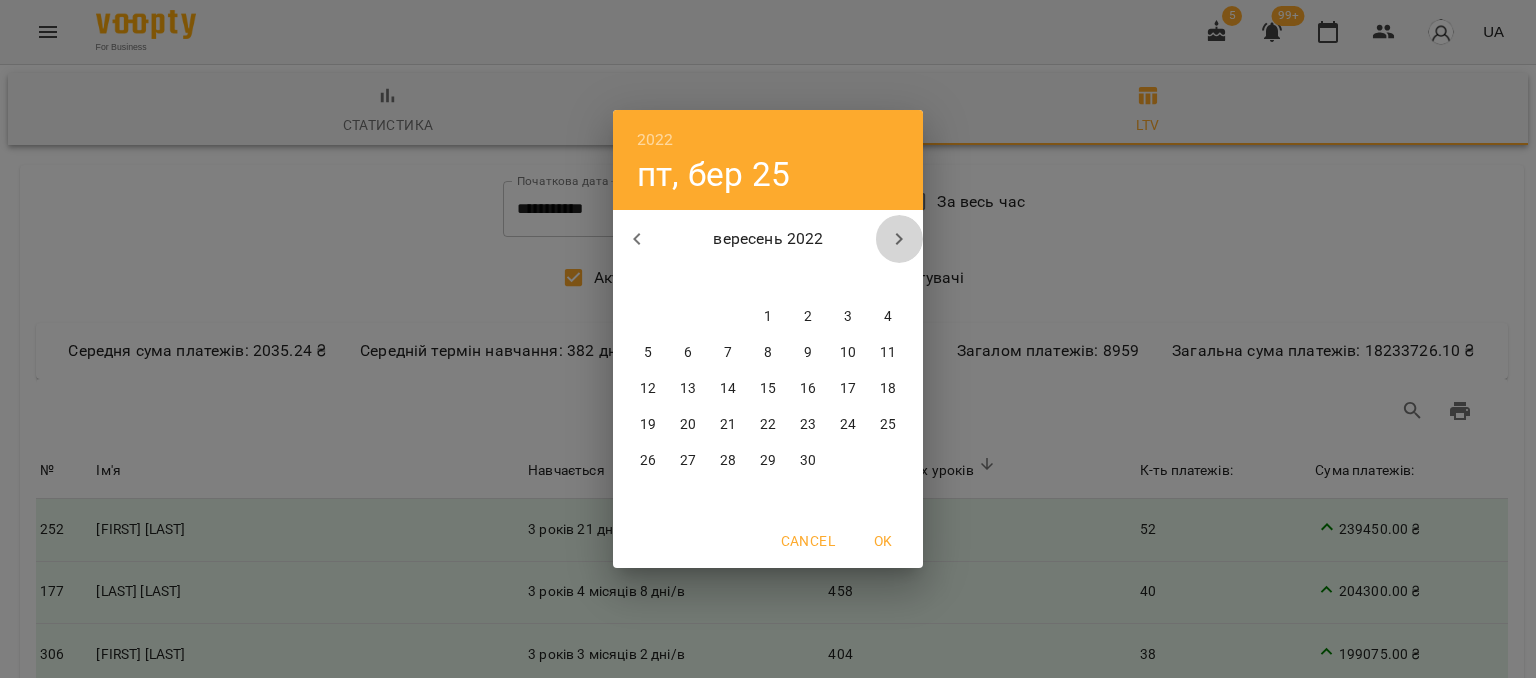 click 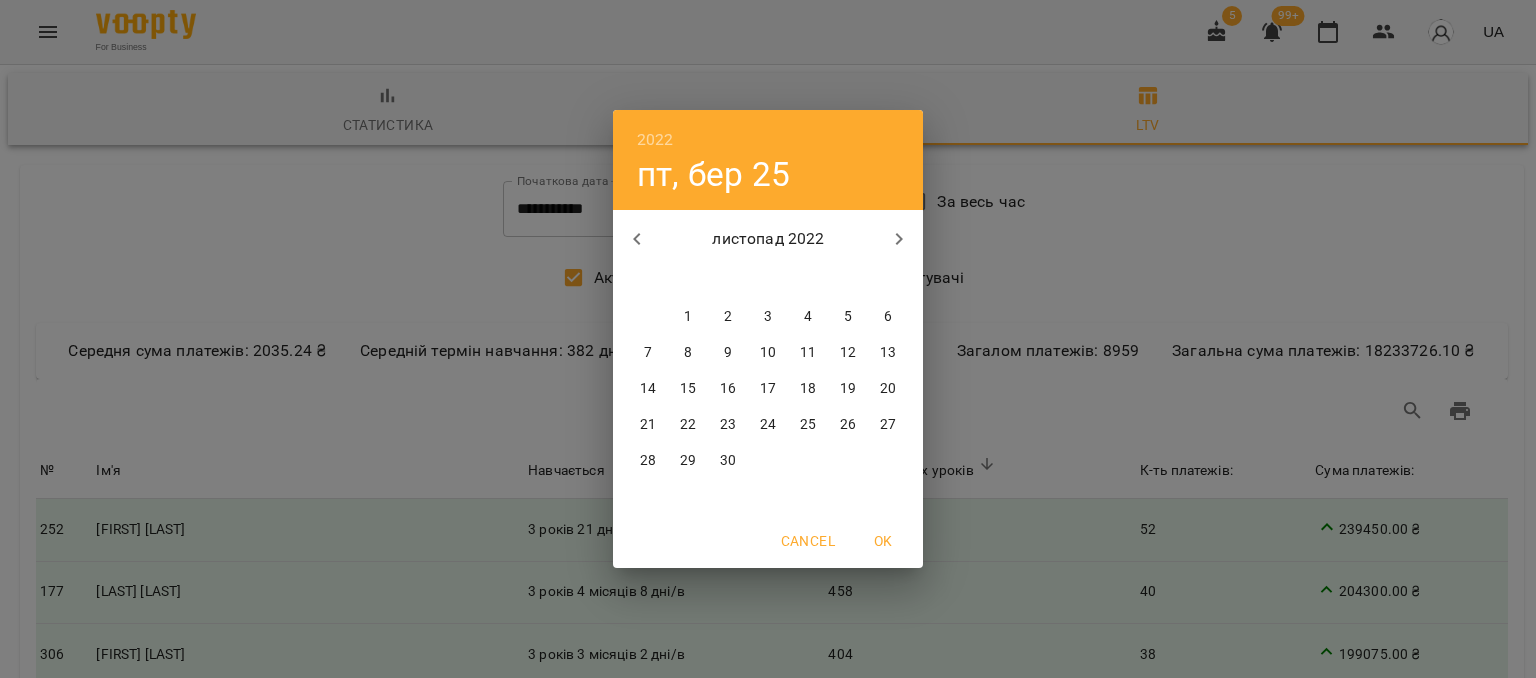 click 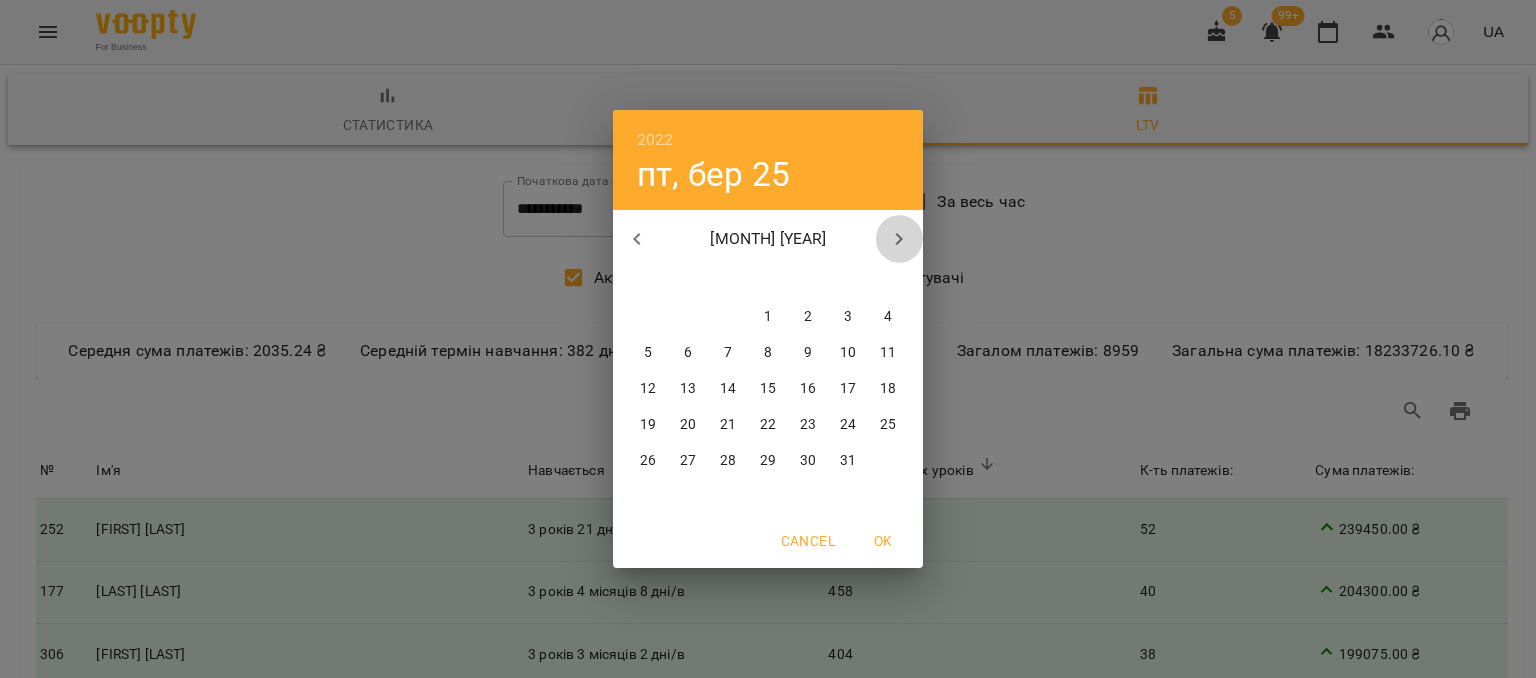 click 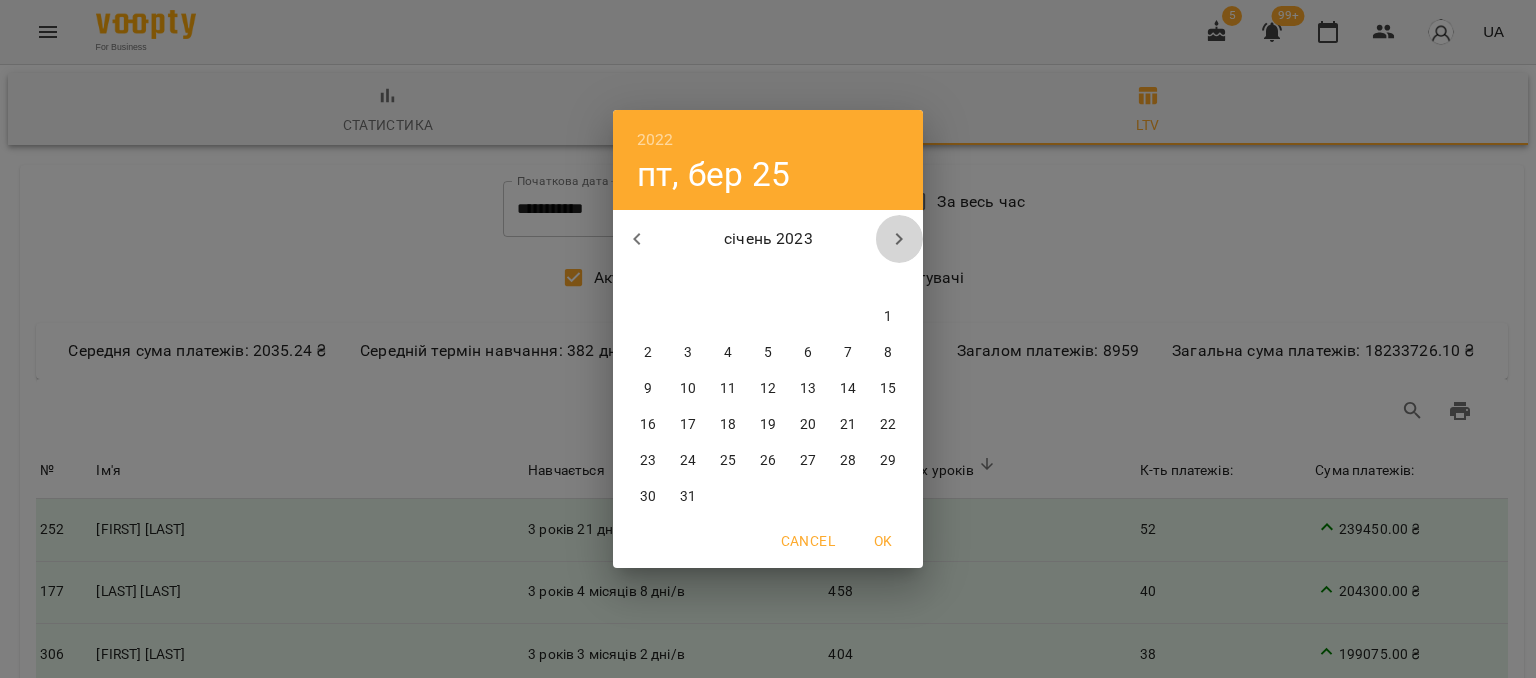 click 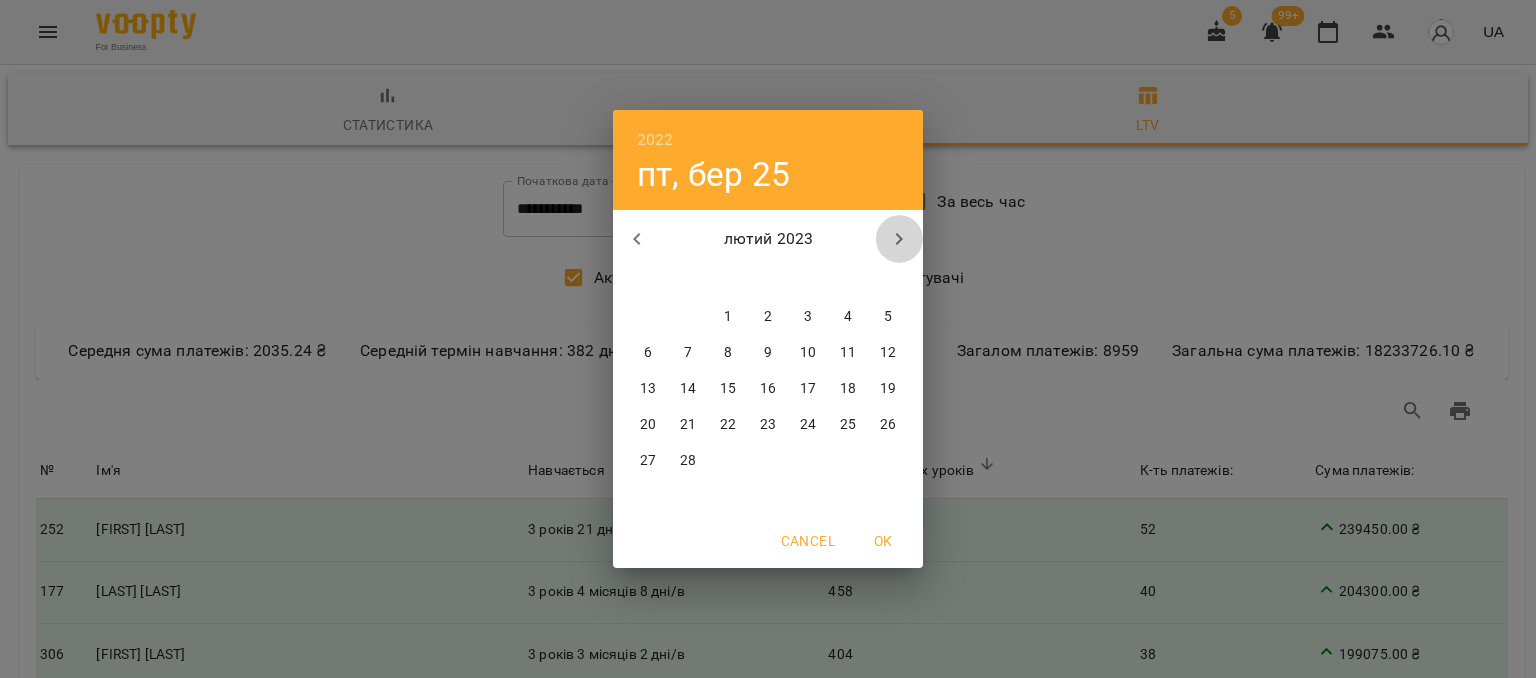 click 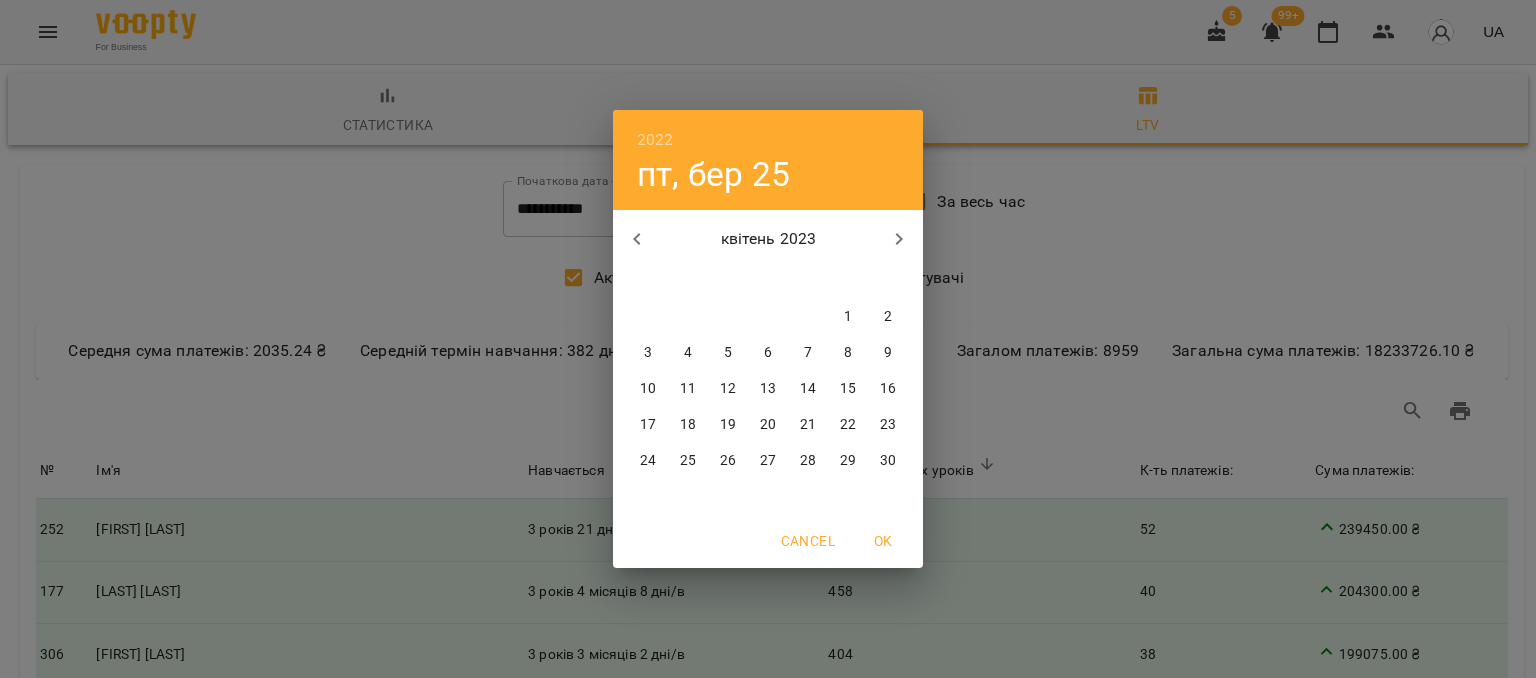 click 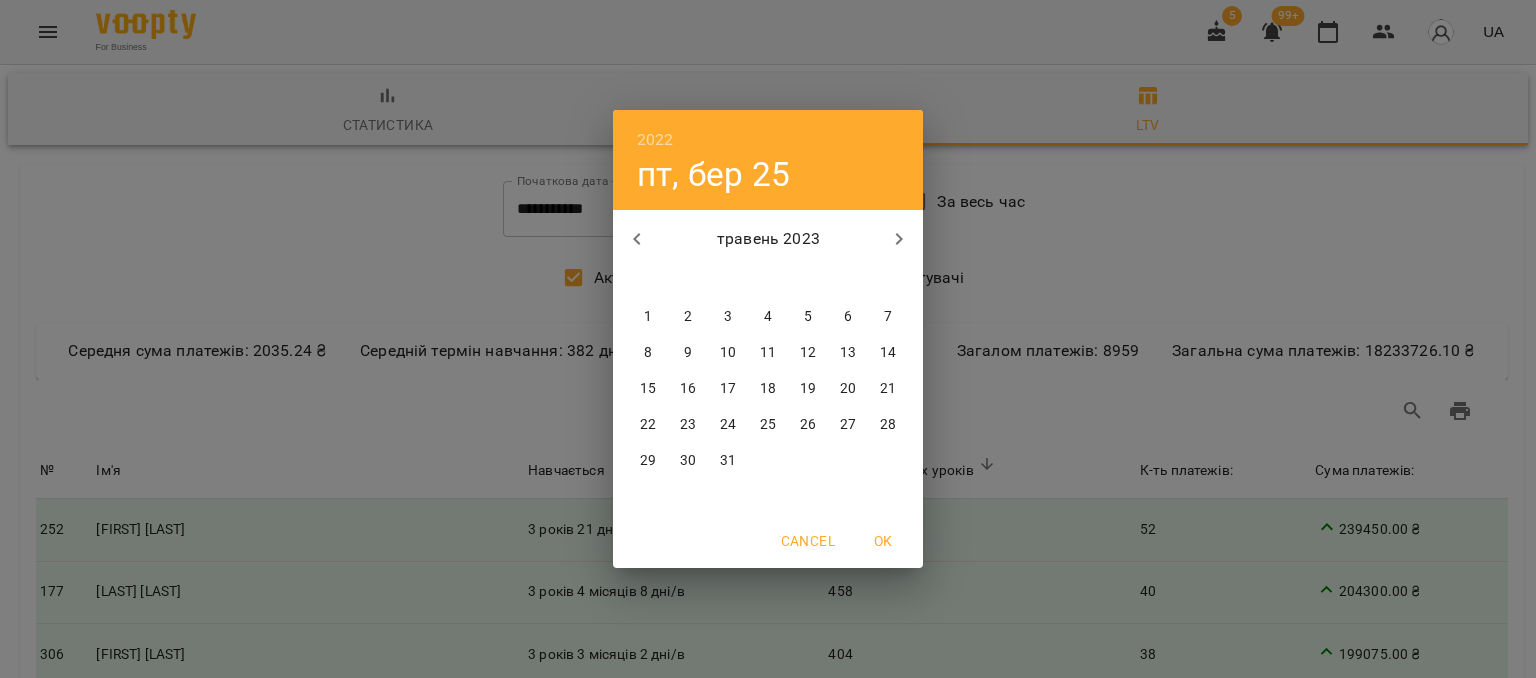 click 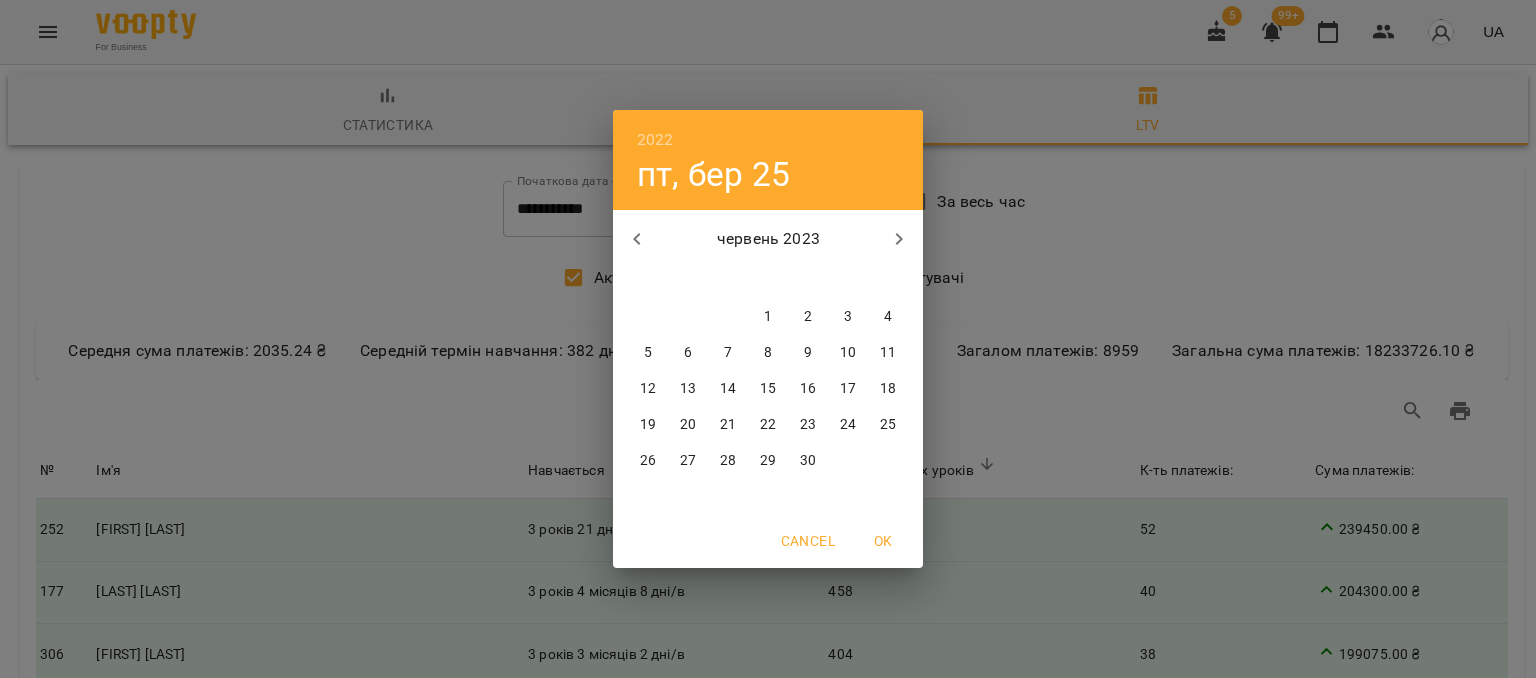 click 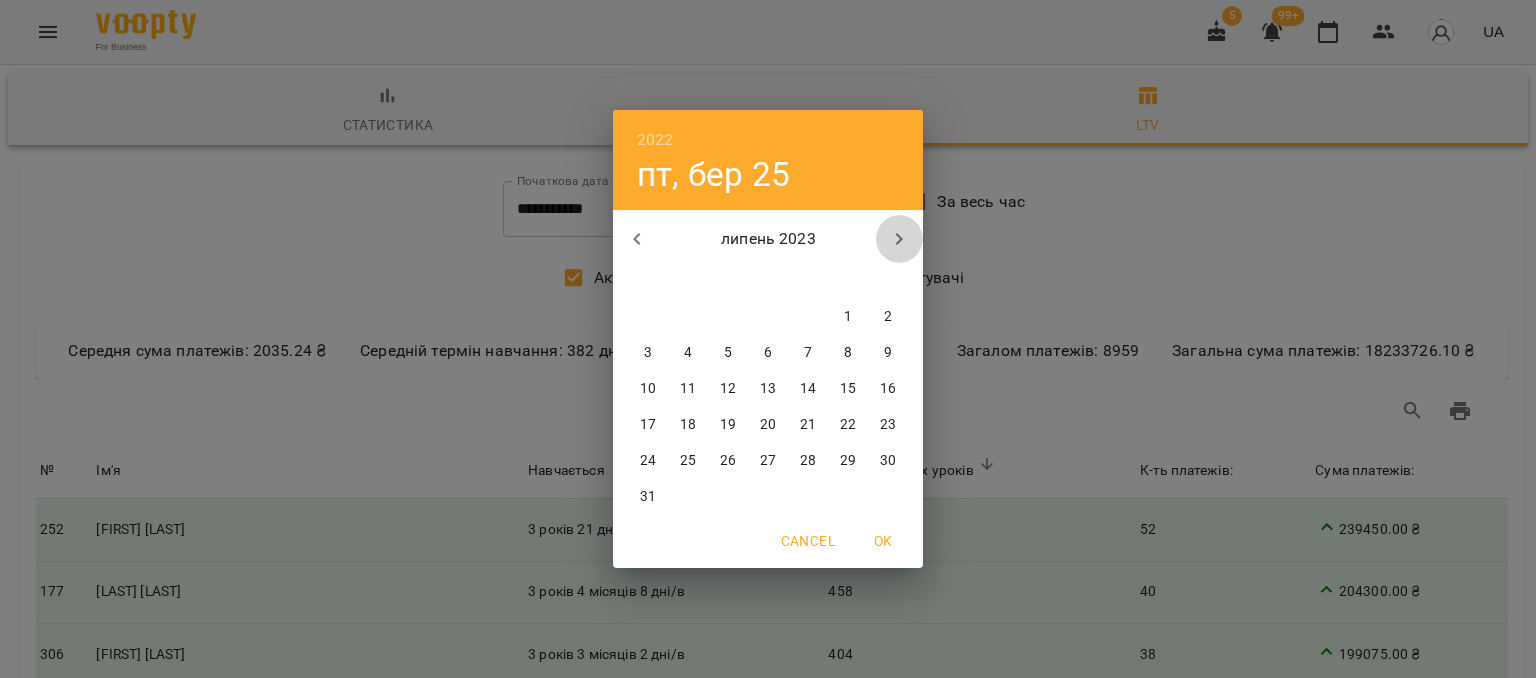 click 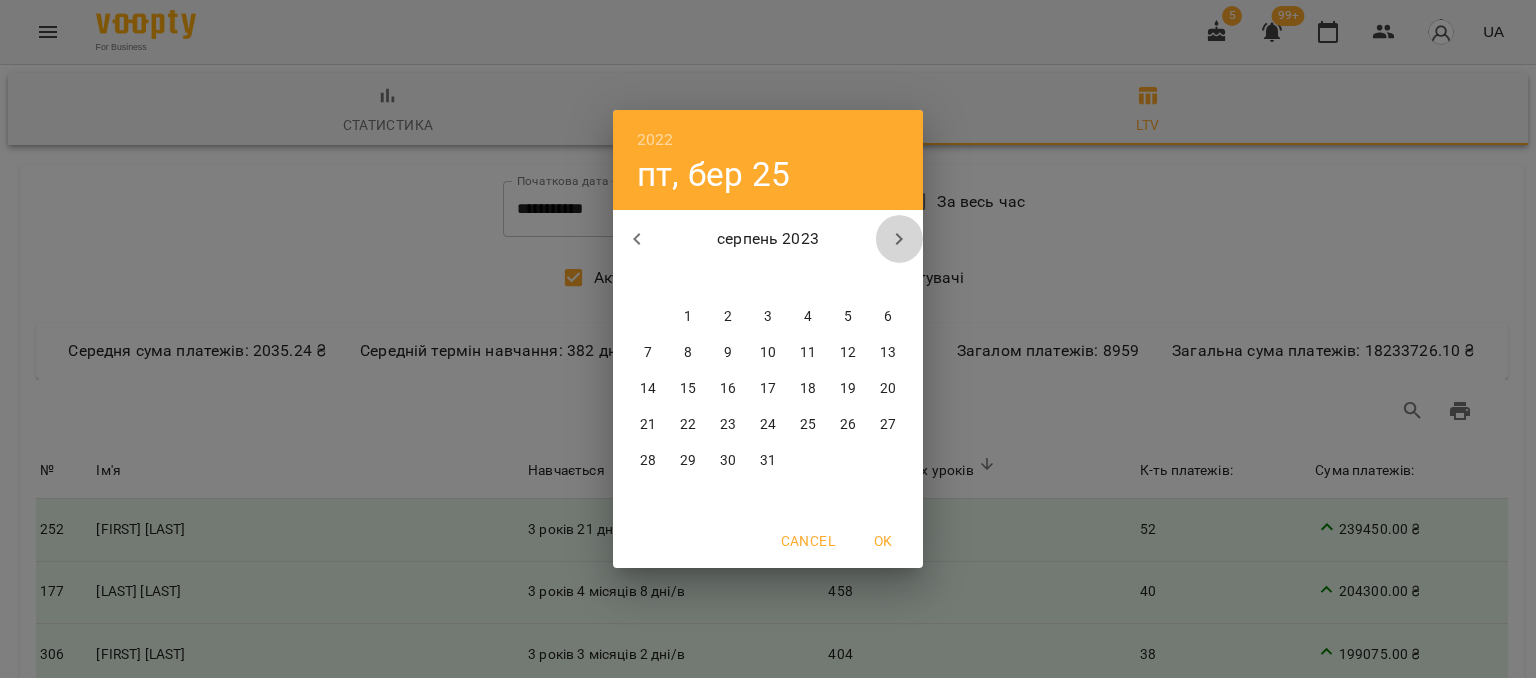 click 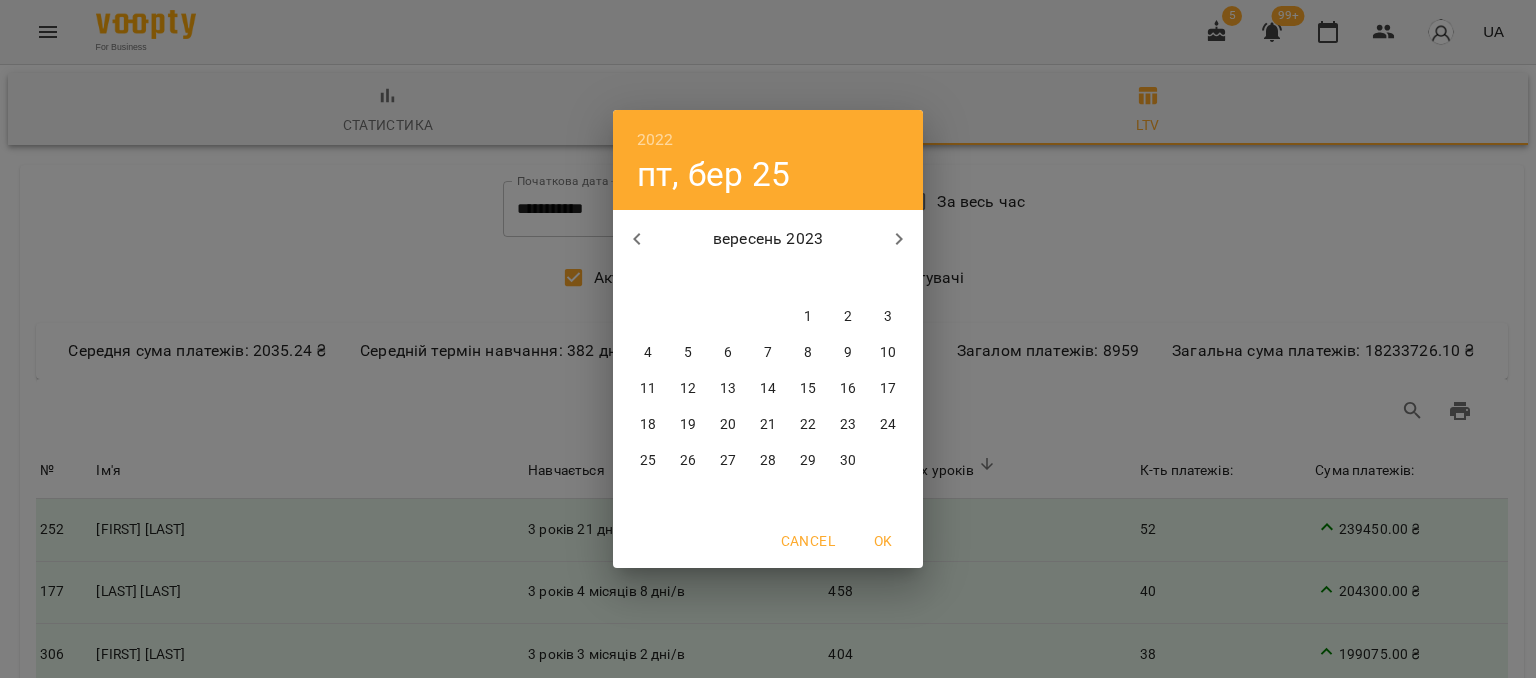 click 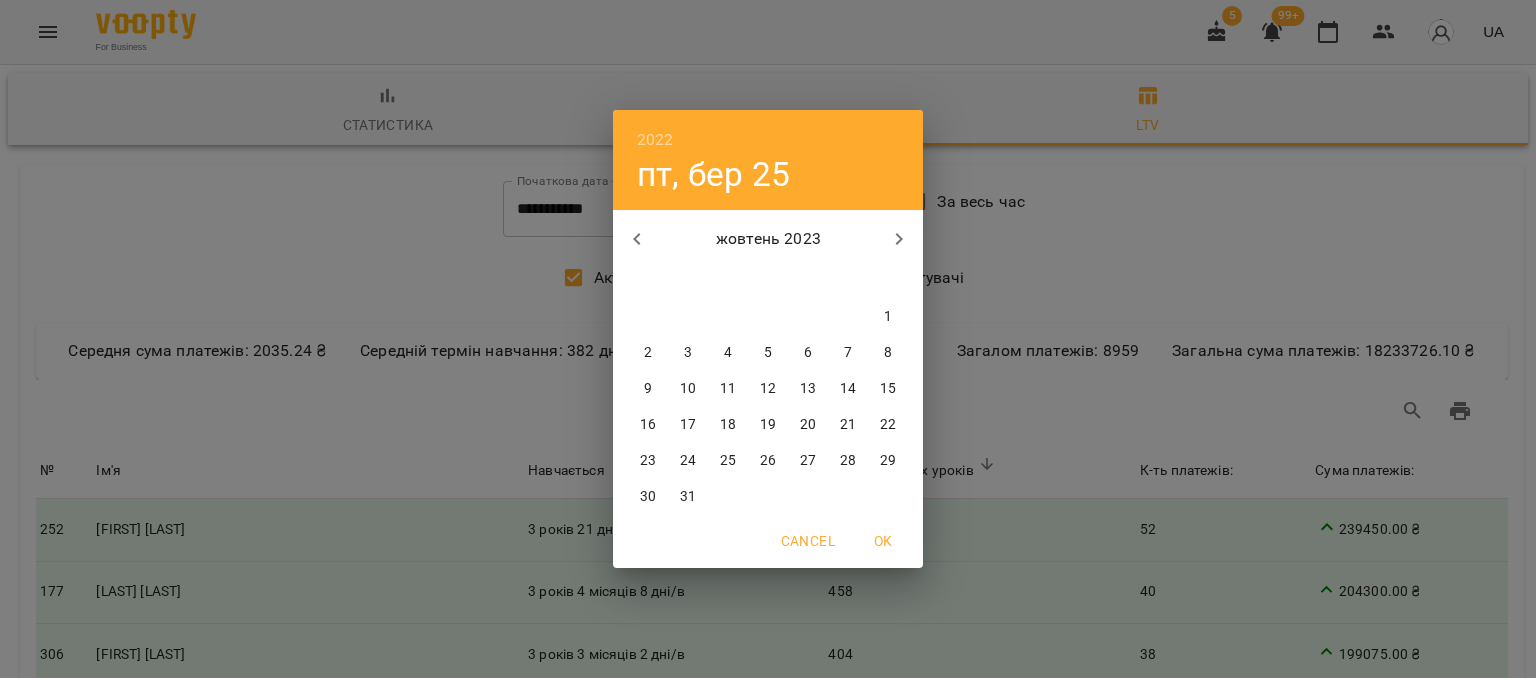 click 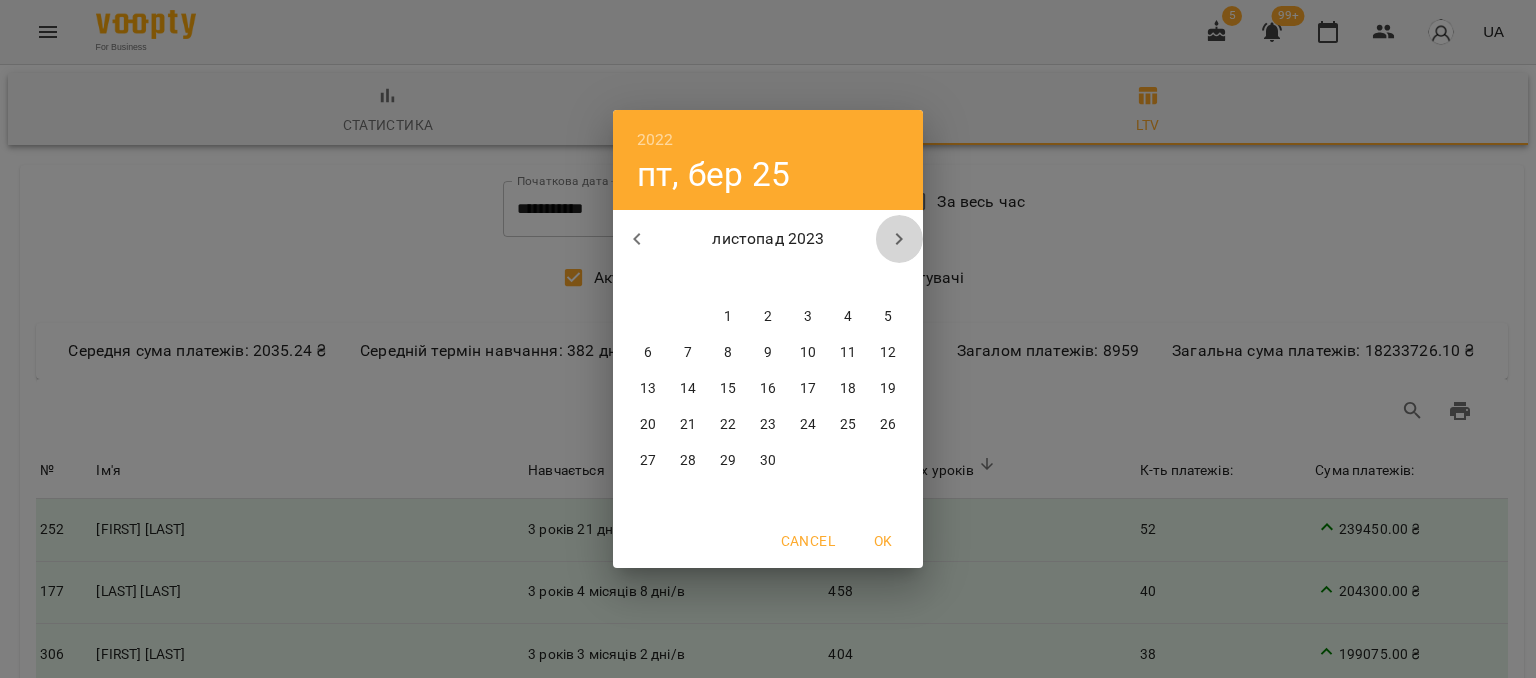 click 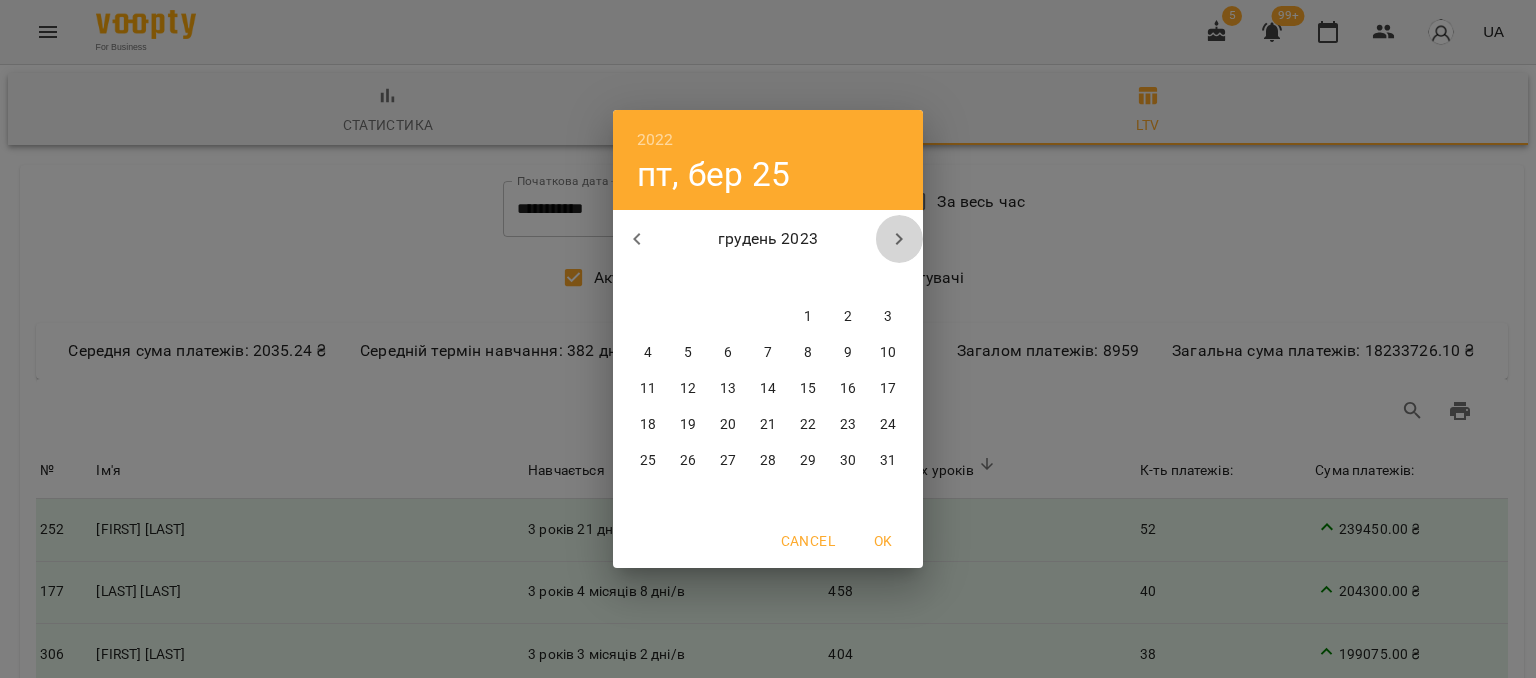 click 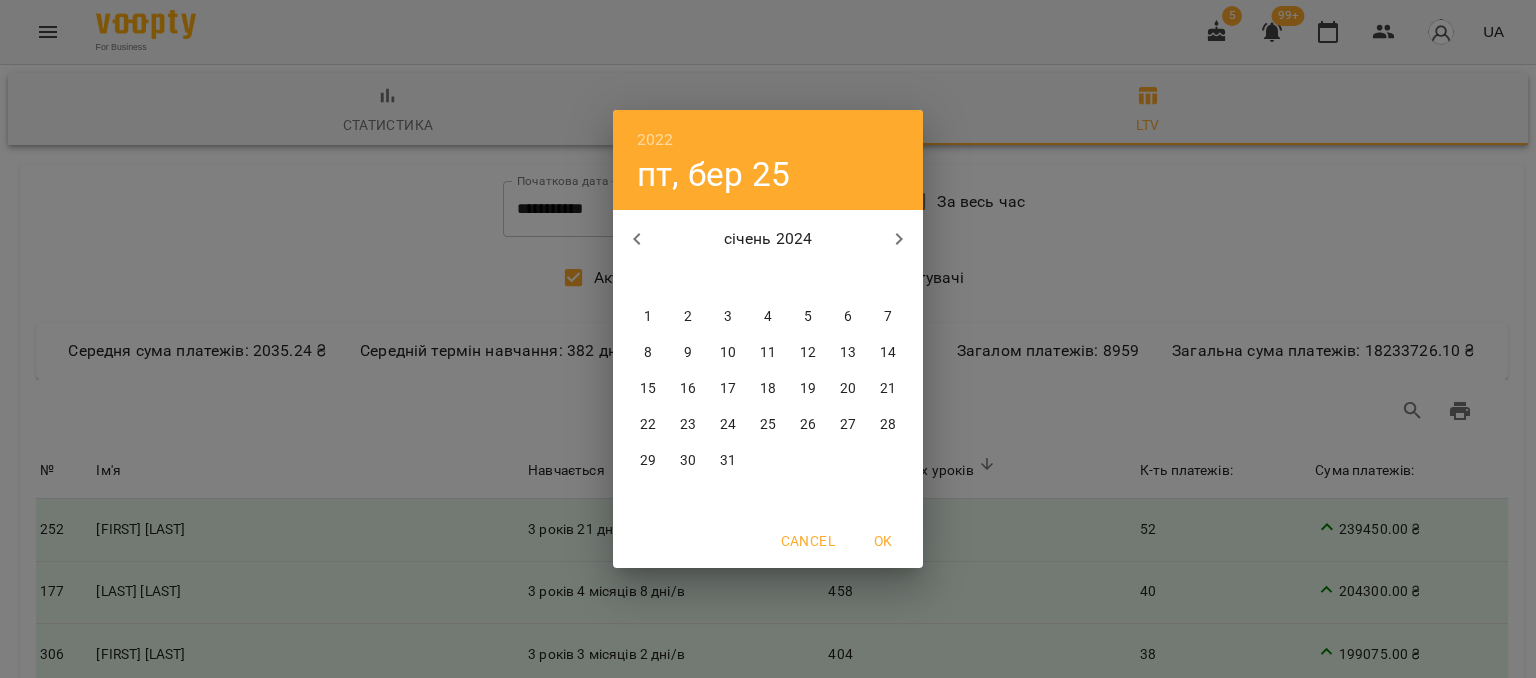 click 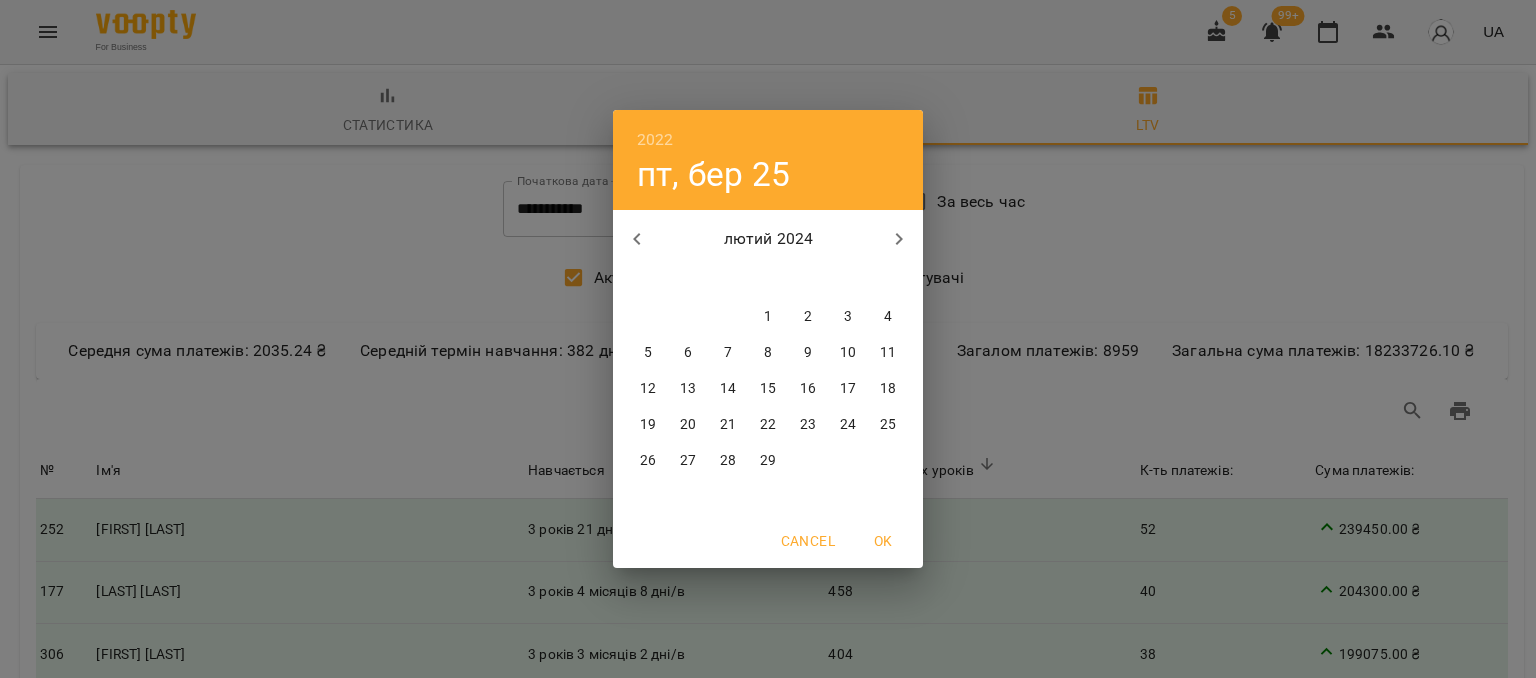 click 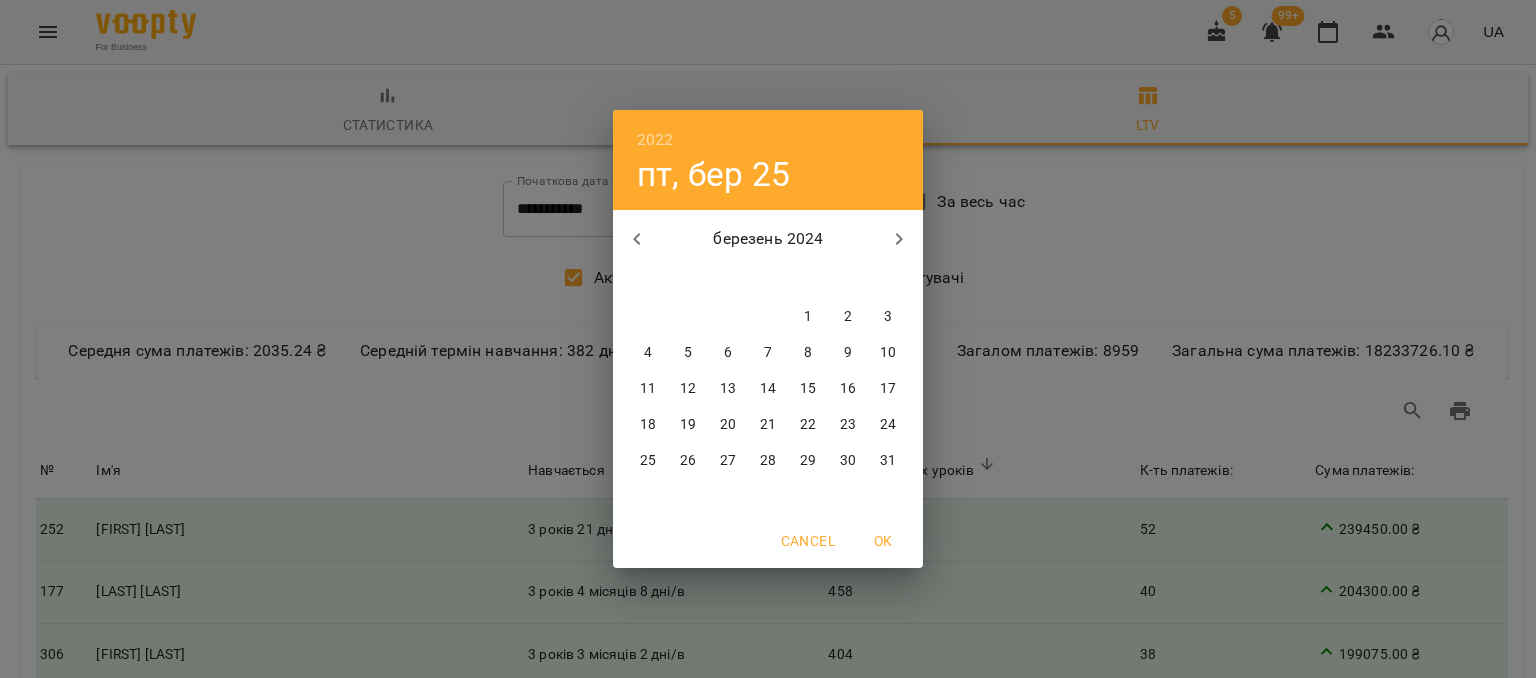 click 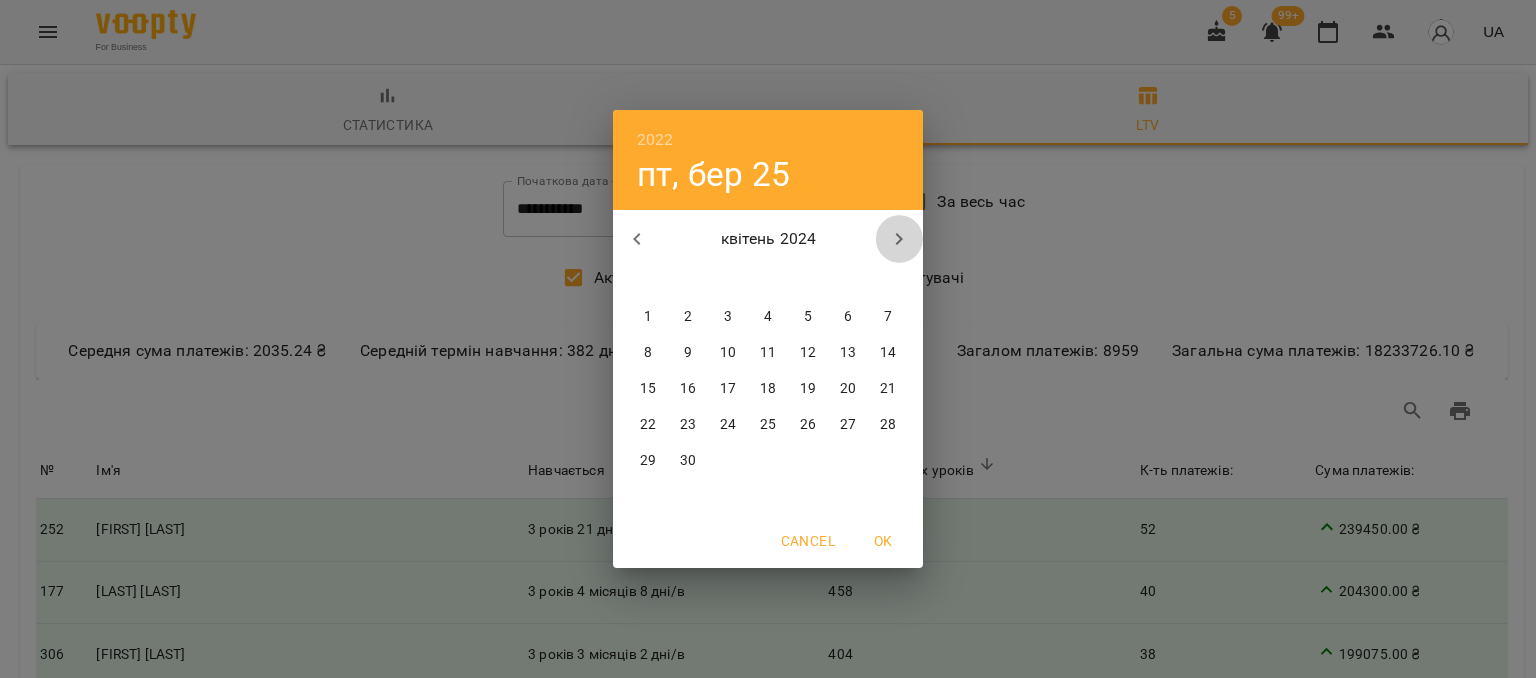 click 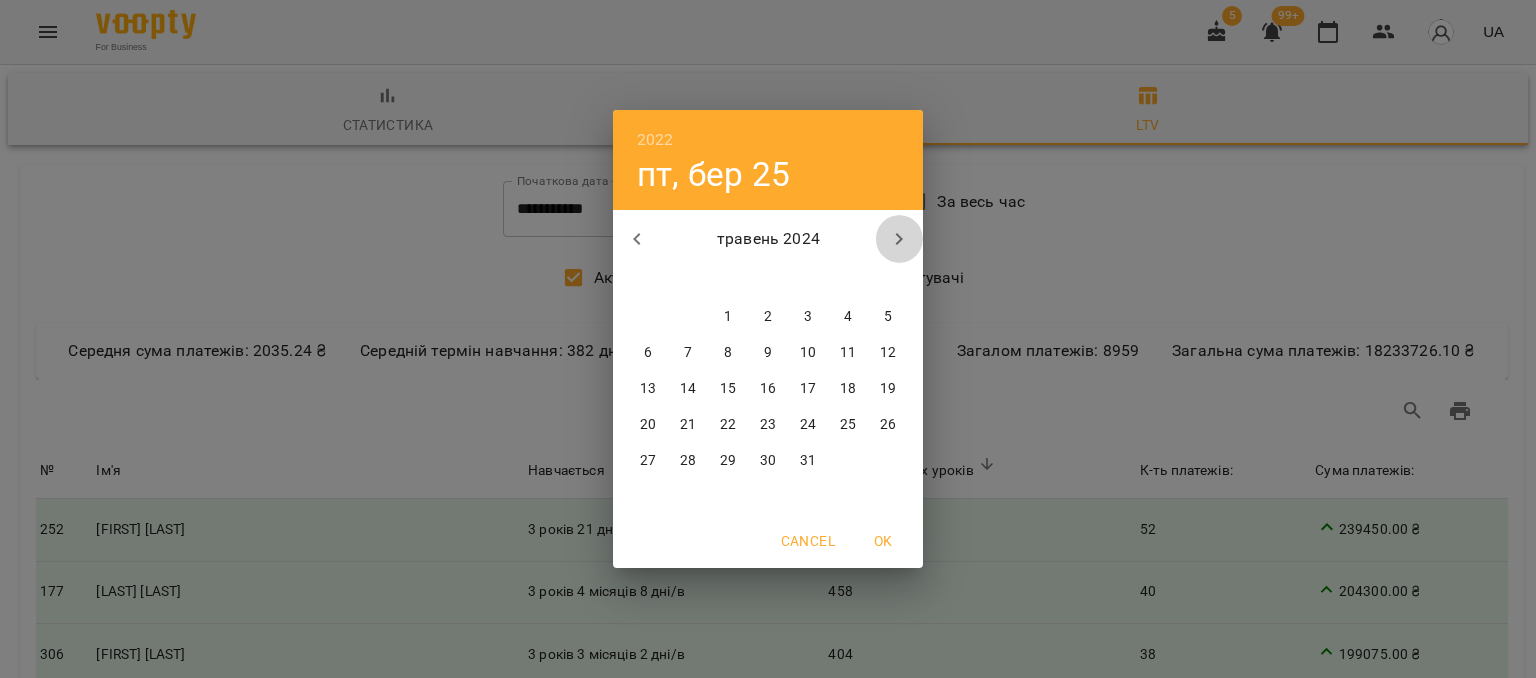 click 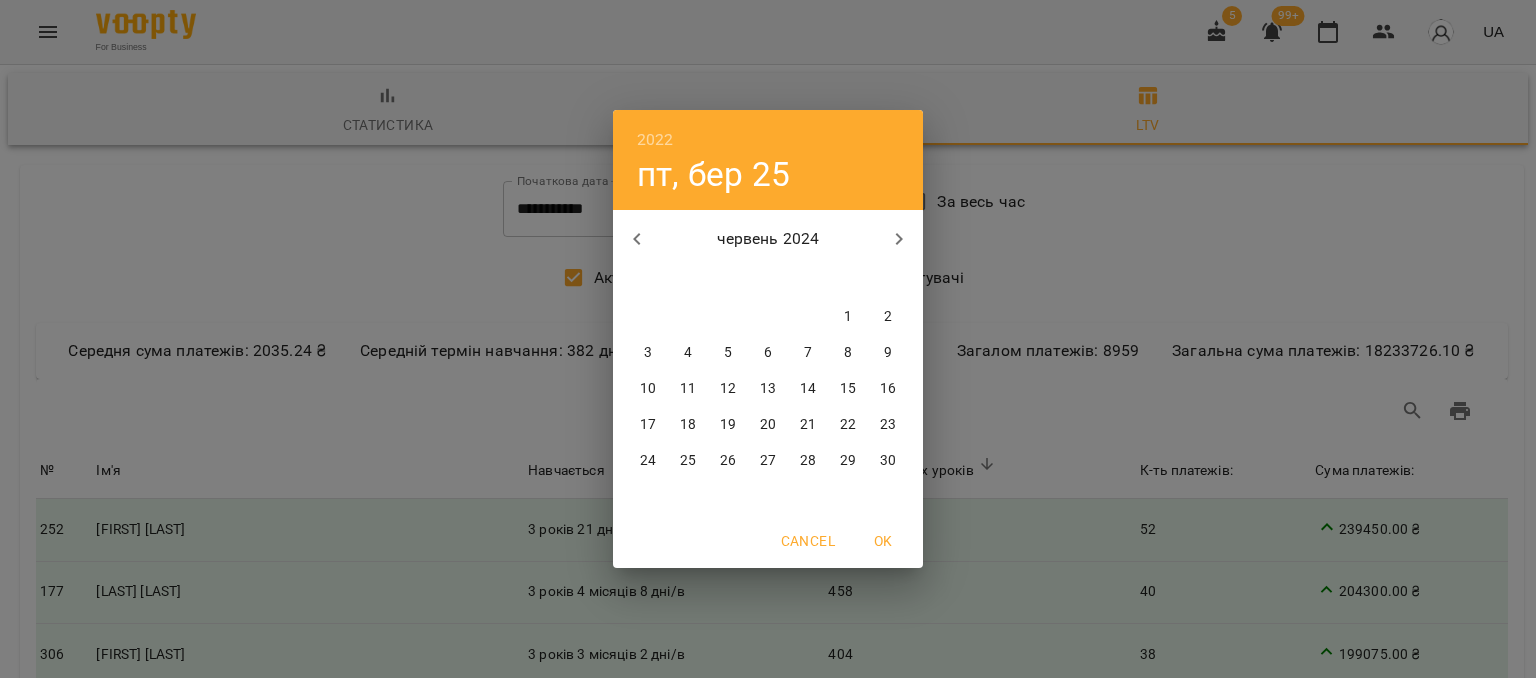 click 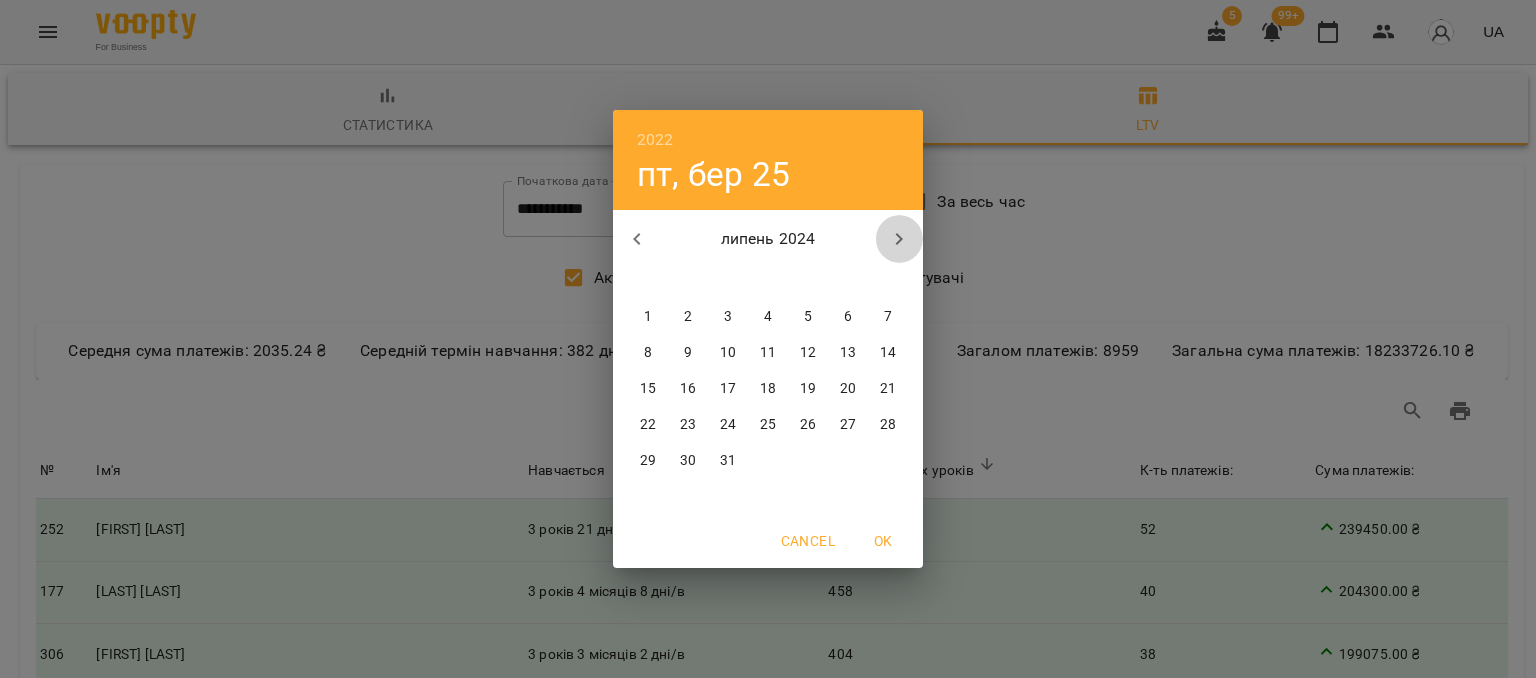 click 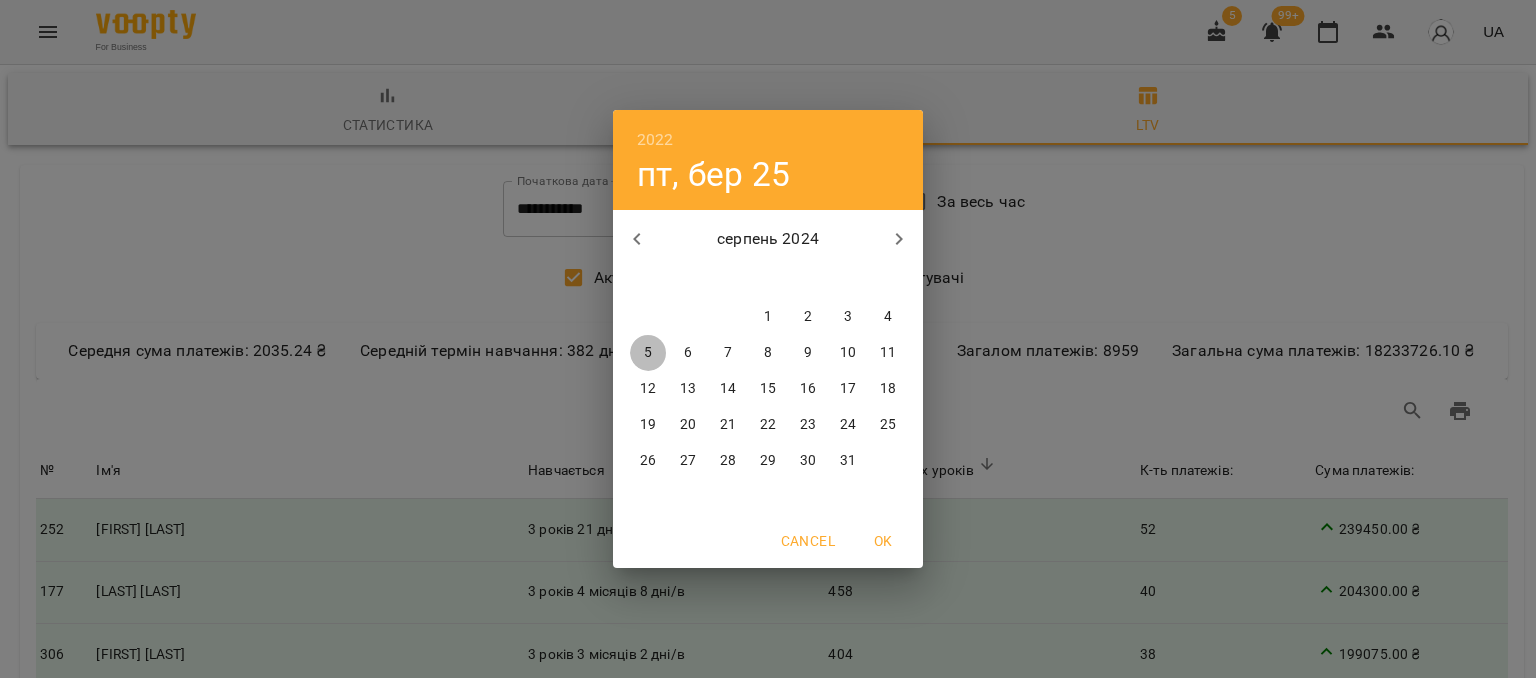 click on "5" at bounding box center (648, 353) 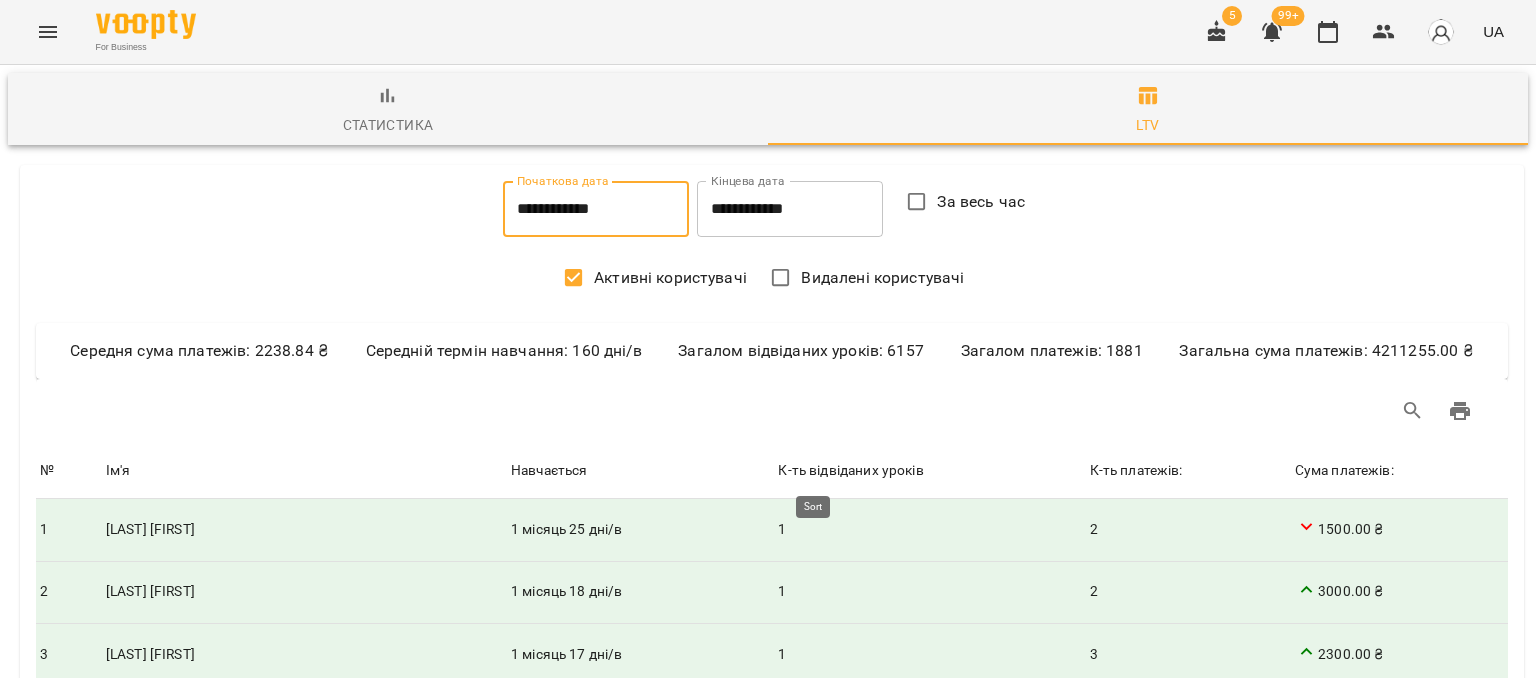 click on "К-ть відвіданих уроків" at bounding box center (850, 471) 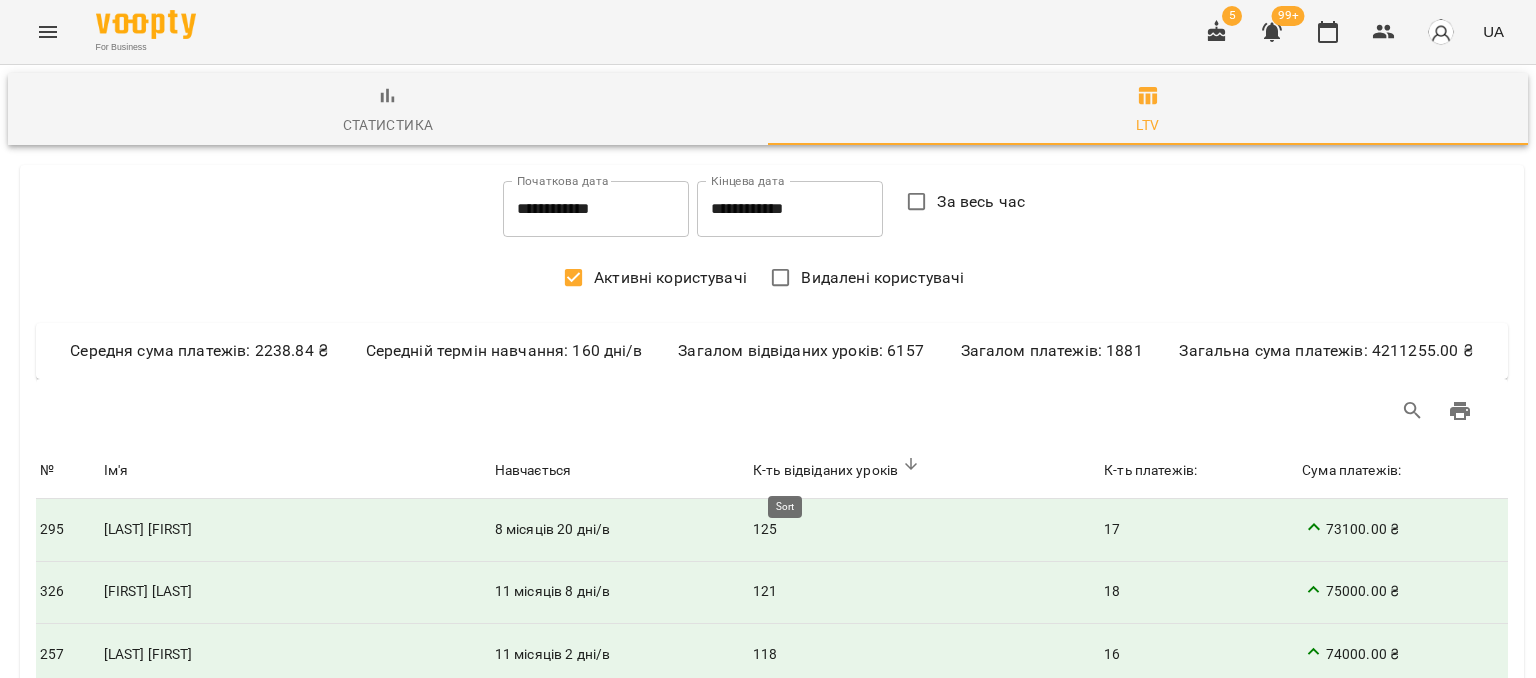 click 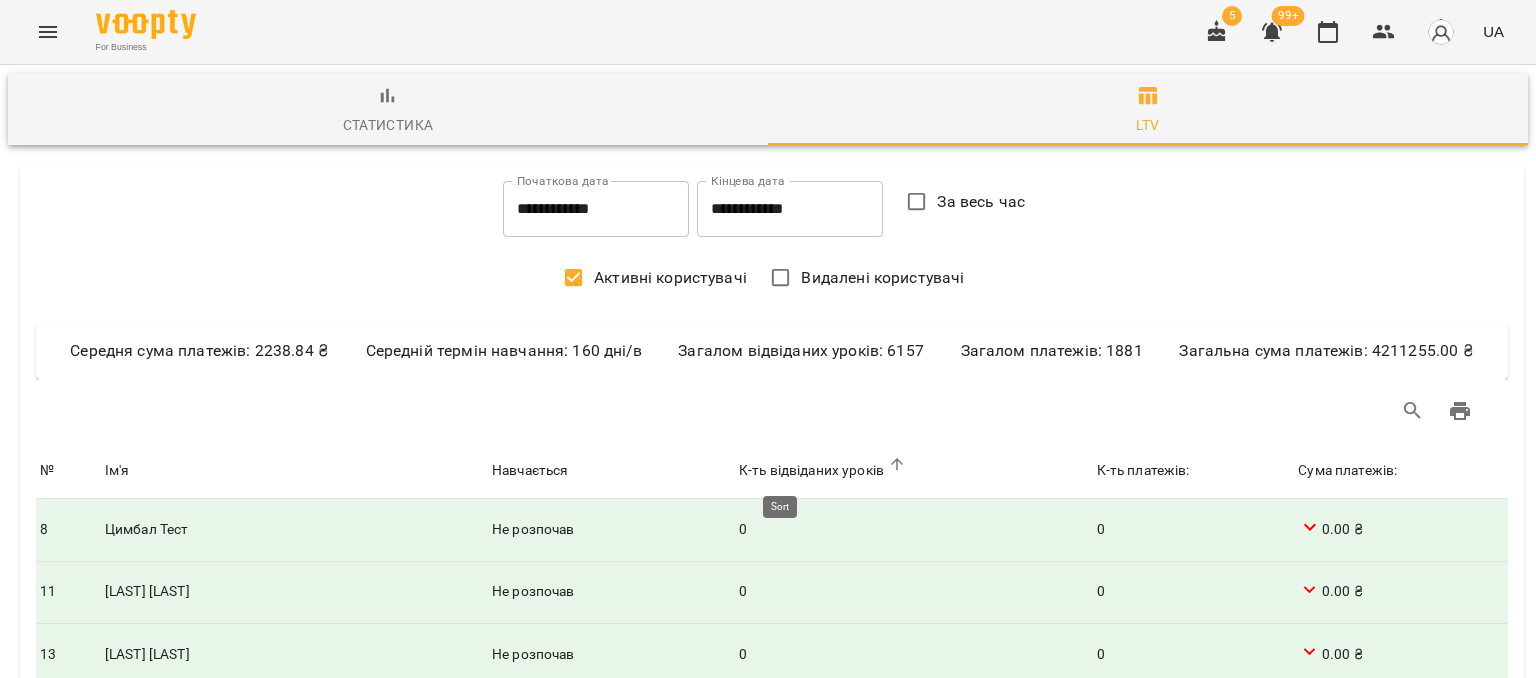 click 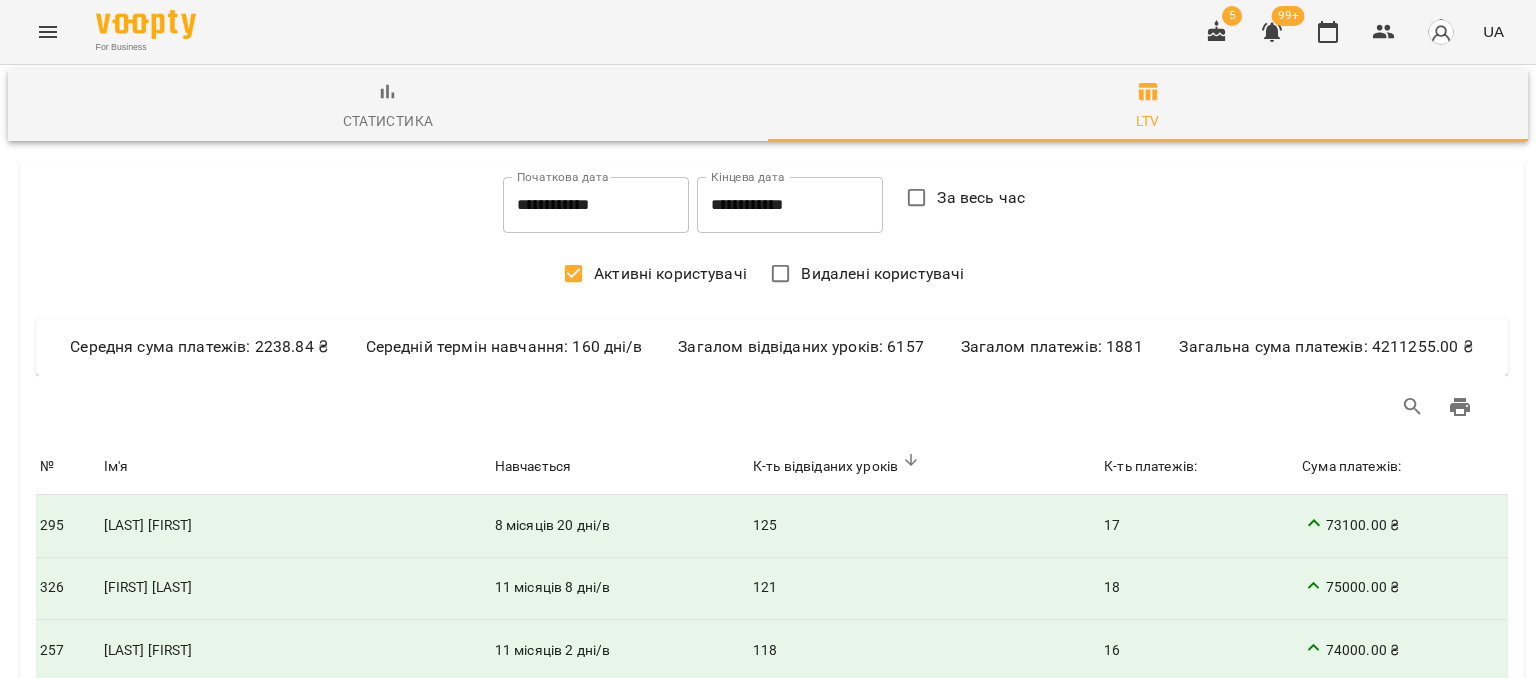 scroll, scrollTop: 200, scrollLeft: 0, axis: vertical 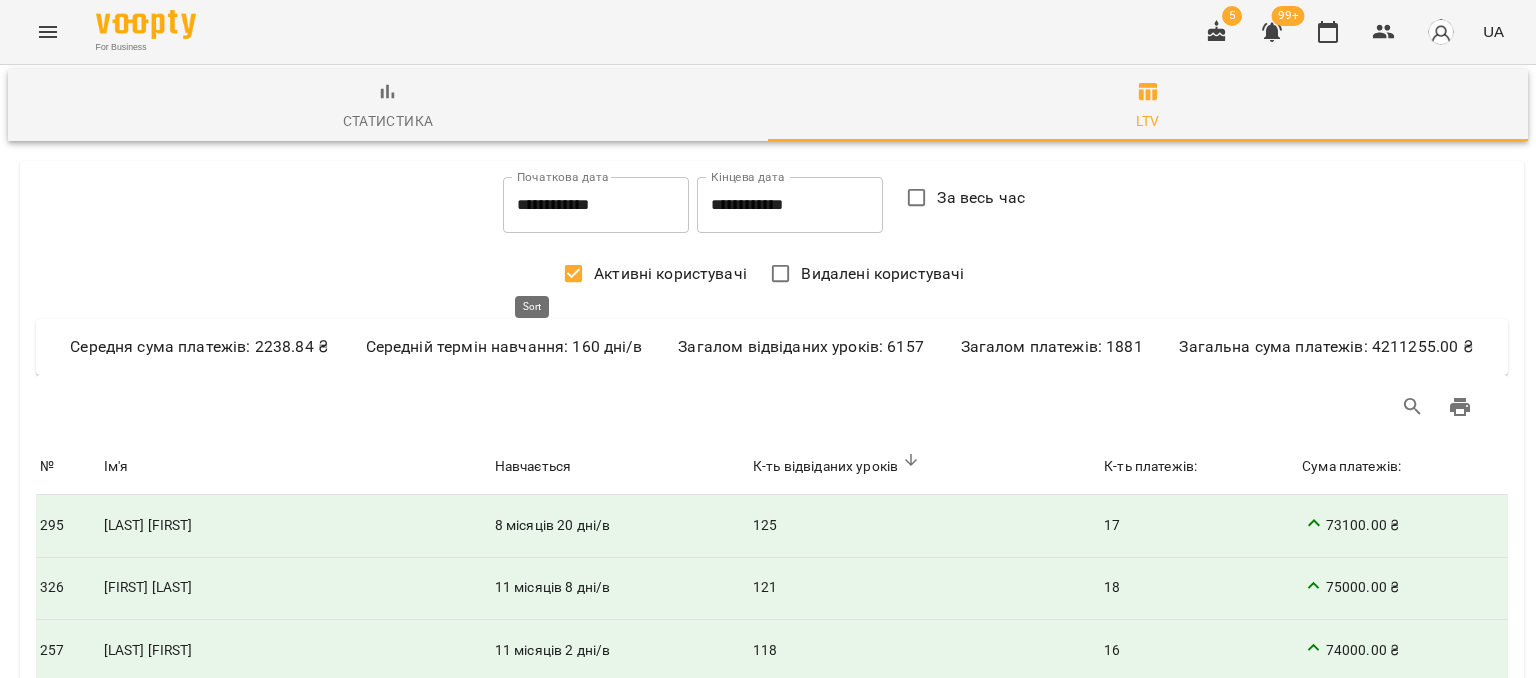click on "Навчається" at bounding box center (533, 467) 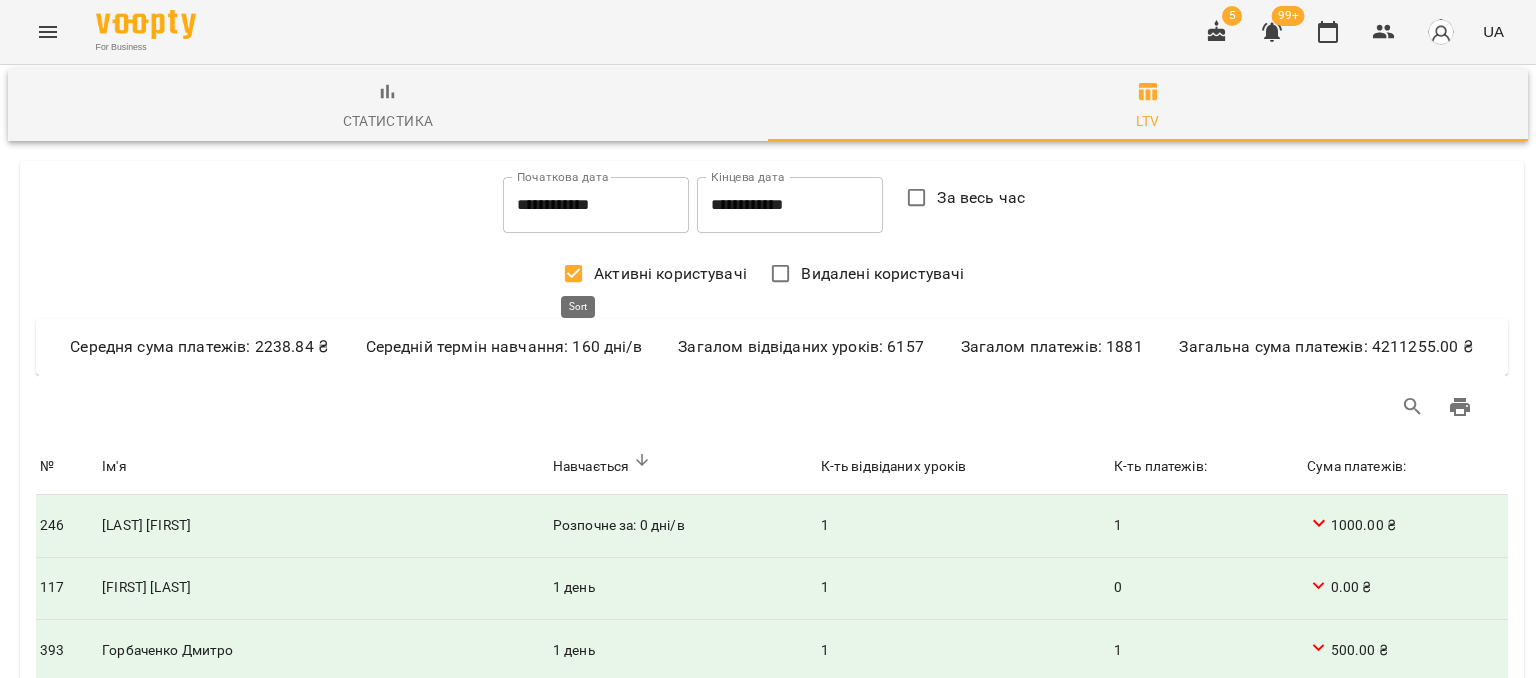 click 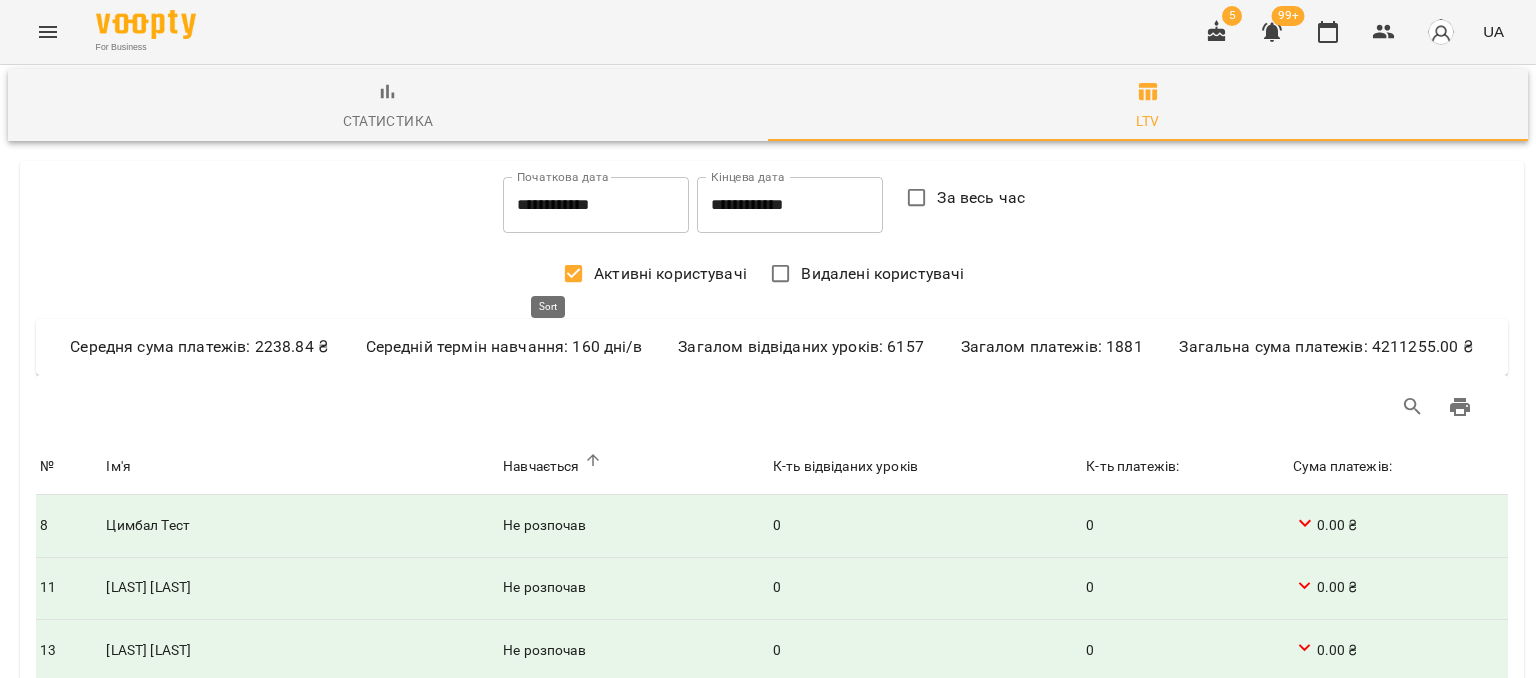 click 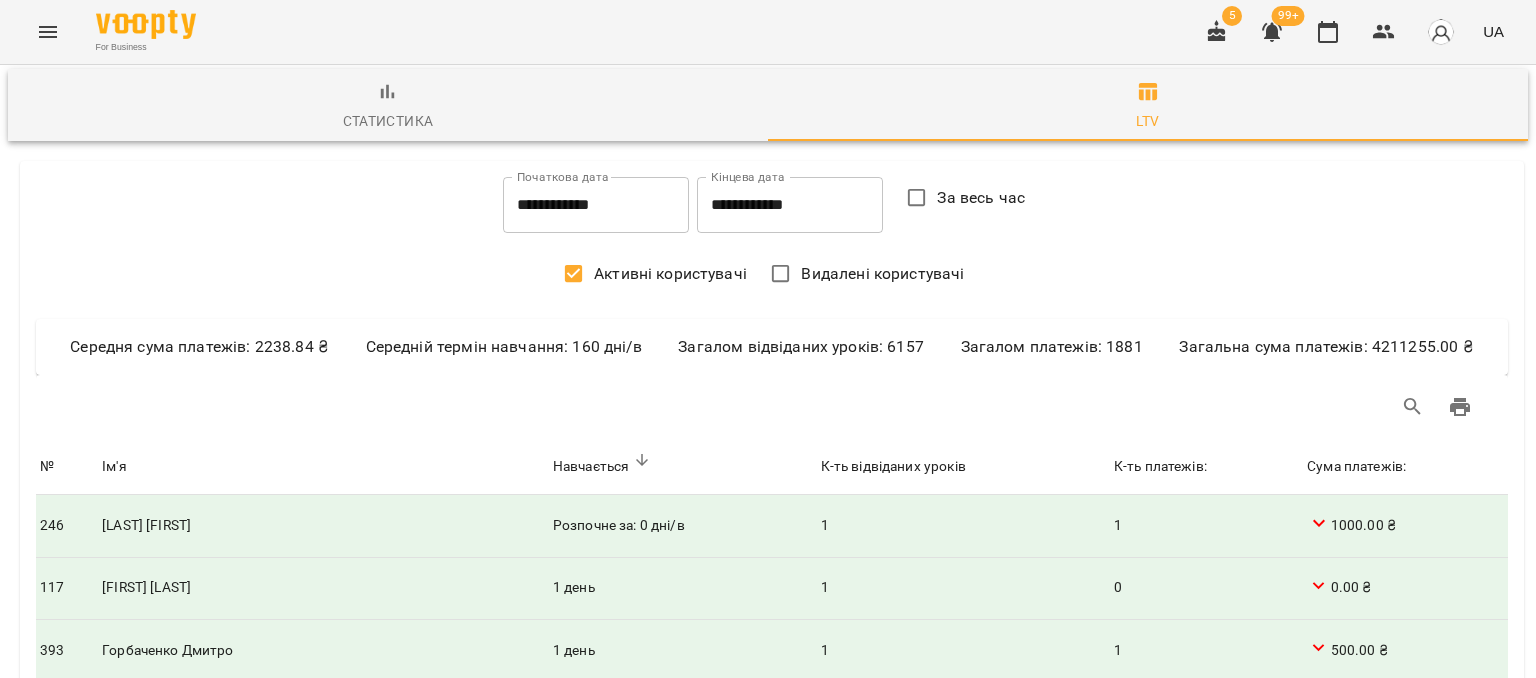 scroll, scrollTop: 0, scrollLeft: 0, axis: both 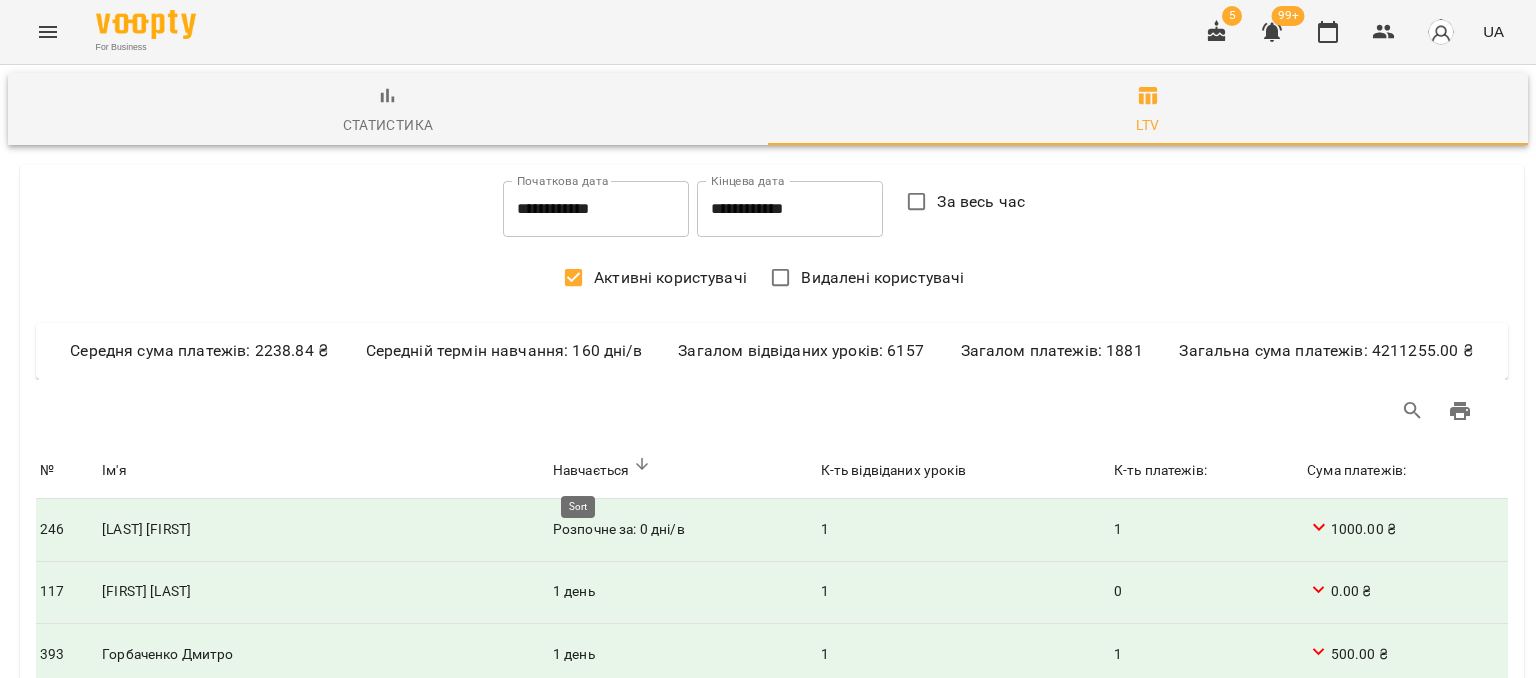 click 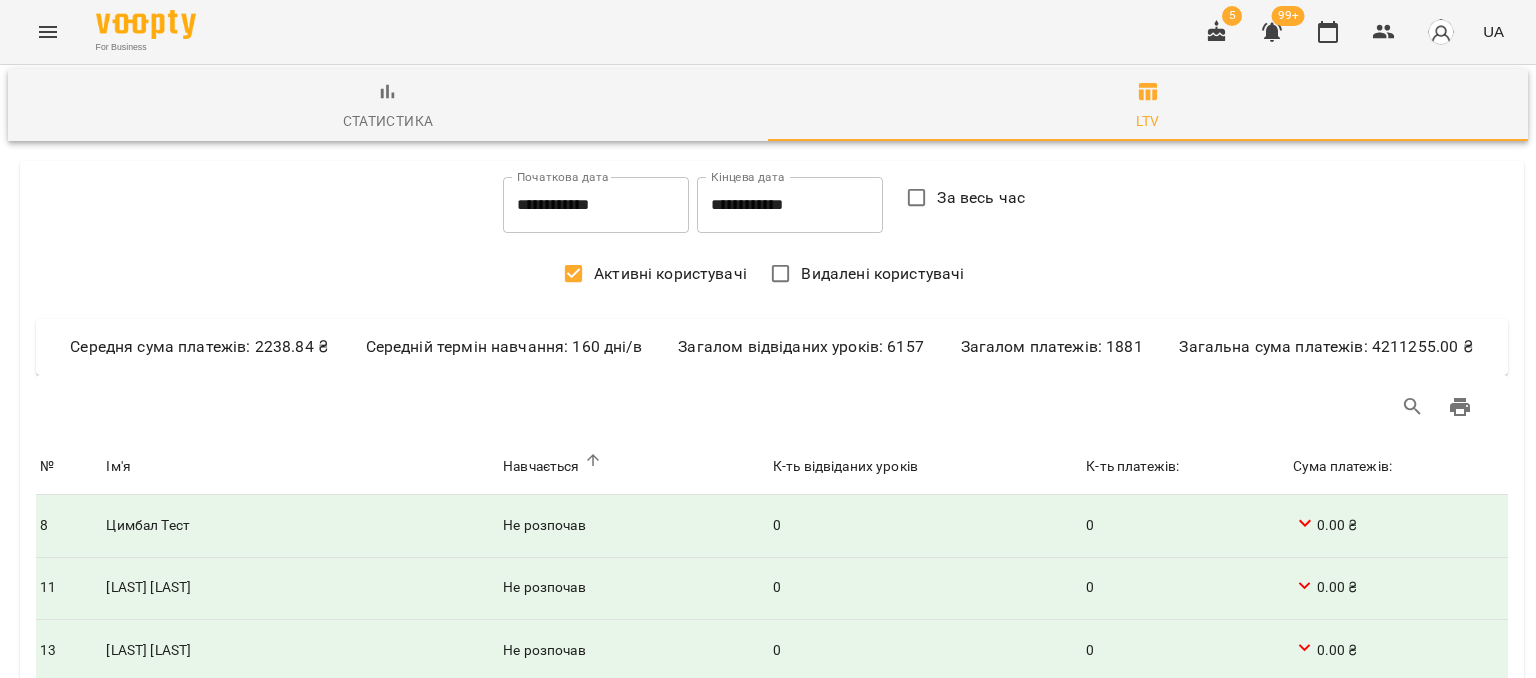 scroll, scrollTop: 4400, scrollLeft: 0, axis: vertical 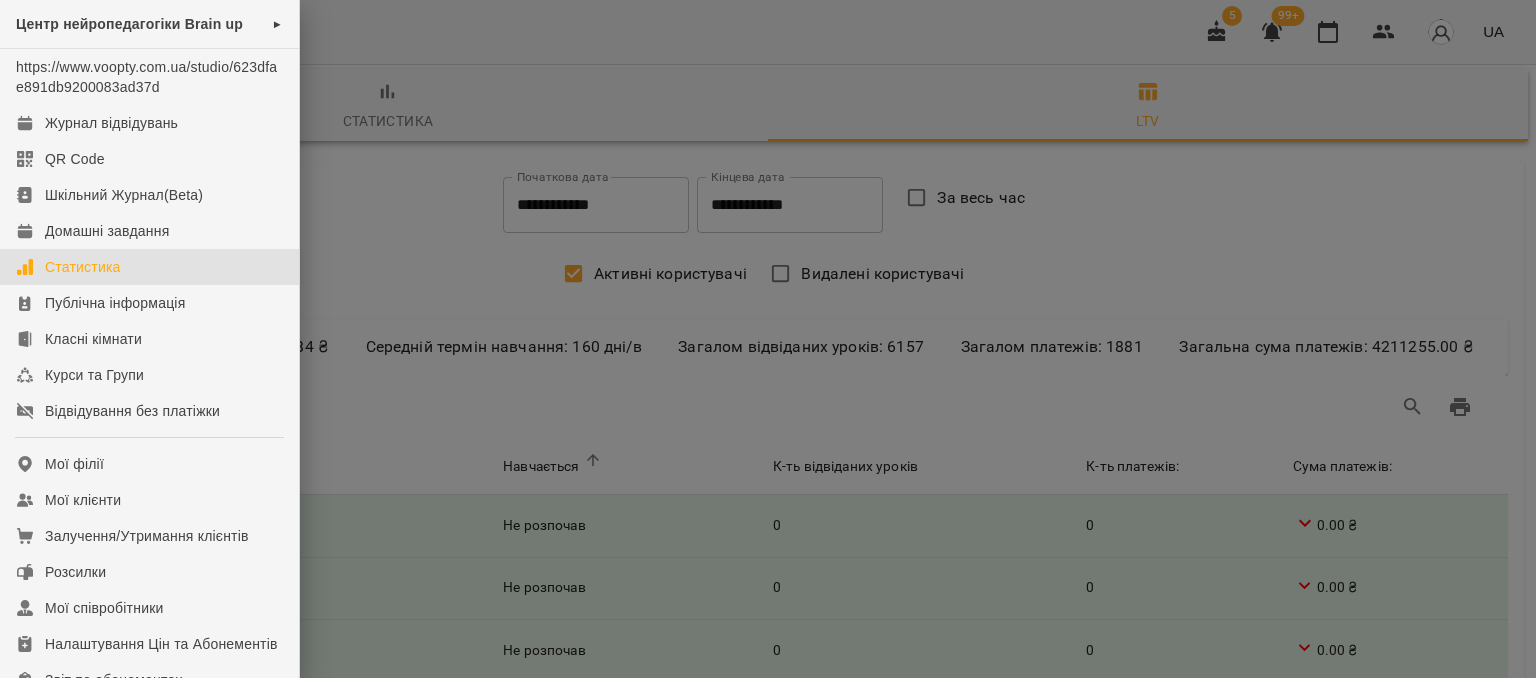 click at bounding box center (768, 339) 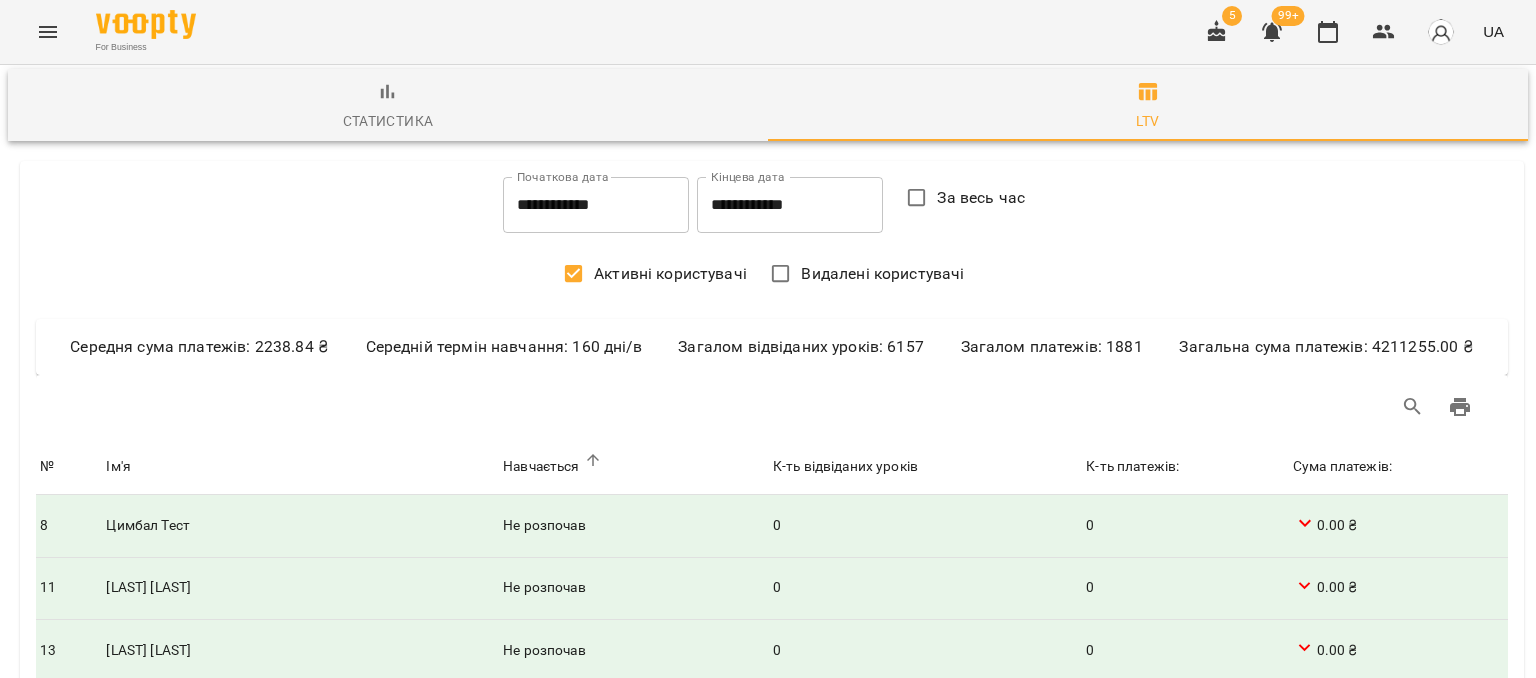 scroll, scrollTop: 0, scrollLeft: 0, axis: both 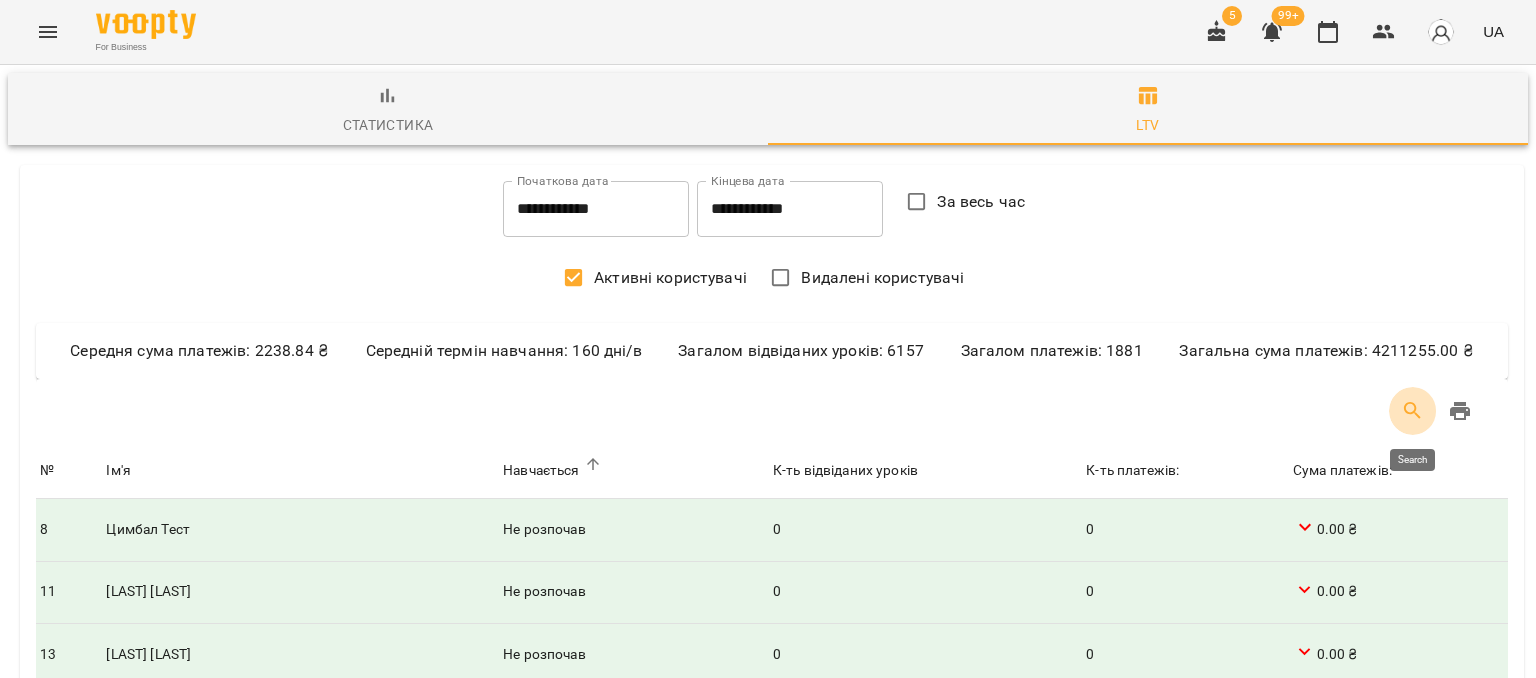 click at bounding box center (1413, 411) 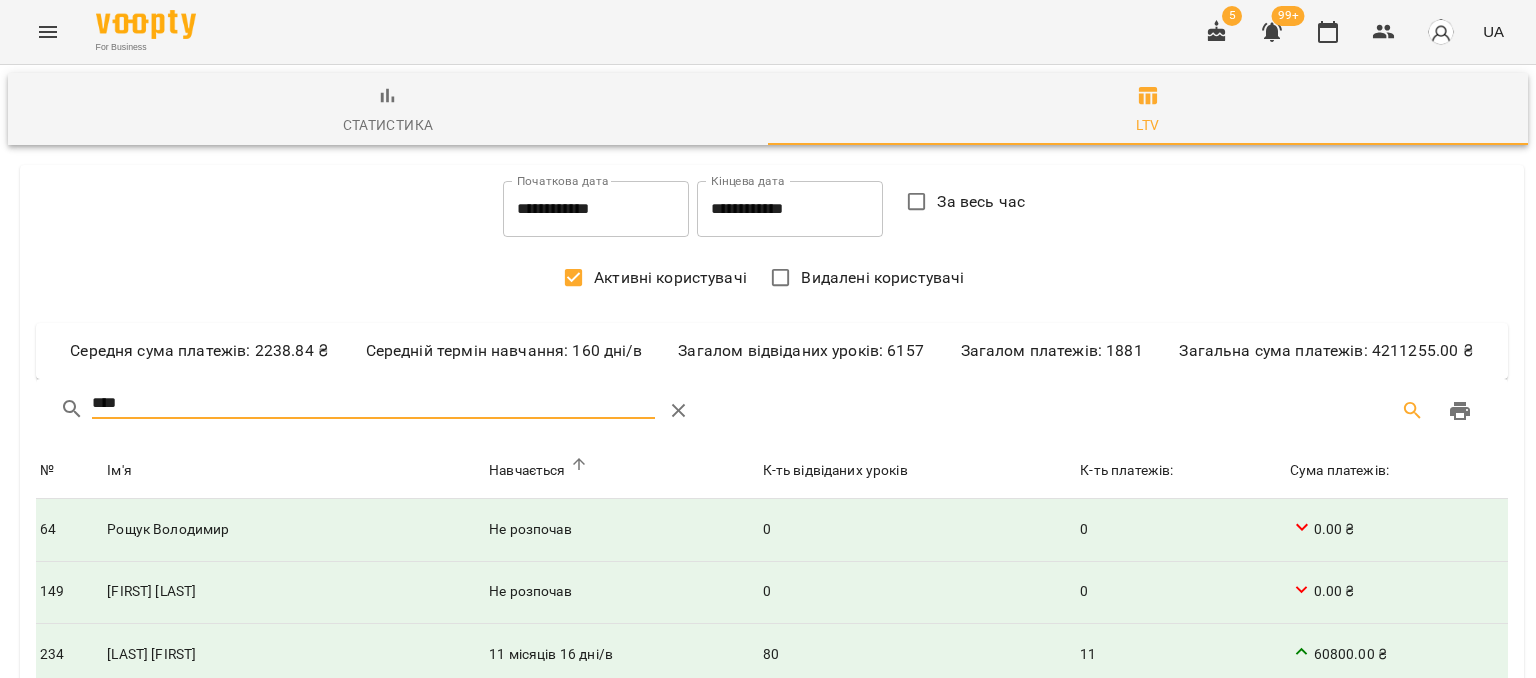 type on "****" 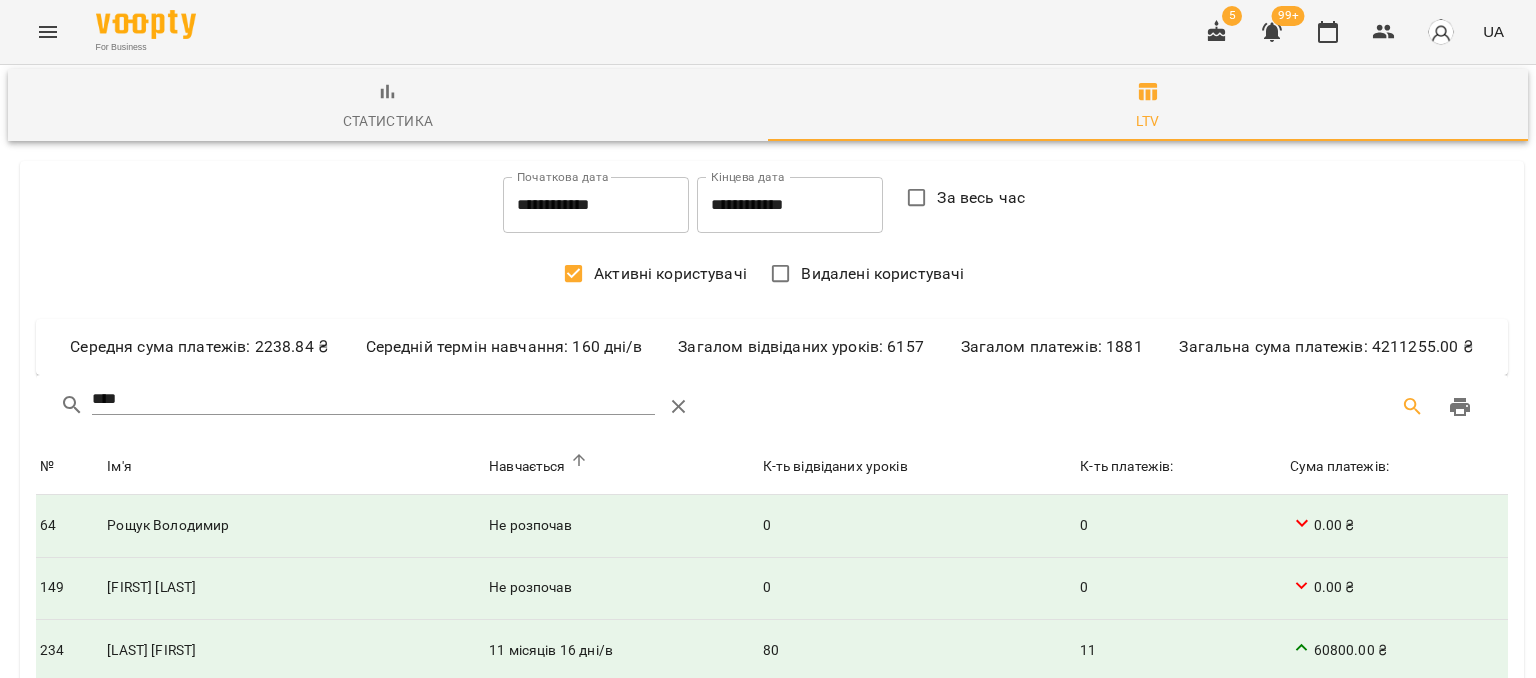 scroll, scrollTop: 279, scrollLeft: 0, axis: vertical 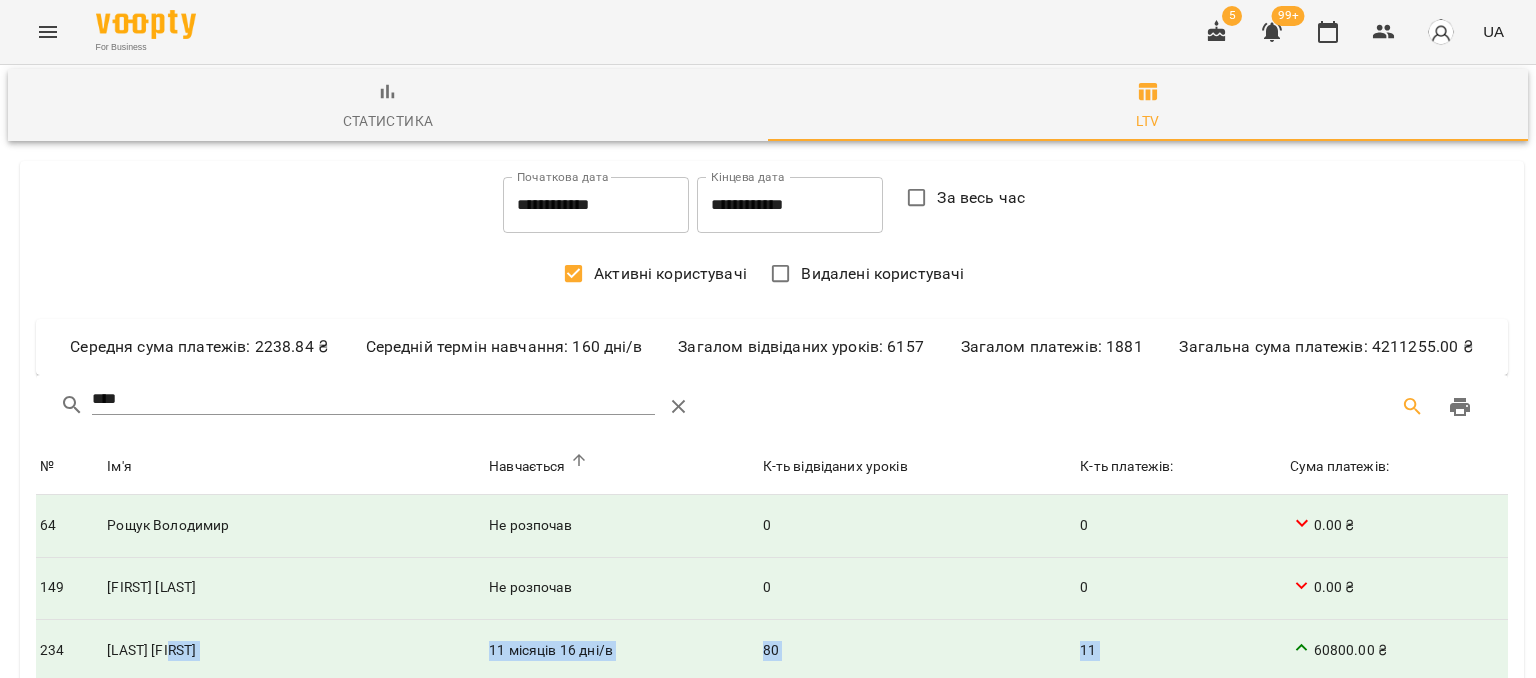 drag, startPoint x: 180, startPoint y: 647, endPoint x: 1400, endPoint y: 387, distance: 1247.3973 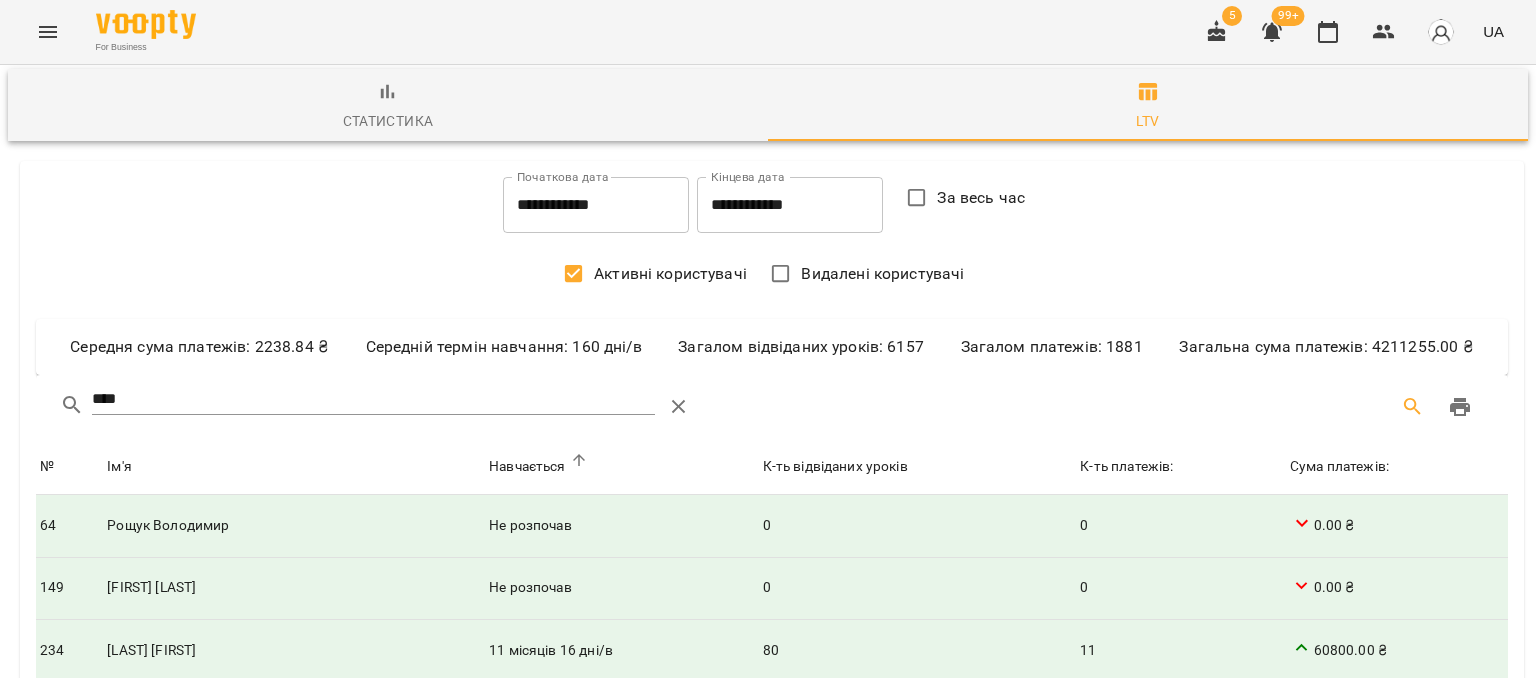 drag, startPoint x: 569, startPoint y: 376, endPoint x: 669, endPoint y: 371, distance: 100.12492 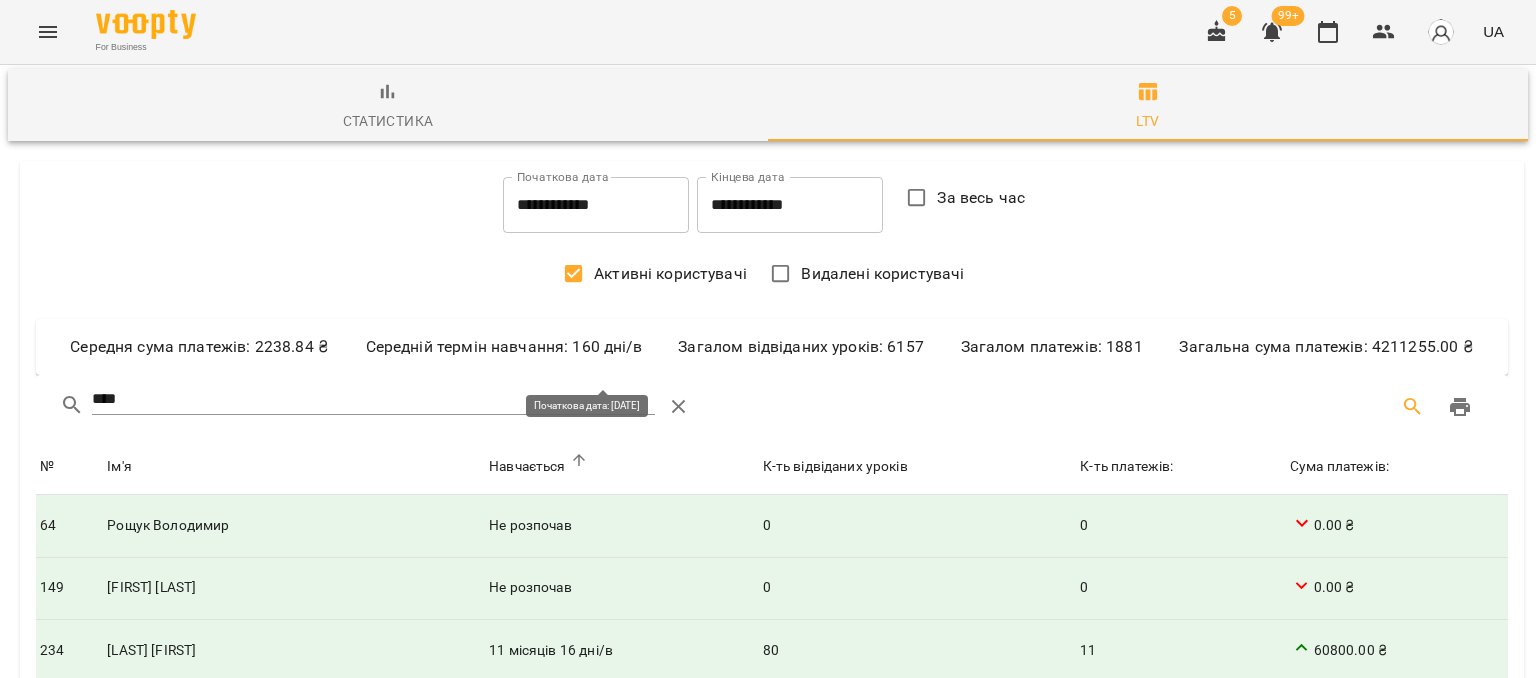 click on "11 місяців 16 дні/в" at bounding box center (551, 650) 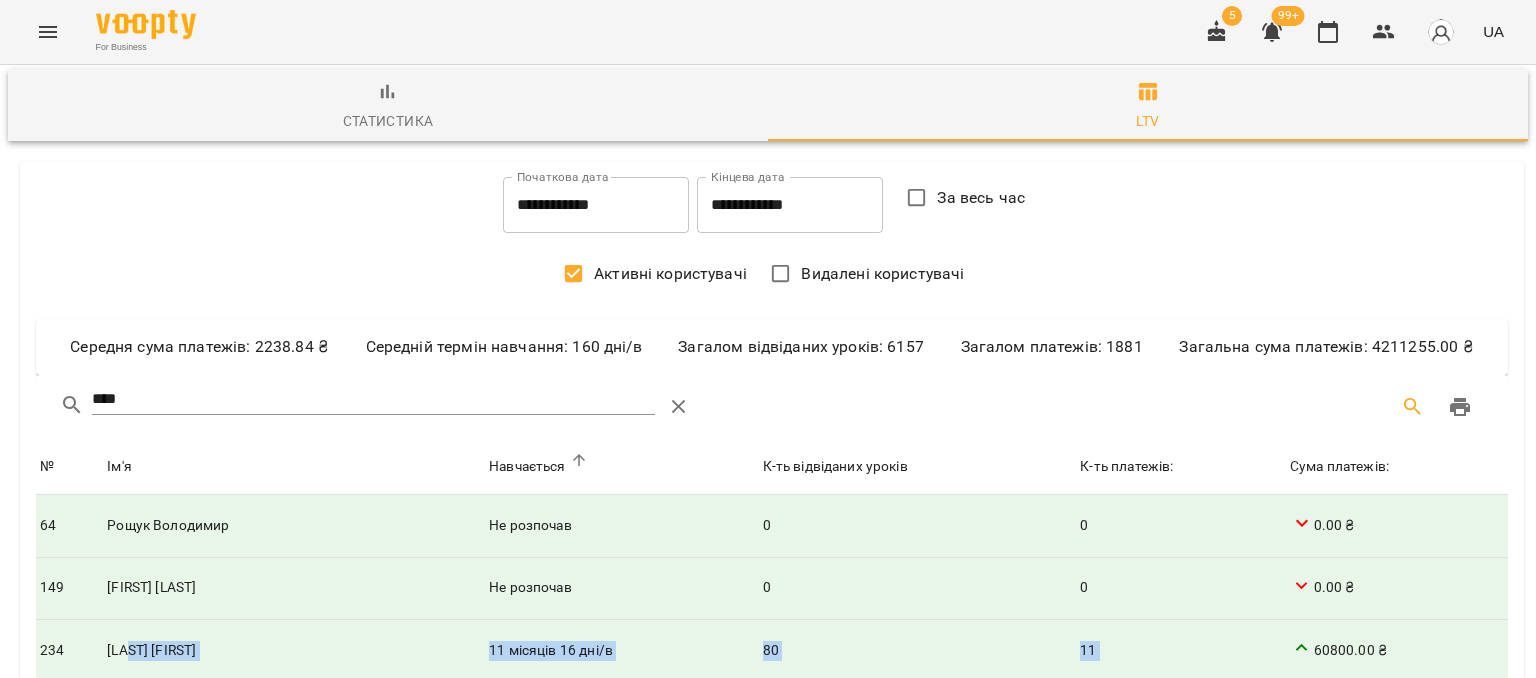 drag, startPoint x: 128, startPoint y: 377, endPoint x: 1380, endPoint y: 383, distance: 1252.0144 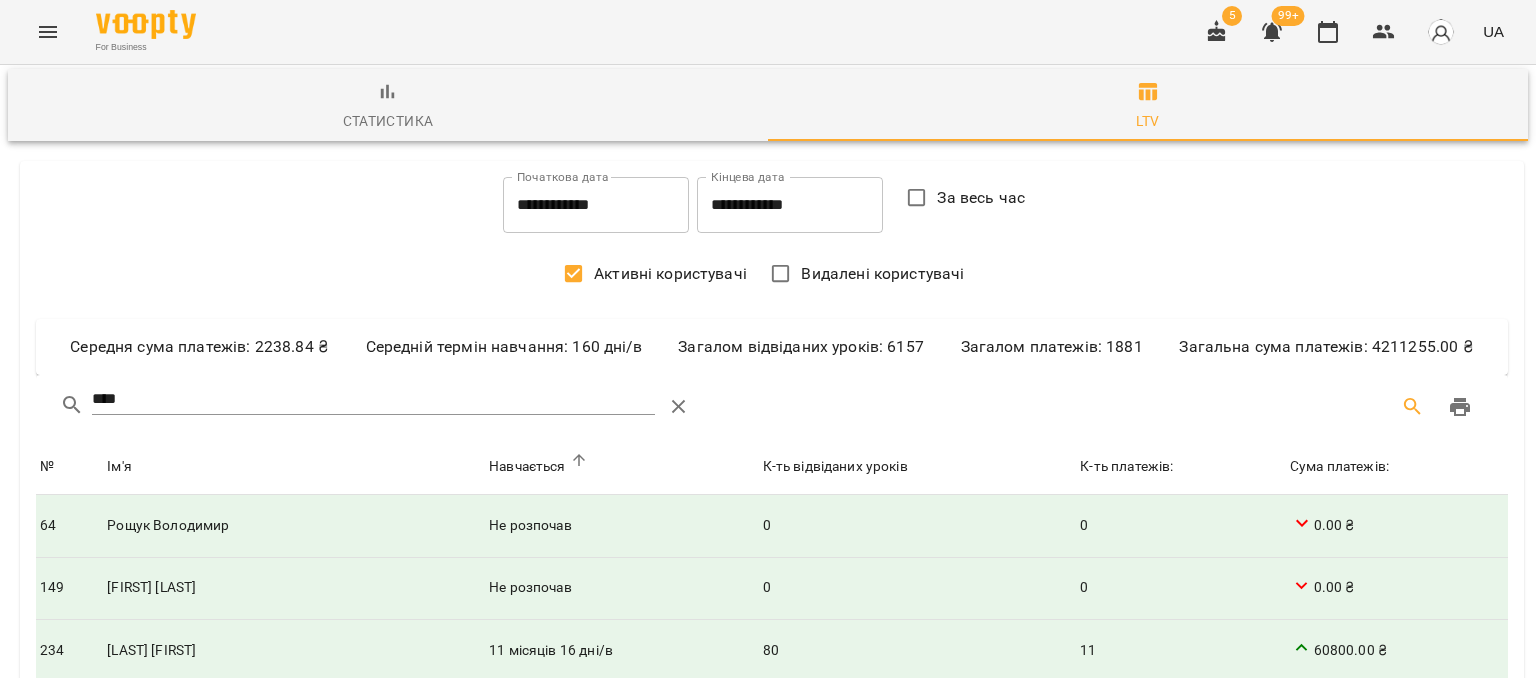 click on "**********" at bounding box center (772, 205) 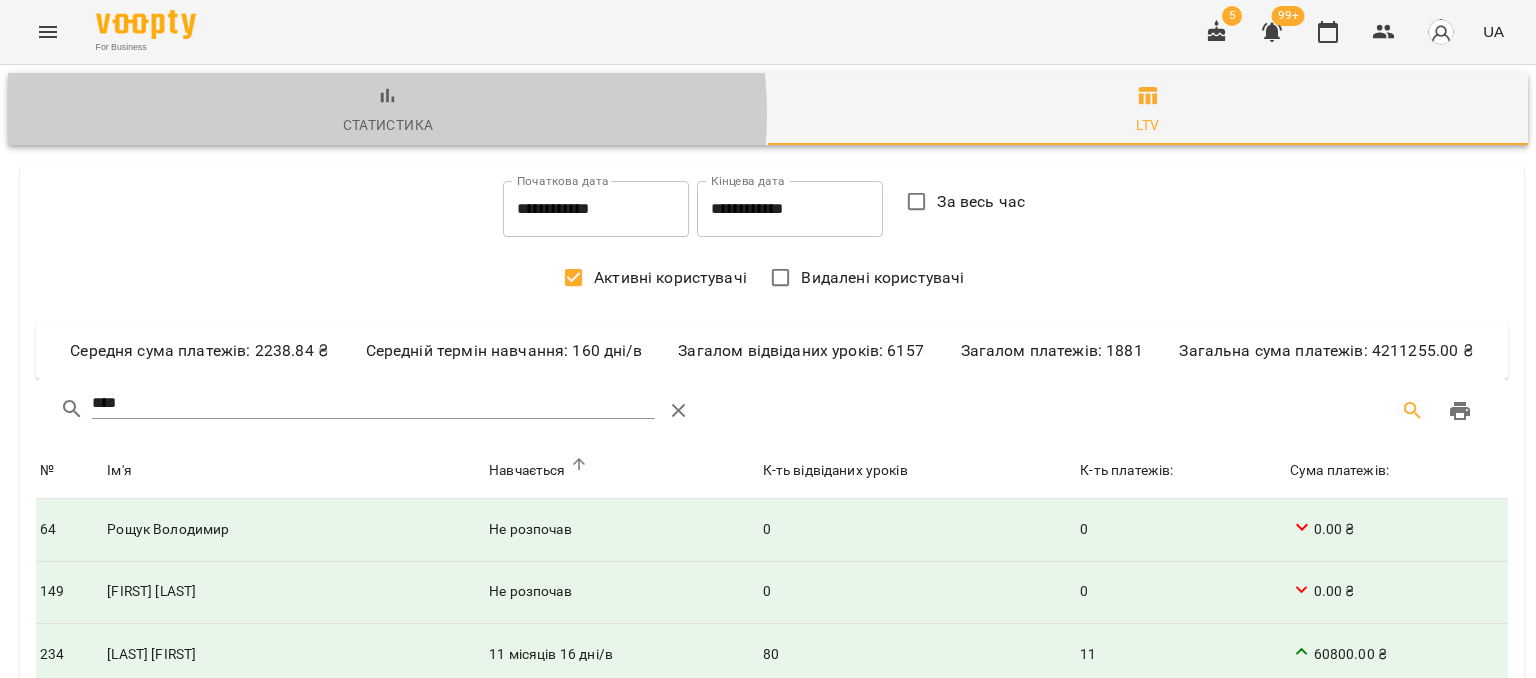 click on "Статистика" at bounding box center [388, 125] 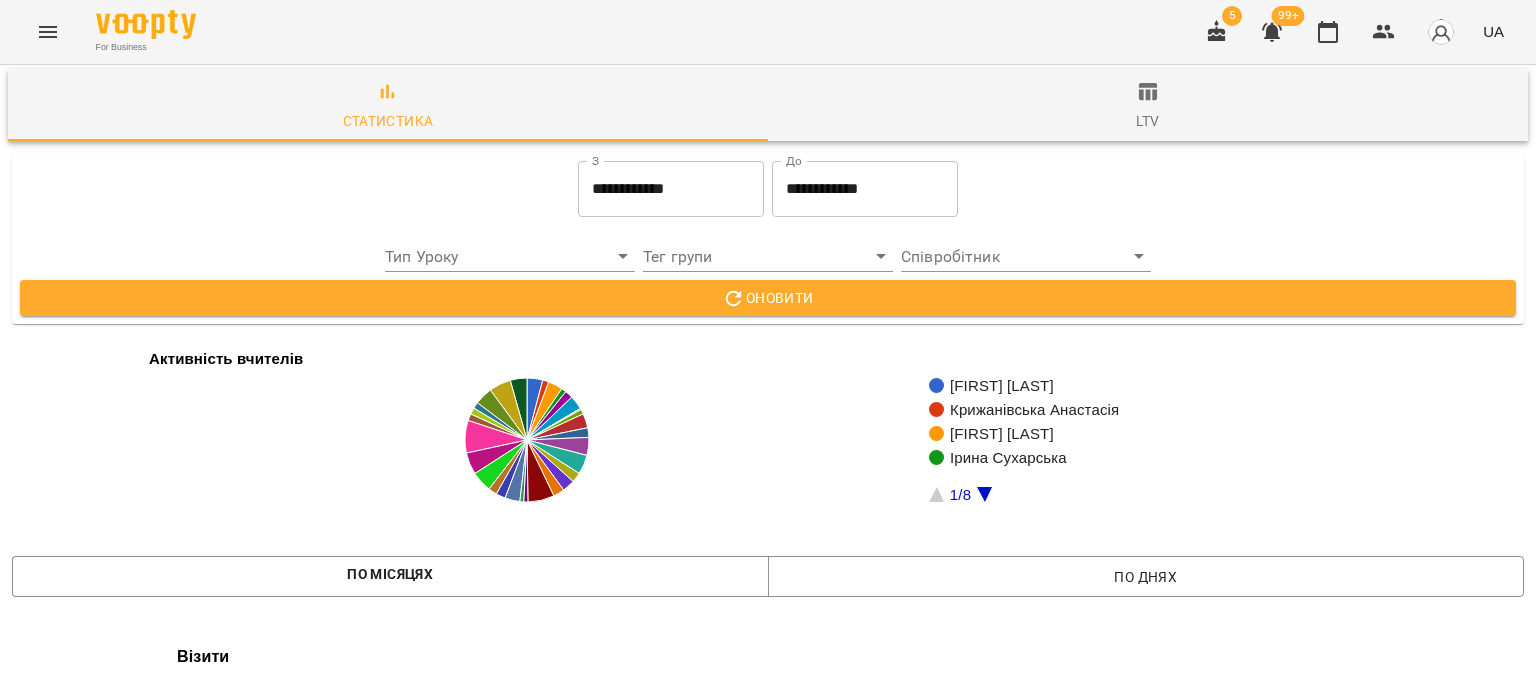 scroll, scrollTop: 3314, scrollLeft: 0, axis: vertical 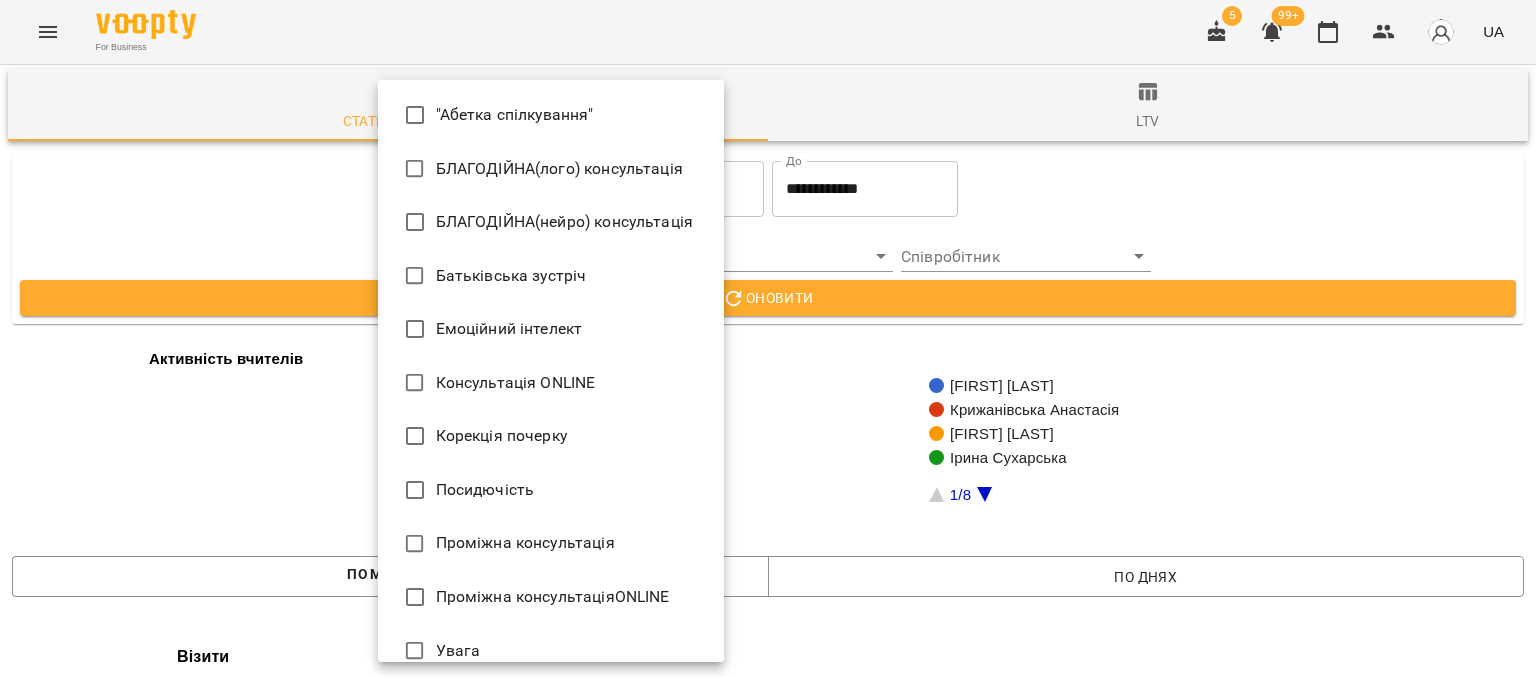 click on "**********" at bounding box center (768, 1986) 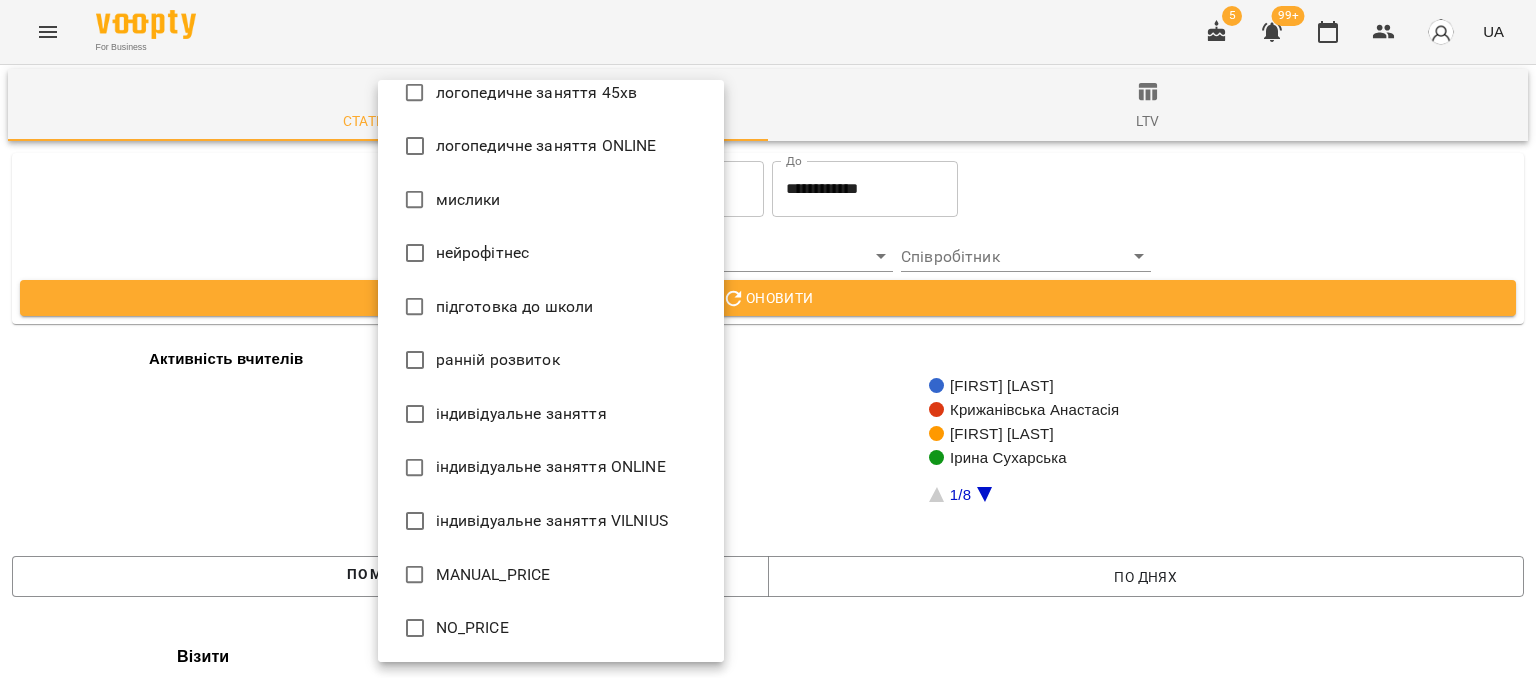 scroll, scrollTop: 934, scrollLeft: 0, axis: vertical 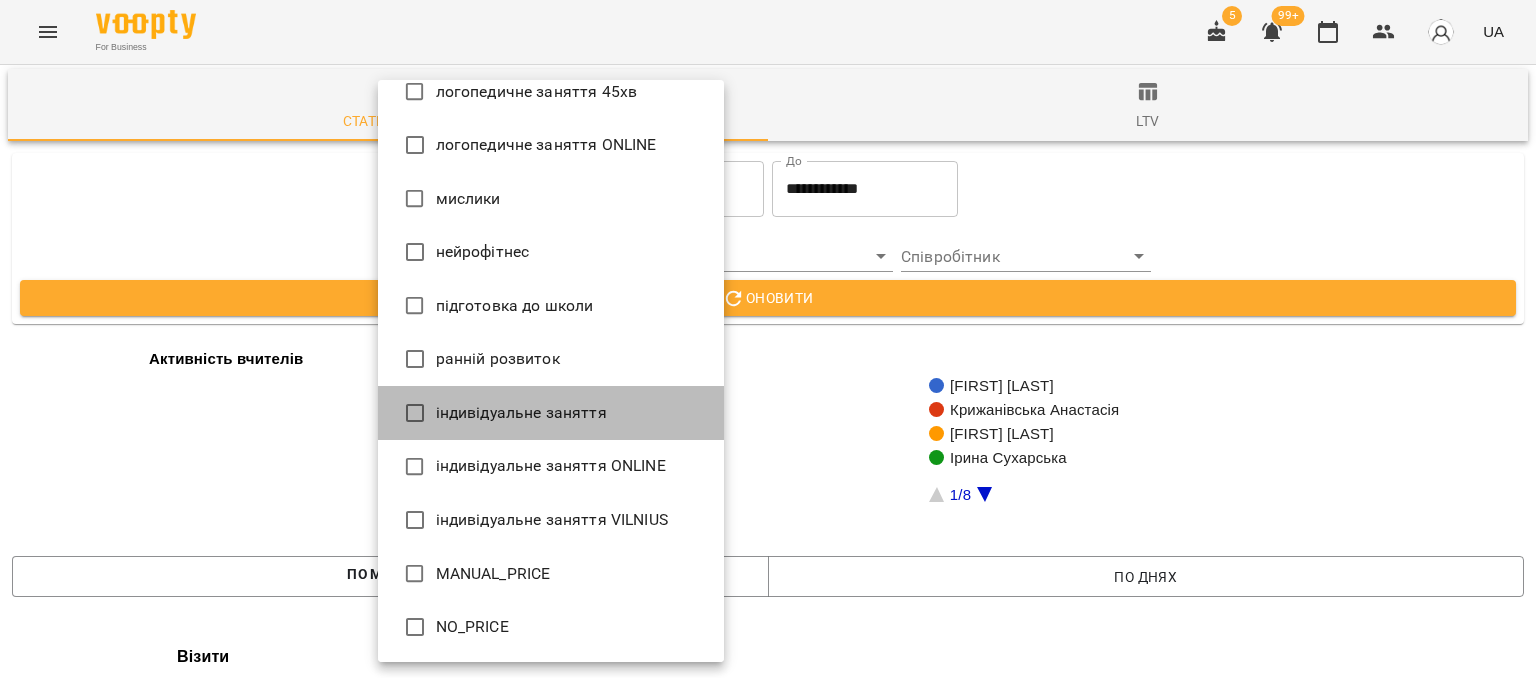 click on "індивідуальне заняття" at bounding box center (521, 413) 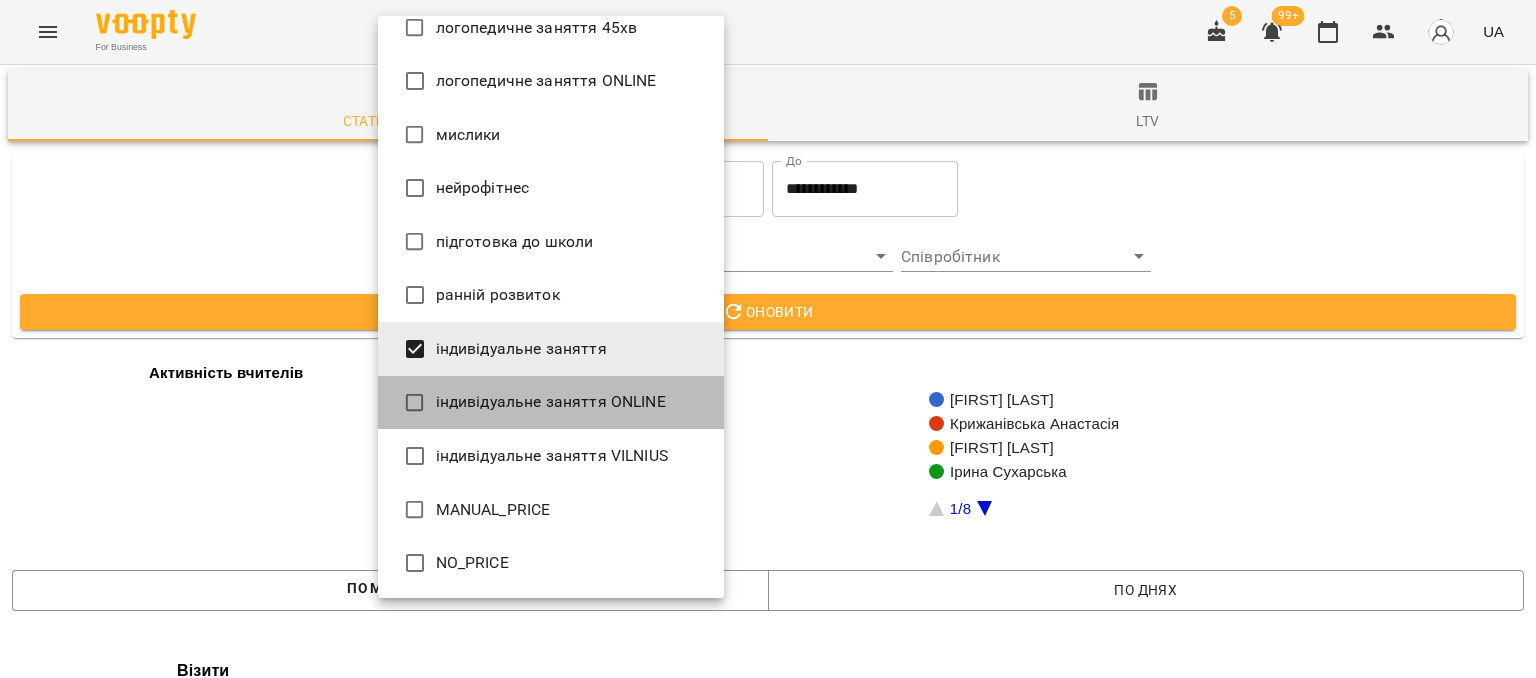click on "індивідуальне заняття ONLINE" at bounding box center (551, 402) 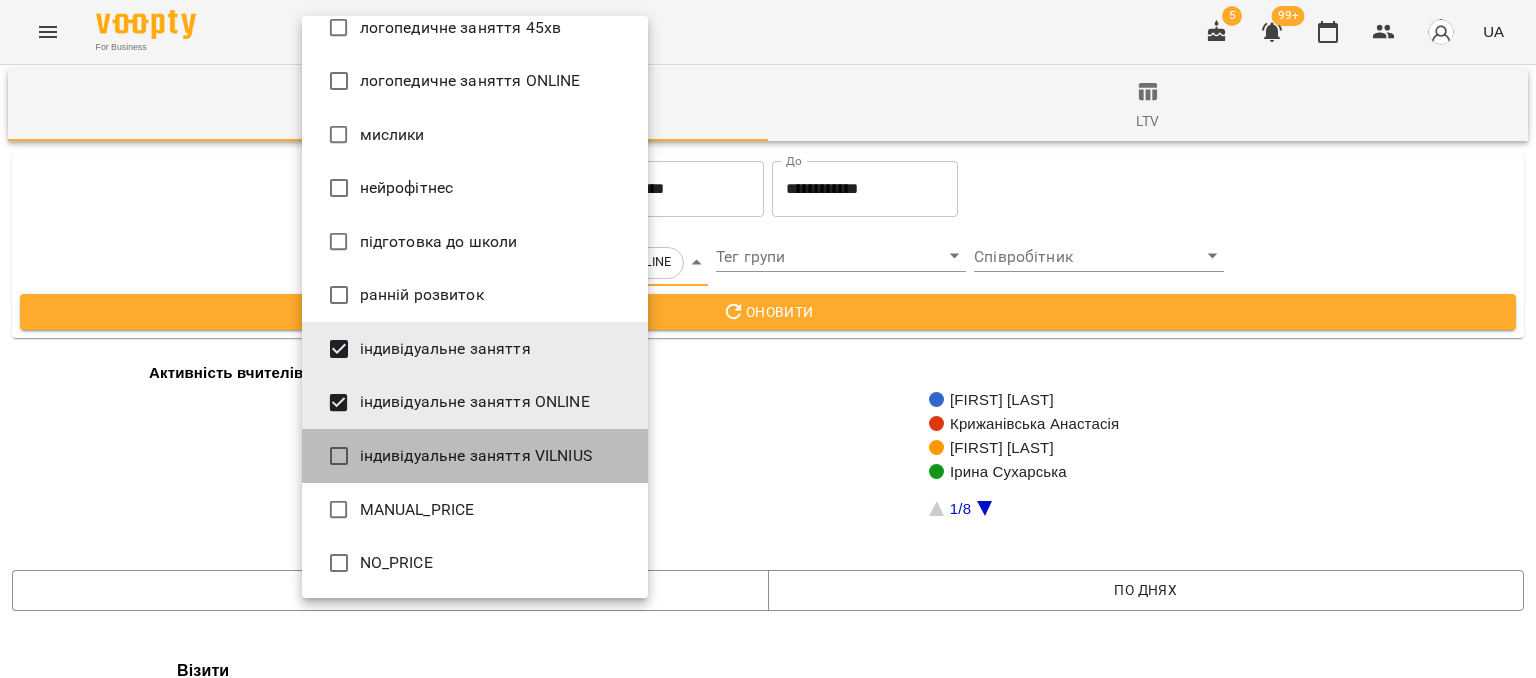 click on "індивідуальне заняття VILNIUS" at bounding box center [476, 456] 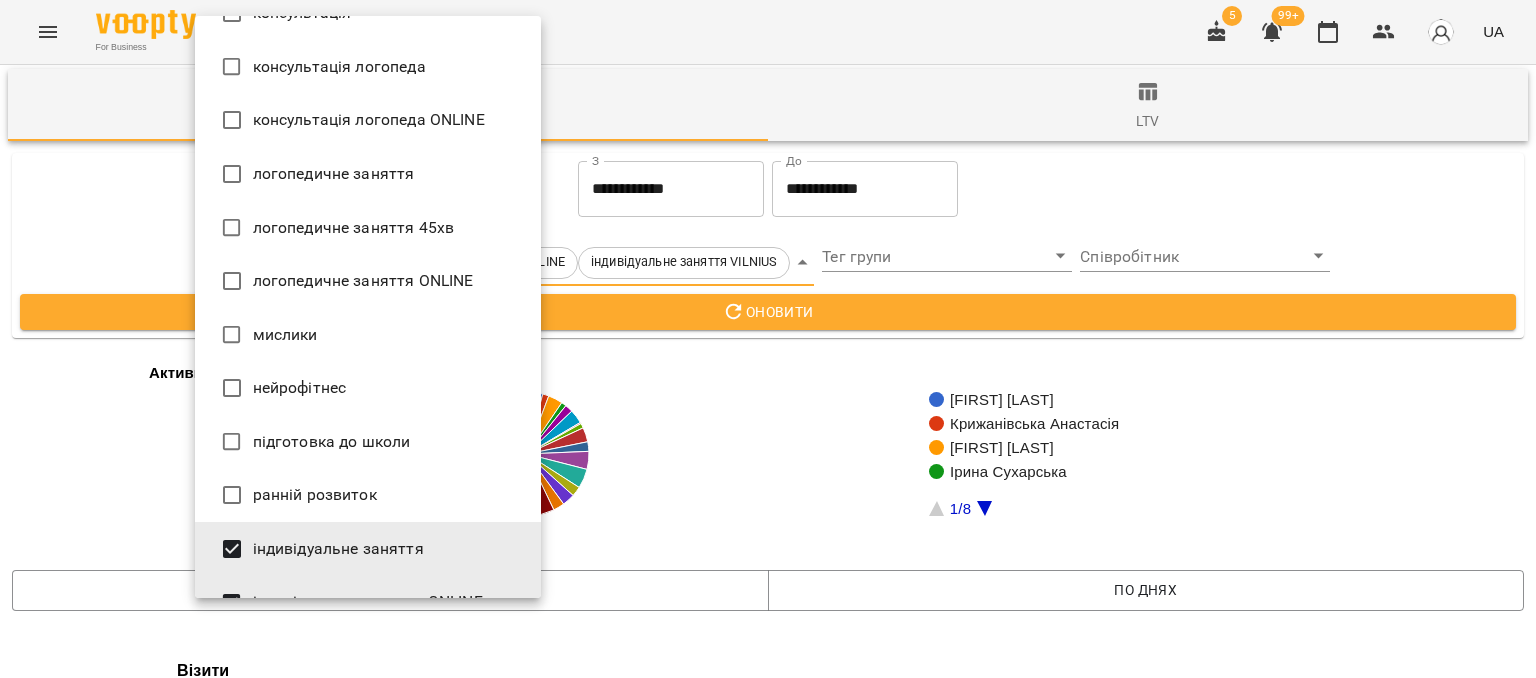 scroll, scrollTop: 634, scrollLeft: 0, axis: vertical 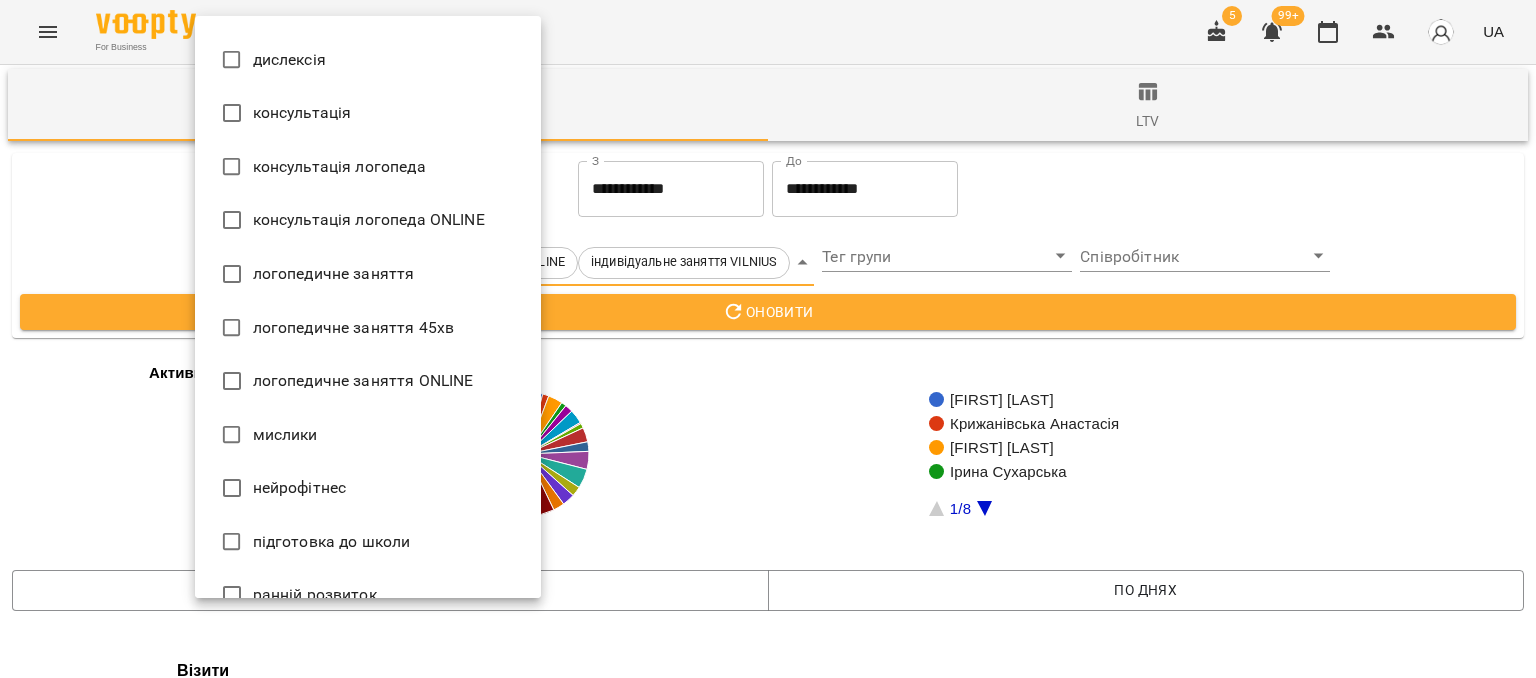 click at bounding box center (768, 339) 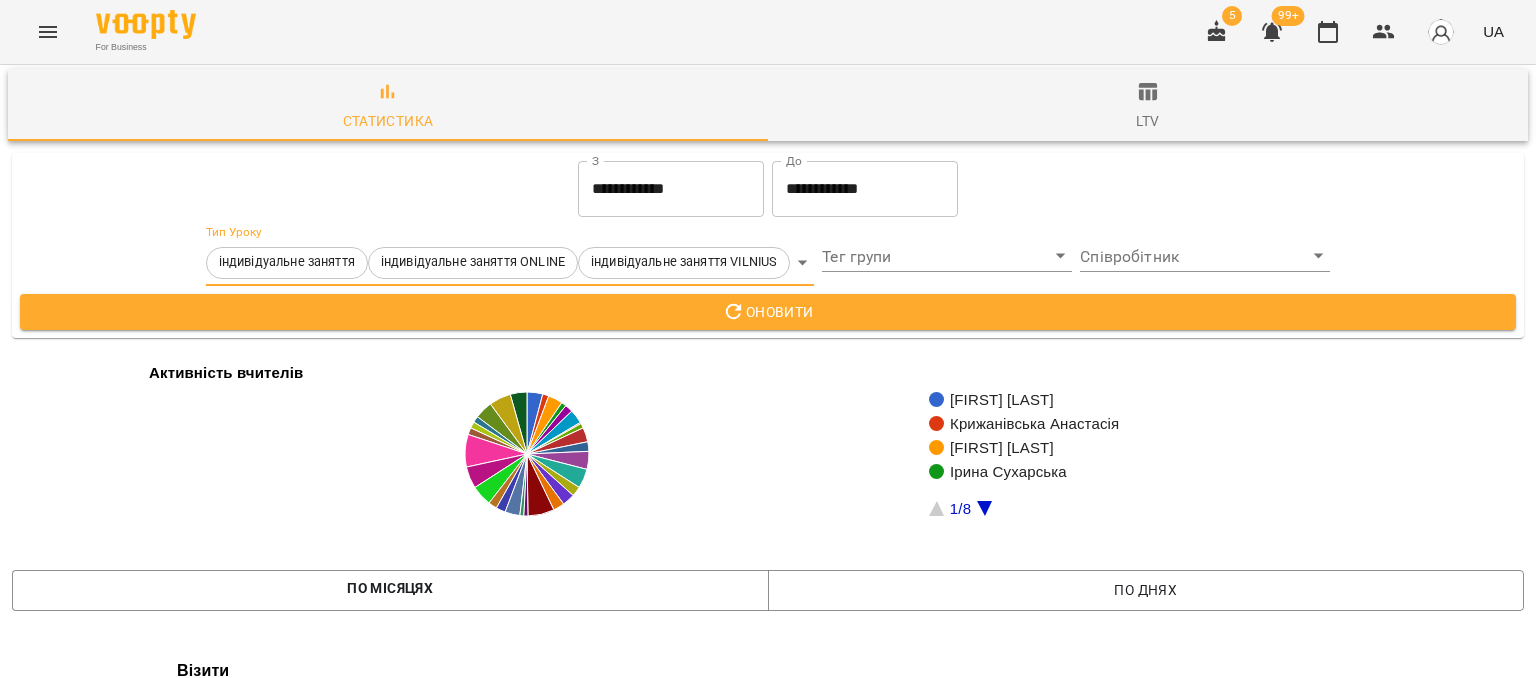 click on "Оновити" at bounding box center (768, 312) 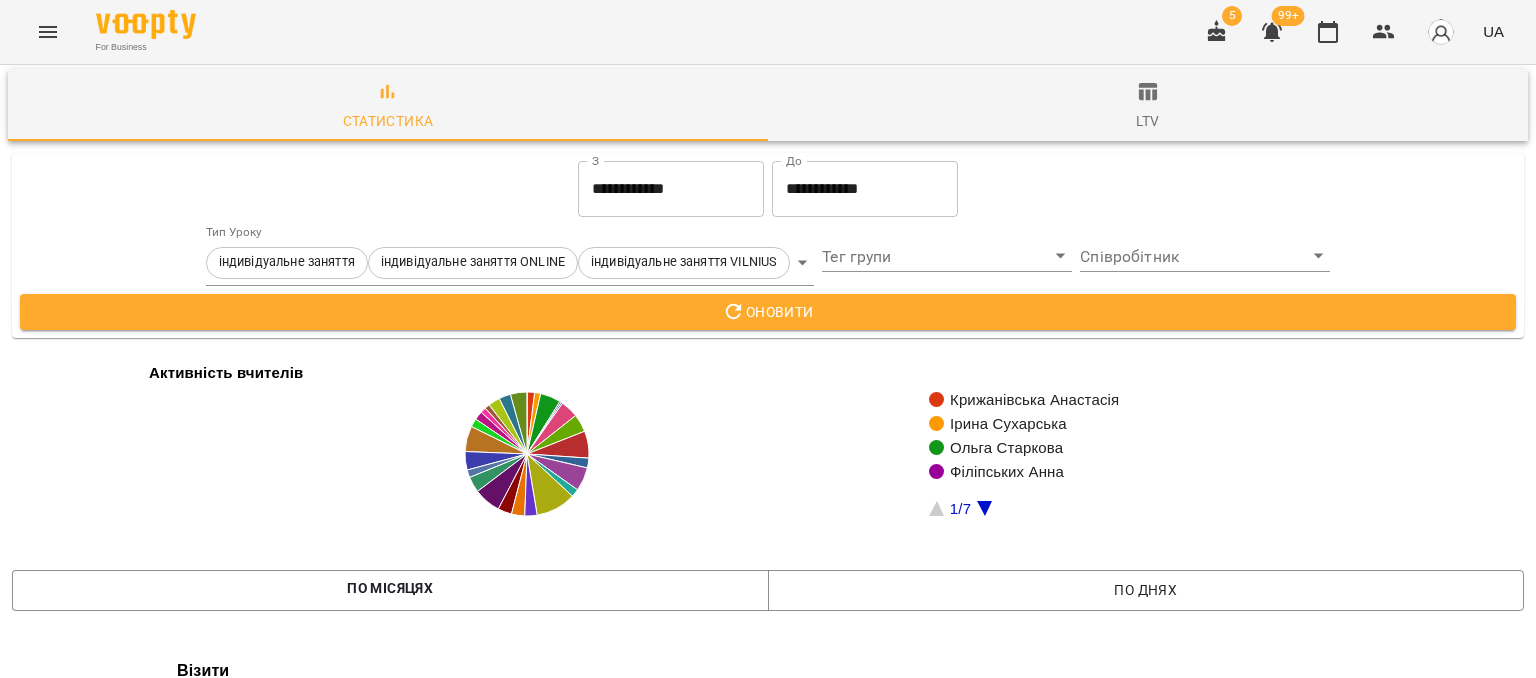 scroll, scrollTop: 2614, scrollLeft: 0, axis: vertical 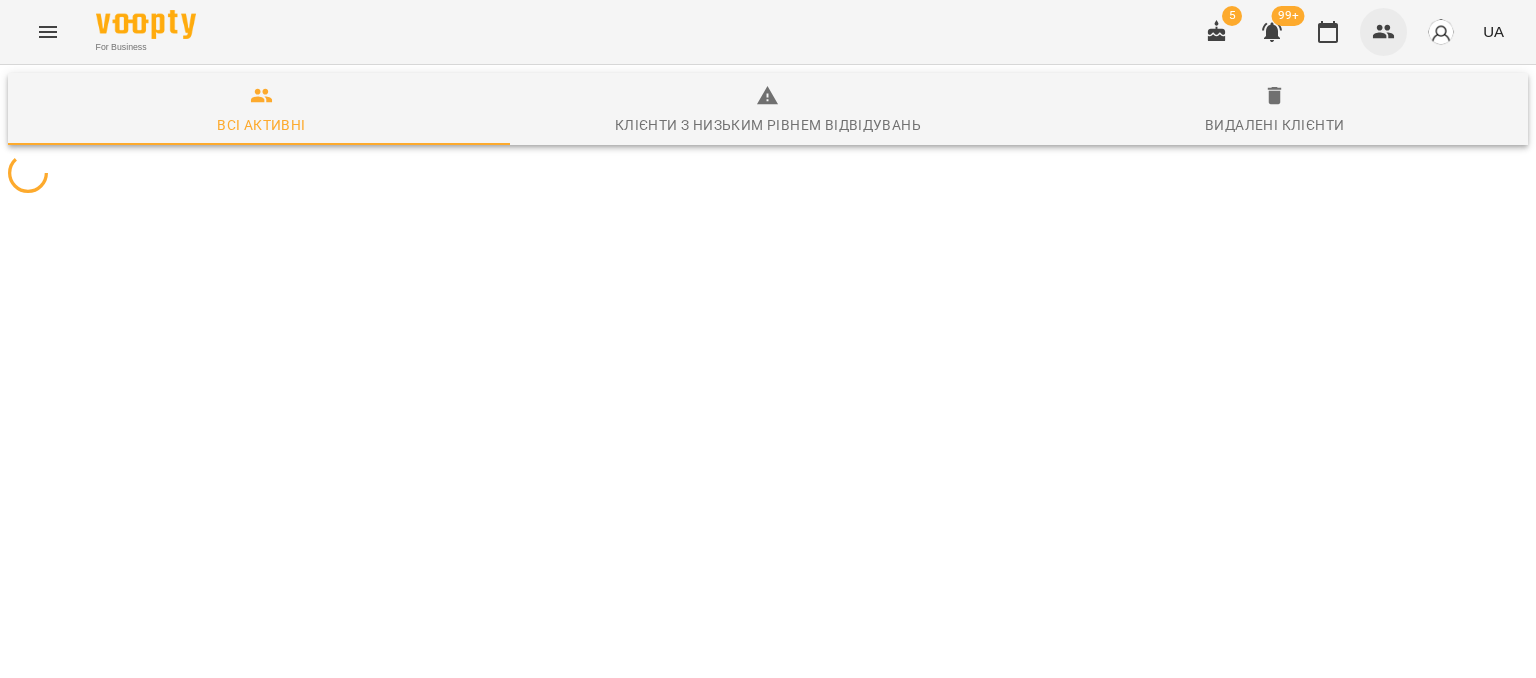 click 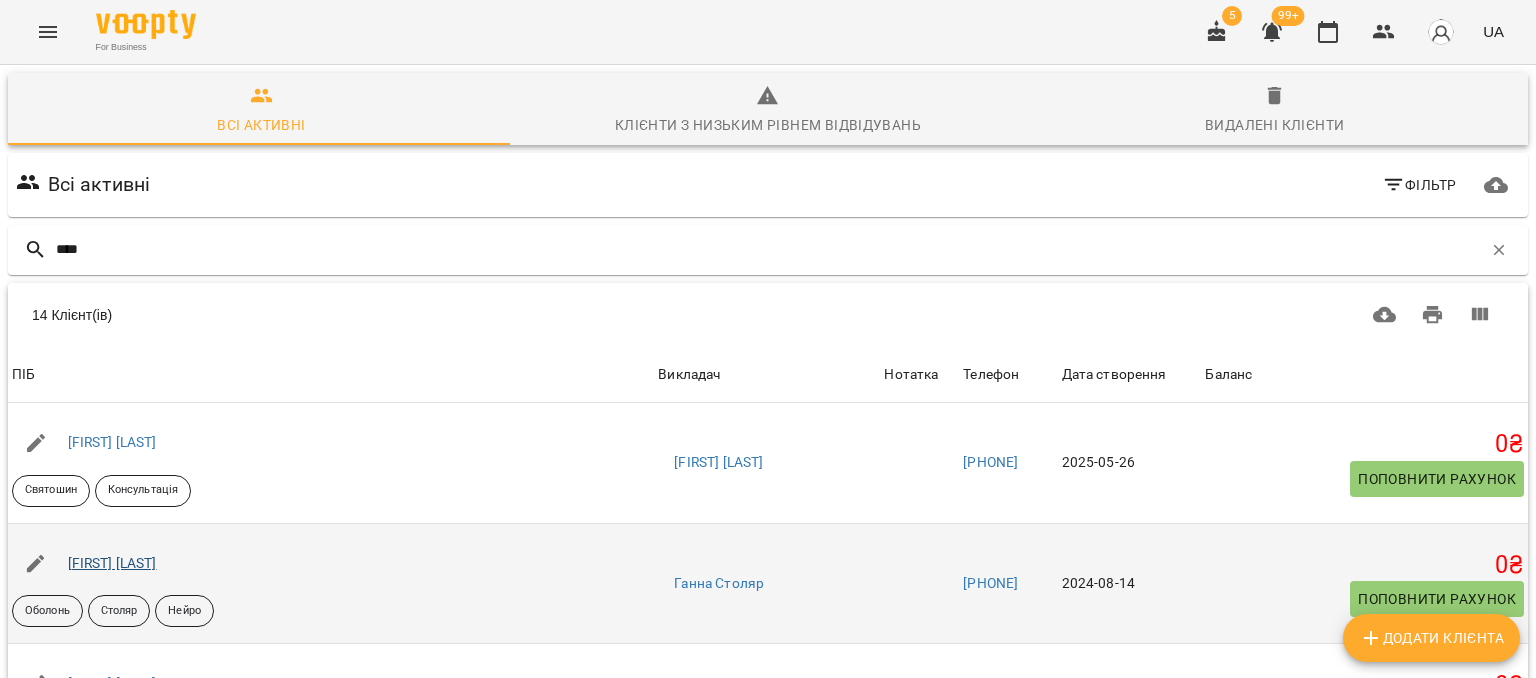 type on "****" 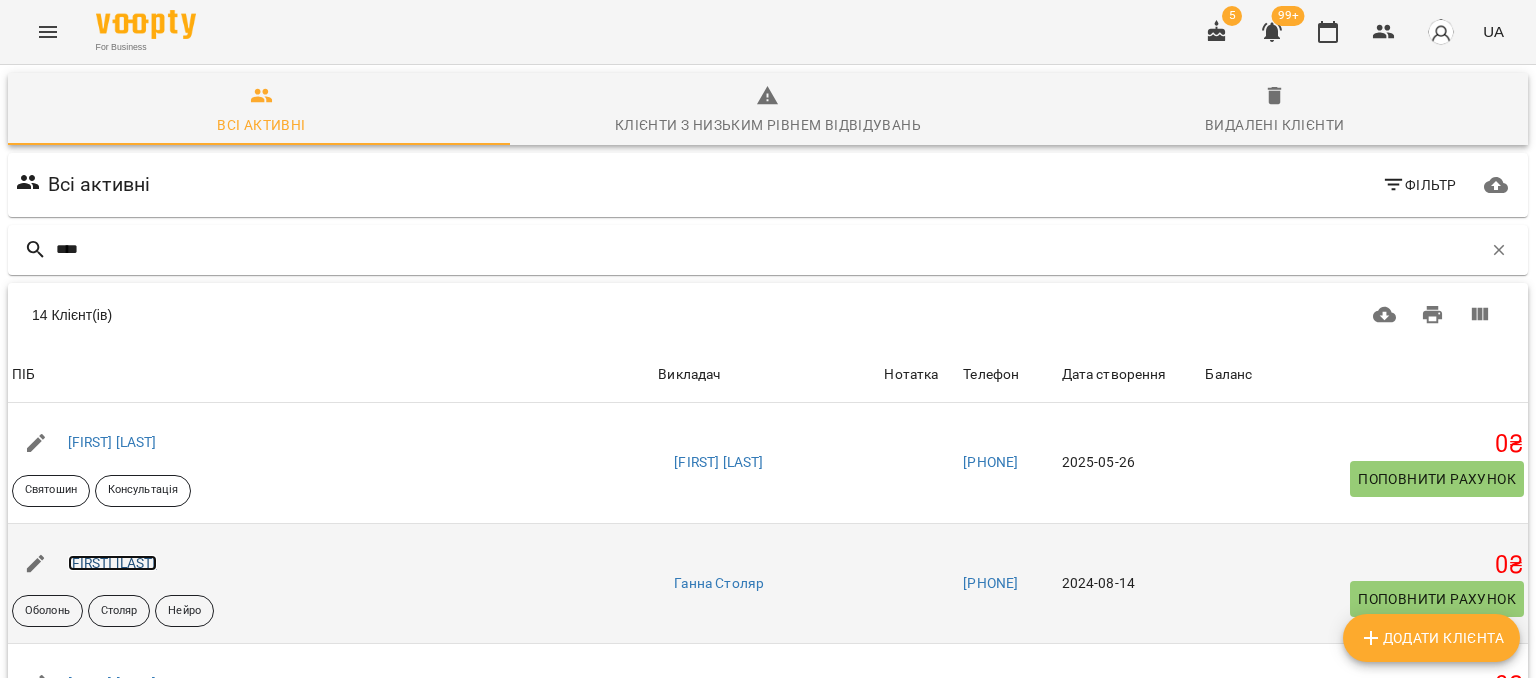 click on "[FIRST] [LAST]" at bounding box center (112, 563) 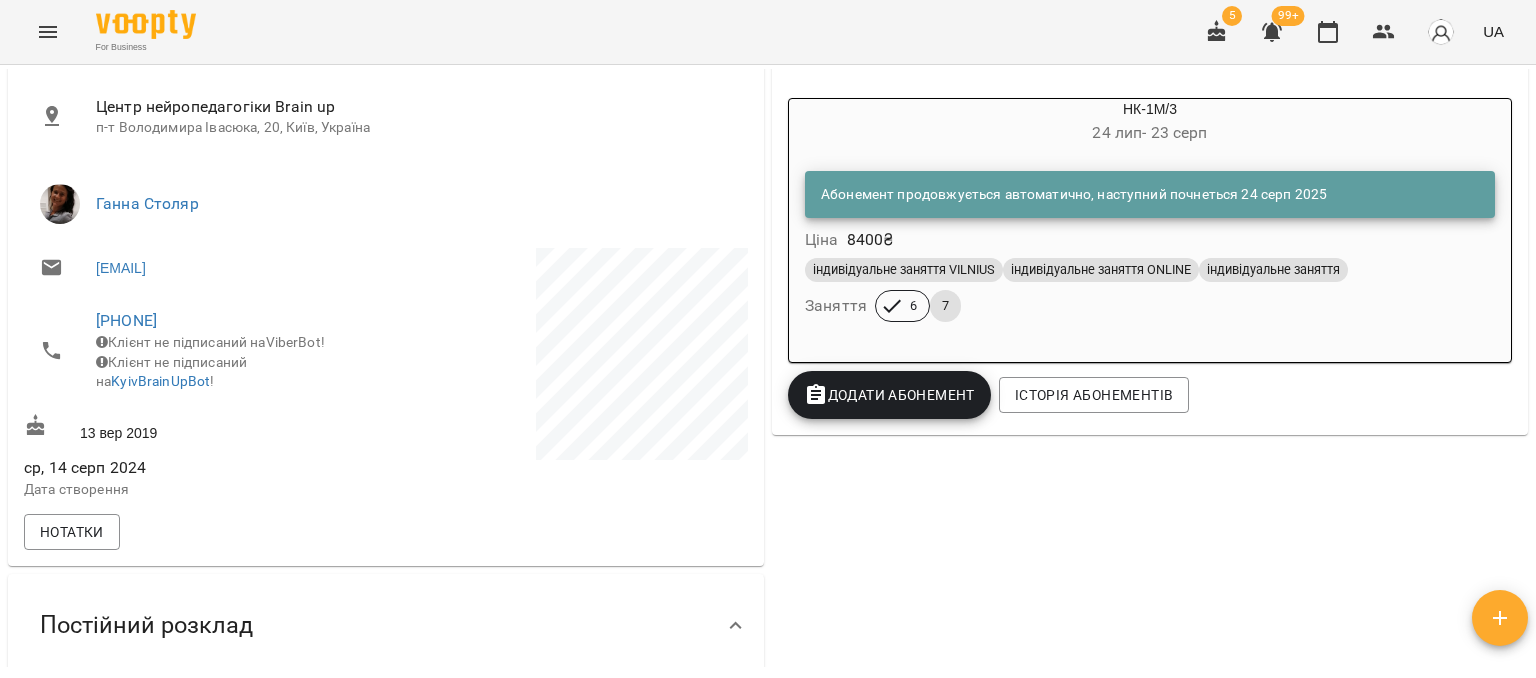 scroll, scrollTop: 400, scrollLeft: 0, axis: vertical 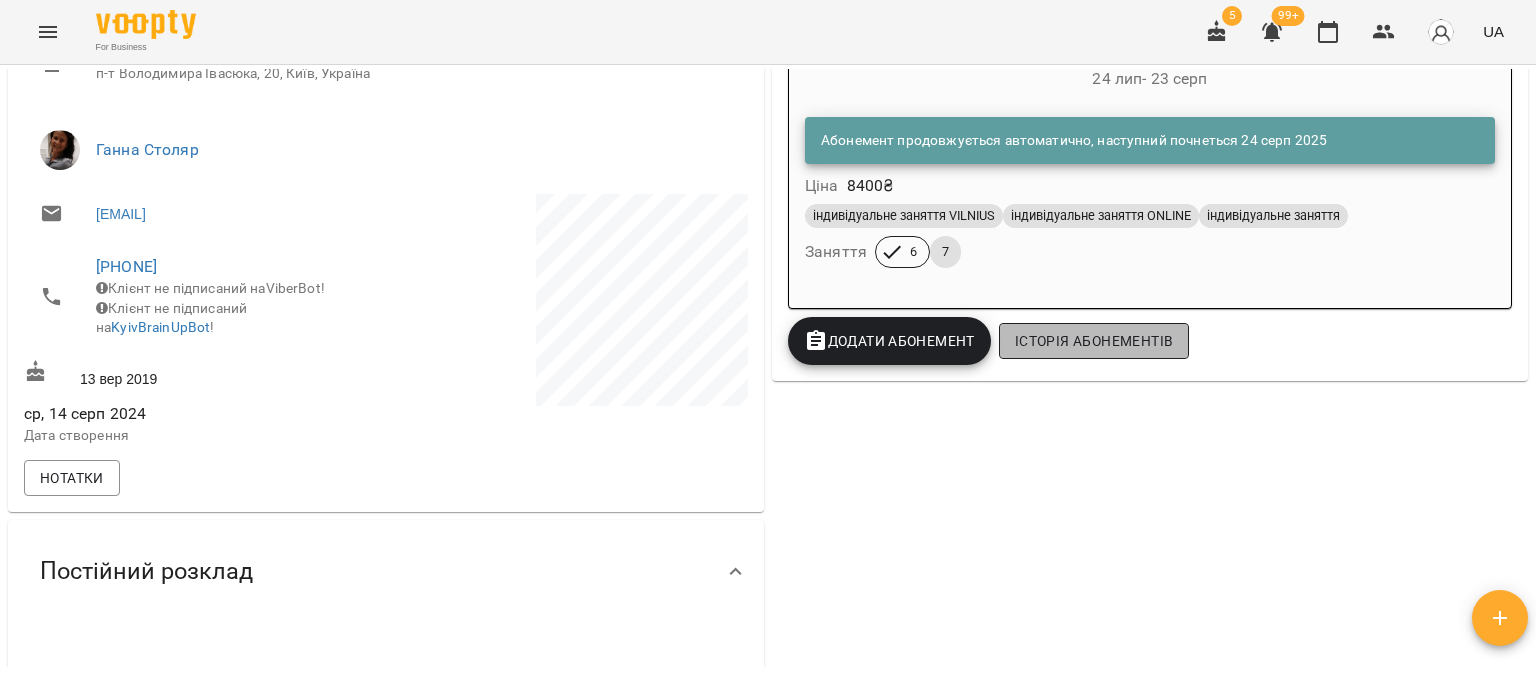 click on "Історія абонементів" at bounding box center [1094, 341] 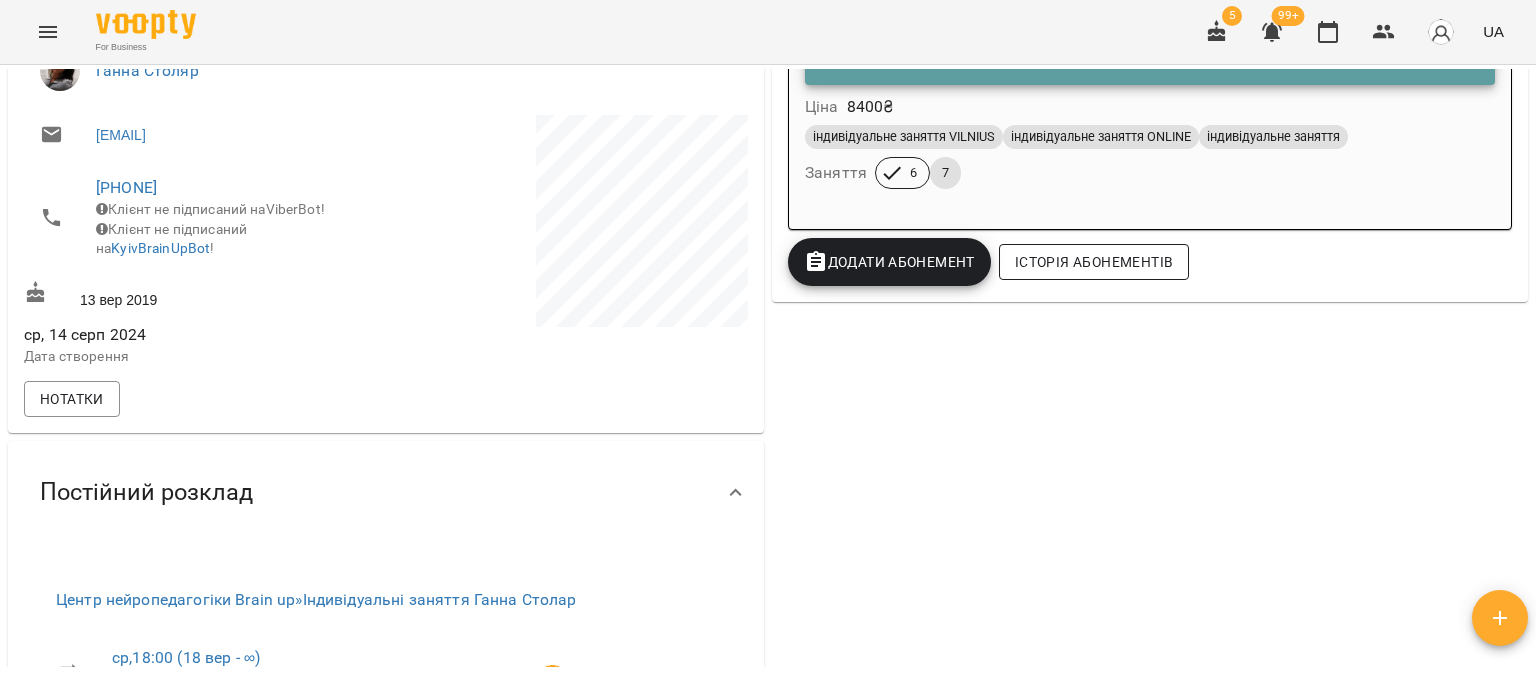 scroll, scrollTop: 727, scrollLeft: 0, axis: vertical 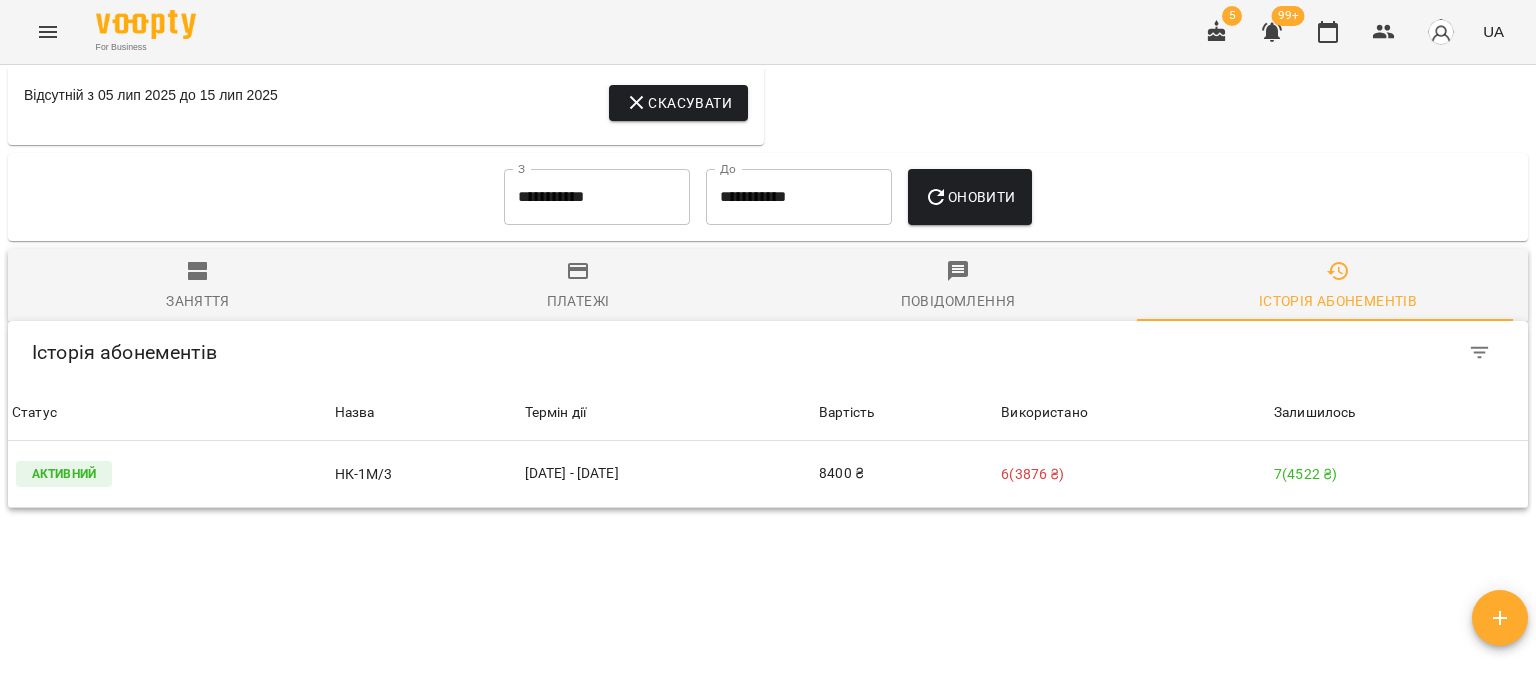 click on "**********" at bounding box center (597, 197) 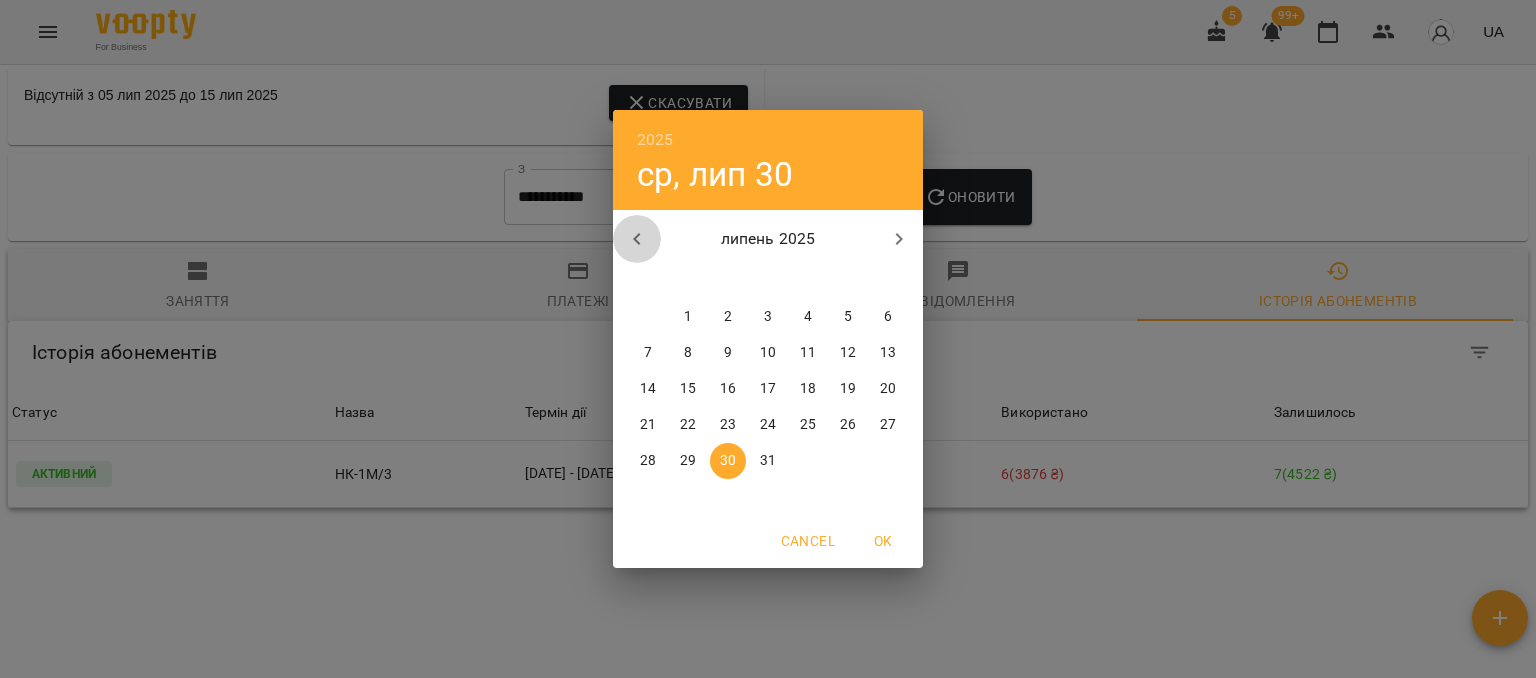 click 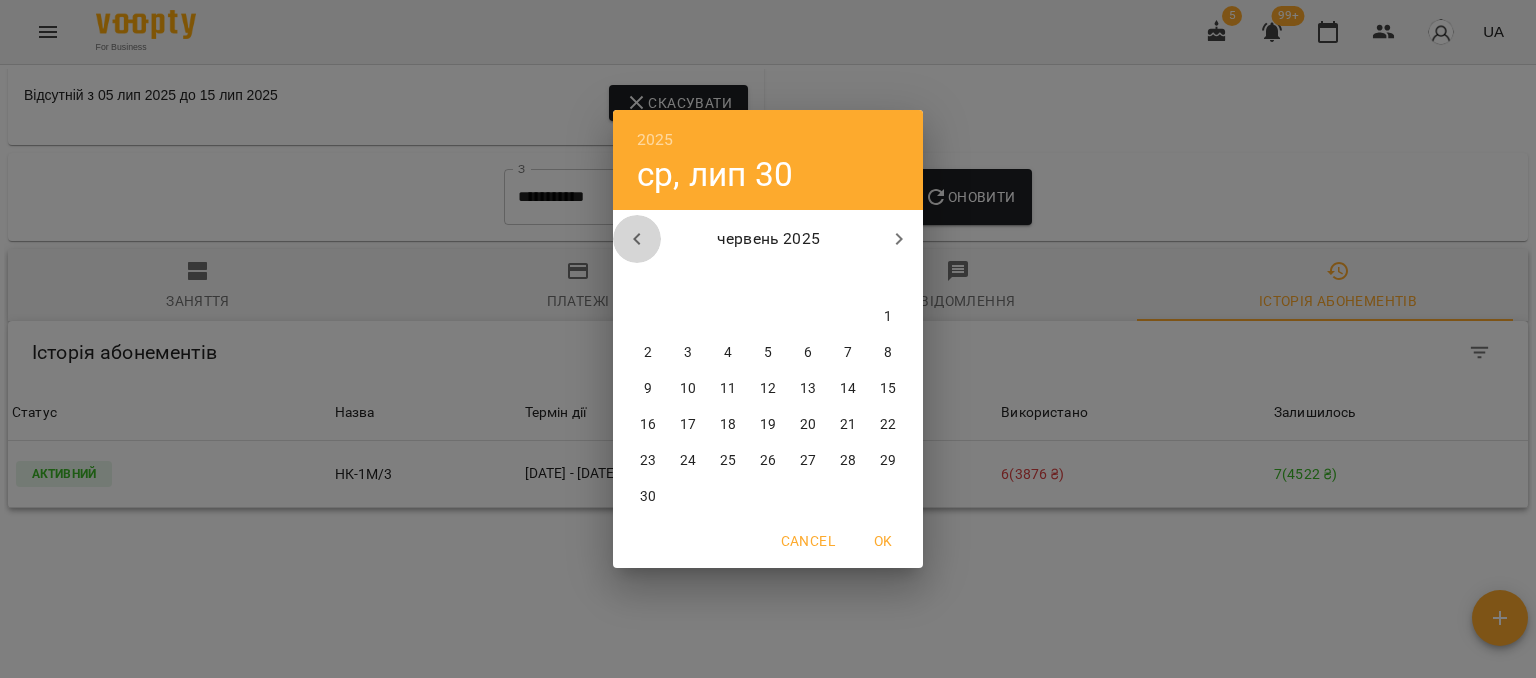 click 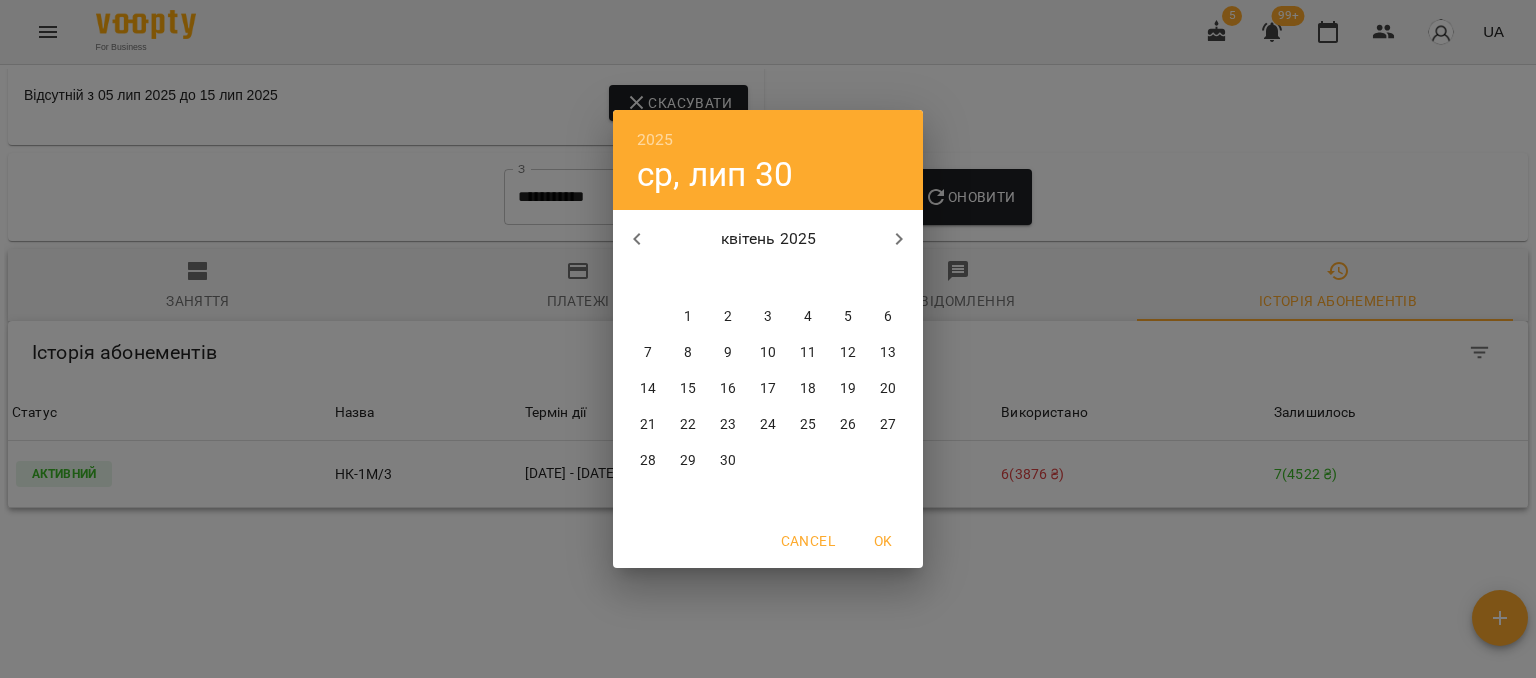 click 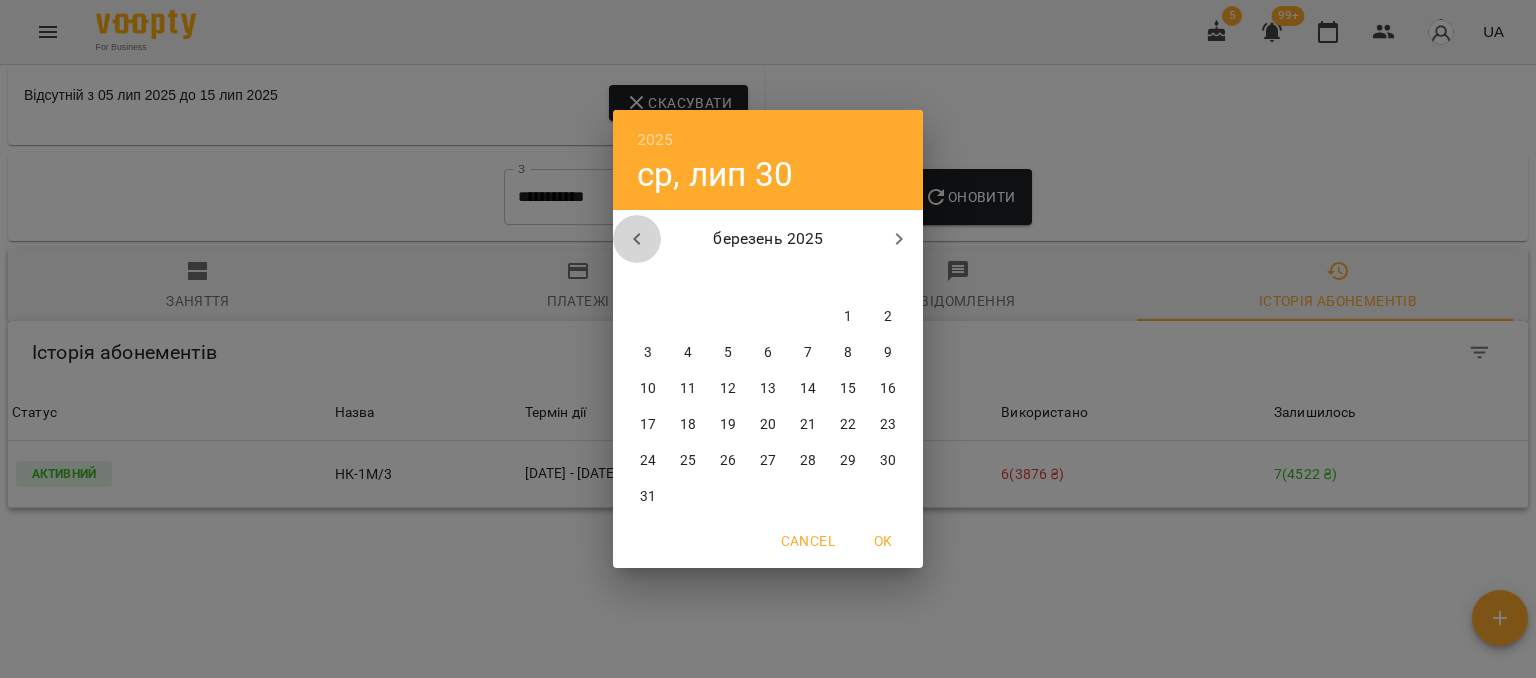 click 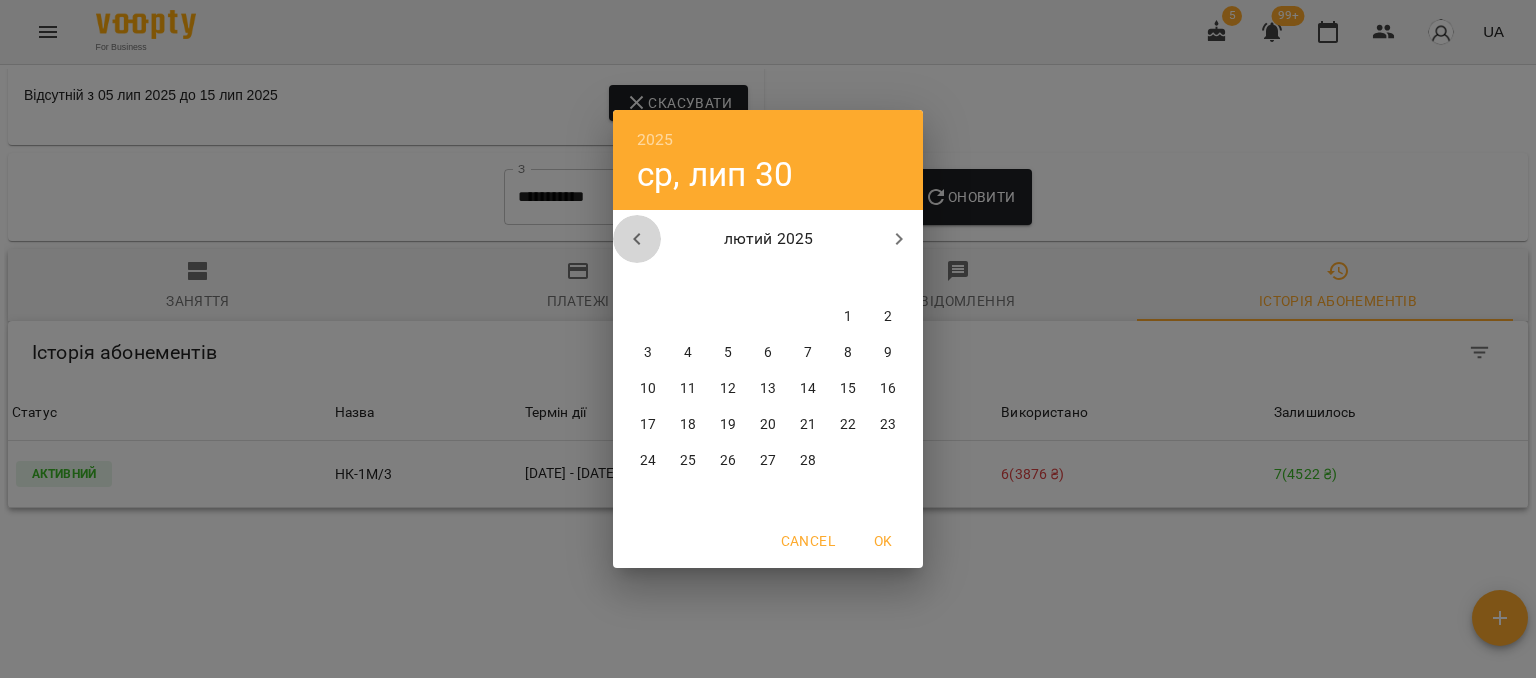 click 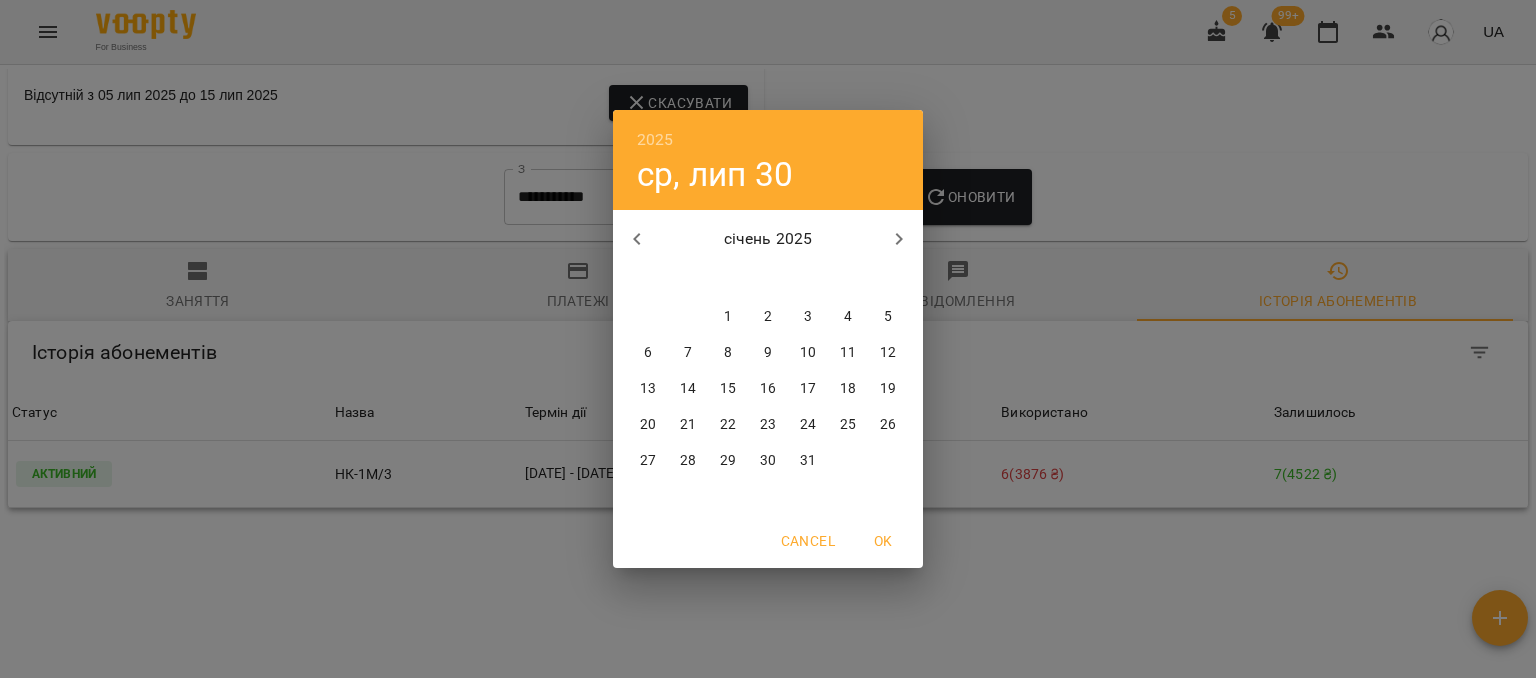 drag, startPoint x: 718, startPoint y: 305, endPoint x: 724, endPoint y: 294, distance: 12.529964 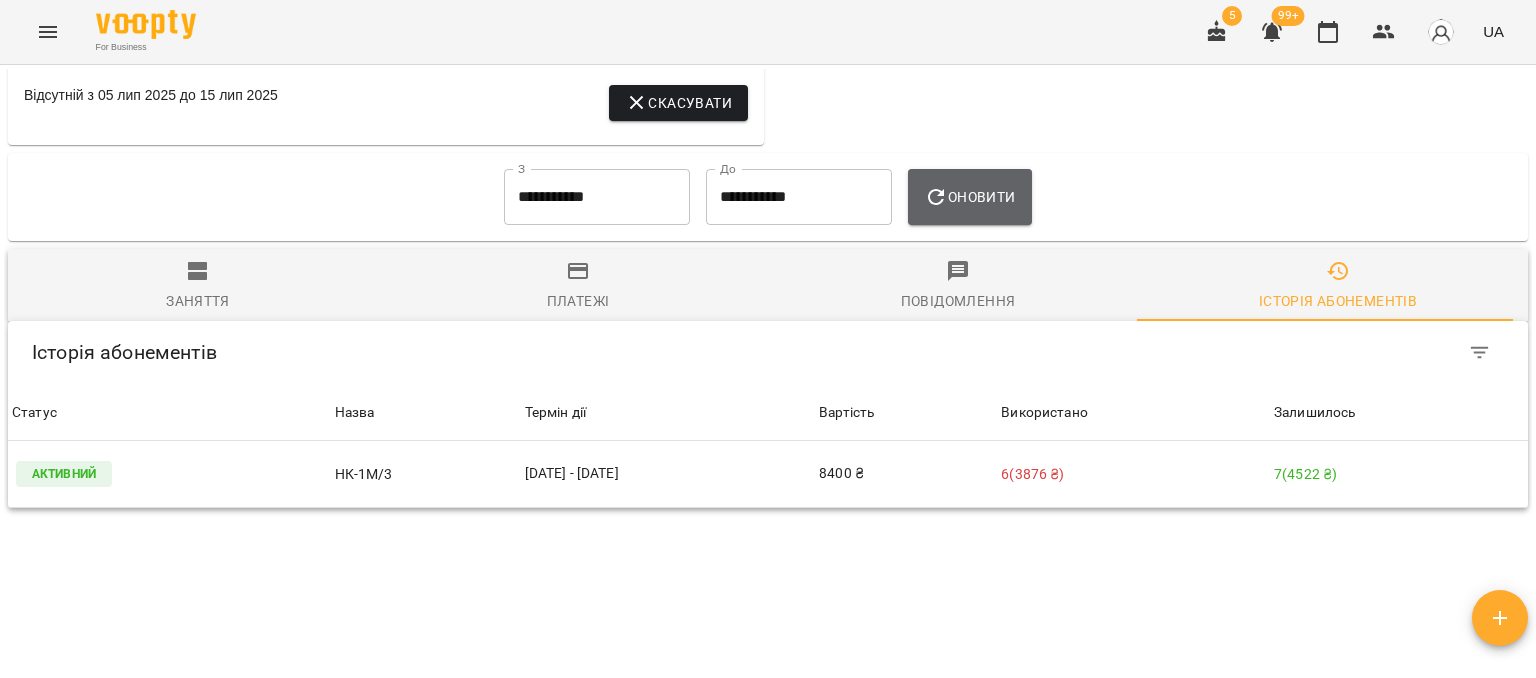click on "Оновити" at bounding box center (969, 197) 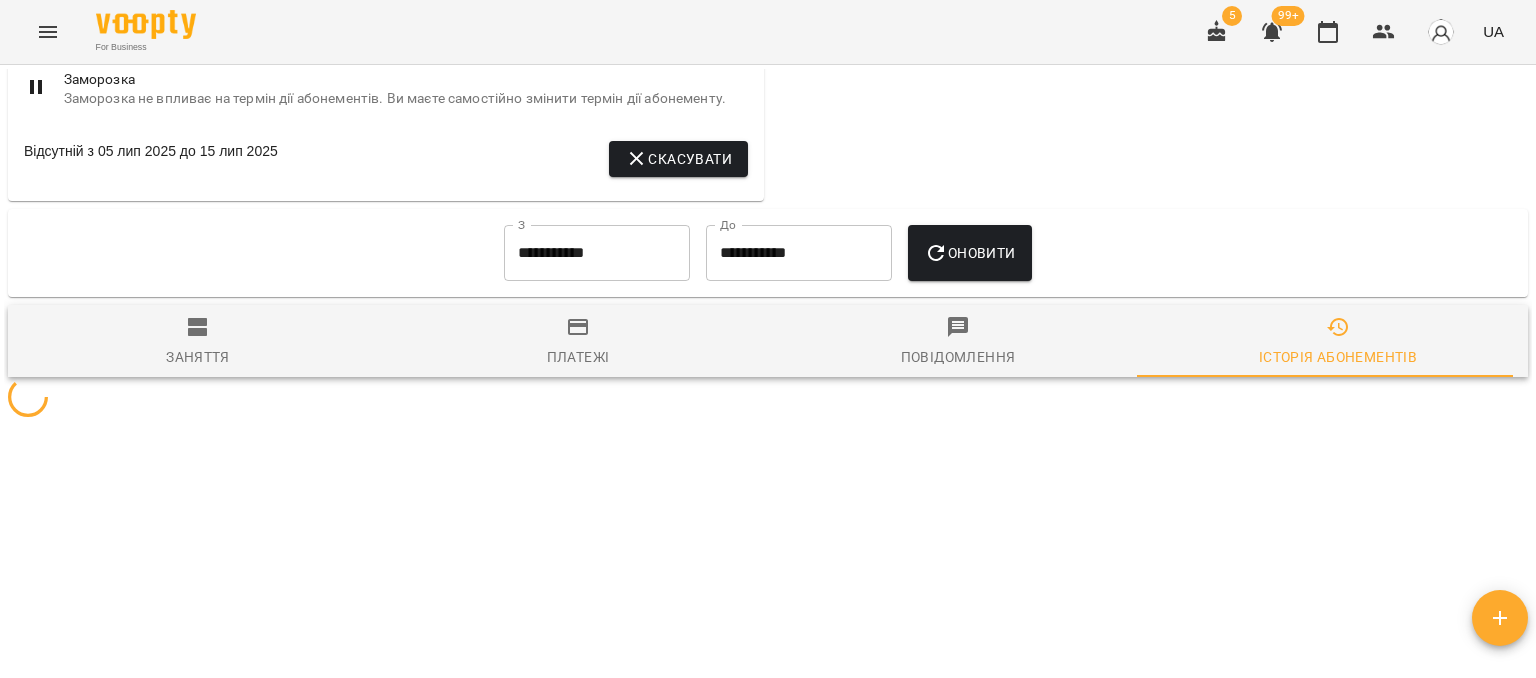scroll, scrollTop: 1472, scrollLeft: 0, axis: vertical 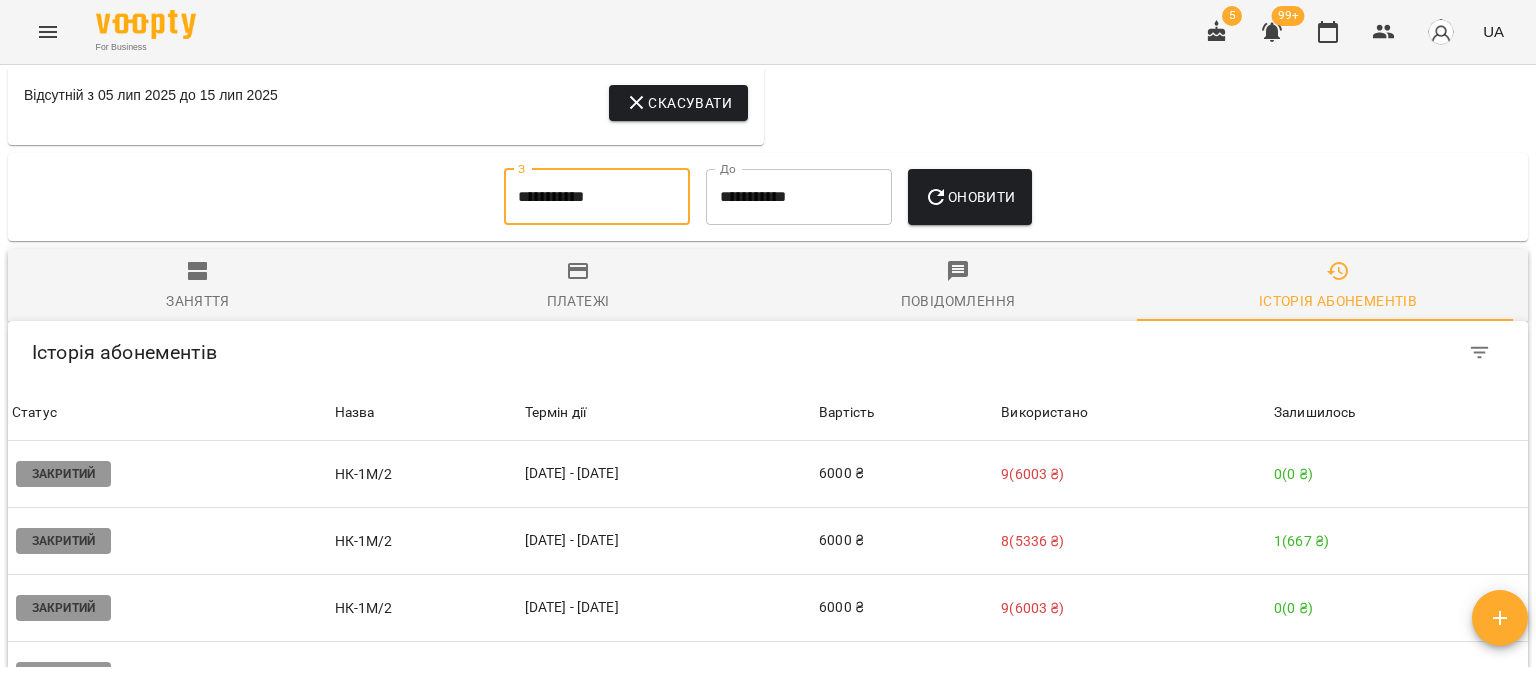 click on "**********" at bounding box center (597, 197) 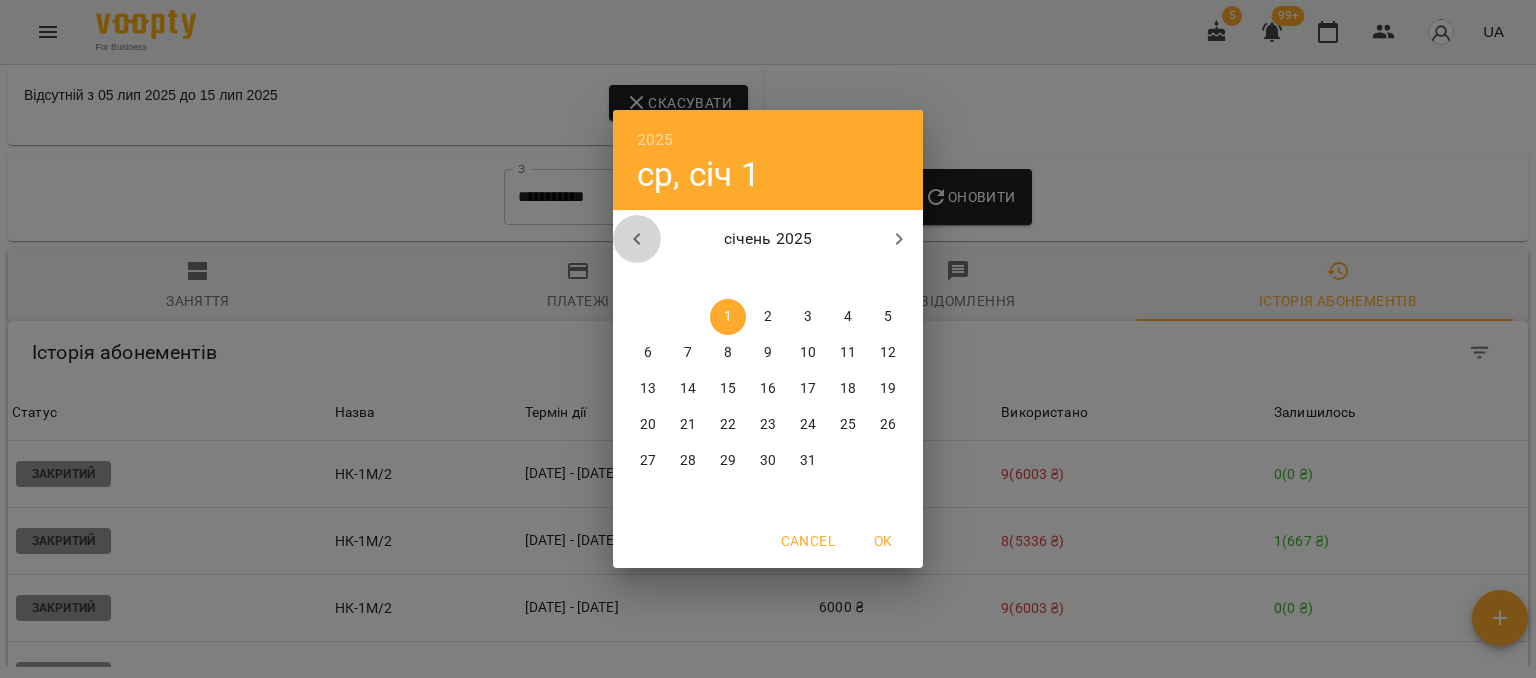 click 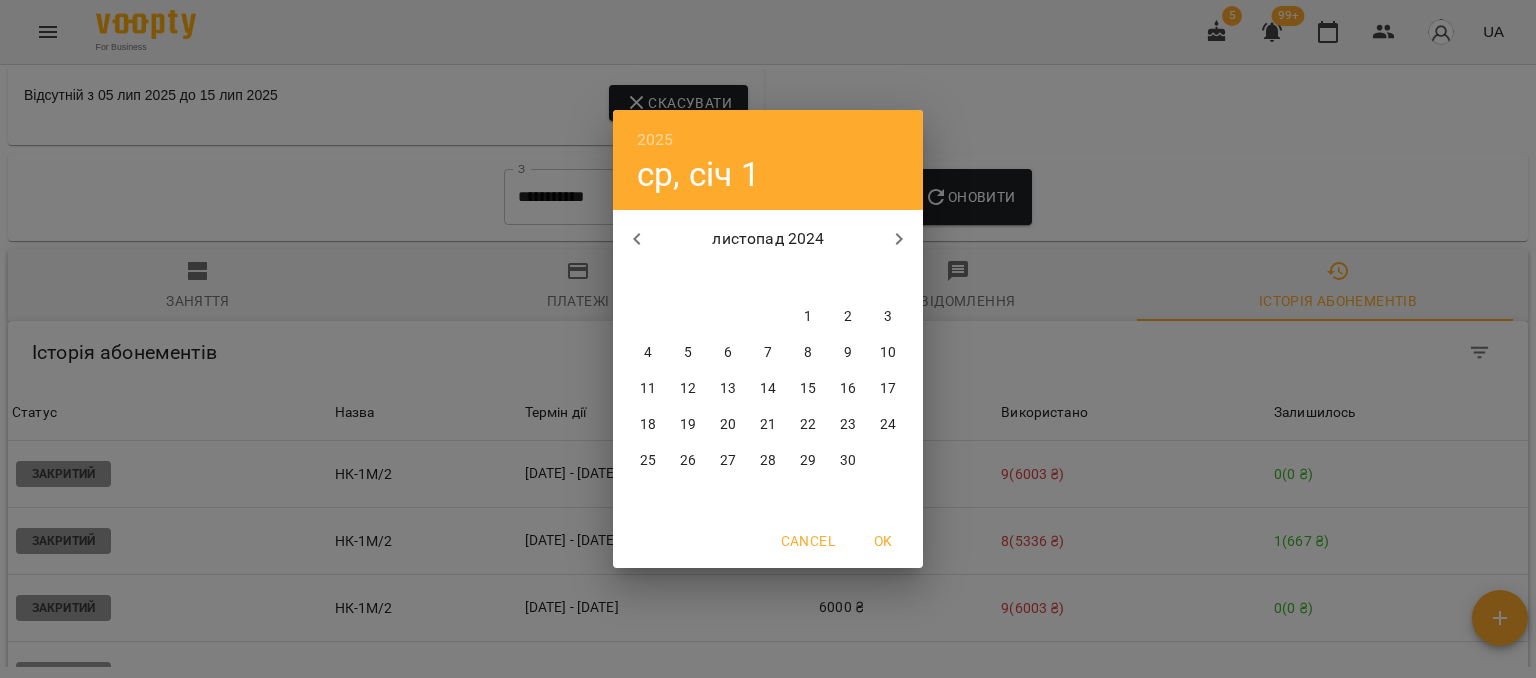 click 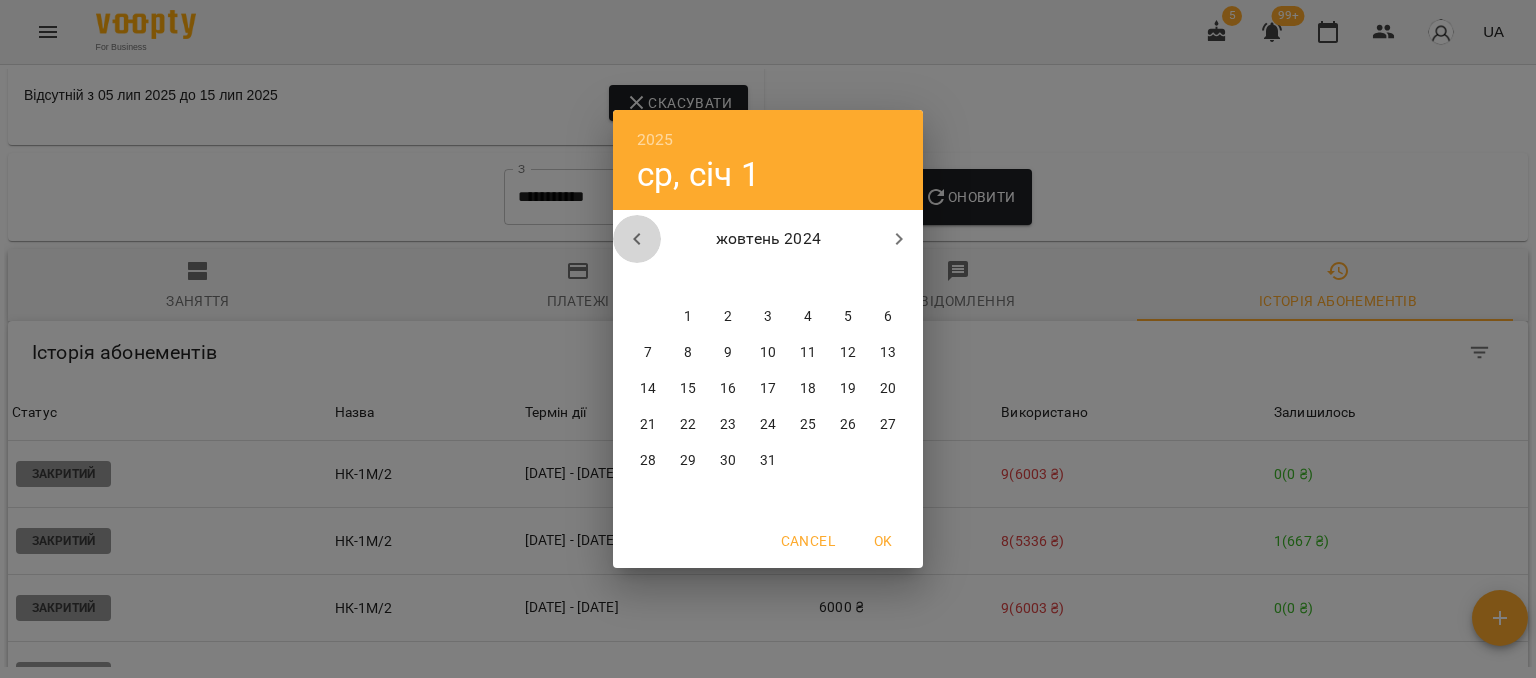 click 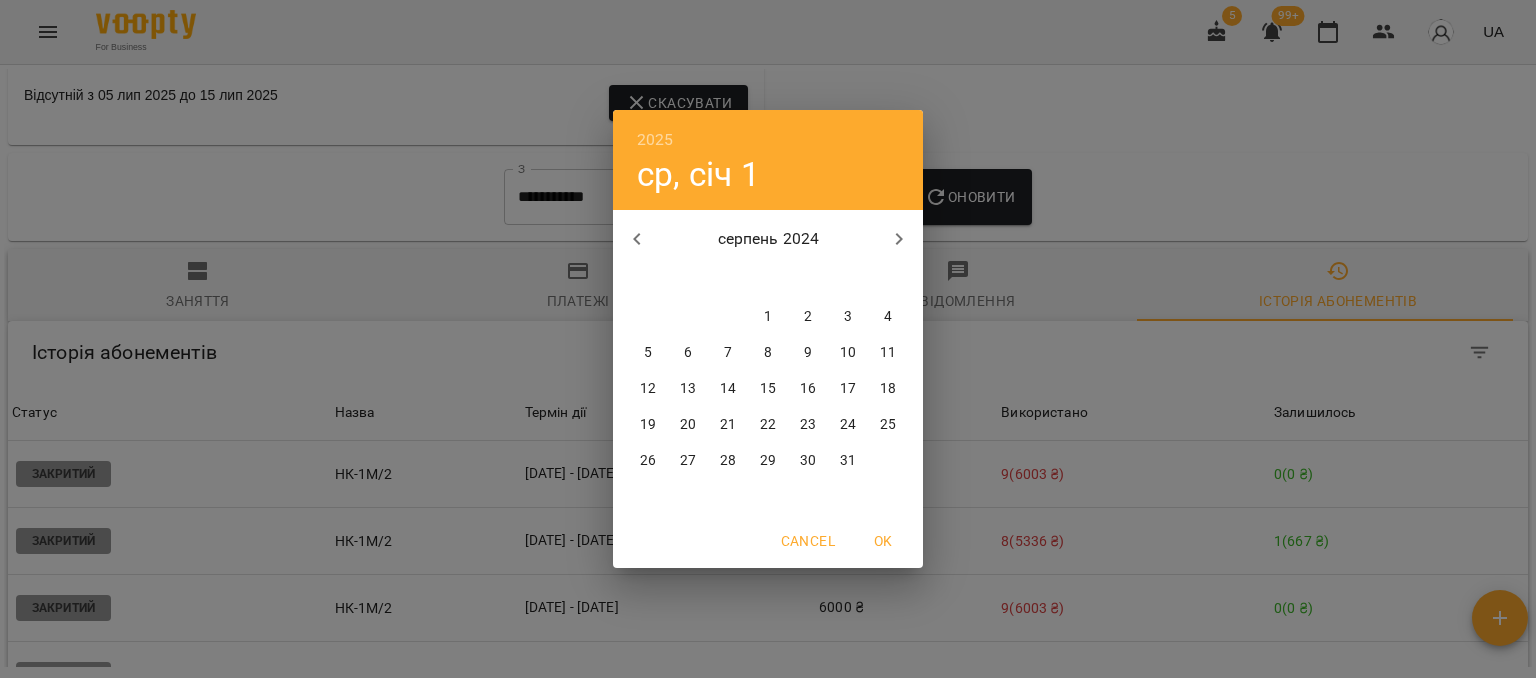 click 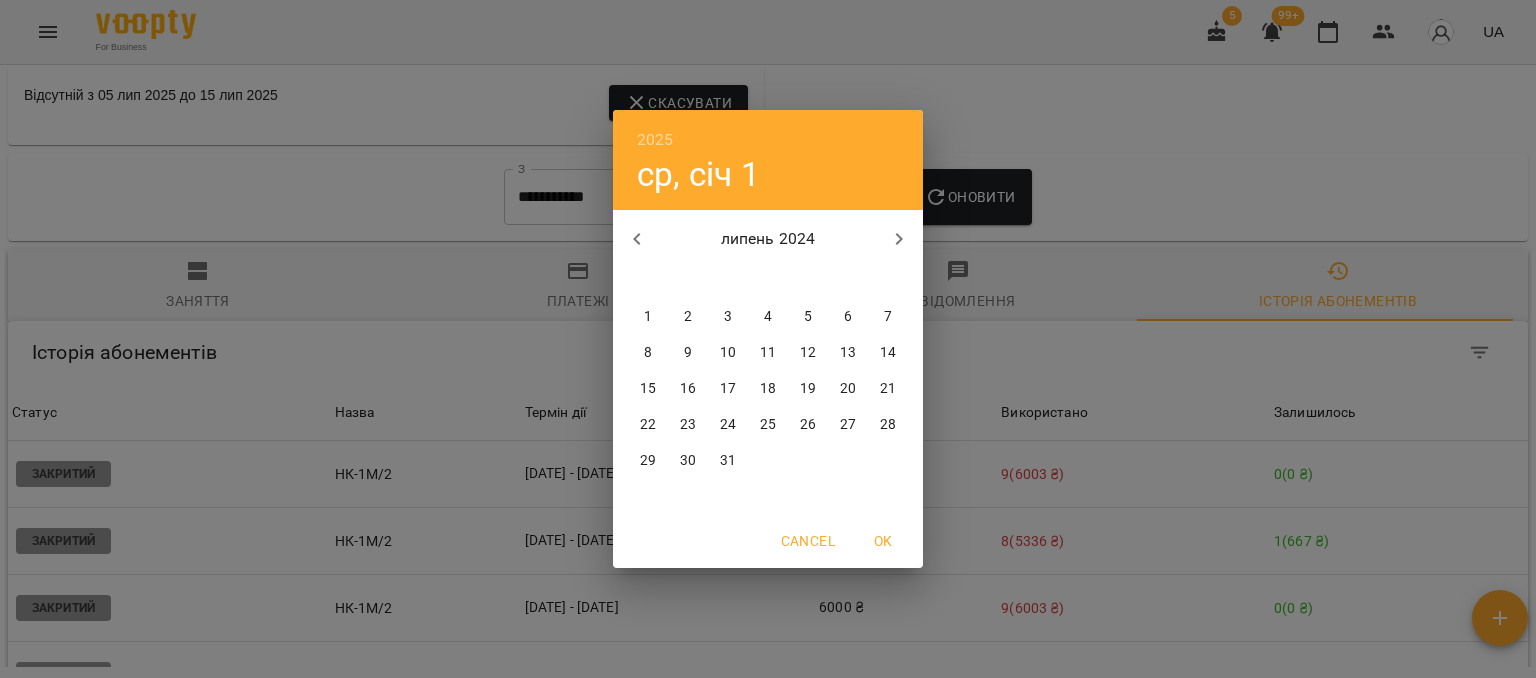 click on "1" at bounding box center (648, 317) 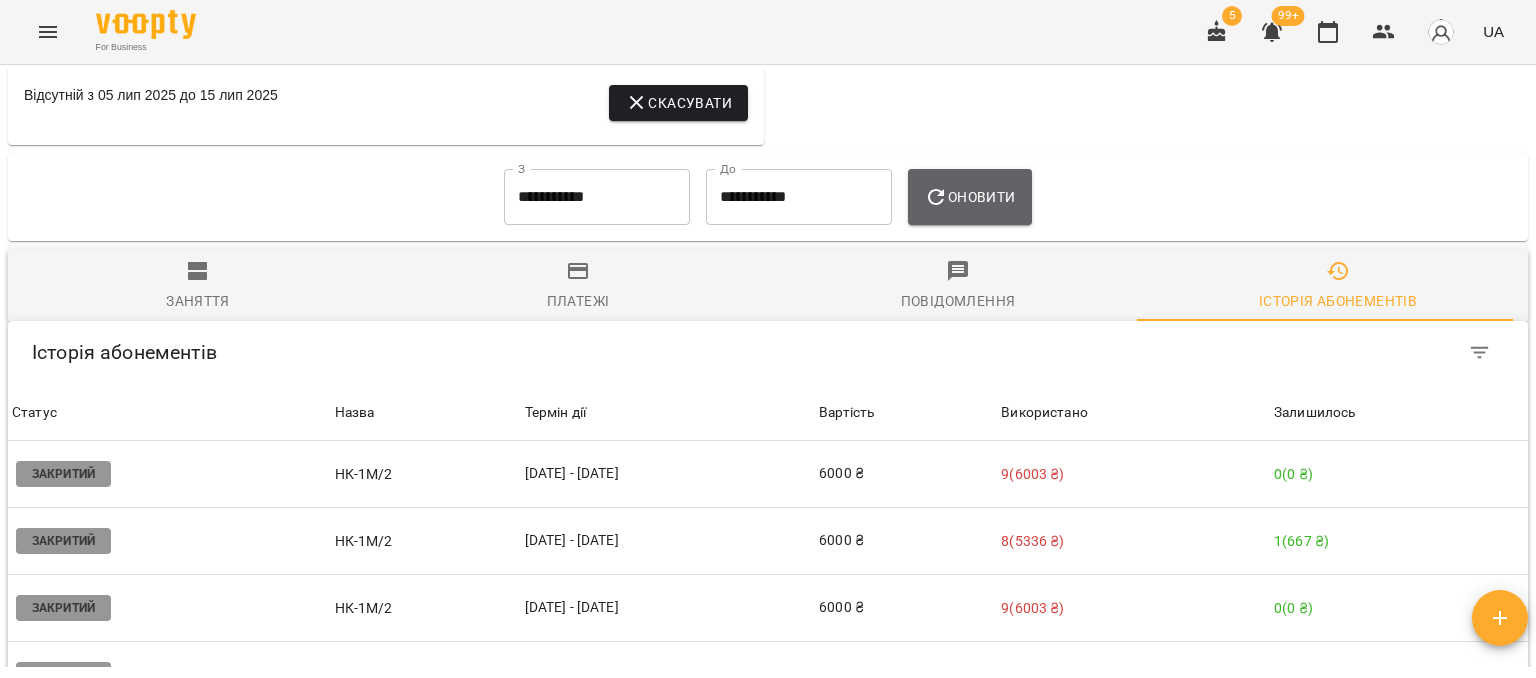click on "Оновити" at bounding box center (969, 197) 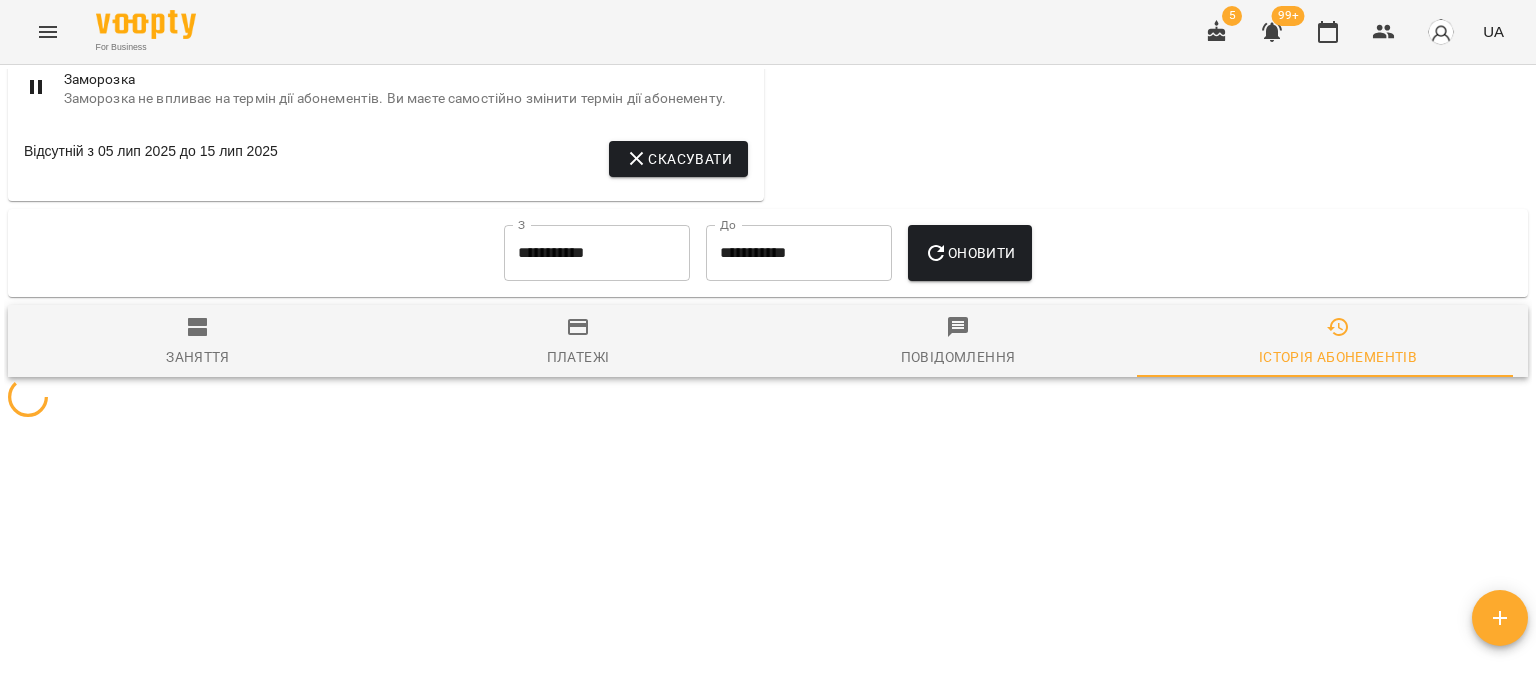 scroll, scrollTop: 1472, scrollLeft: 0, axis: vertical 